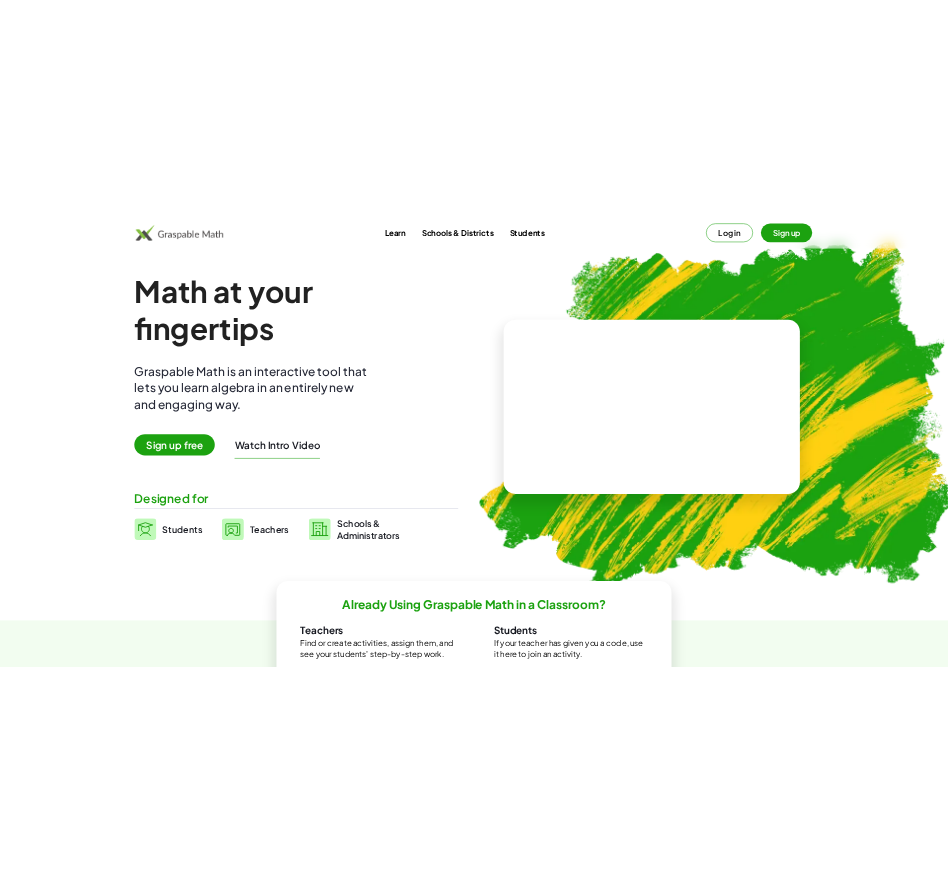 scroll, scrollTop: 0, scrollLeft: 0, axis: both 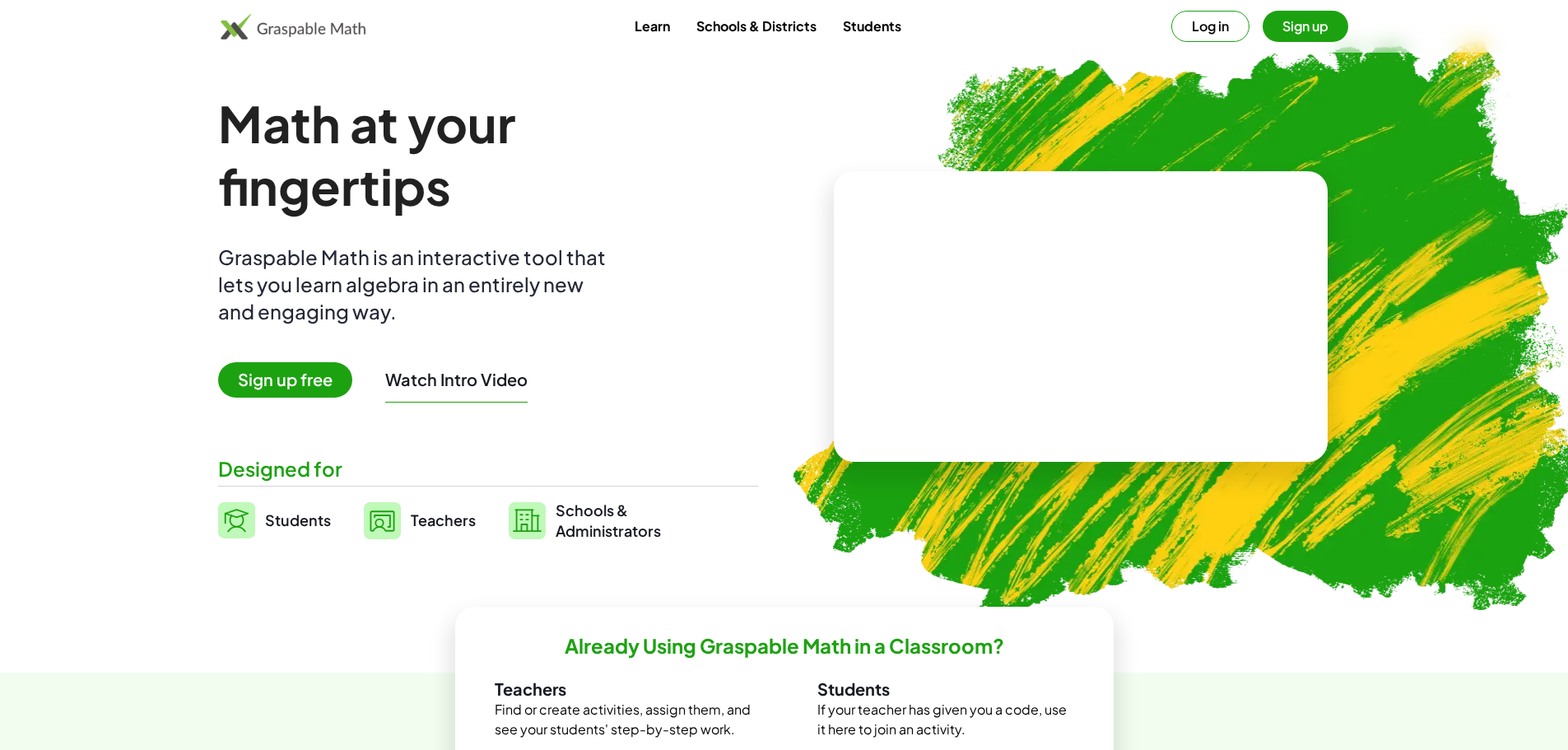 click on "Log in" at bounding box center (1210, 26) 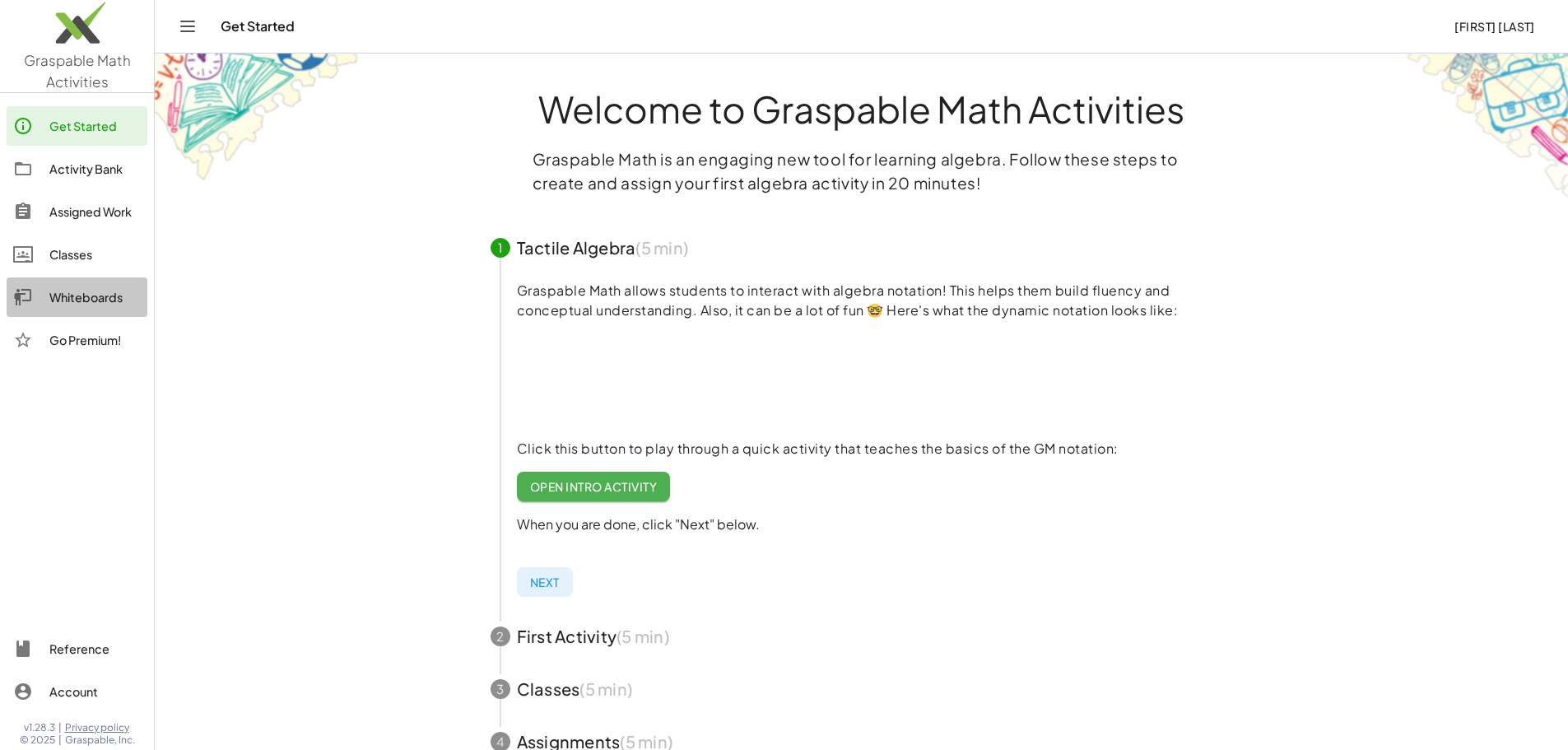 click on "Whiteboards" 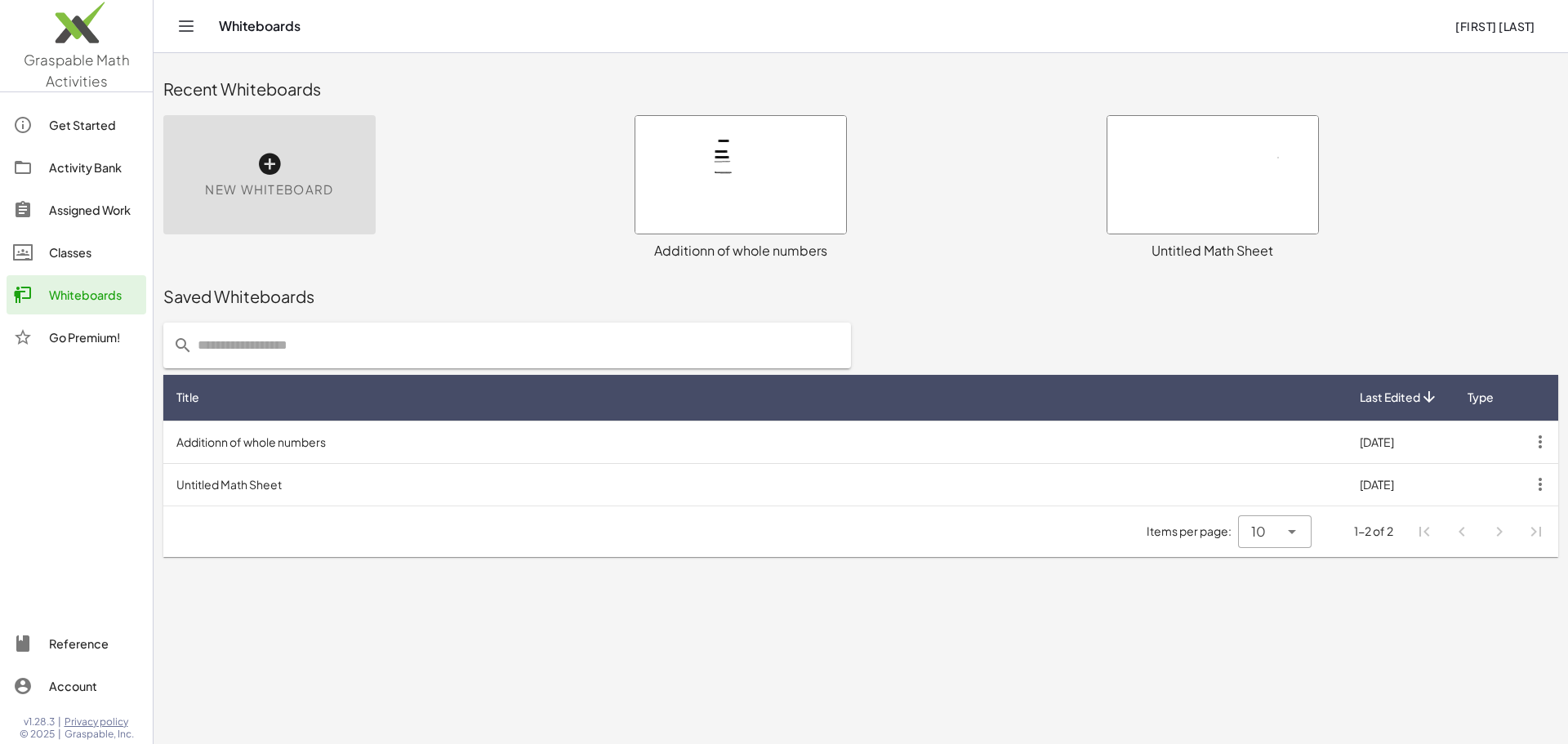 click at bounding box center [741, 175] 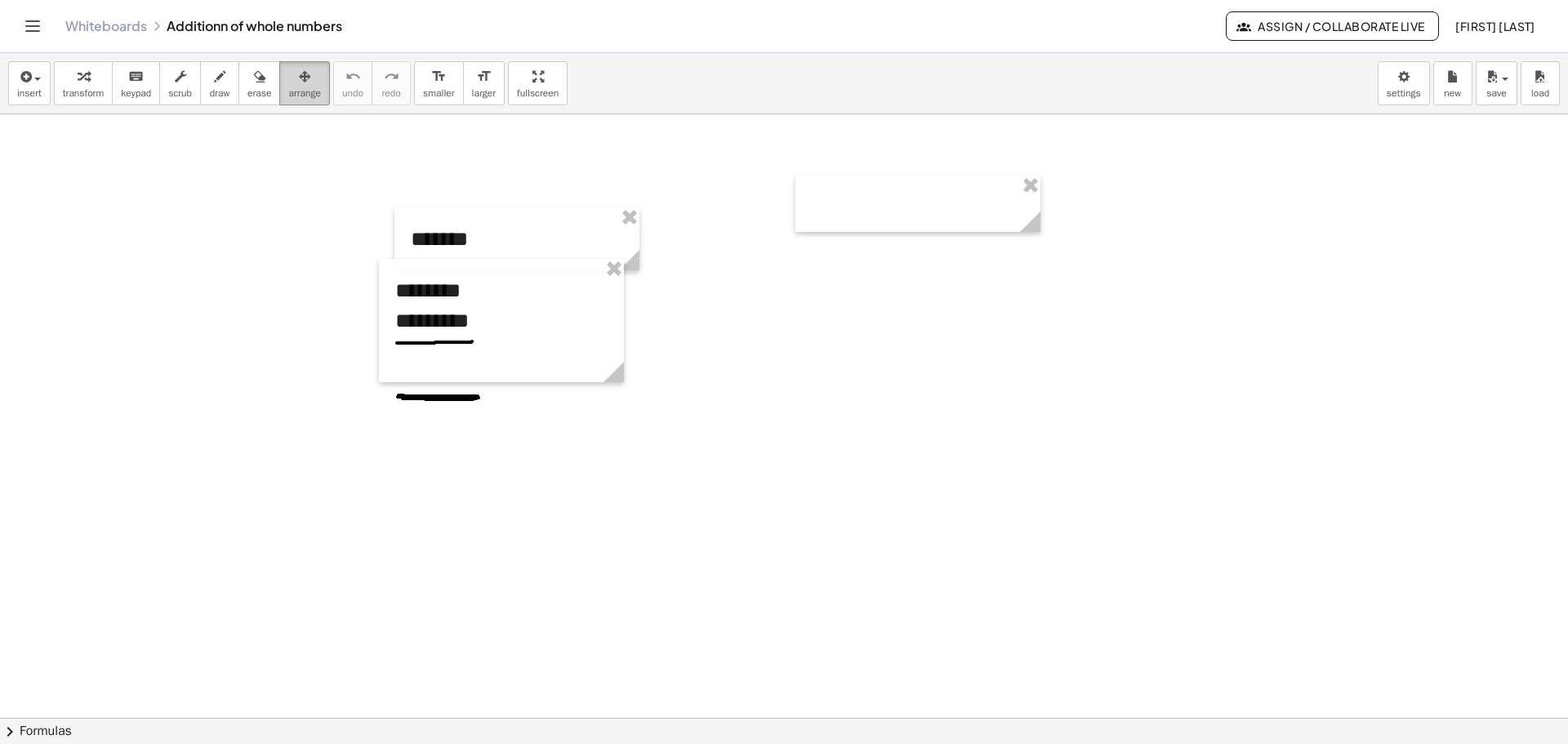 click at bounding box center [305, 77] 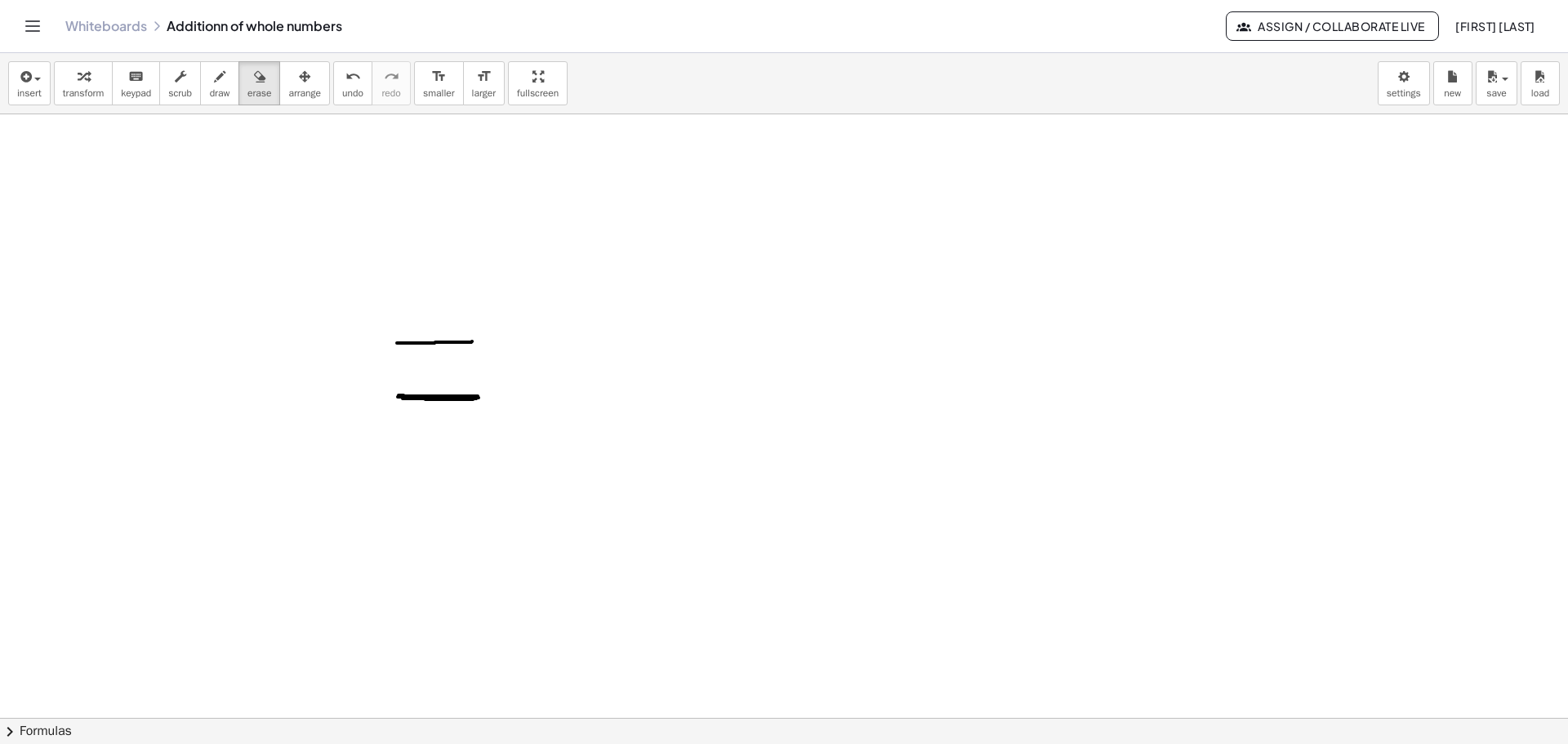 drag, startPoint x: 256, startPoint y: 82, endPoint x: 434, endPoint y: 319, distance: 296.40007 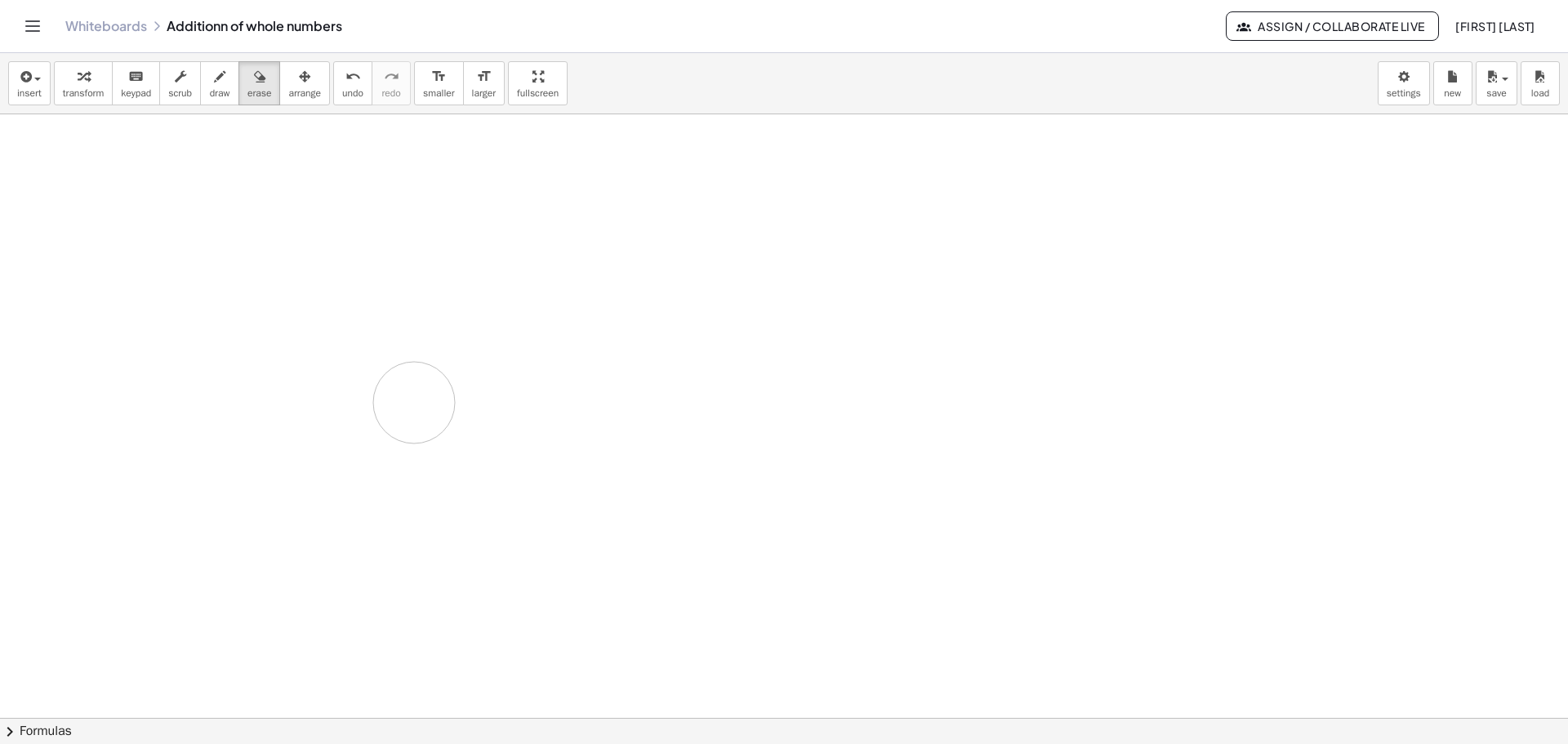 drag, startPoint x: 471, startPoint y: 350, endPoint x: 341, endPoint y: 398, distance: 138.5785 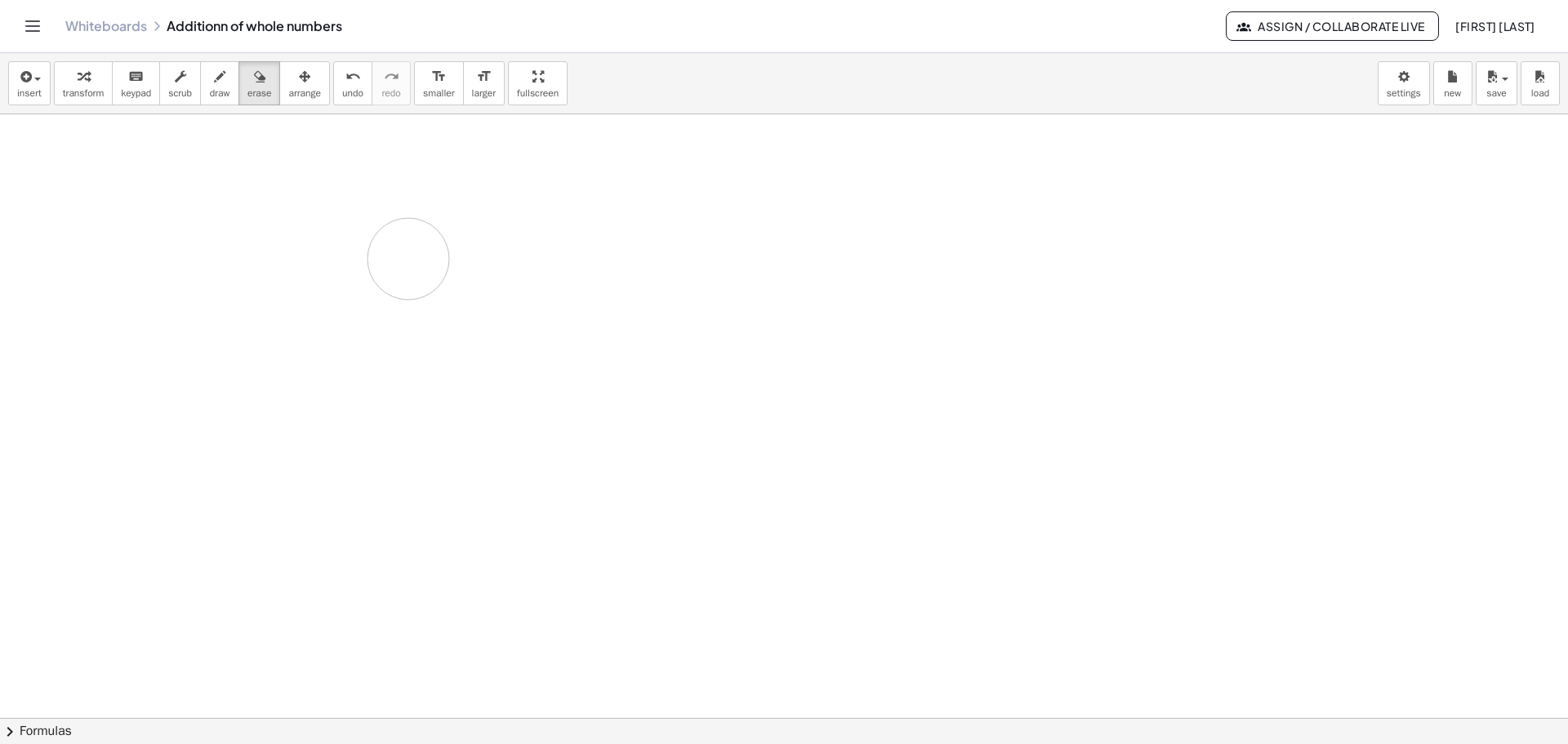click at bounding box center (784, 718) 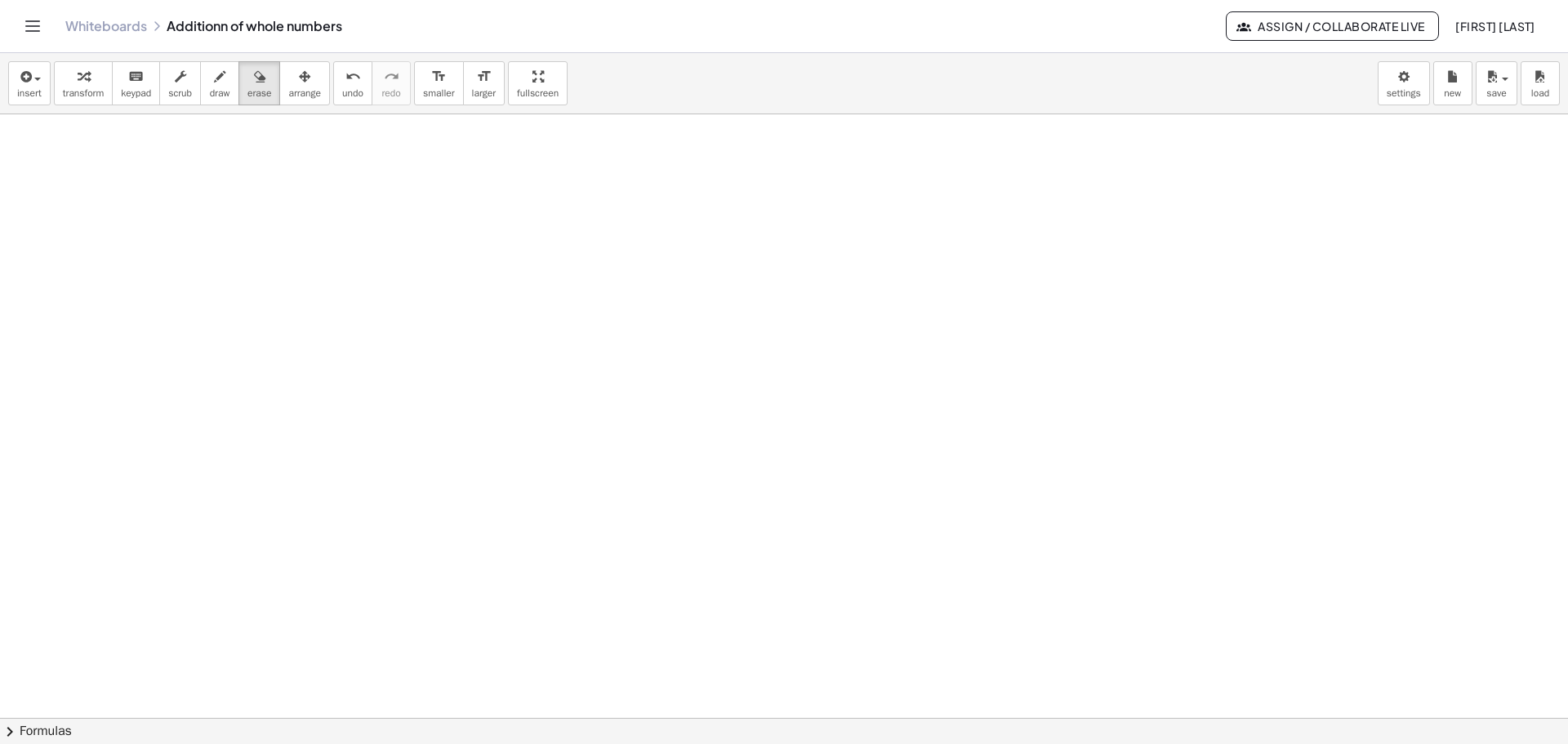 click 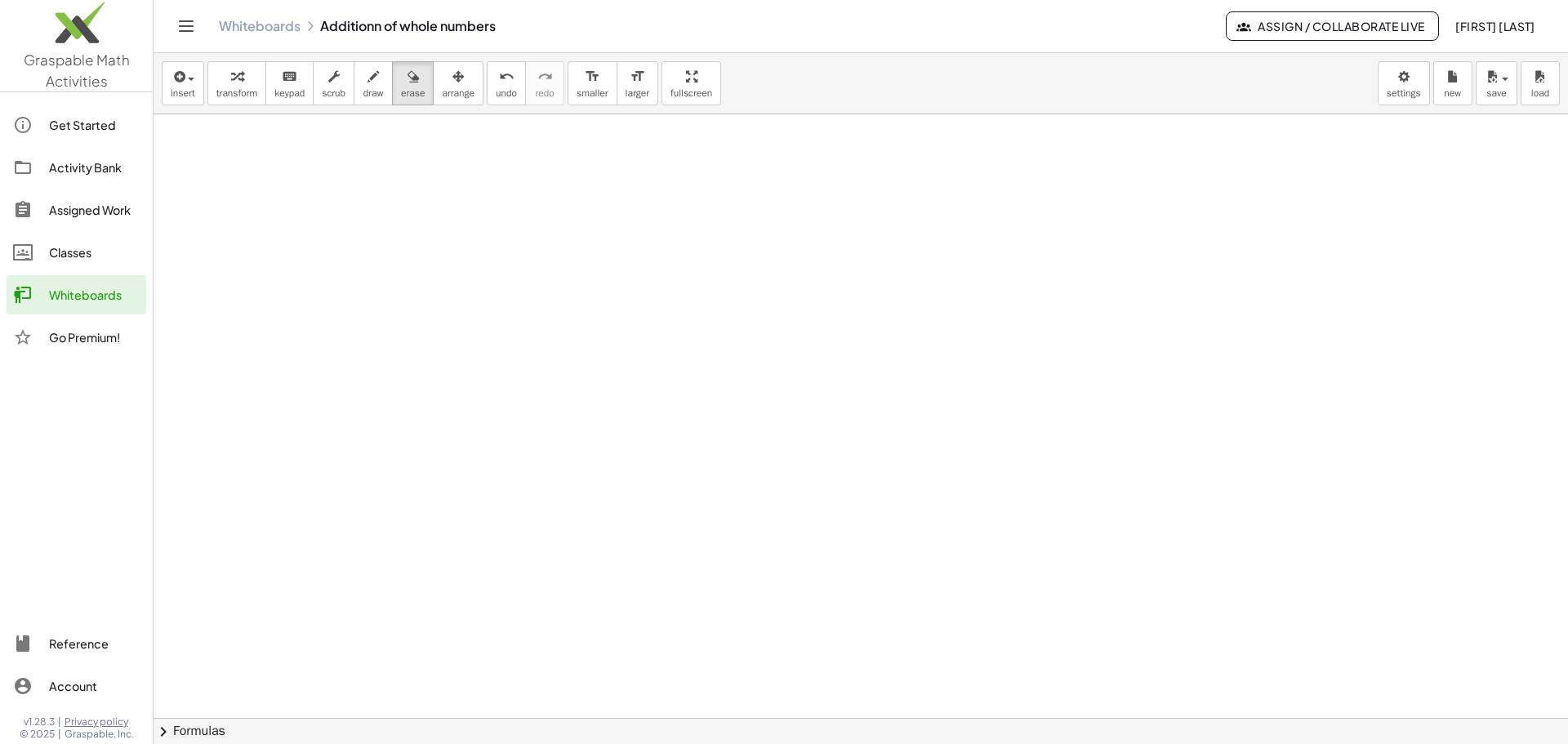 click at bounding box center [861, 718] 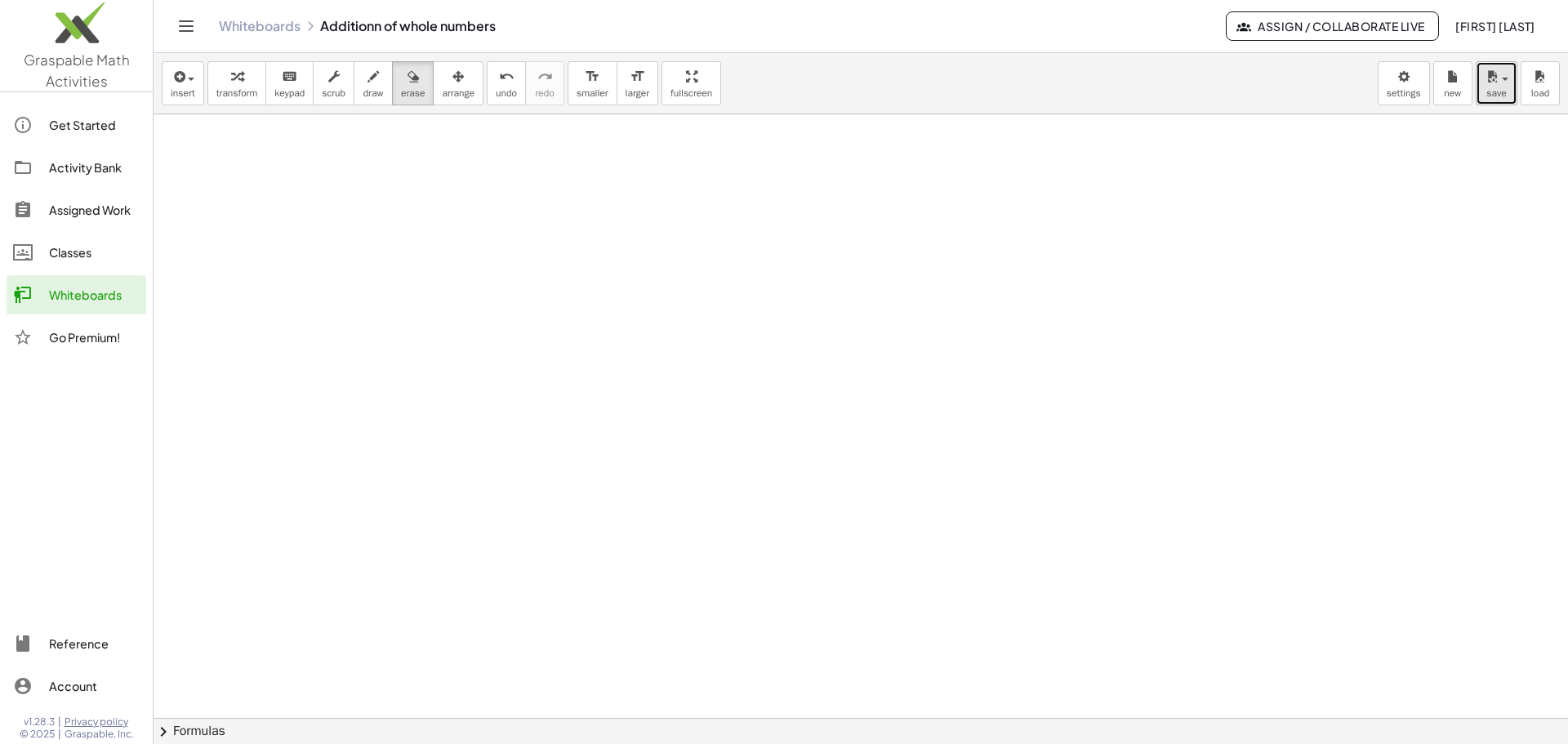 click at bounding box center (1500, 78) 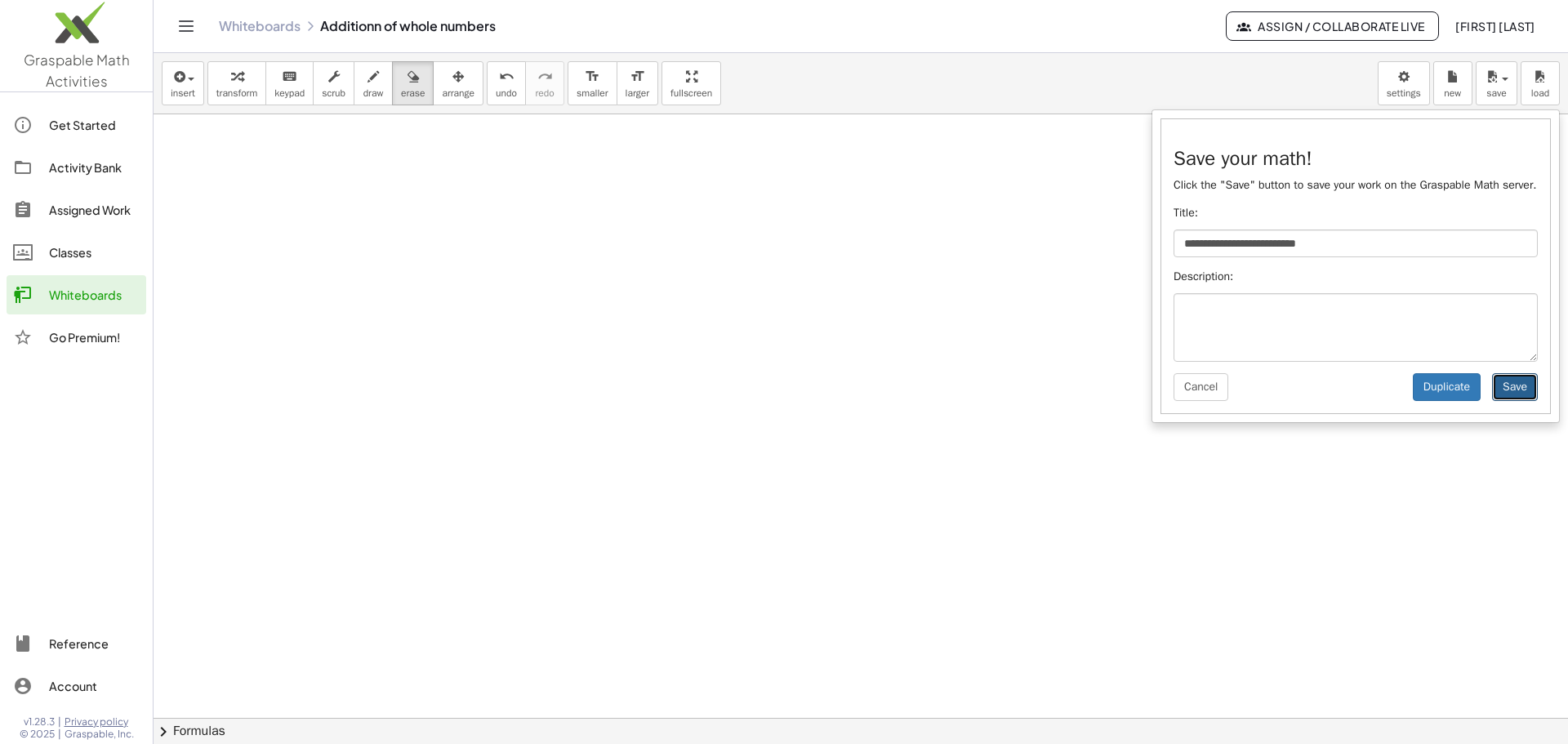 click on "Save" at bounding box center (1515, 387) 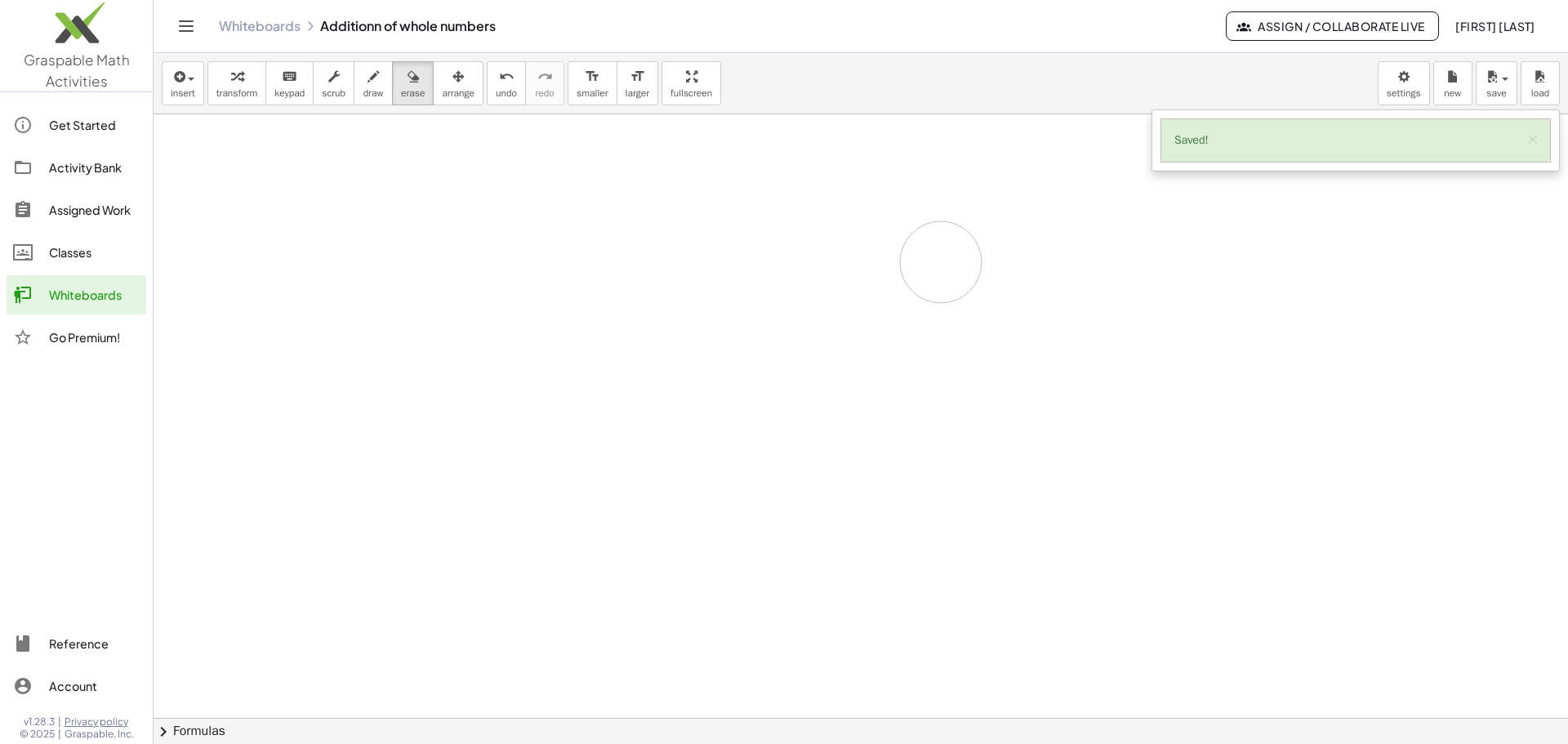 click at bounding box center [861, 718] 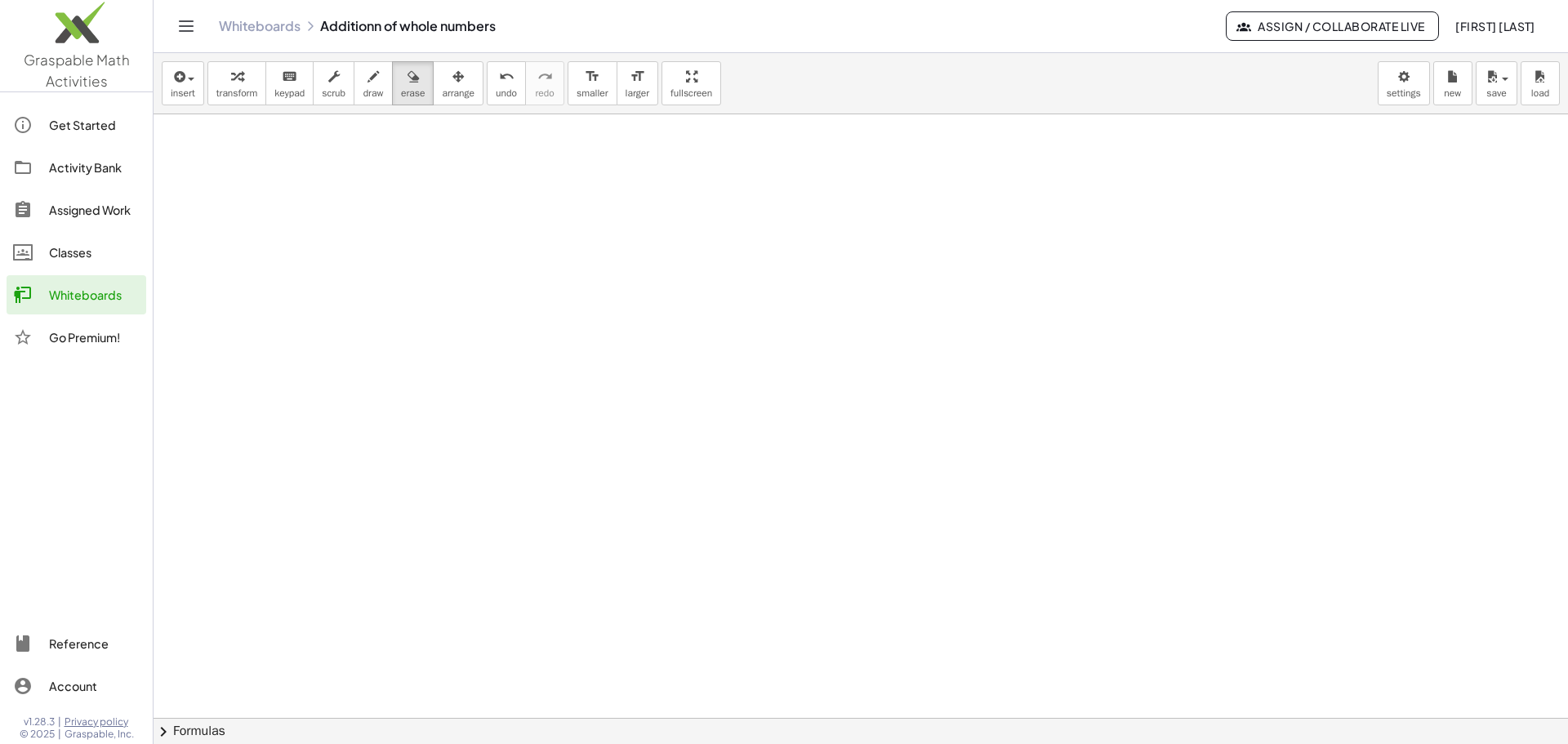 click at bounding box center (861, 718) 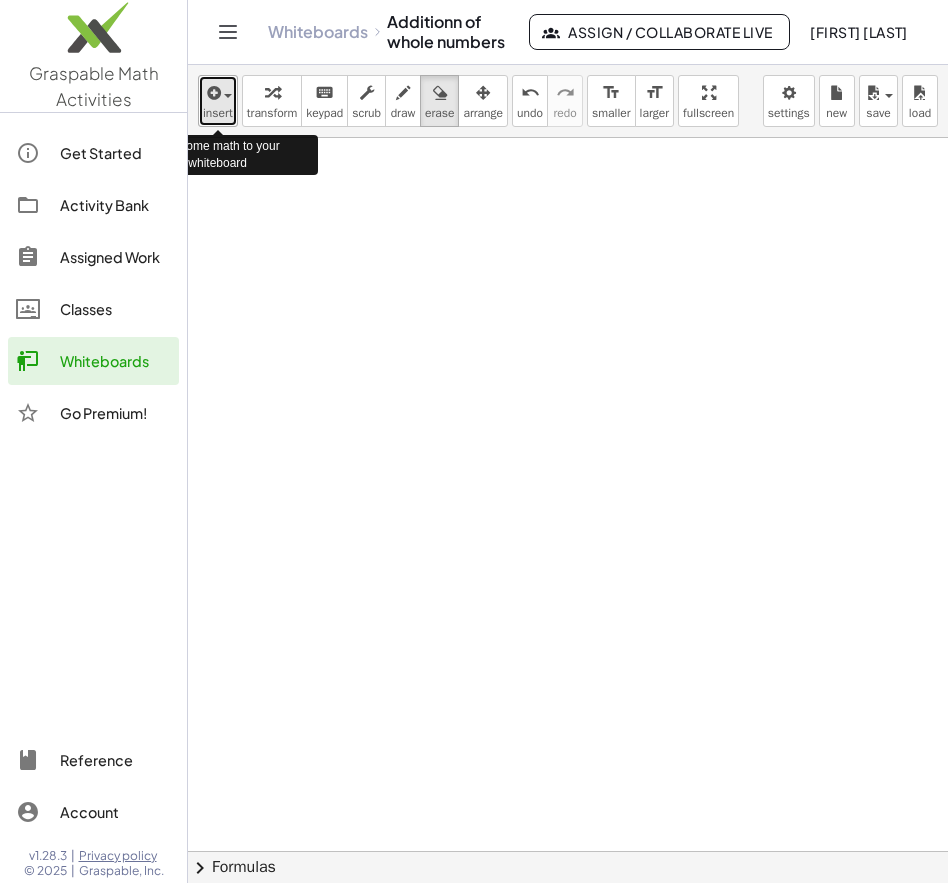click at bounding box center [223, 95] 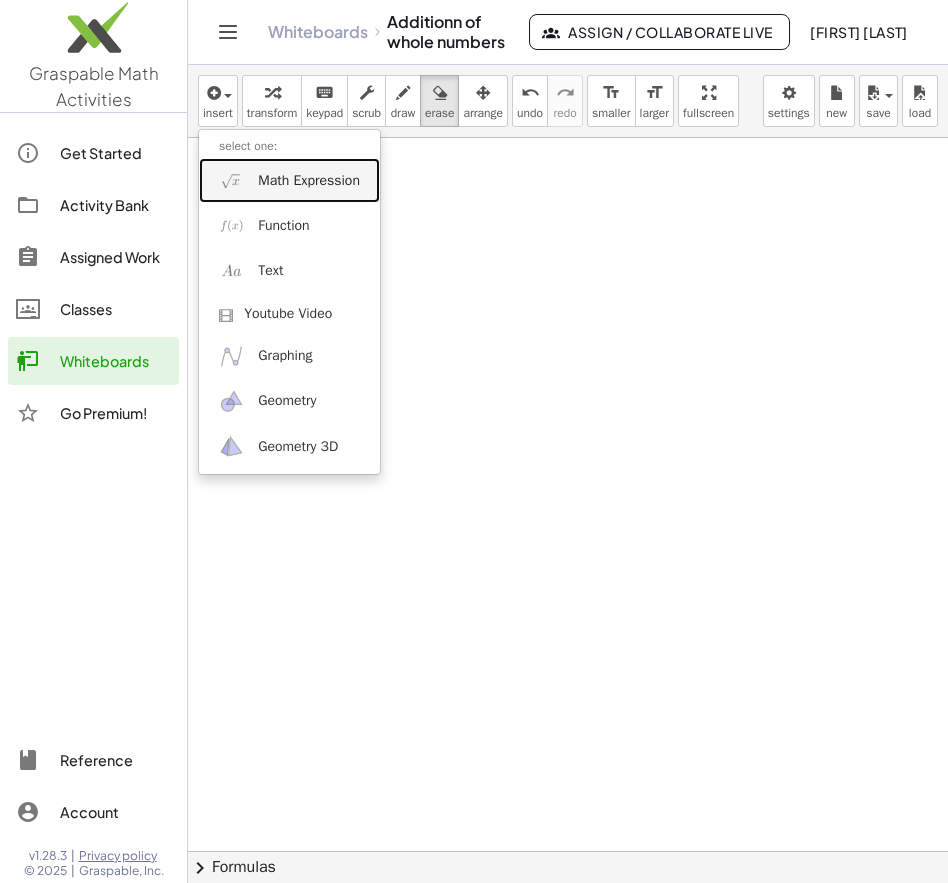 click on "Math Expression" at bounding box center (309, 181) 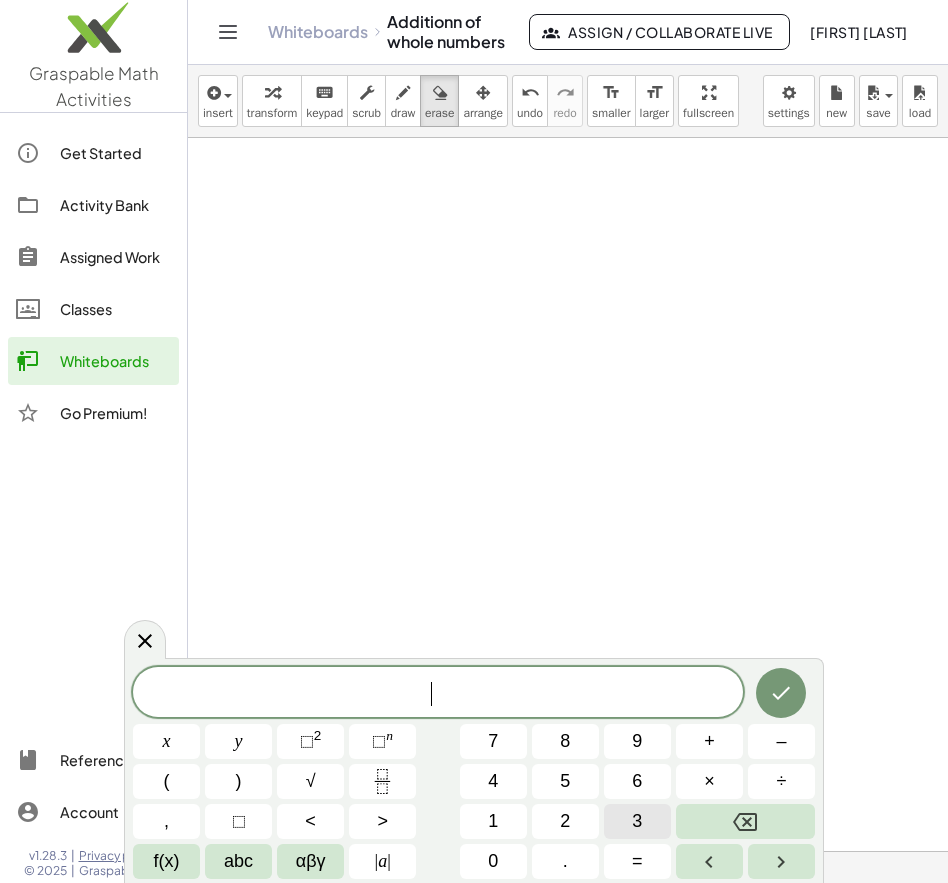 click on "3" at bounding box center (637, 821) 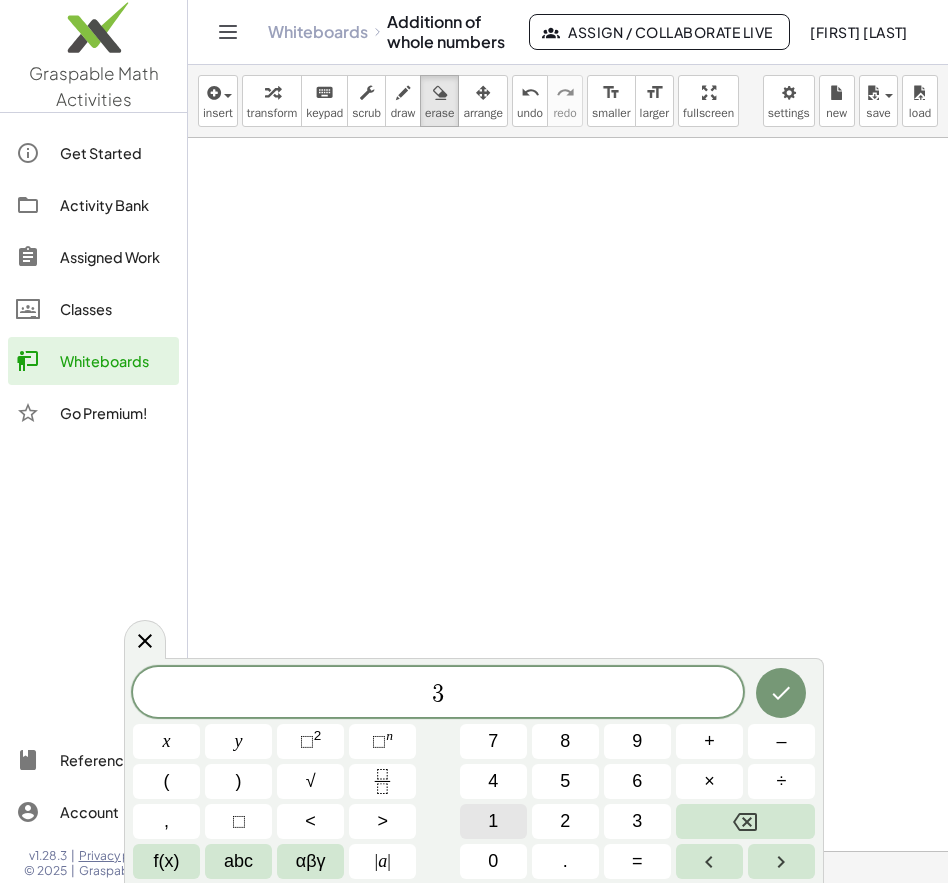 click on "1" at bounding box center (493, 821) 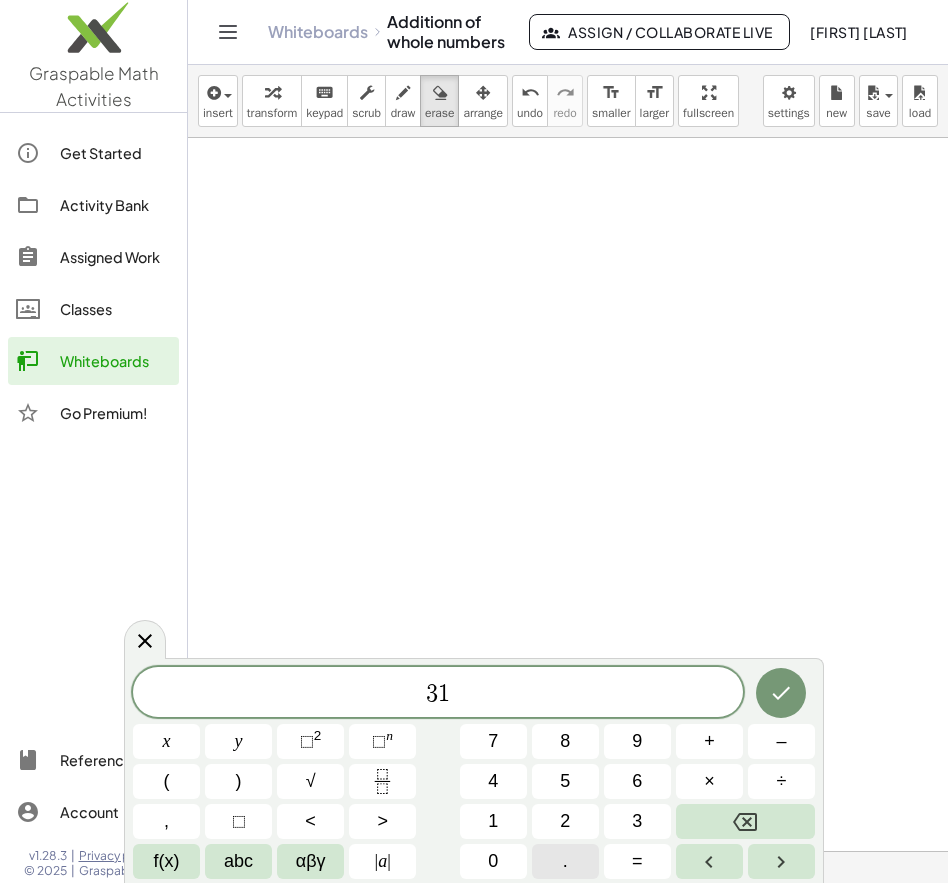 click on "." at bounding box center [565, 861] 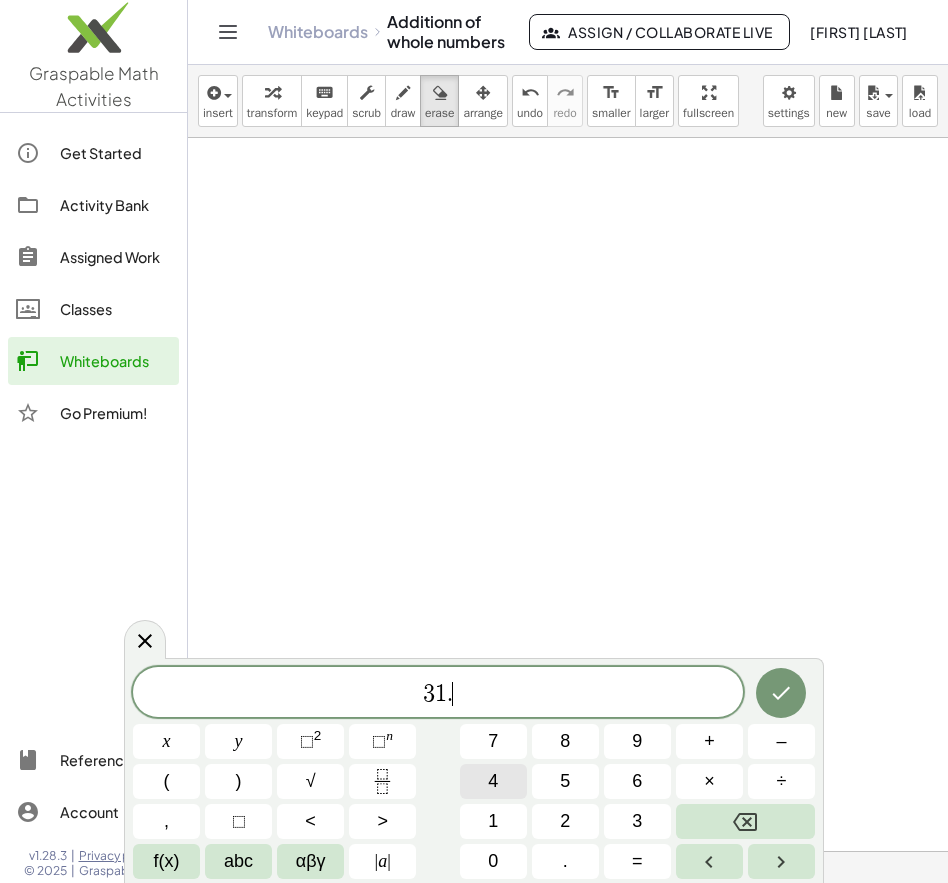 click on "4" at bounding box center [493, 781] 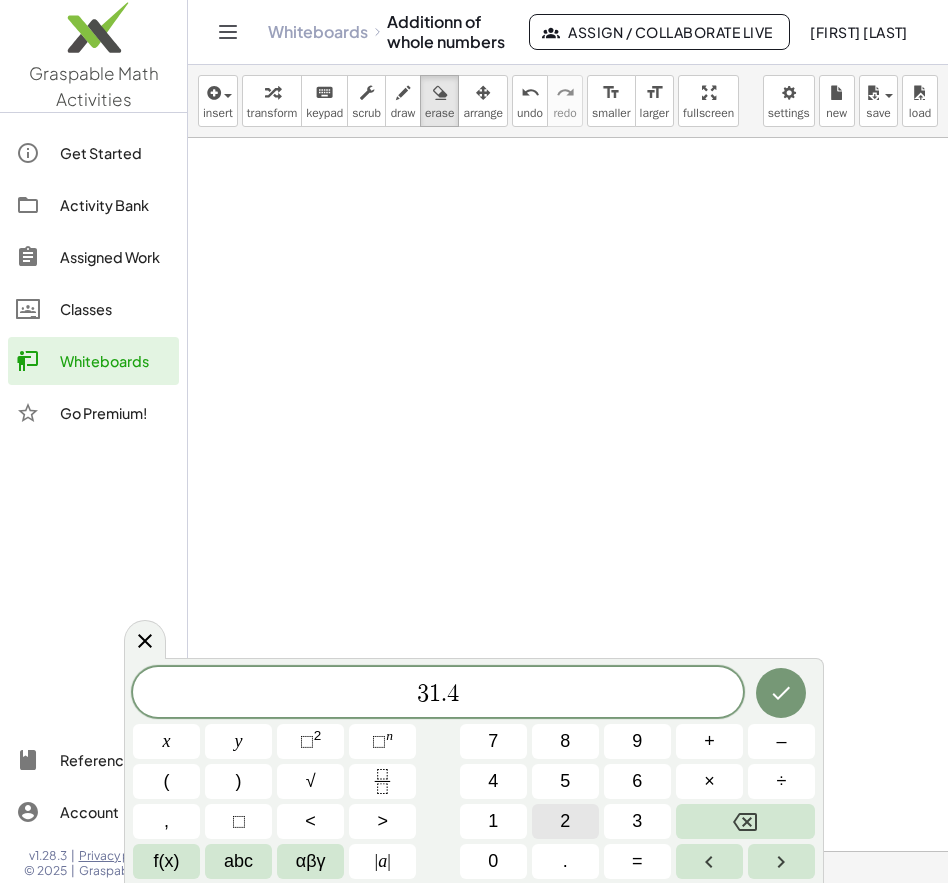 click on "2" at bounding box center [565, 821] 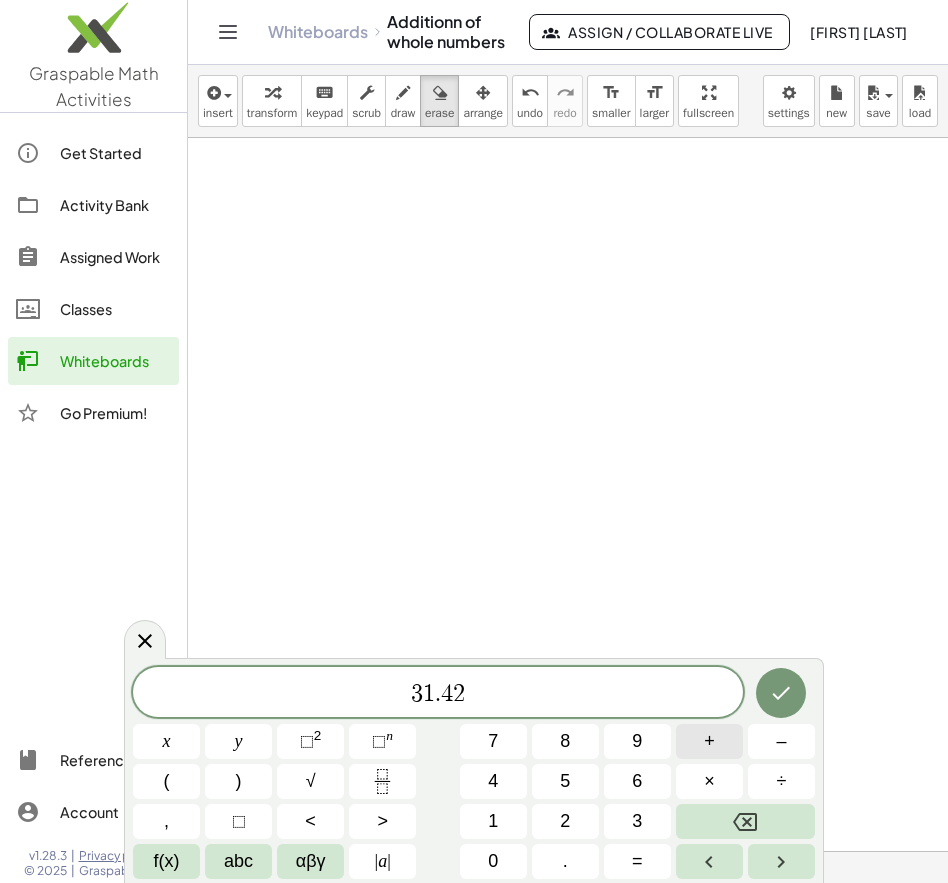 click on "+" at bounding box center [709, 741] 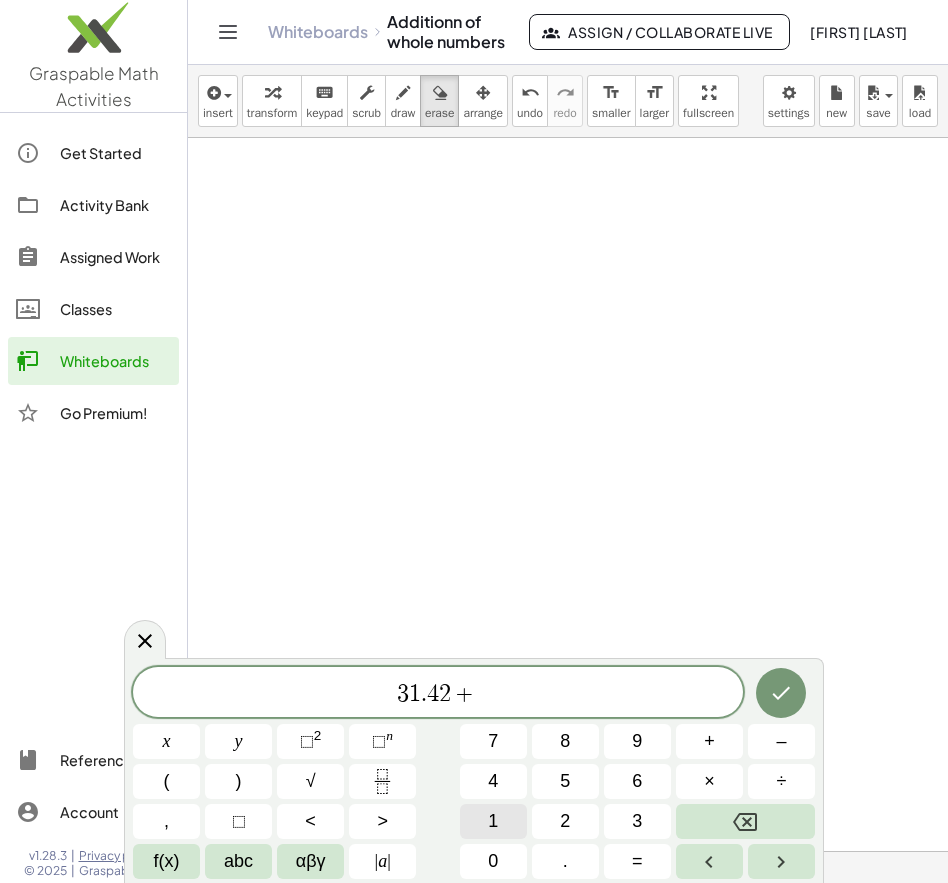 click on "1" at bounding box center (493, 821) 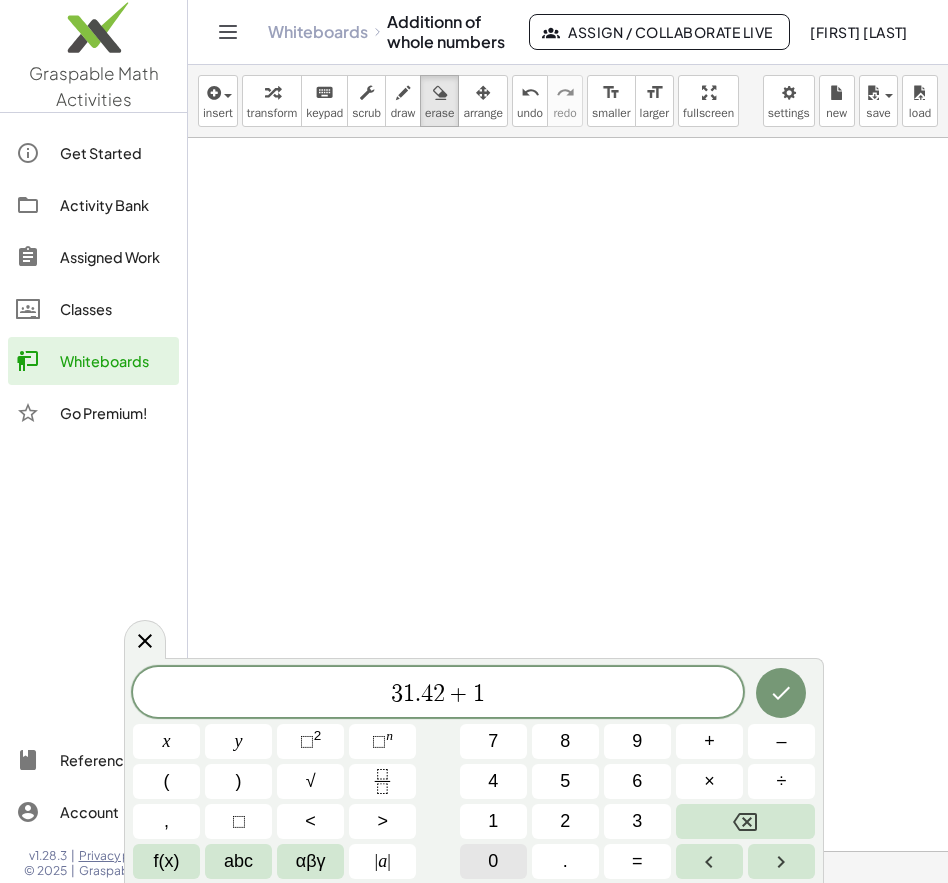 click on "0" at bounding box center (493, 861) 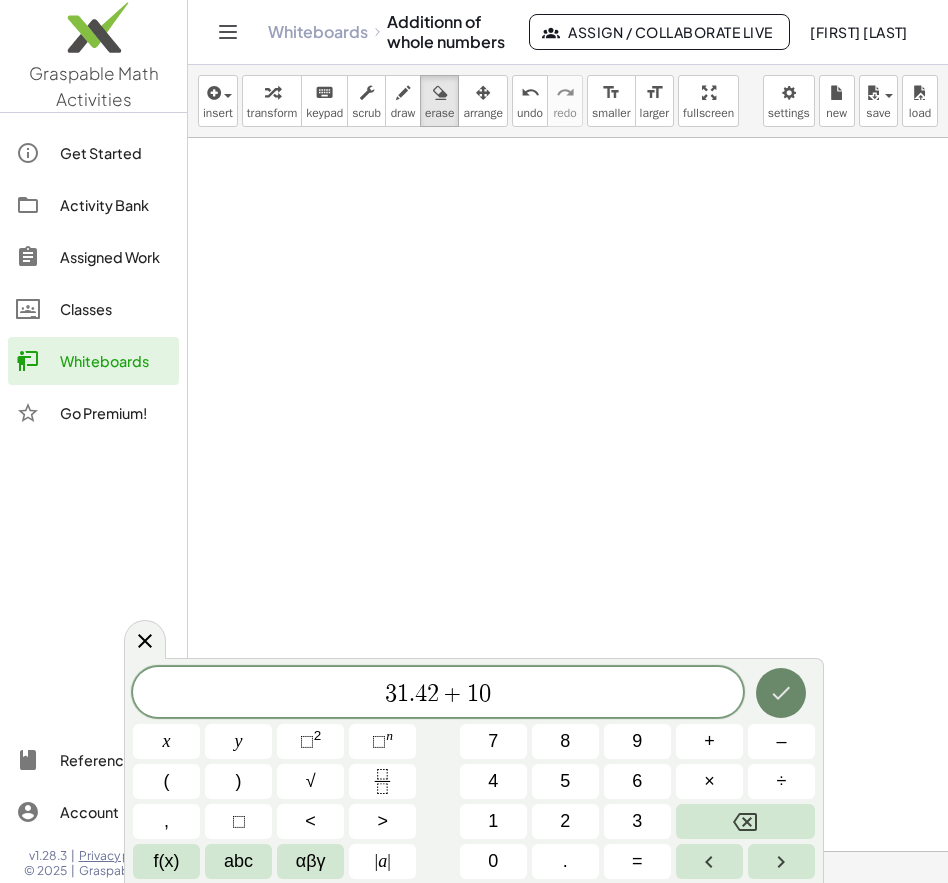 click 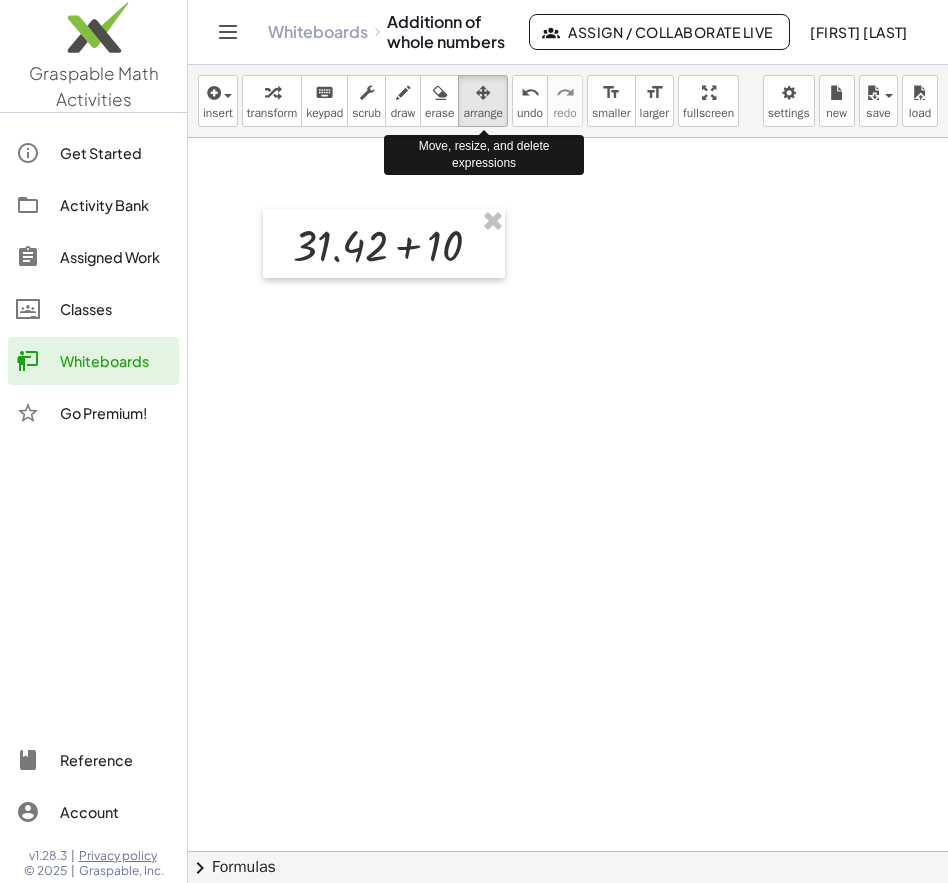 drag, startPoint x: 481, startPoint y: 95, endPoint x: 451, endPoint y: 176, distance: 86.37708 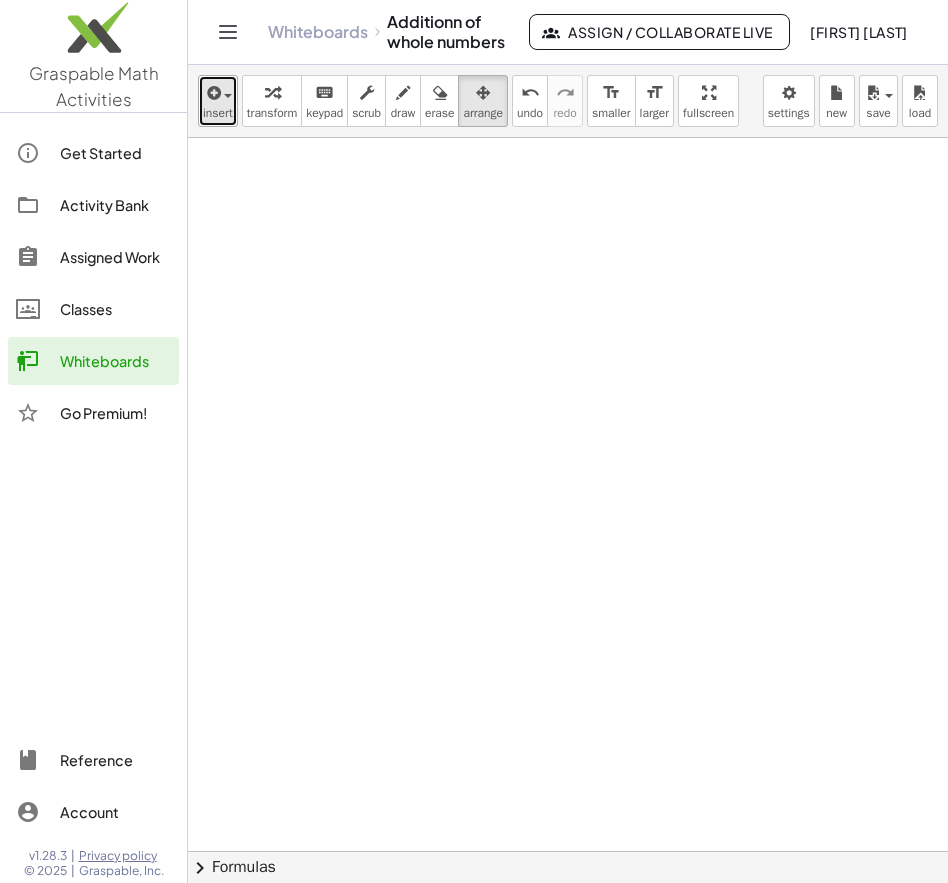 click at bounding box center (223, 95) 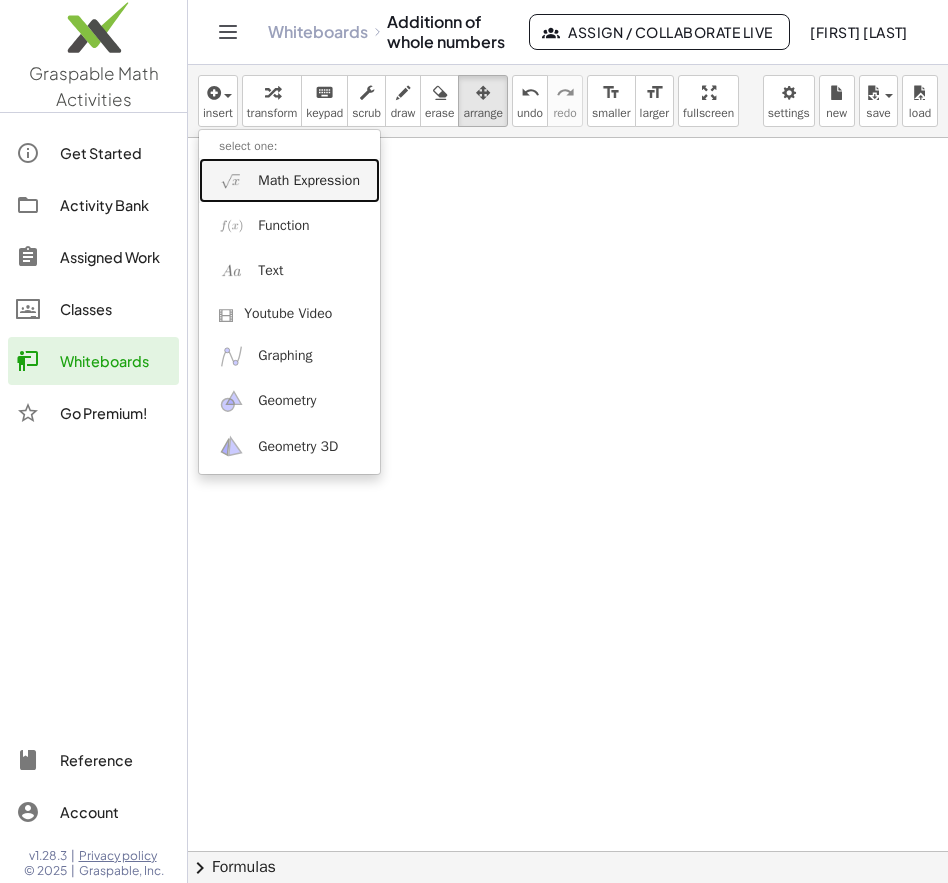 click on "Math Expression" at bounding box center [309, 181] 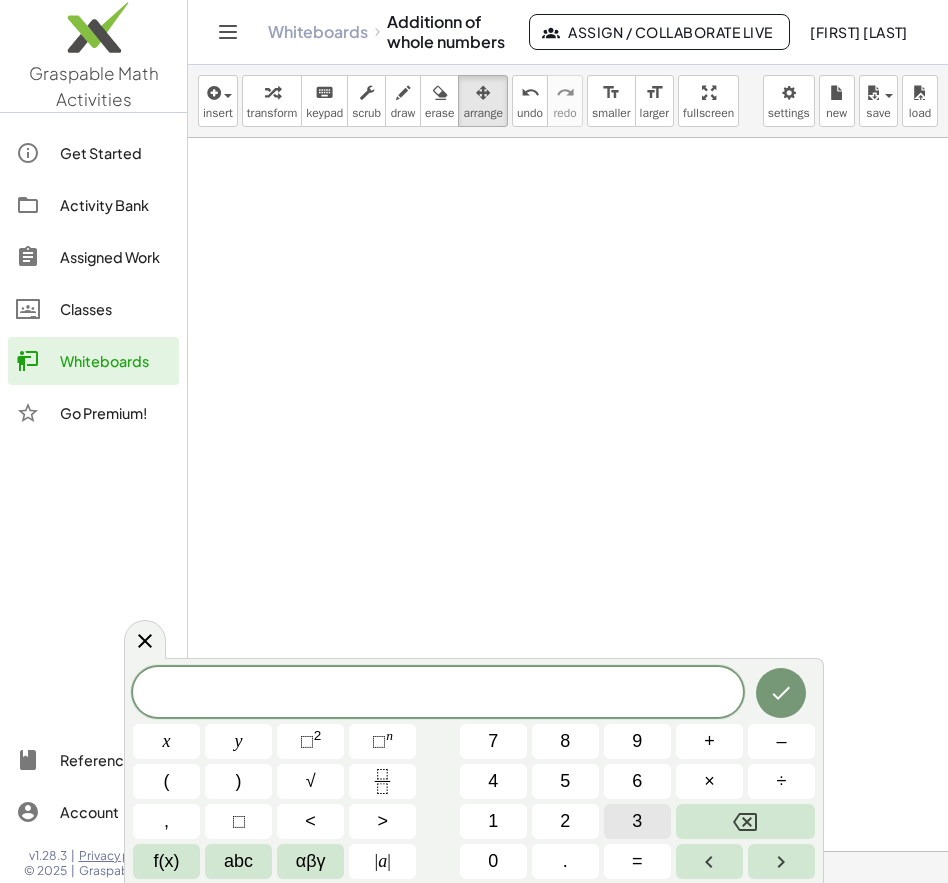 click on "3" at bounding box center (637, 821) 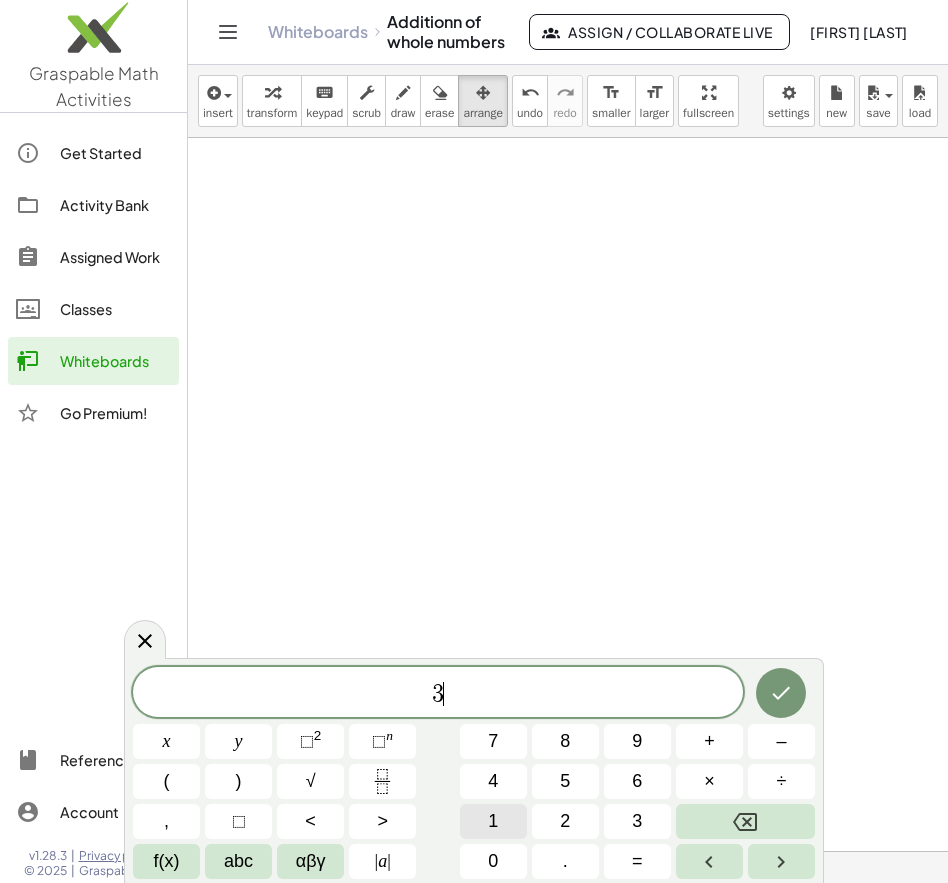 click on "1" at bounding box center (493, 821) 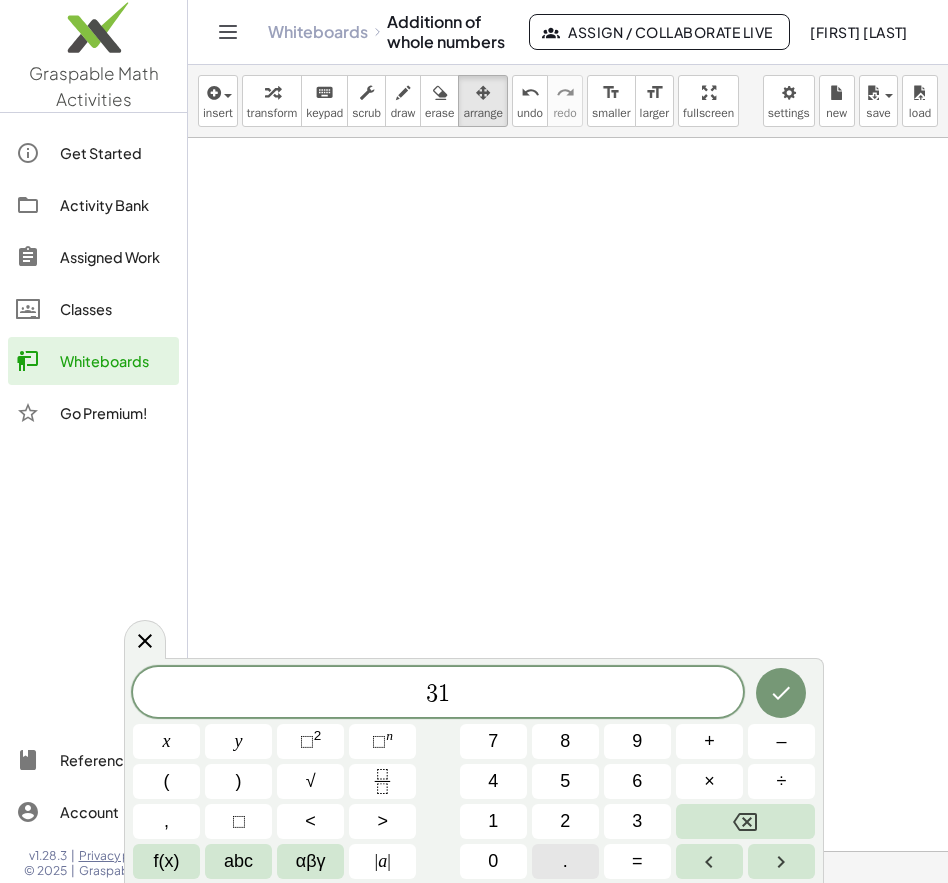 click on "." at bounding box center [565, 861] 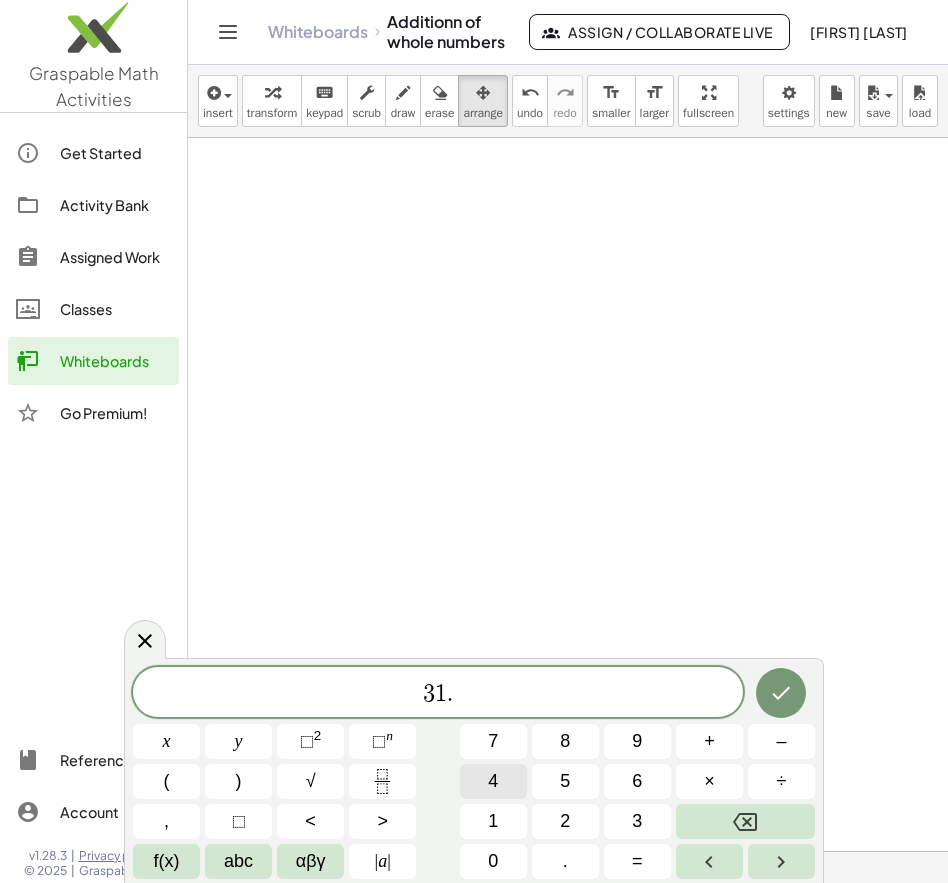 click on "4" at bounding box center [493, 781] 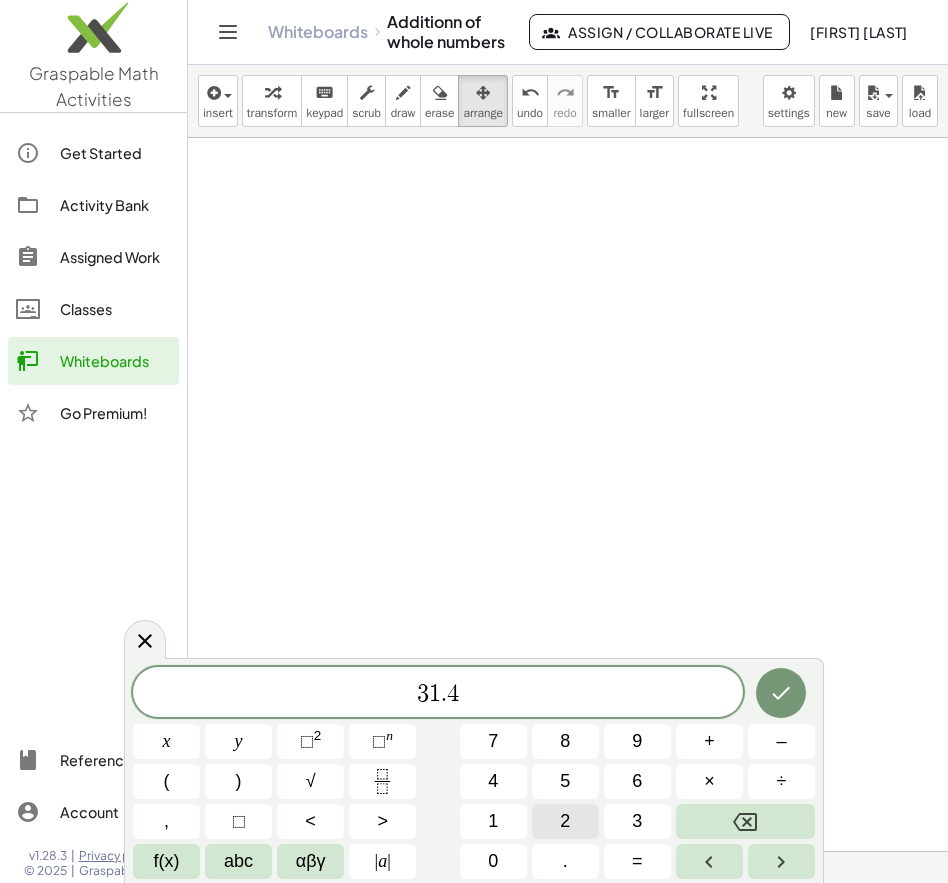 click on "2" at bounding box center (565, 821) 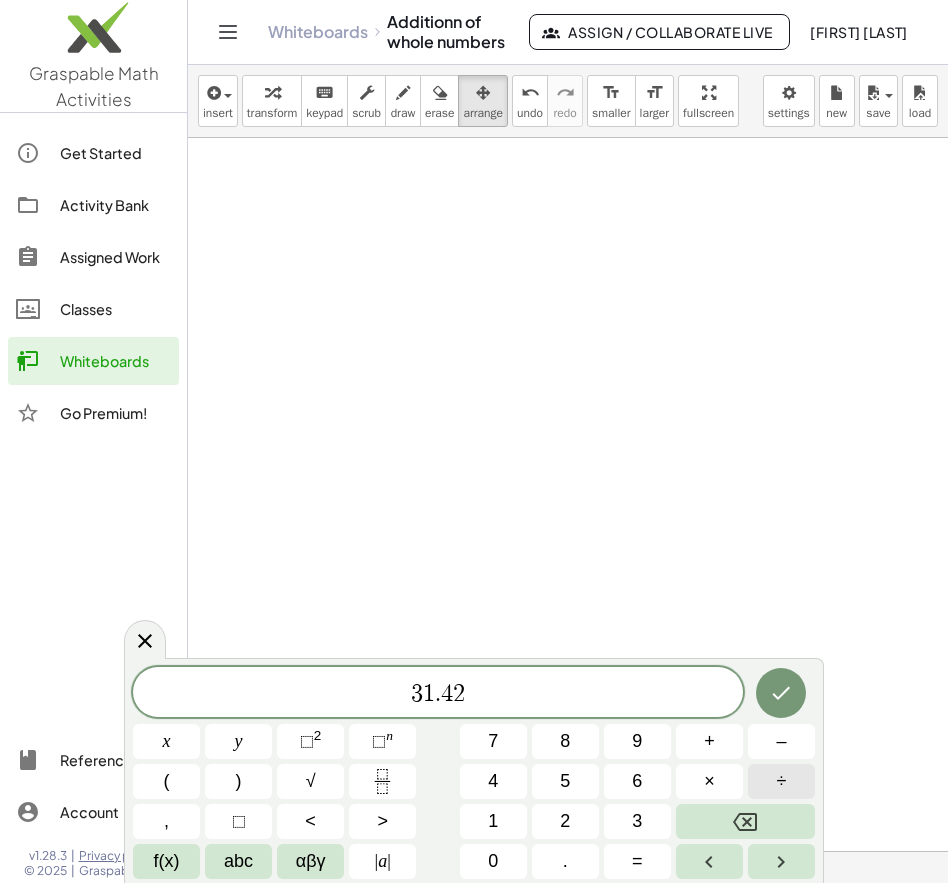 click on "÷" at bounding box center (782, 781) 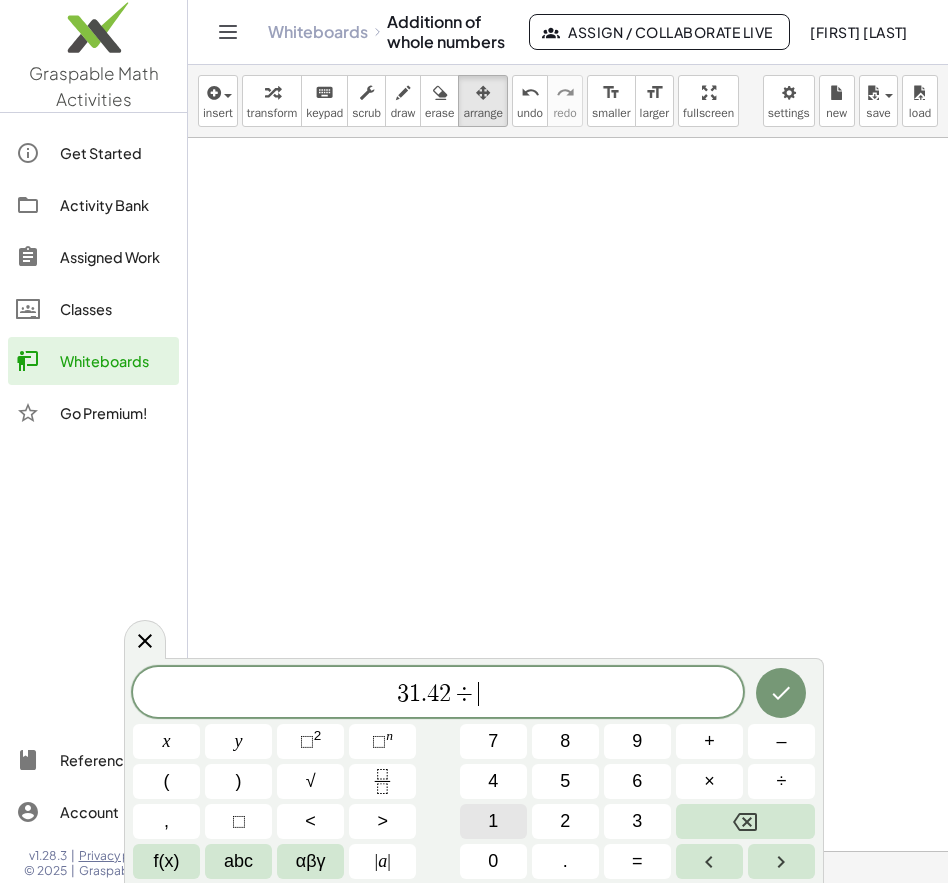 click on "1" at bounding box center (493, 821) 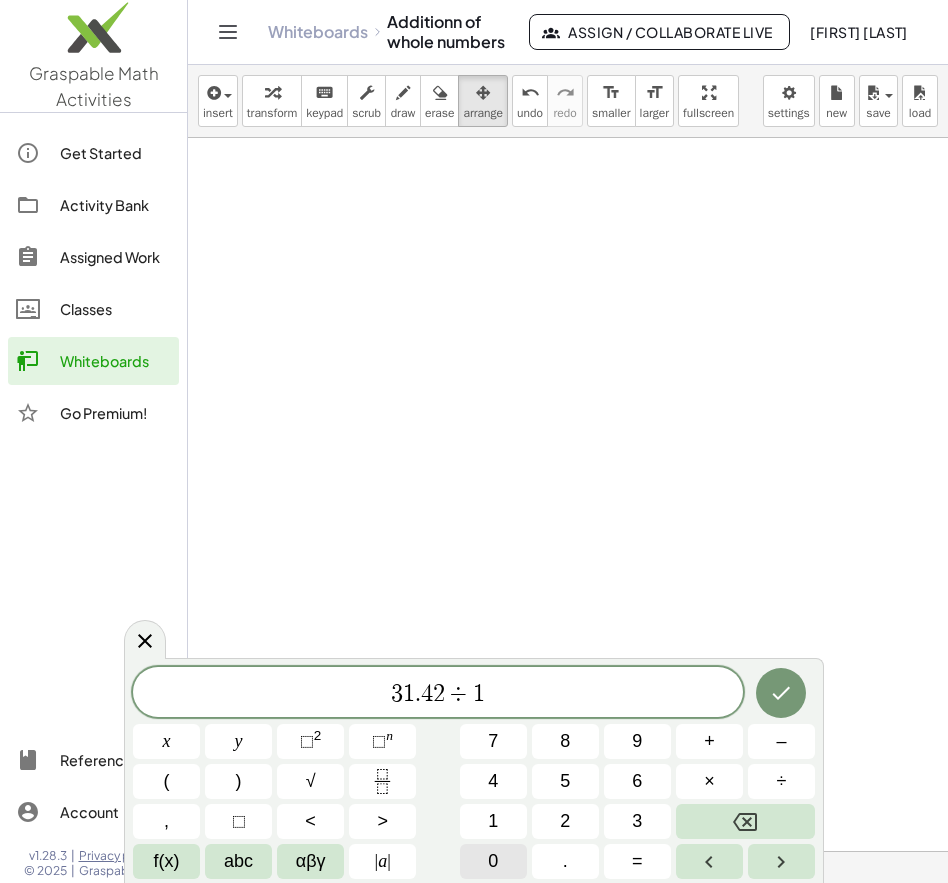 click on "0" at bounding box center (493, 861) 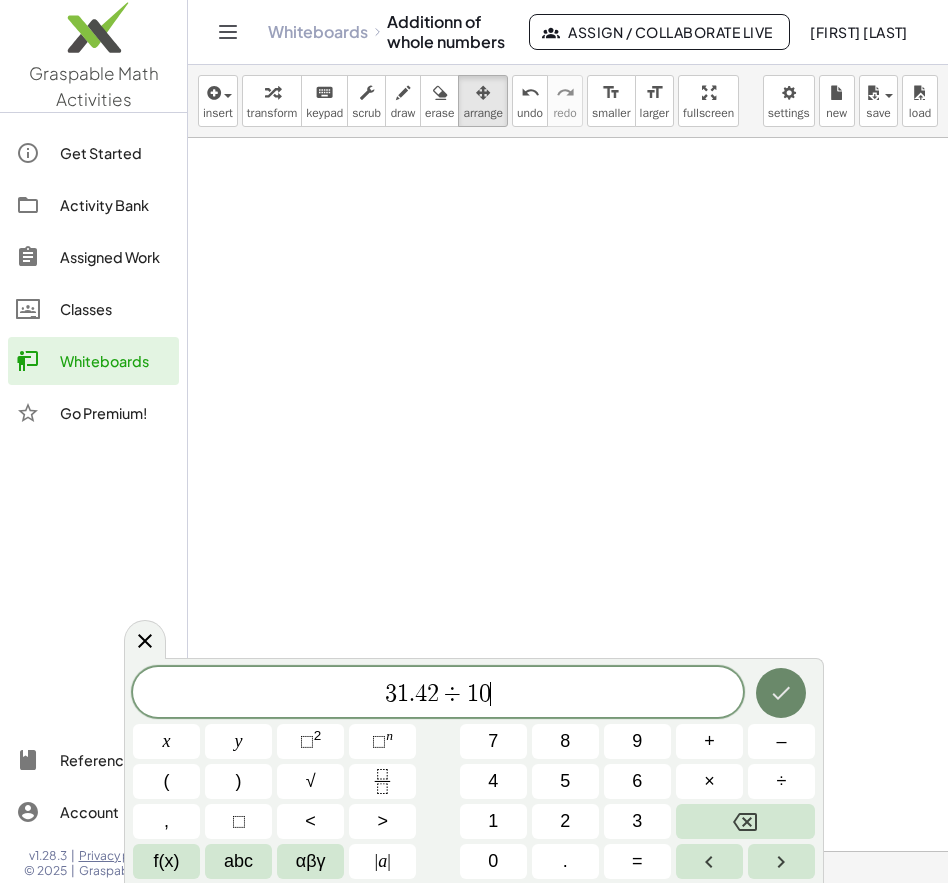 click 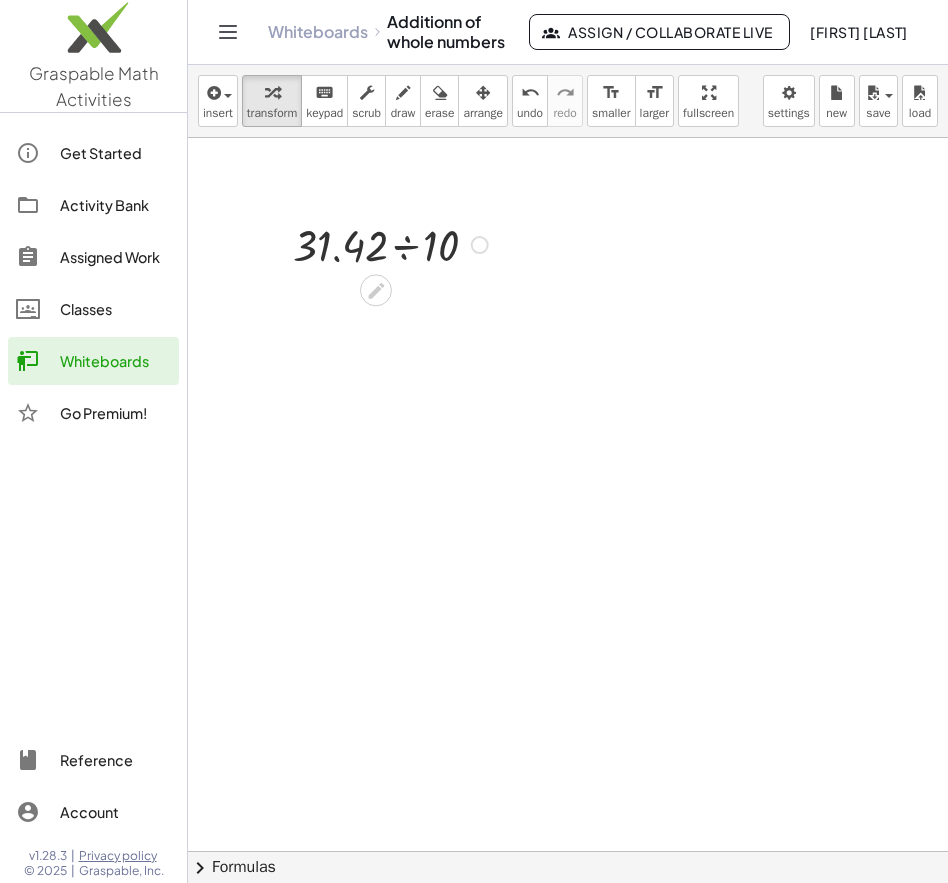 click at bounding box center [393, 243] 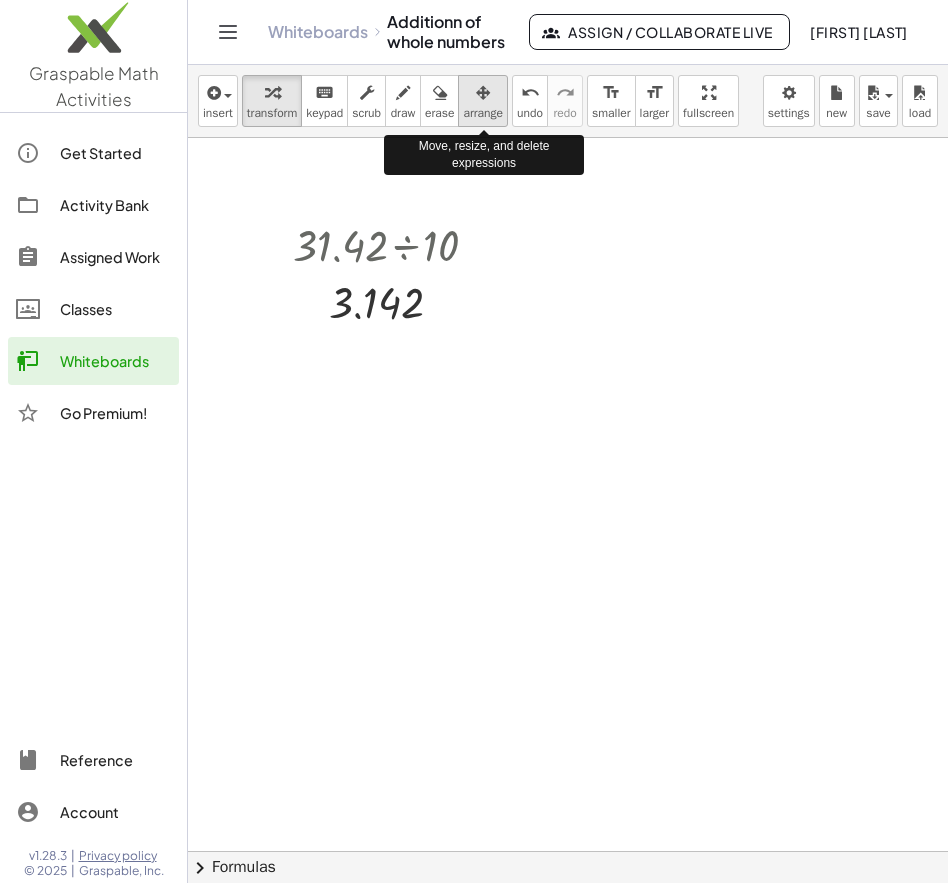 click at bounding box center (483, 93) 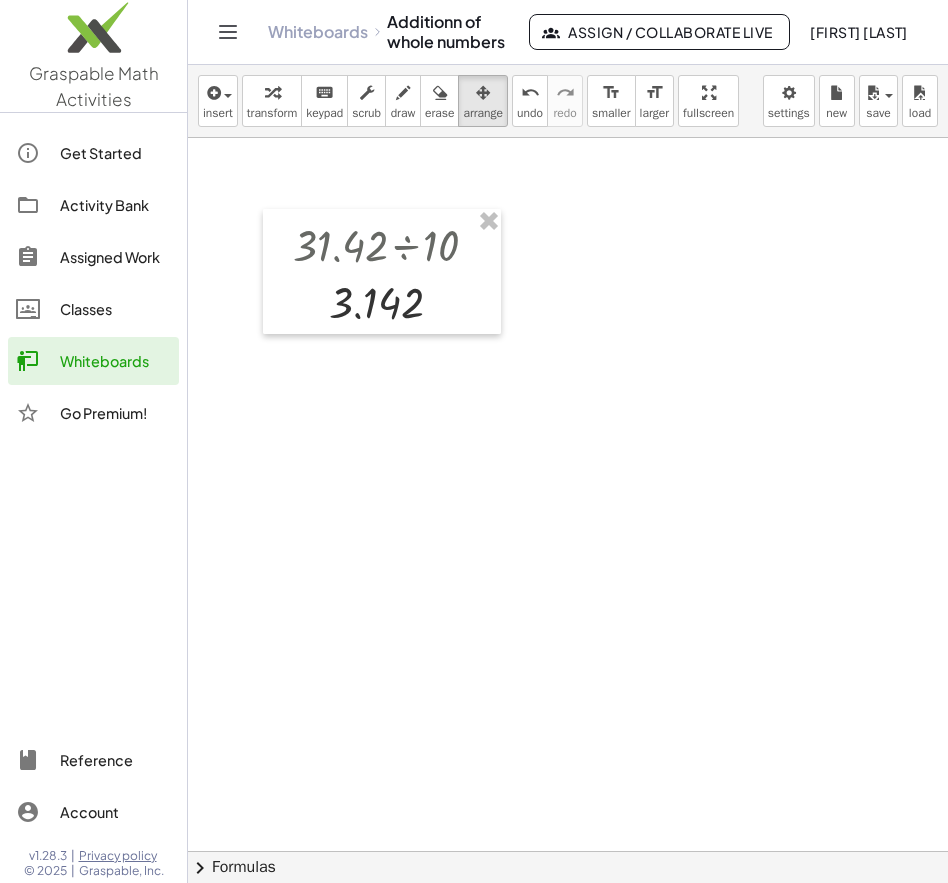 click at bounding box center [568, 877] 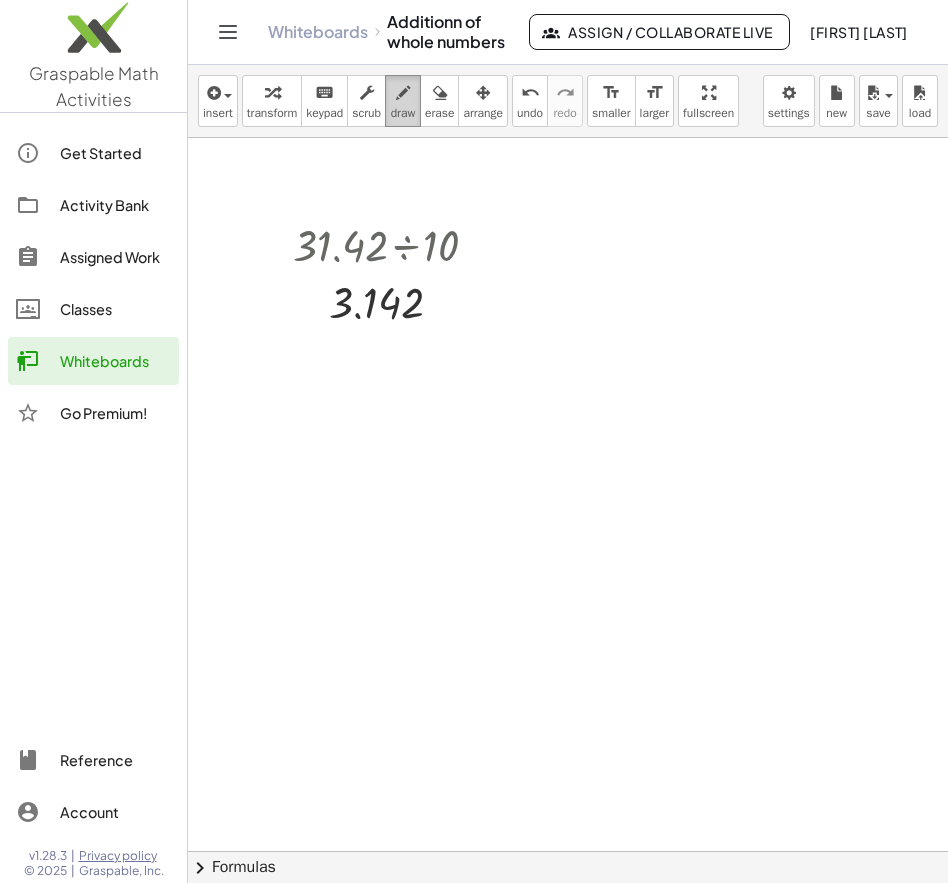 click at bounding box center [403, 92] 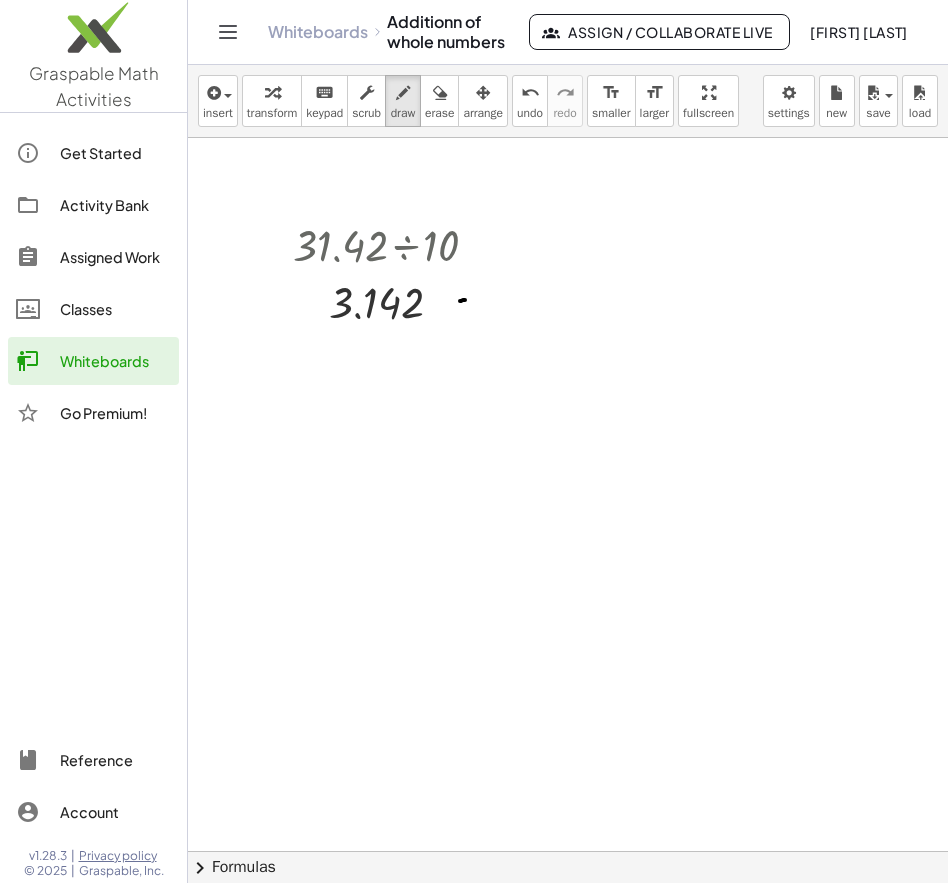 drag, startPoint x: 460, startPoint y: 301, endPoint x: 487, endPoint y: 297, distance: 27.294687 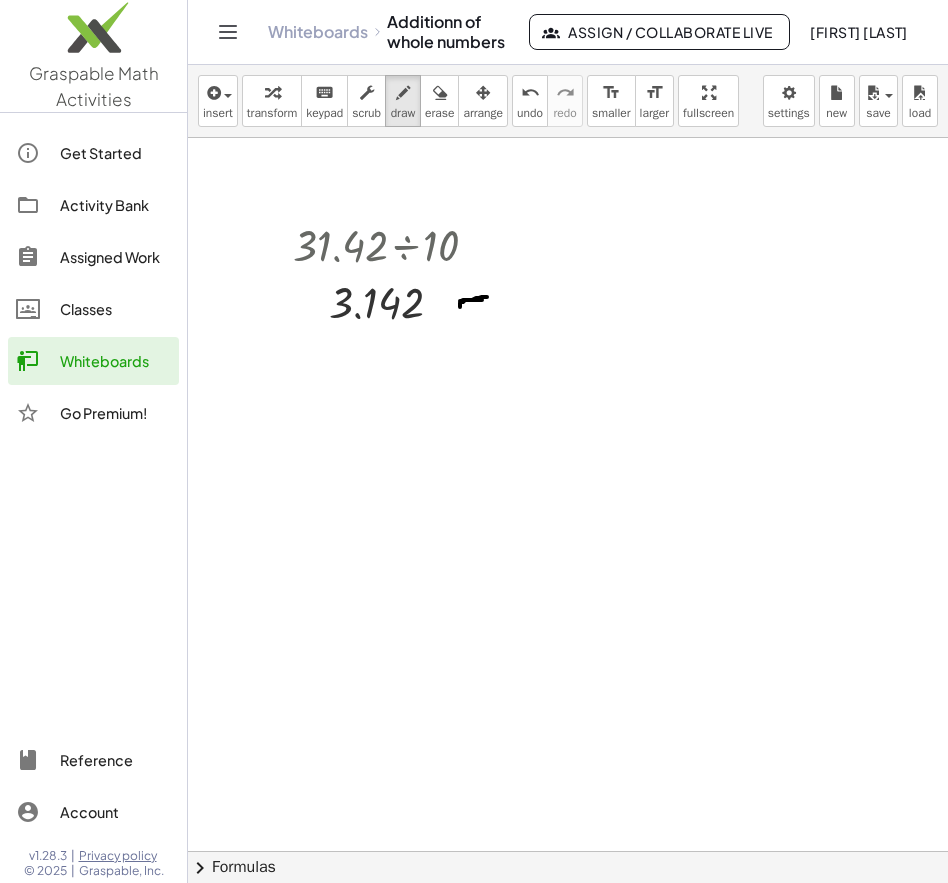 drag, startPoint x: 460, startPoint y: 307, endPoint x: 482, endPoint y: 300, distance: 23.086792 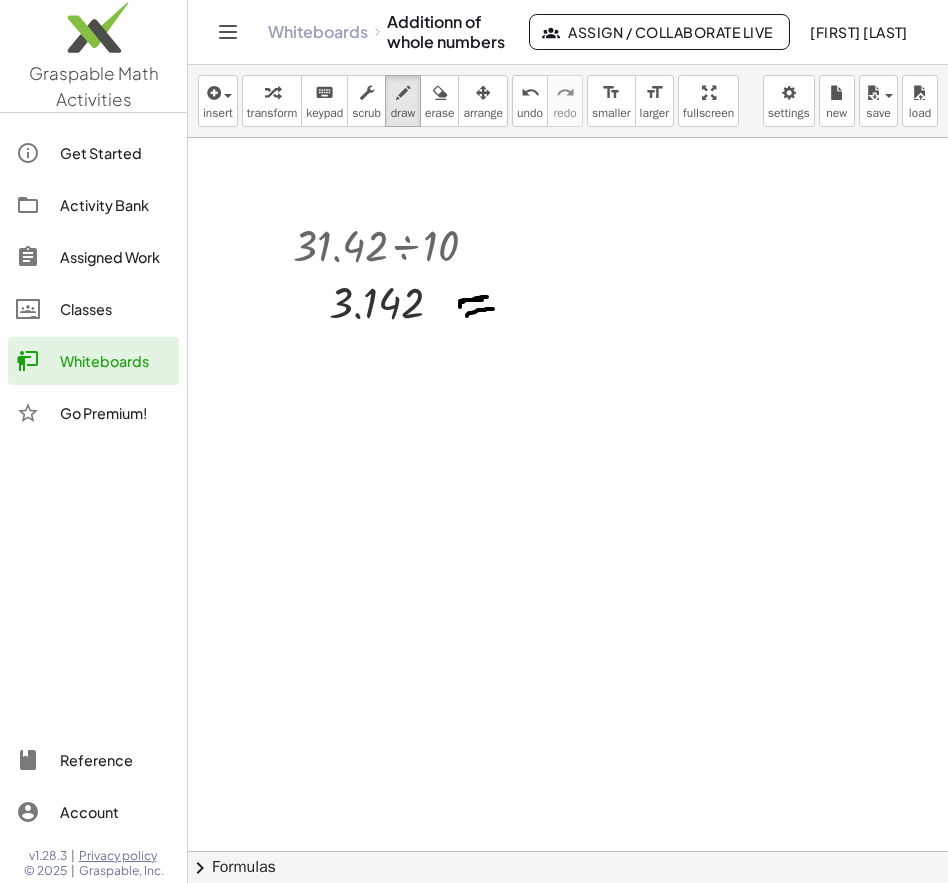 drag, startPoint x: 467, startPoint y: 316, endPoint x: 497, endPoint y: 309, distance: 30.805843 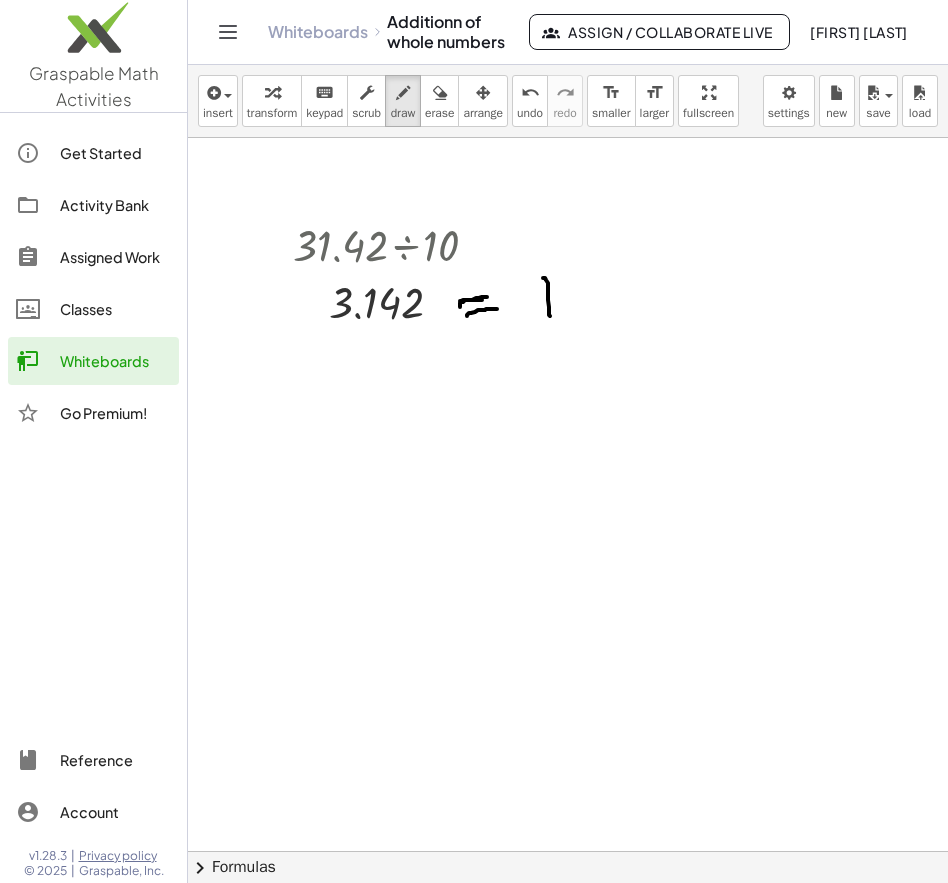 drag, startPoint x: 543, startPoint y: 278, endPoint x: 550, endPoint y: 315, distance: 37.65634 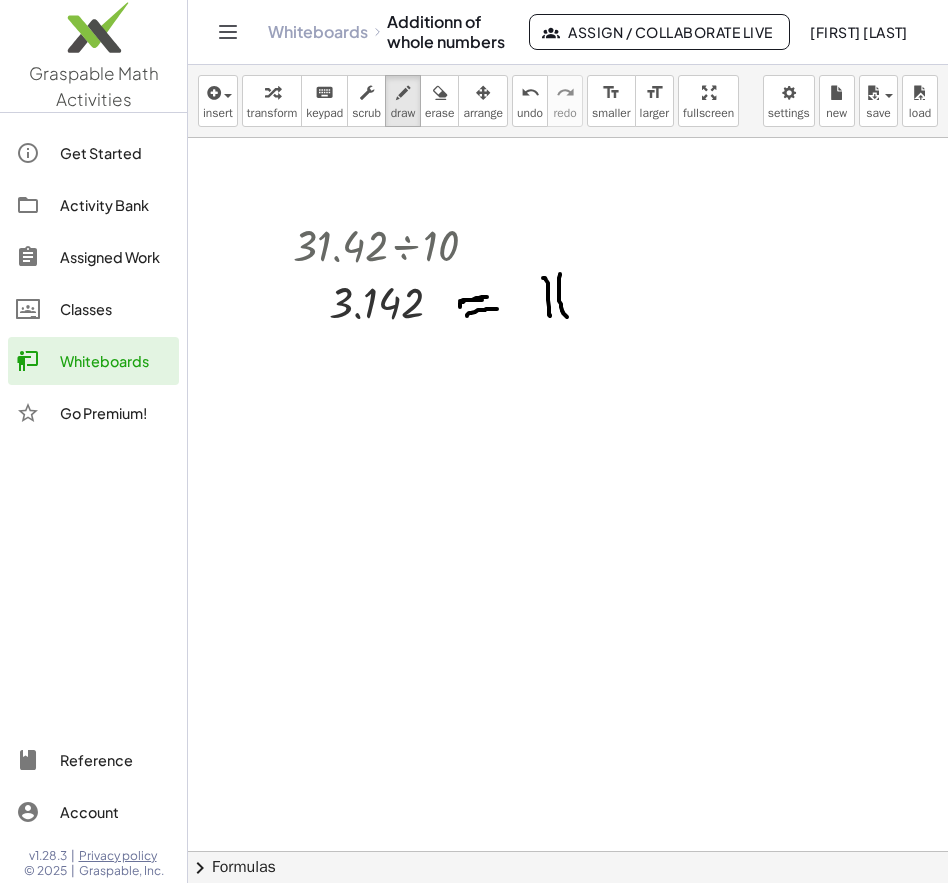drag, startPoint x: 560, startPoint y: 274, endPoint x: 567, endPoint y: 317, distance: 43.56604 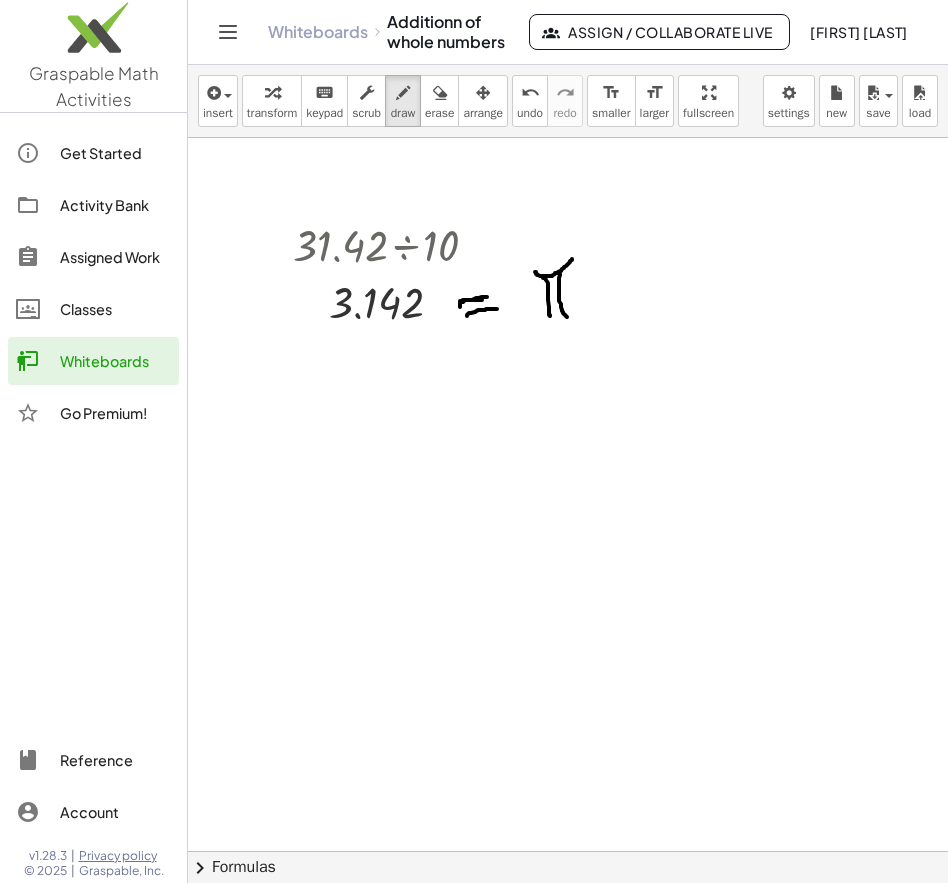 drag, startPoint x: 535, startPoint y: 272, endPoint x: 572, endPoint y: 259, distance: 39.217342 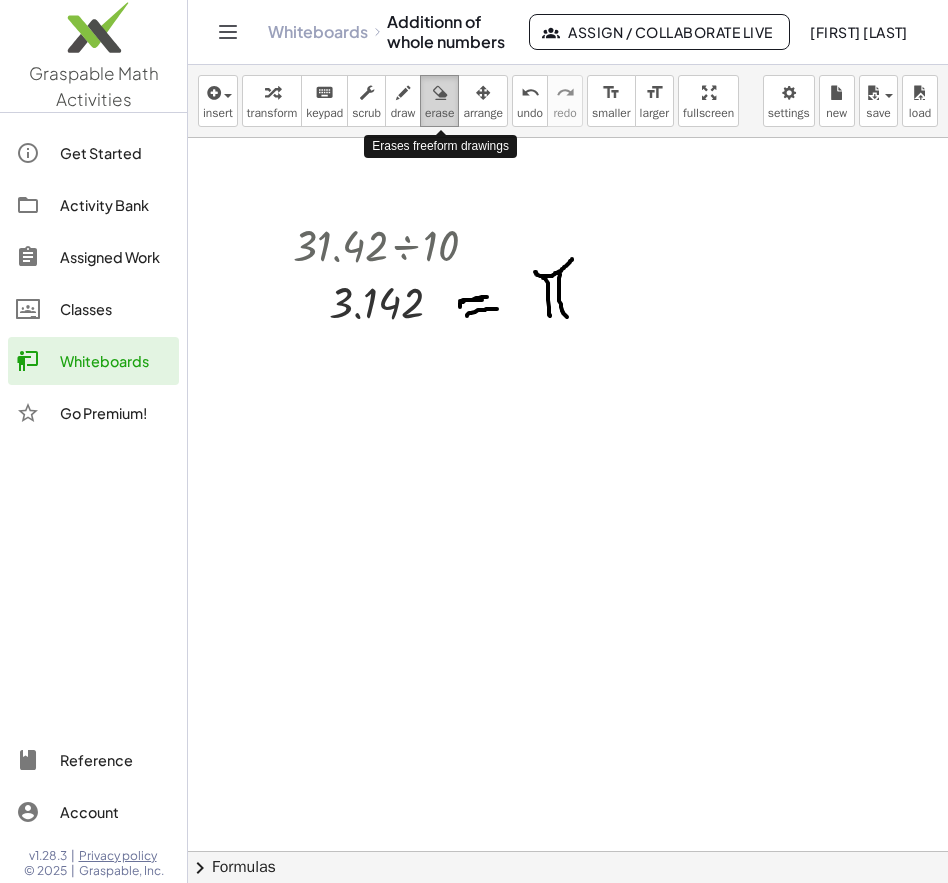 click at bounding box center (440, 93) 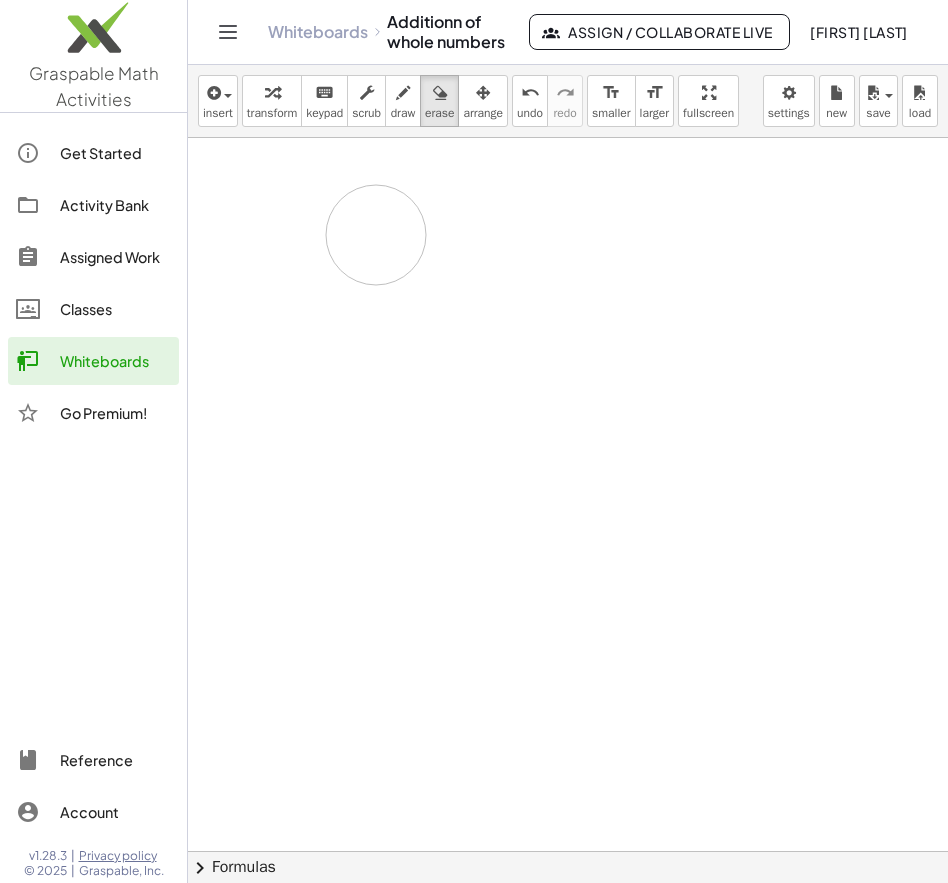 drag, startPoint x: 558, startPoint y: 263, endPoint x: 349, endPoint y: 240, distance: 210.26175 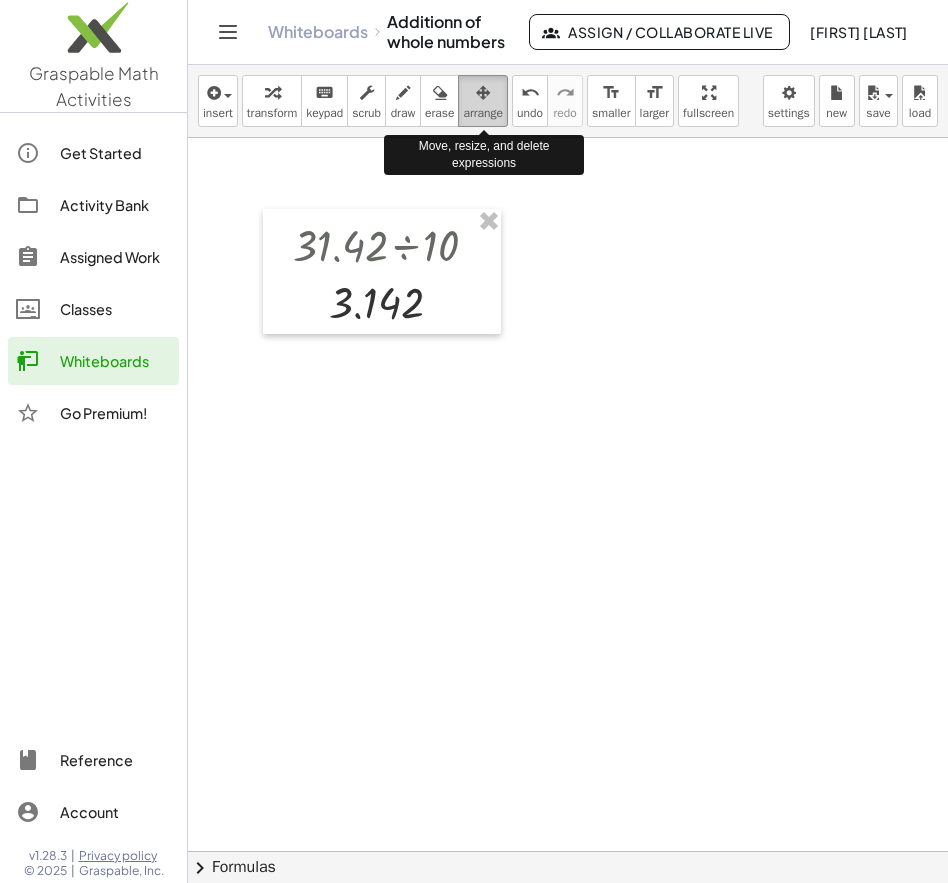 click at bounding box center (483, 93) 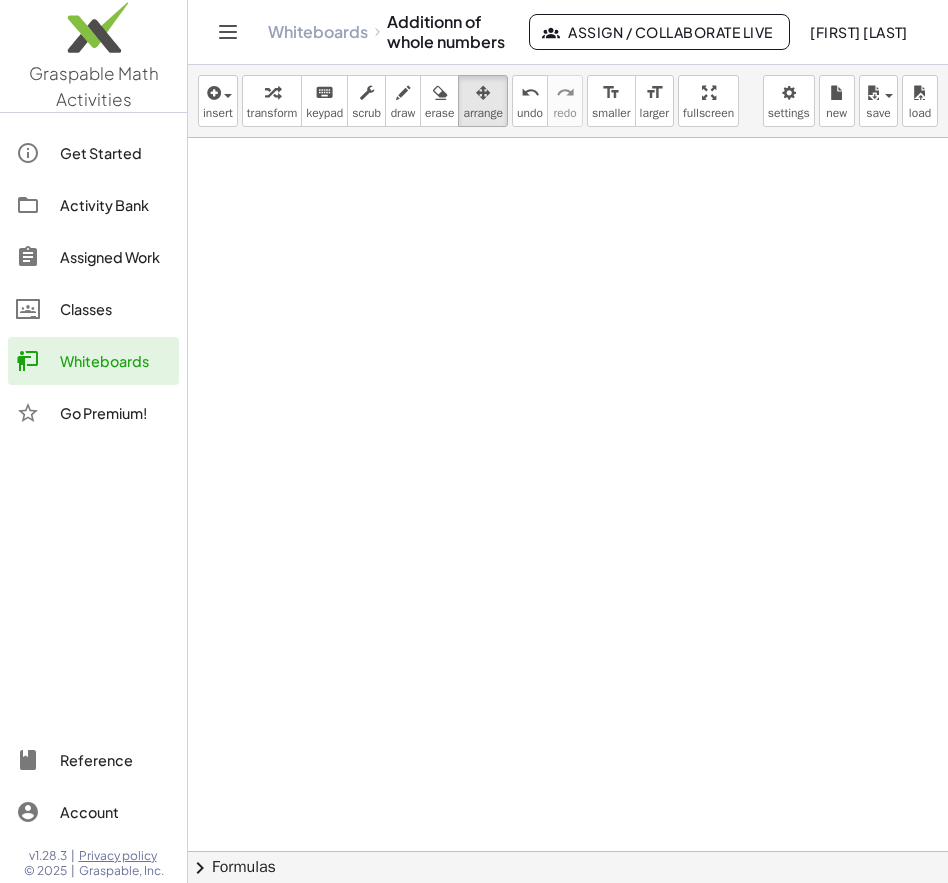 click at bounding box center (568, 877) 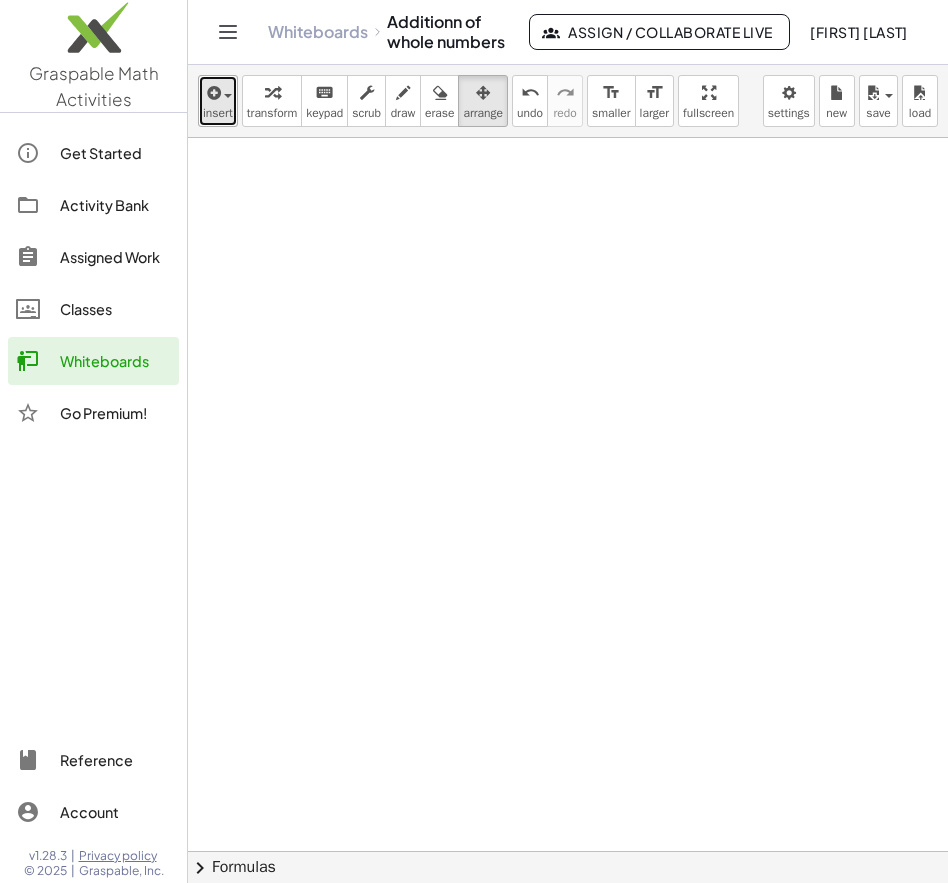 click at bounding box center [212, 93] 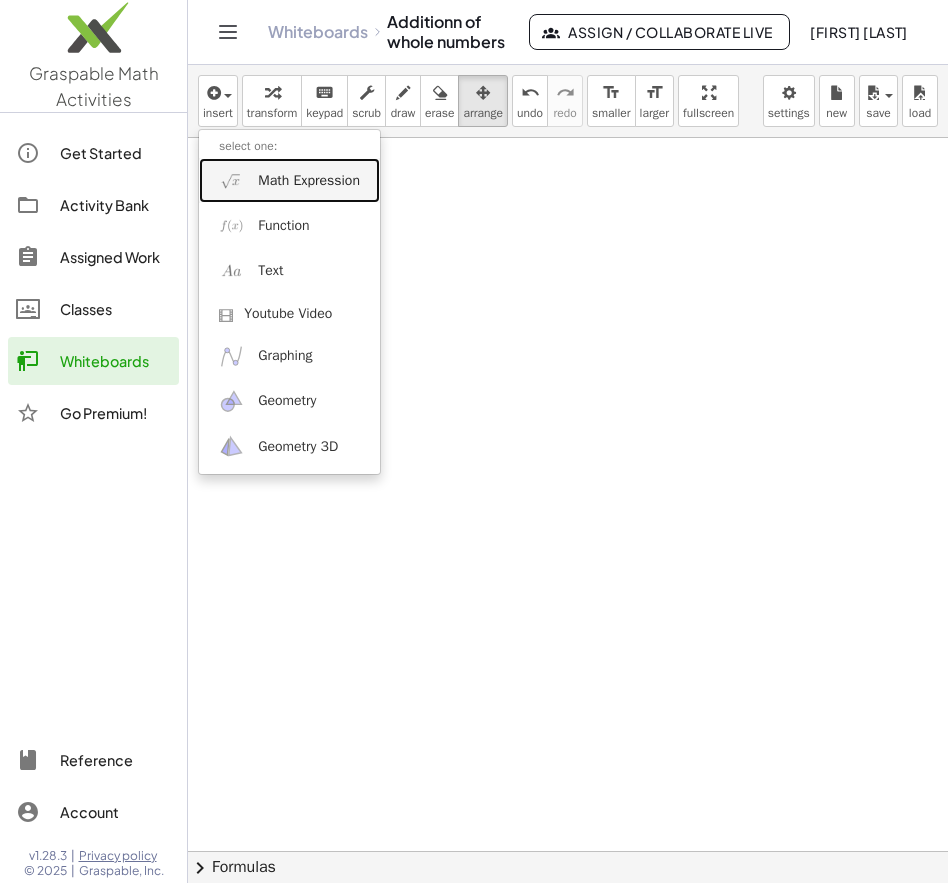 click on "Math Expression" at bounding box center [309, 181] 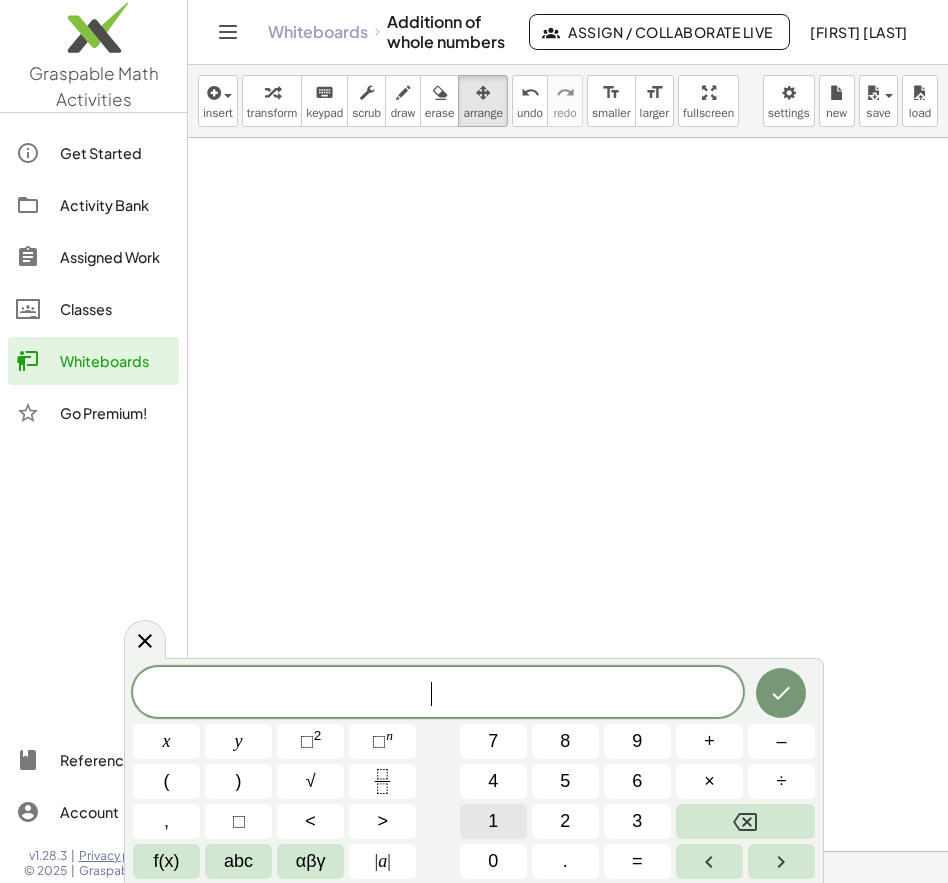 click on "1" at bounding box center [493, 821] 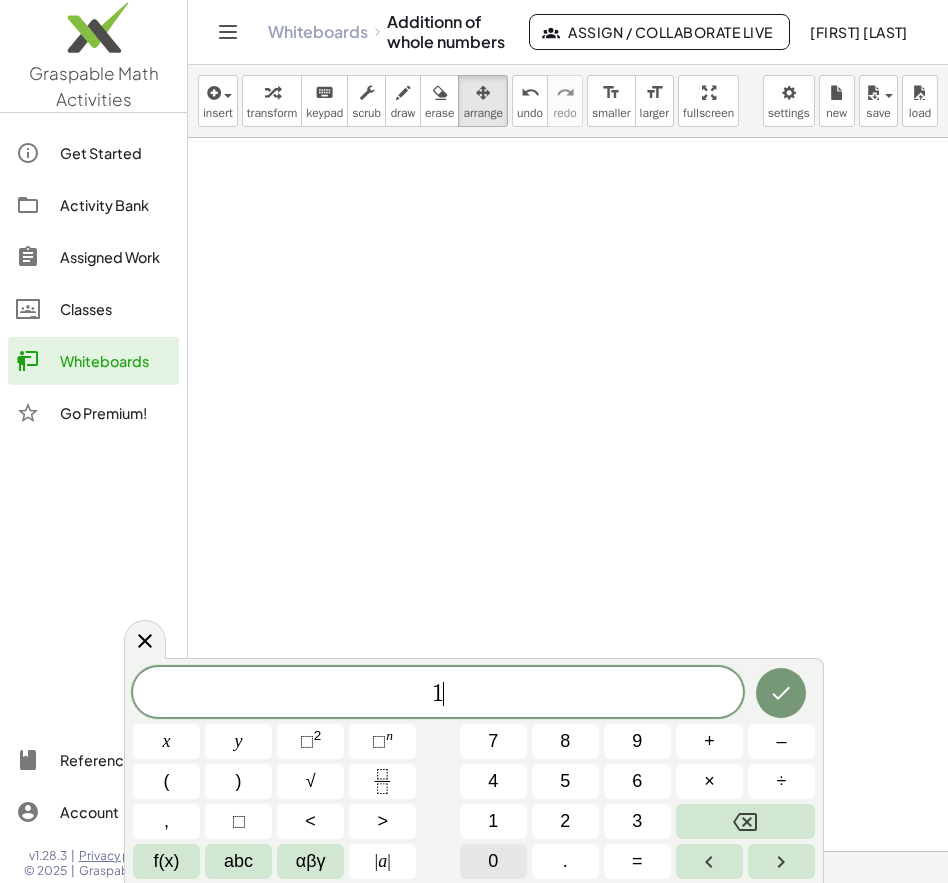 click on "0" at bounding box center [493, 861] 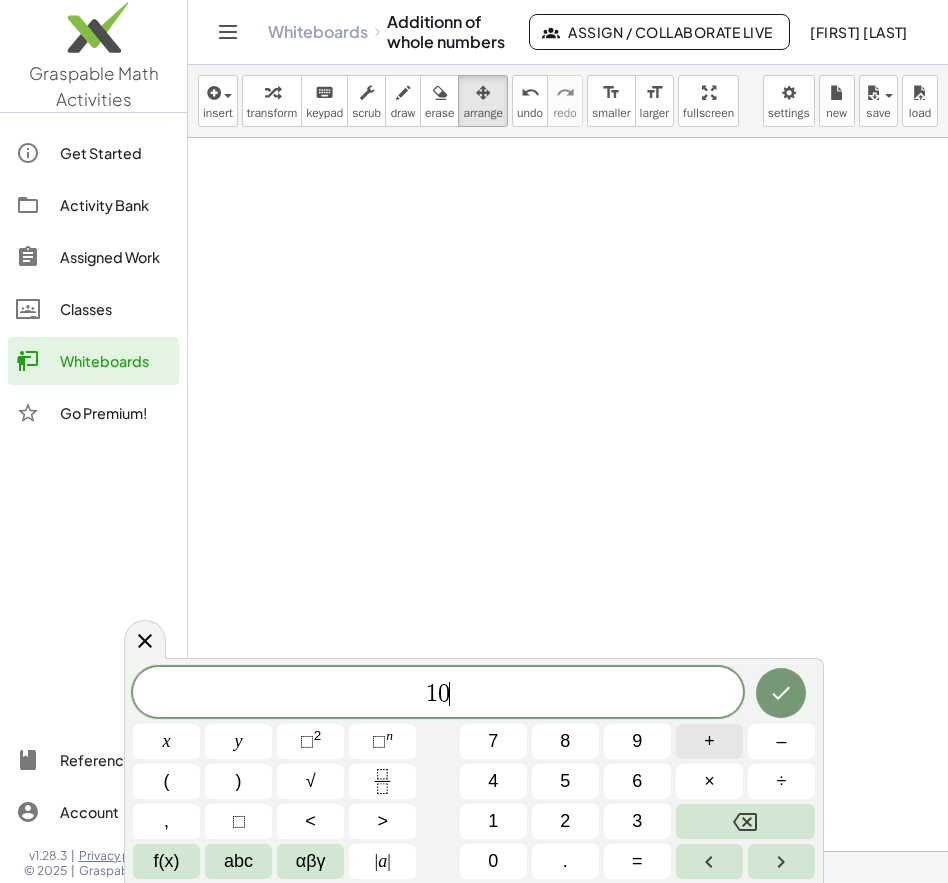 click on "+" at bounding box center [709, 741] 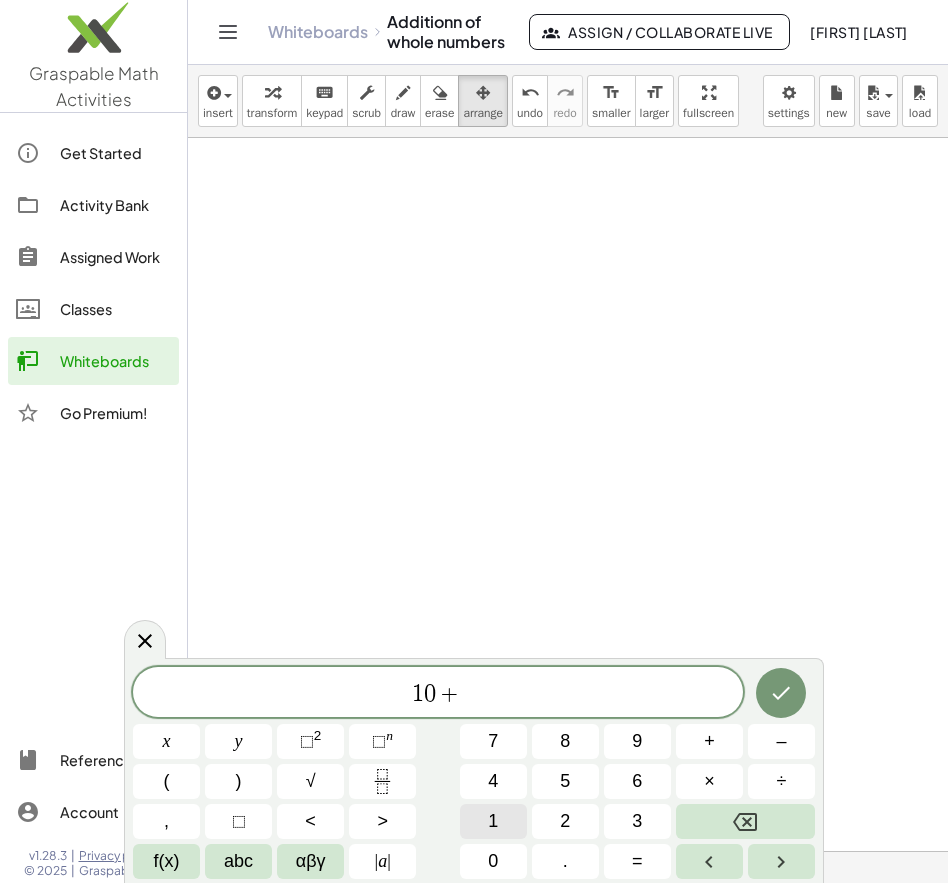 click on "1" at bounding box center (493, 821) 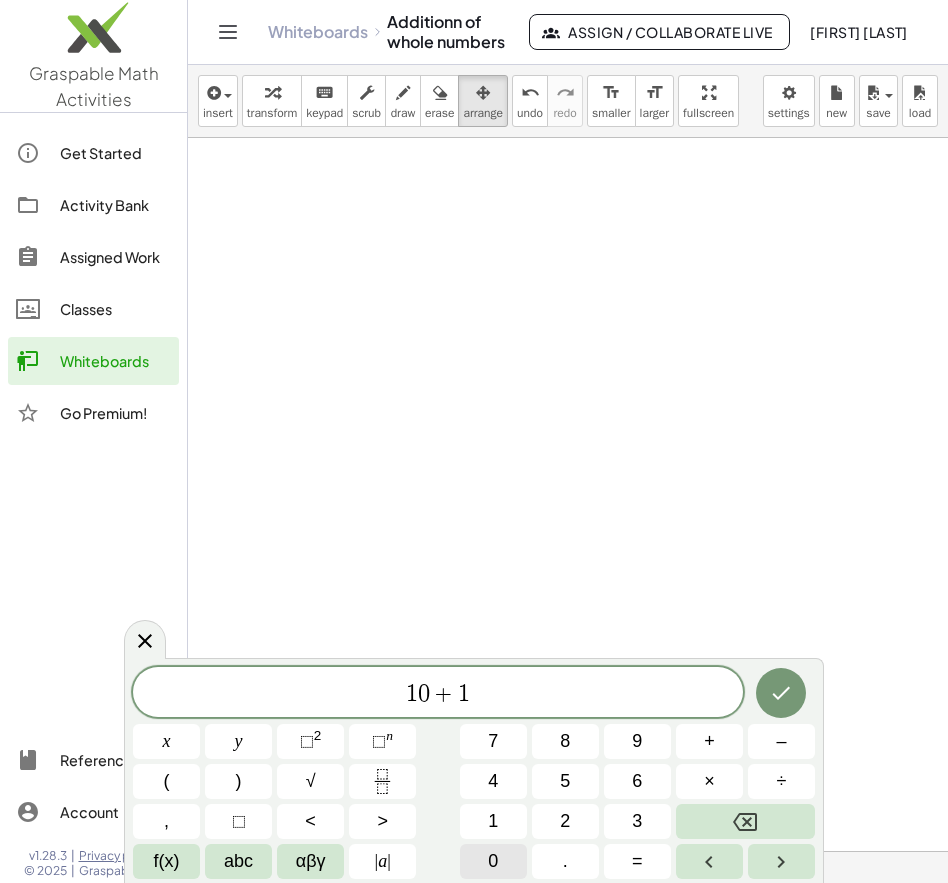 click on "0" at bounding box center [493, 861] 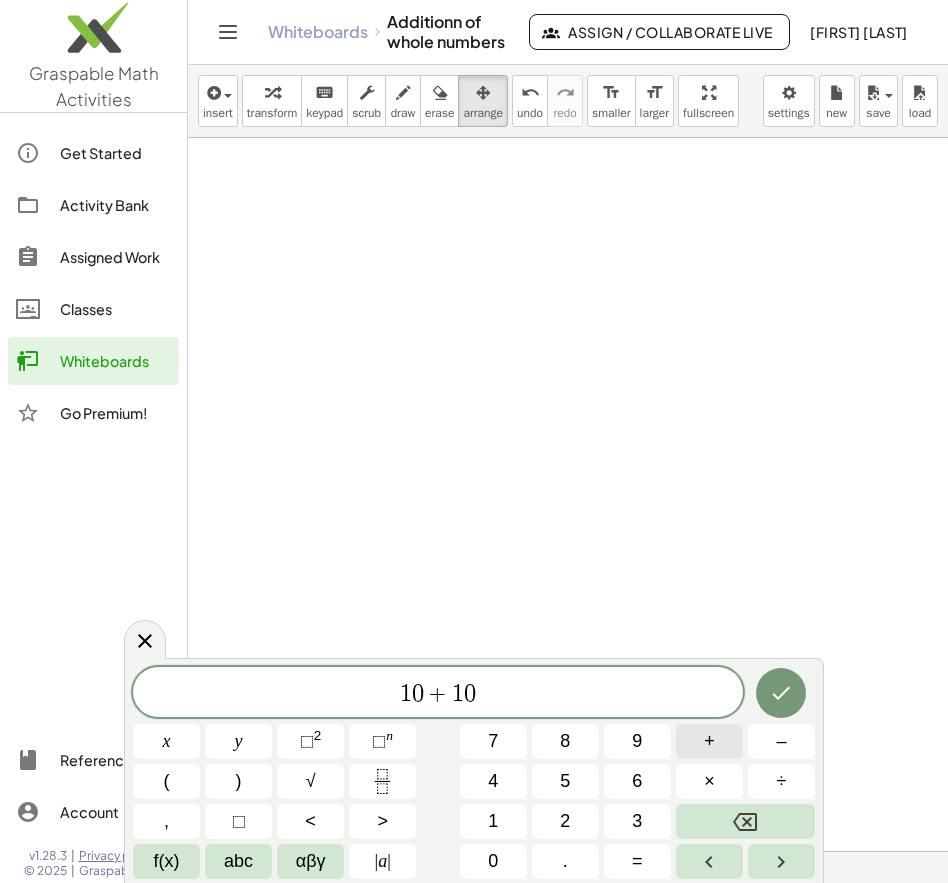 click on "+" at bounding box center [709, 741] 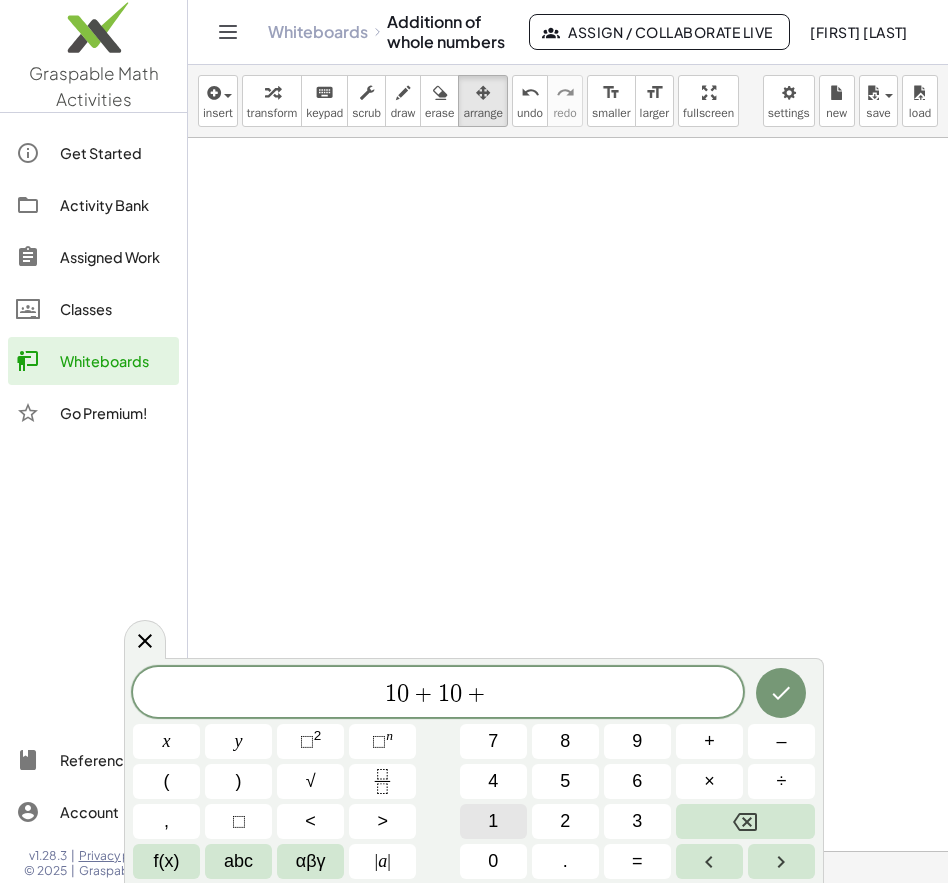 click on "1" at bounding box center [493, 821] 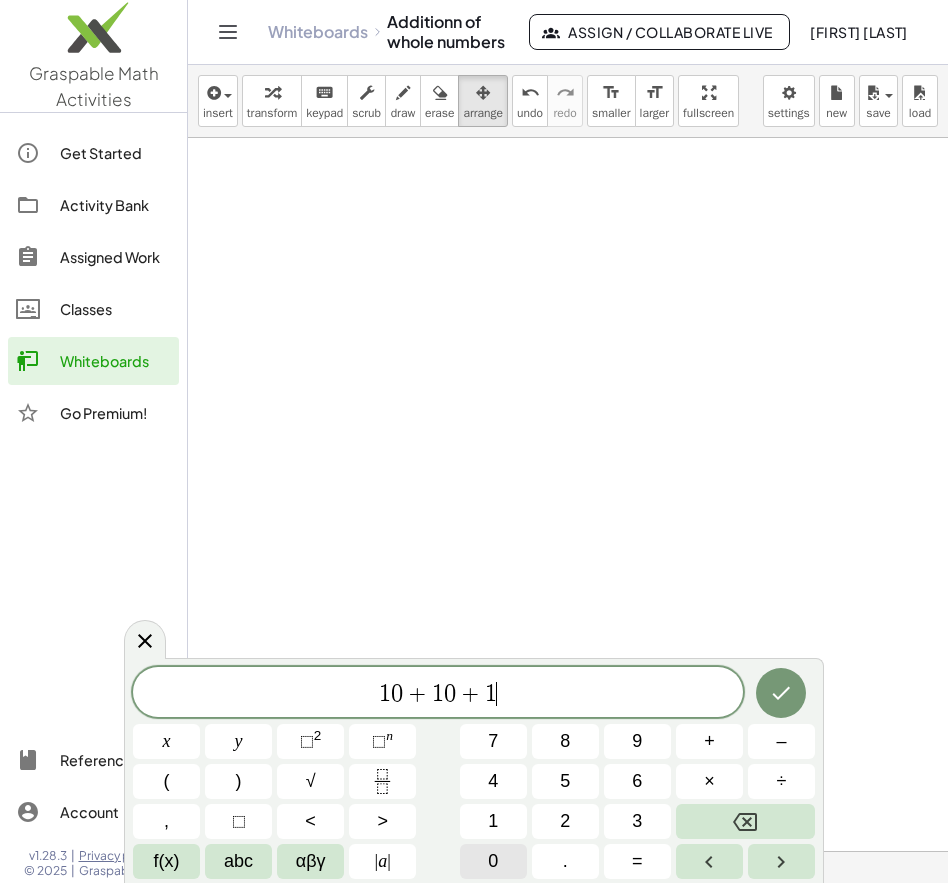 click on "0" at bounding box center [493, 861] 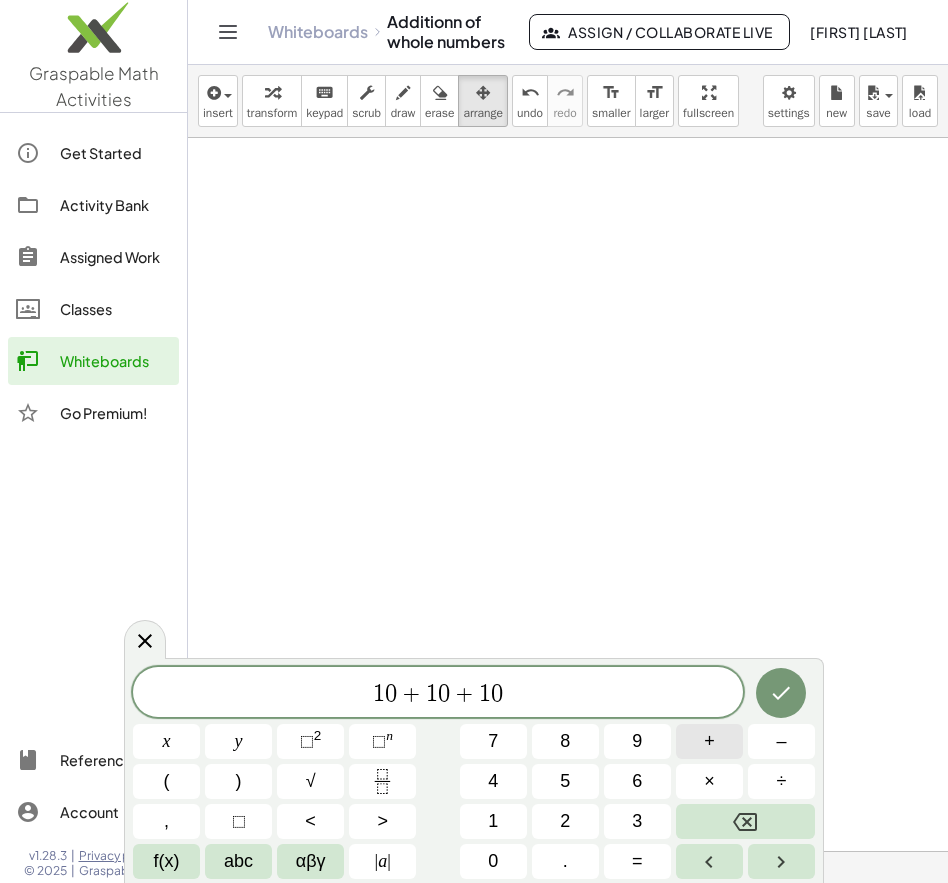 click on "+" at bounding box center [709, 741] 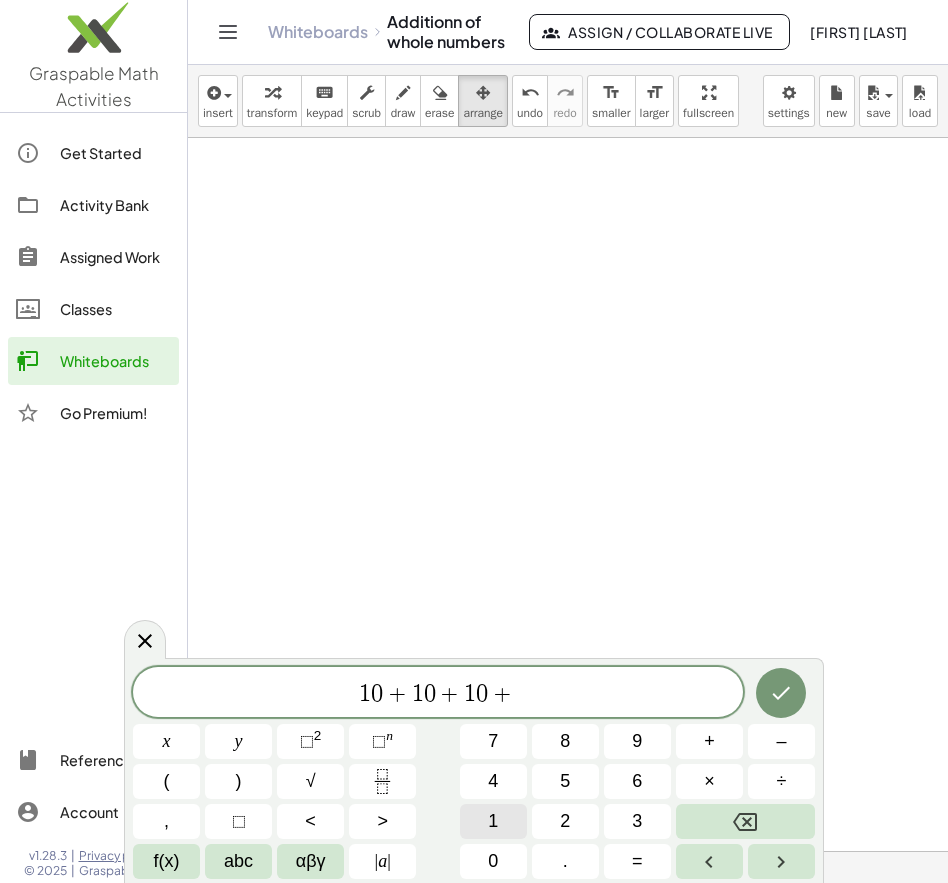 click on "1" at bounding box center (493, 821) 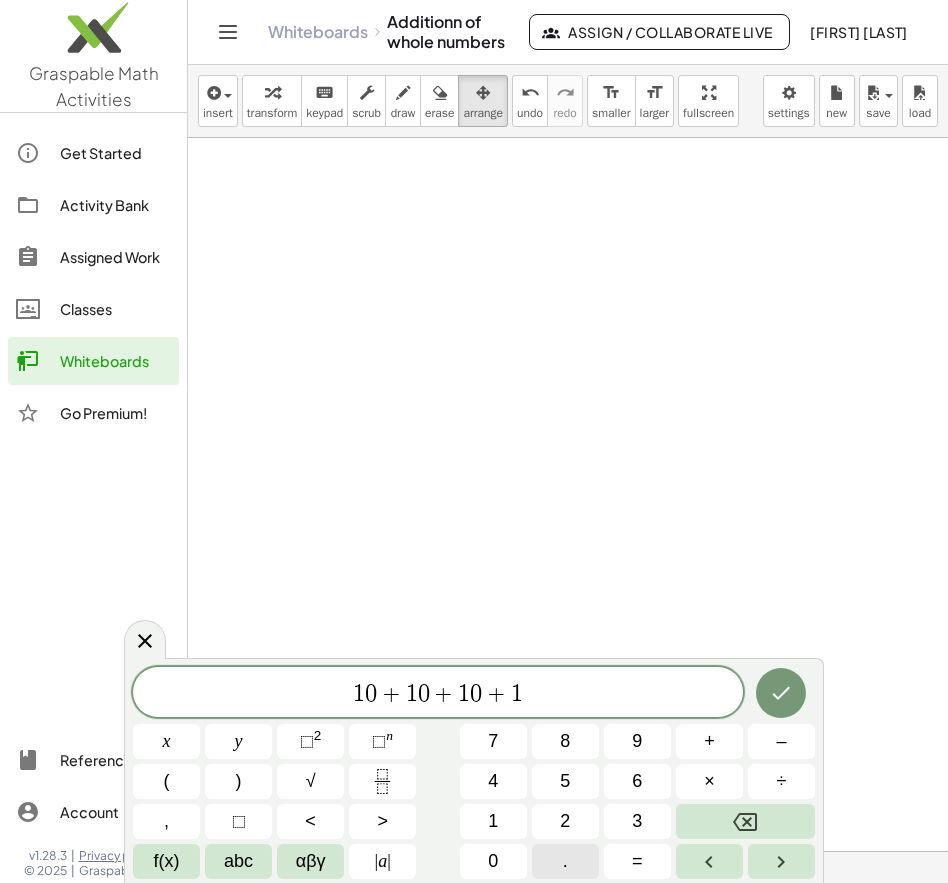 click on "." at bounding box center [565, 861] 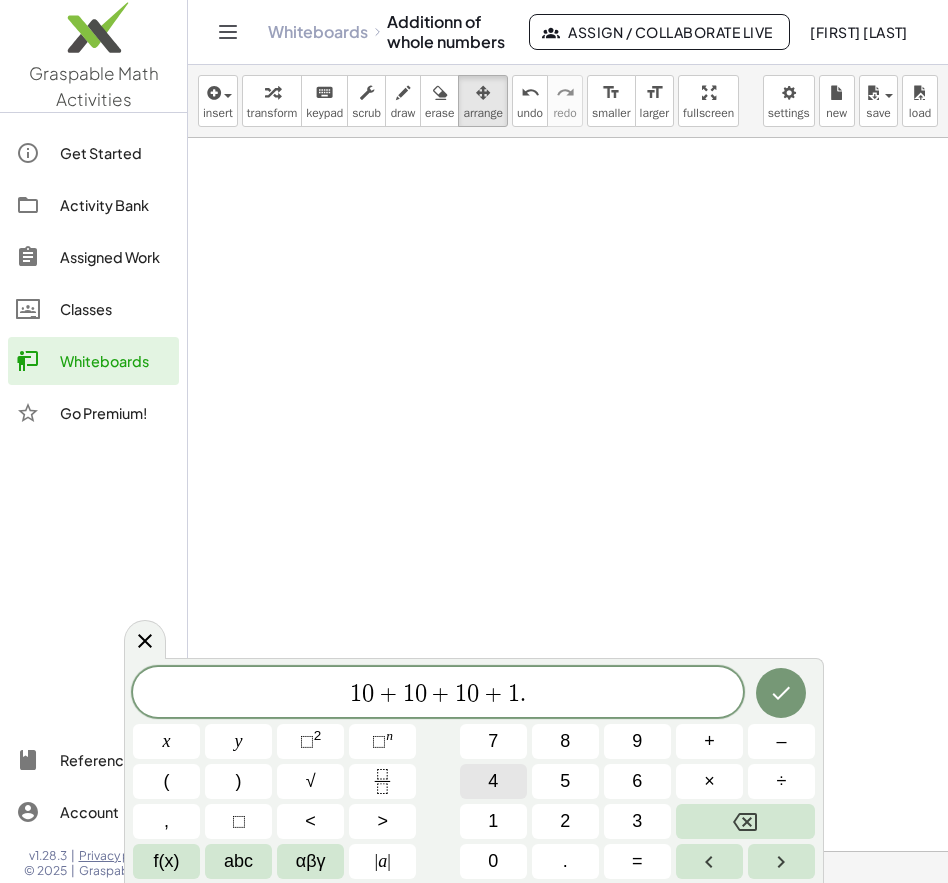 click on "4" at bounding box center (493, 781) 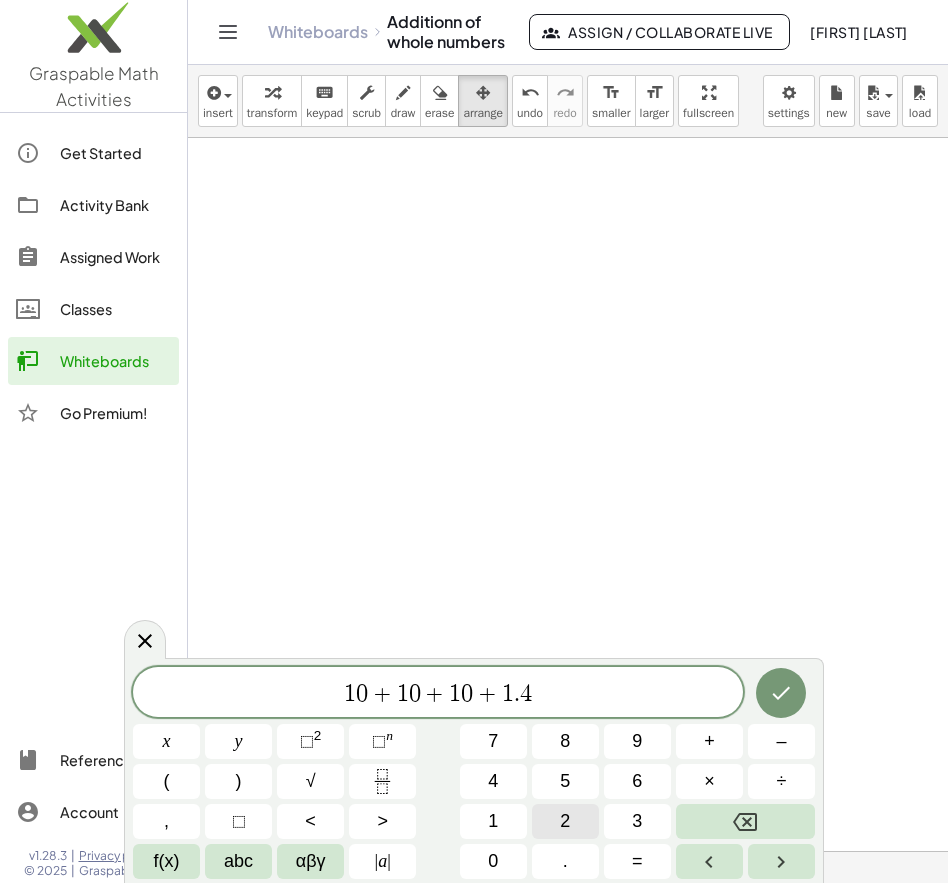 click on "2" at bounding box center (565, 821) 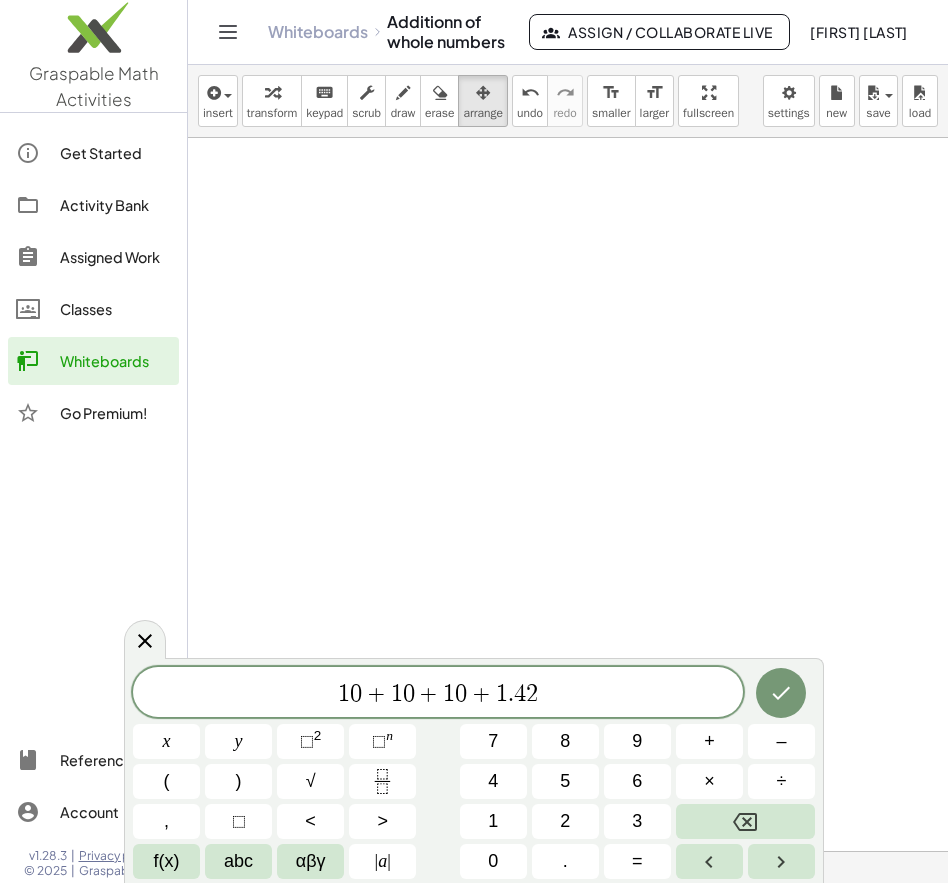 click at bounding box center [568, 877] 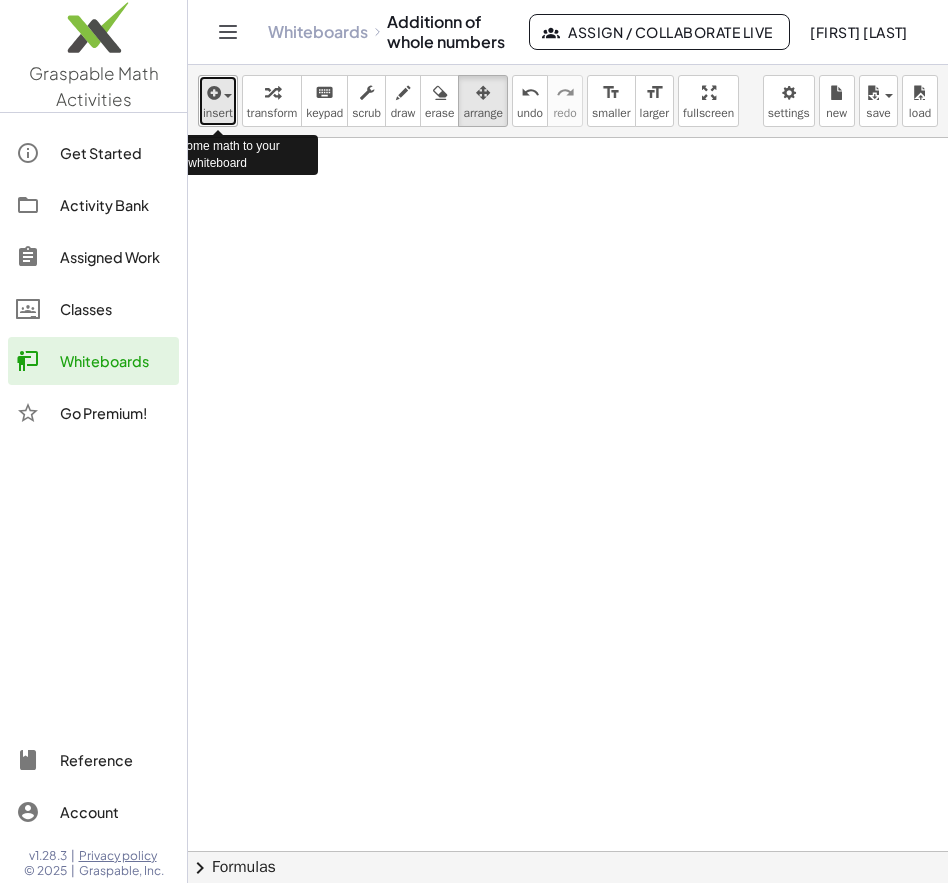click at bounding box center [212, 93] 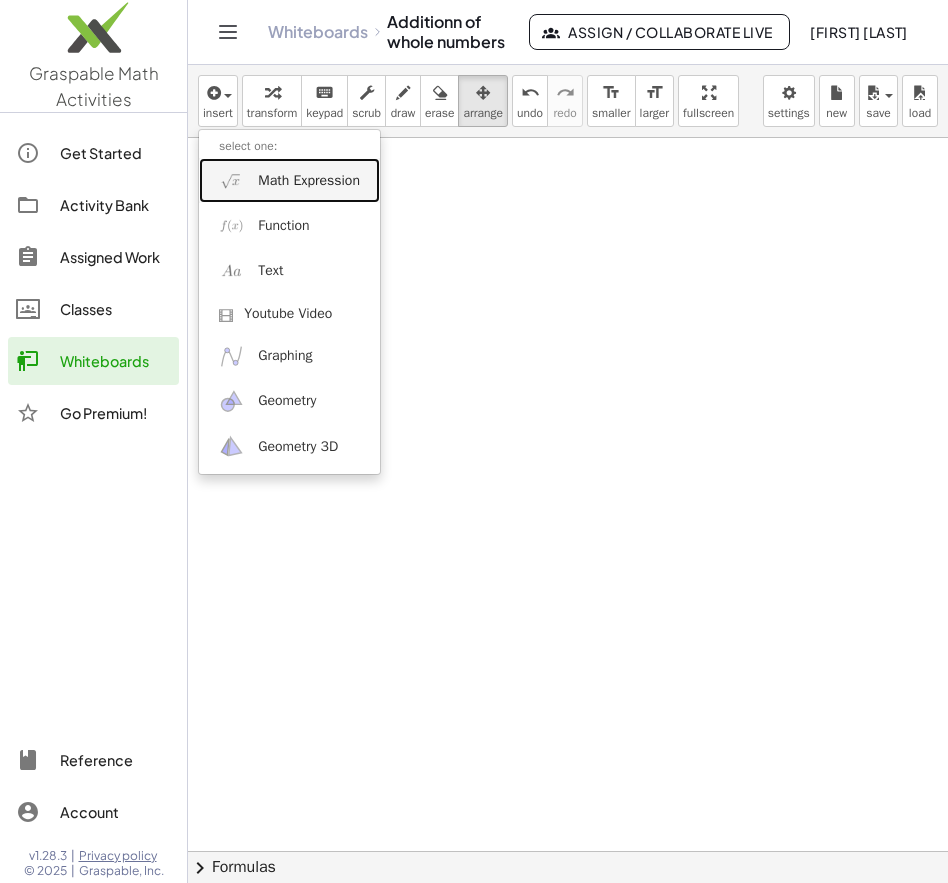 click on "Math Expression" at bounding box center [309, 181] 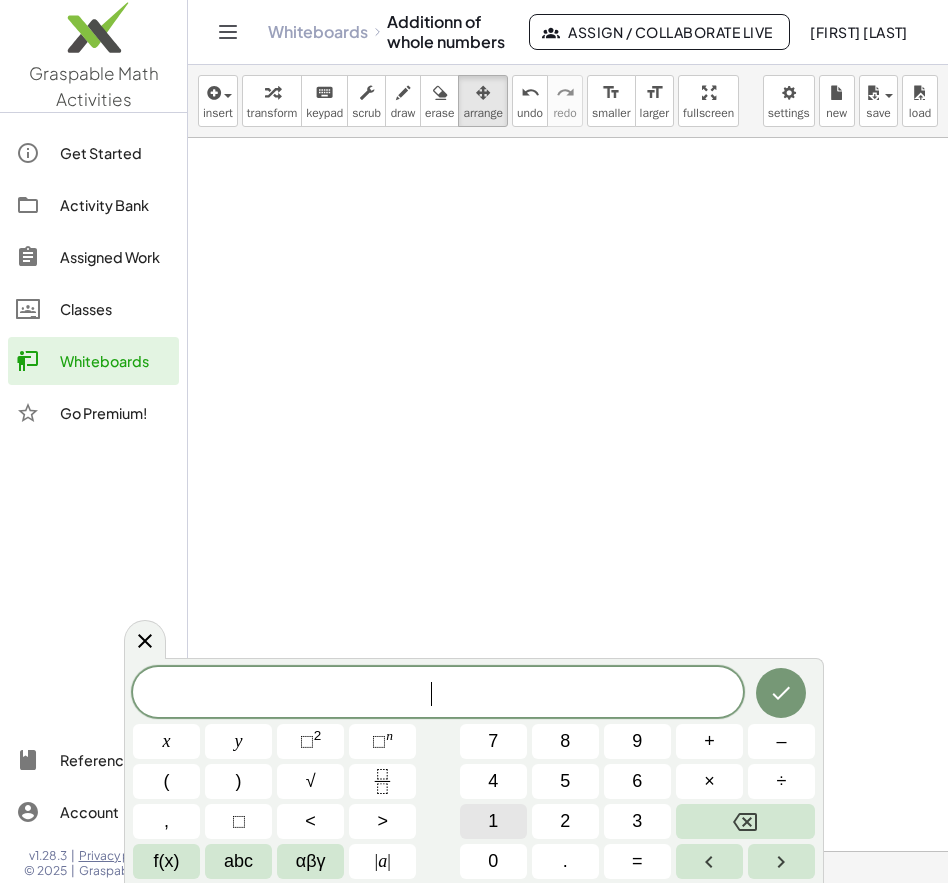 click on "1" at bounding box center [493, 821] 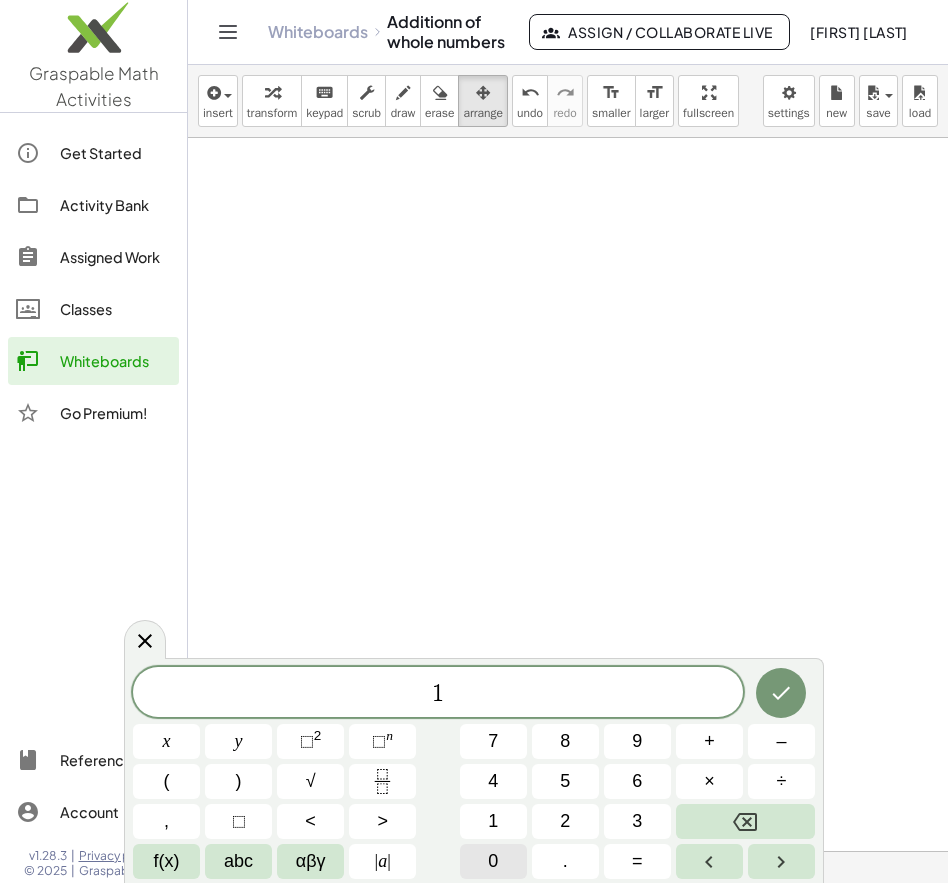 click on "0" at bounding box center (493, 861) 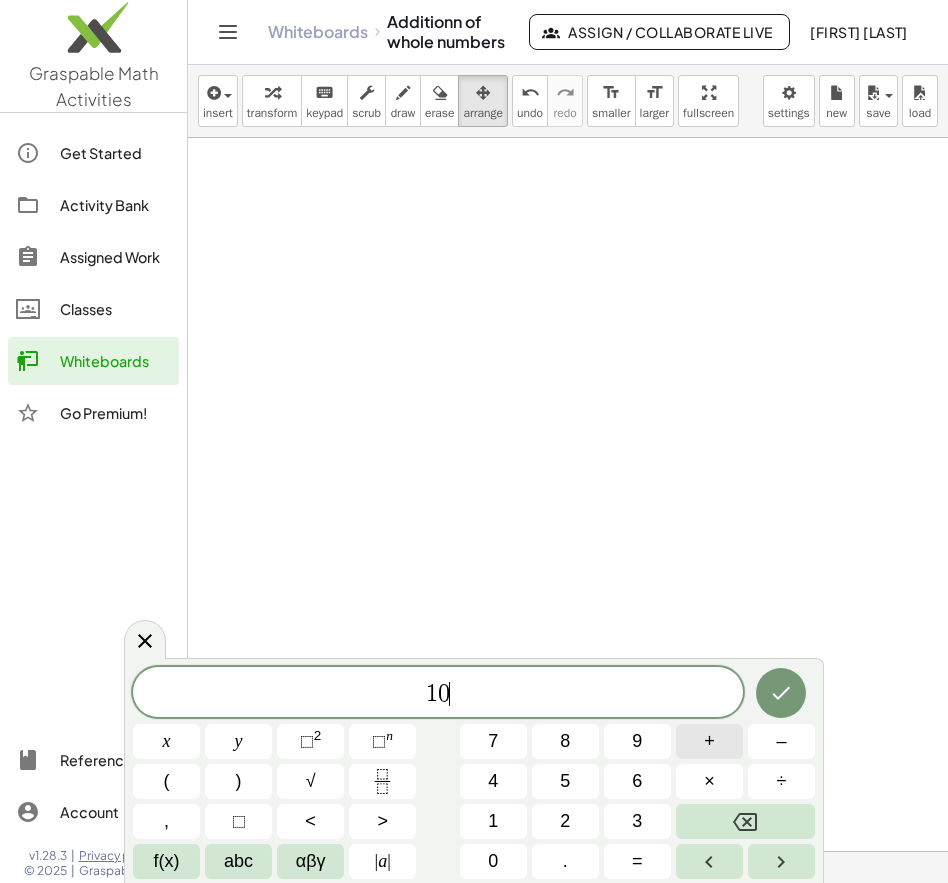 click on "+" at bounding box center (709, 741) 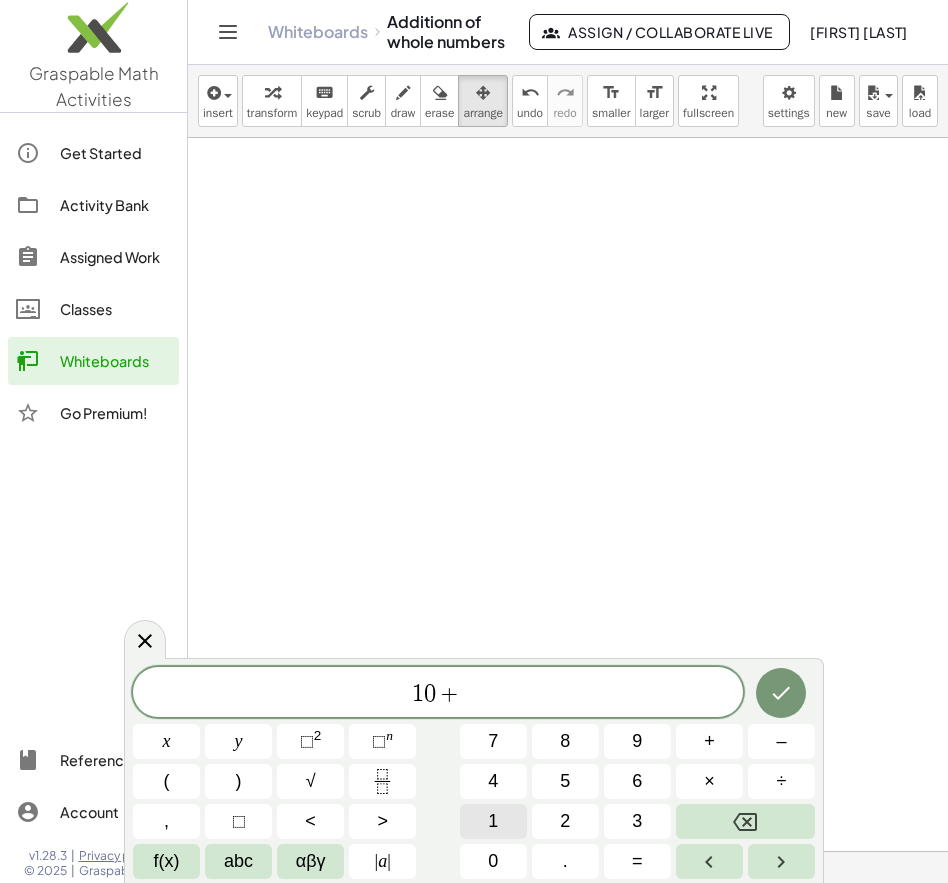 click on "1" at bounding box center [493, 821] 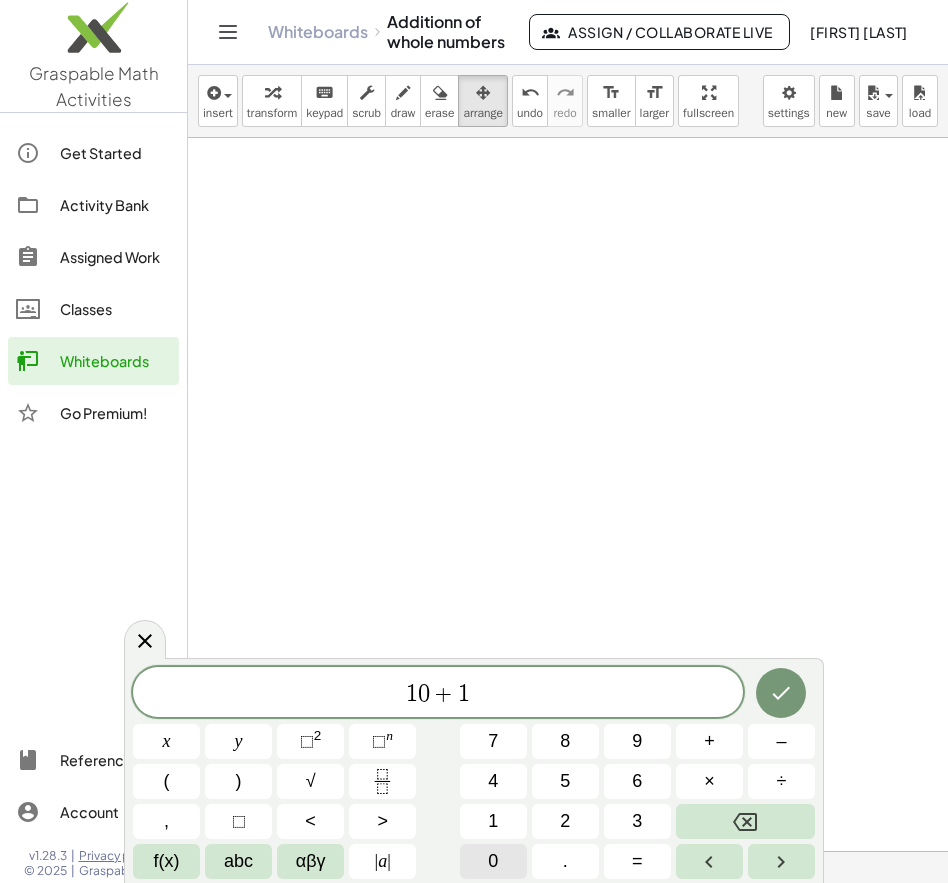 click on "0" at bounding box center [493, 861] 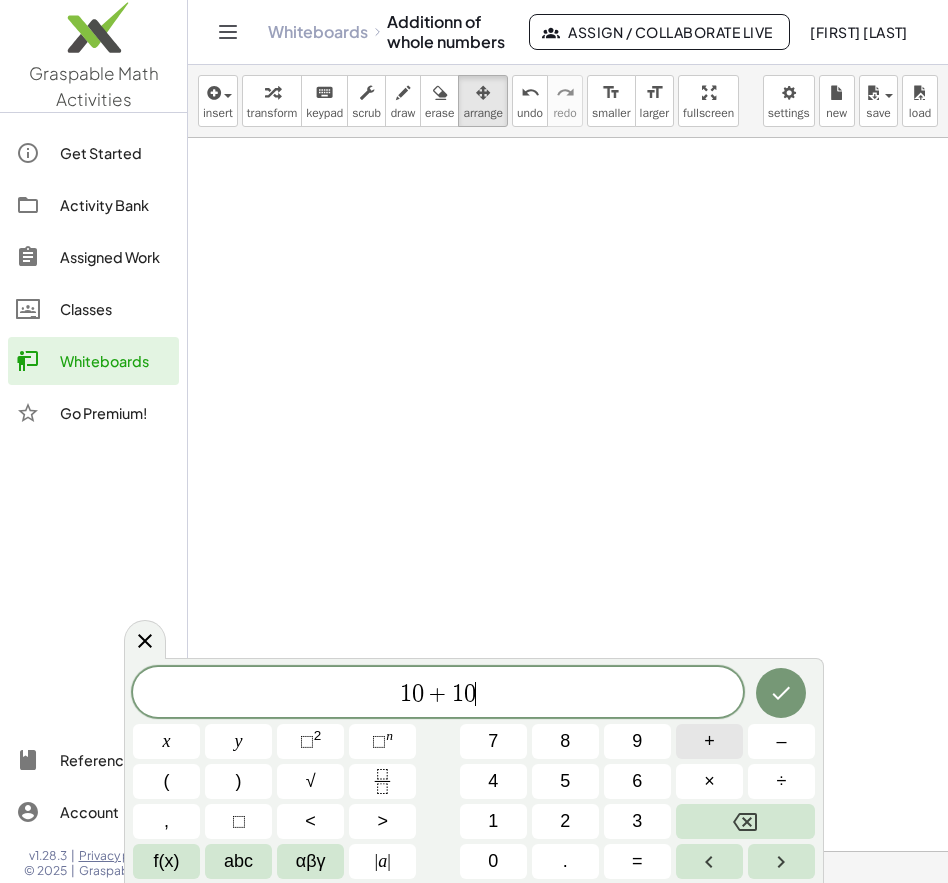 click on "+" at bounding box center [709, 741] 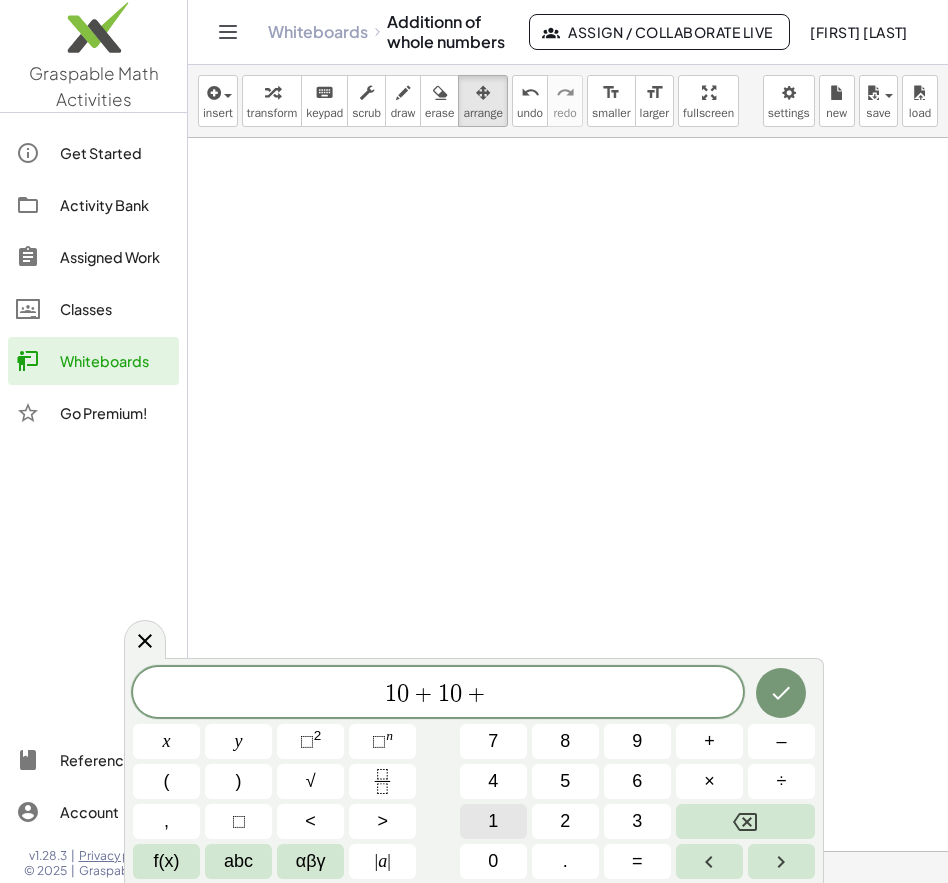 click on "1" at bounding box center (493, 821) 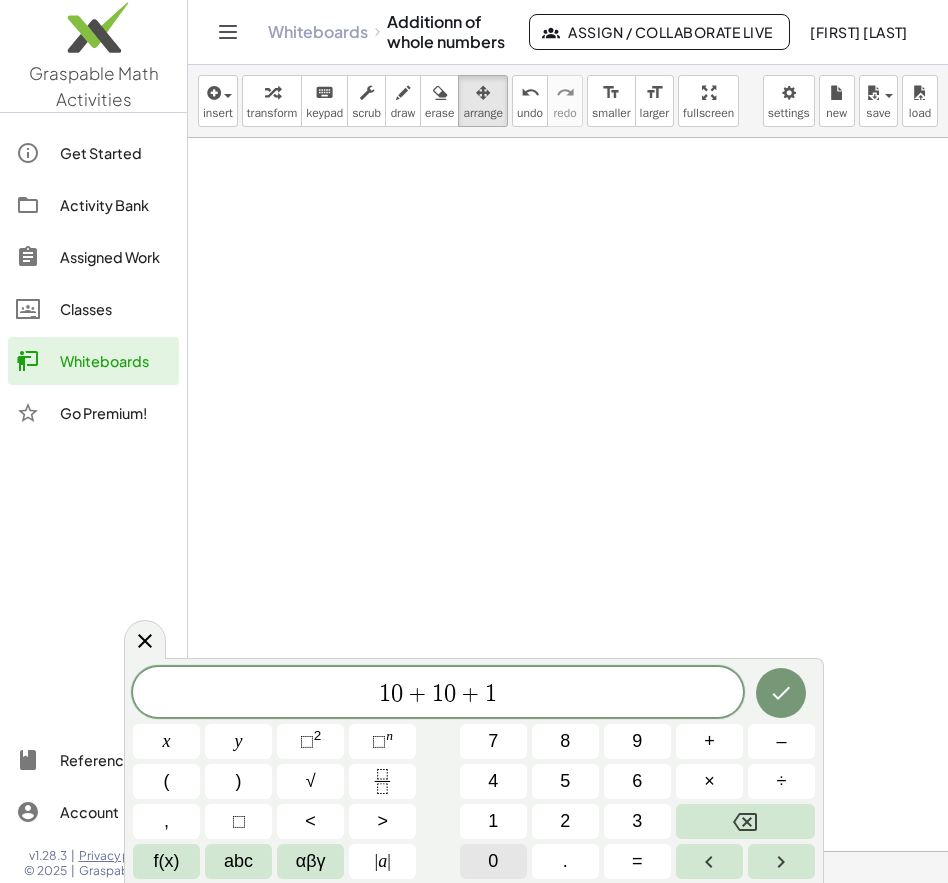 click on "0" at bounding box center [493, 861] 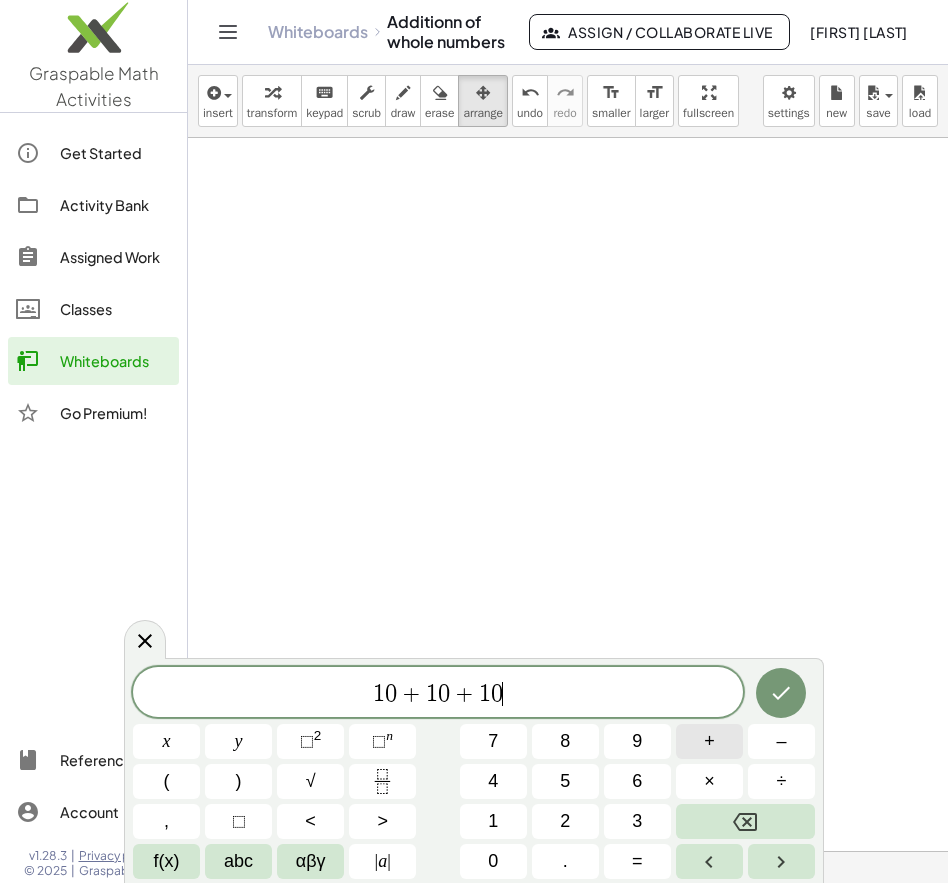 click on "+" at bounding box center (709, 741) 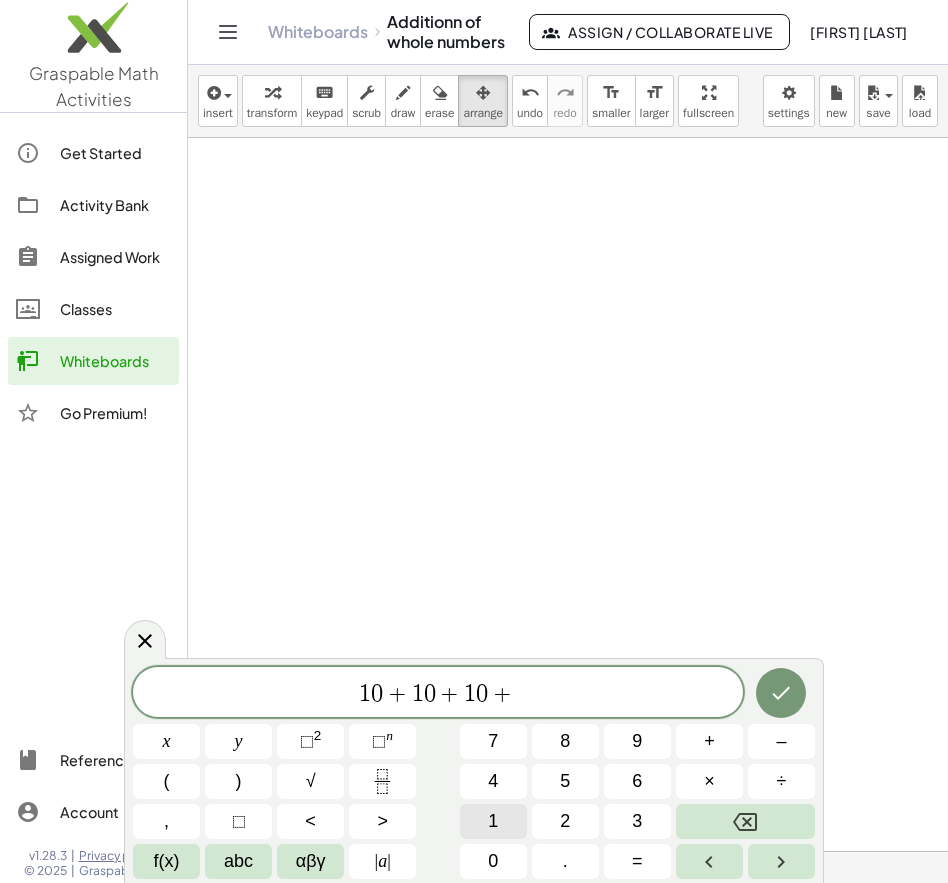 click on "1" at bounding box center [493, 821] 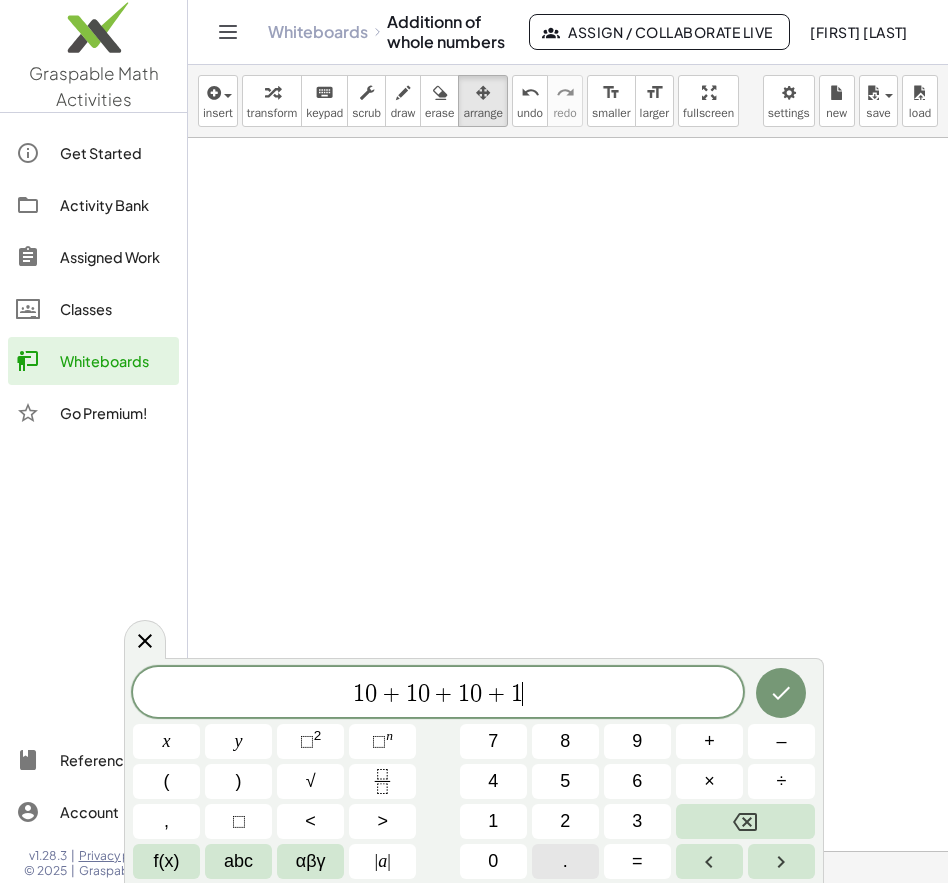 click on "." at bounding box center (565, 861) 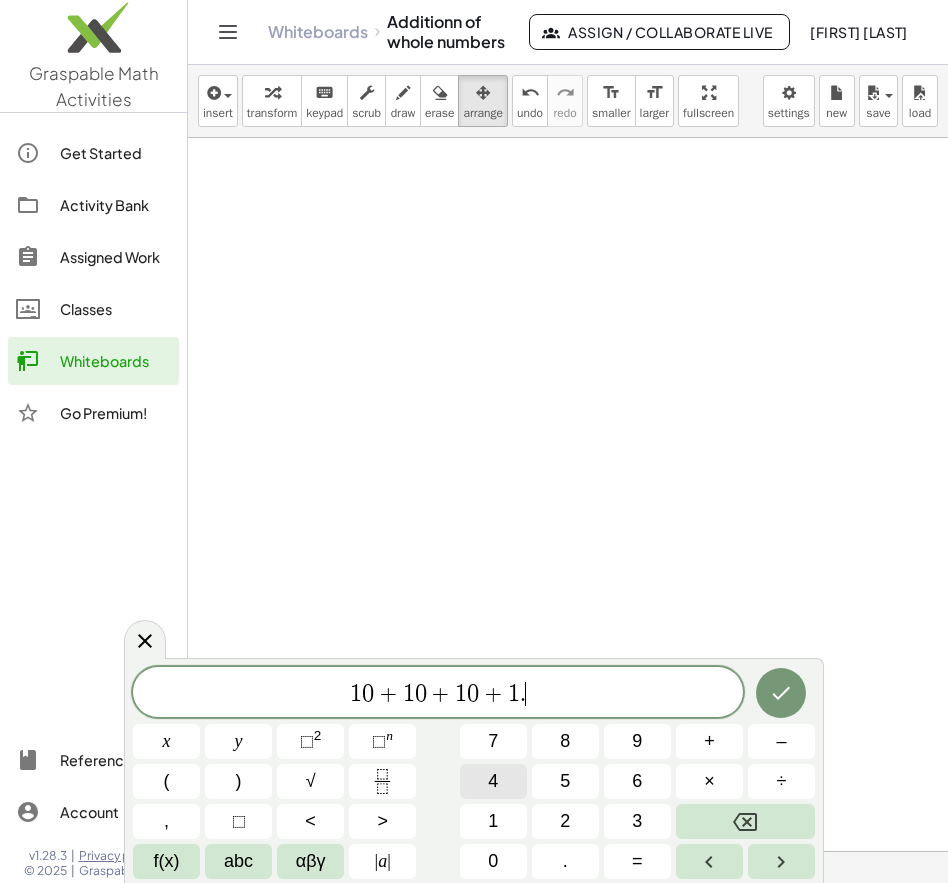 click on "4" at bounding box center (493, 781) 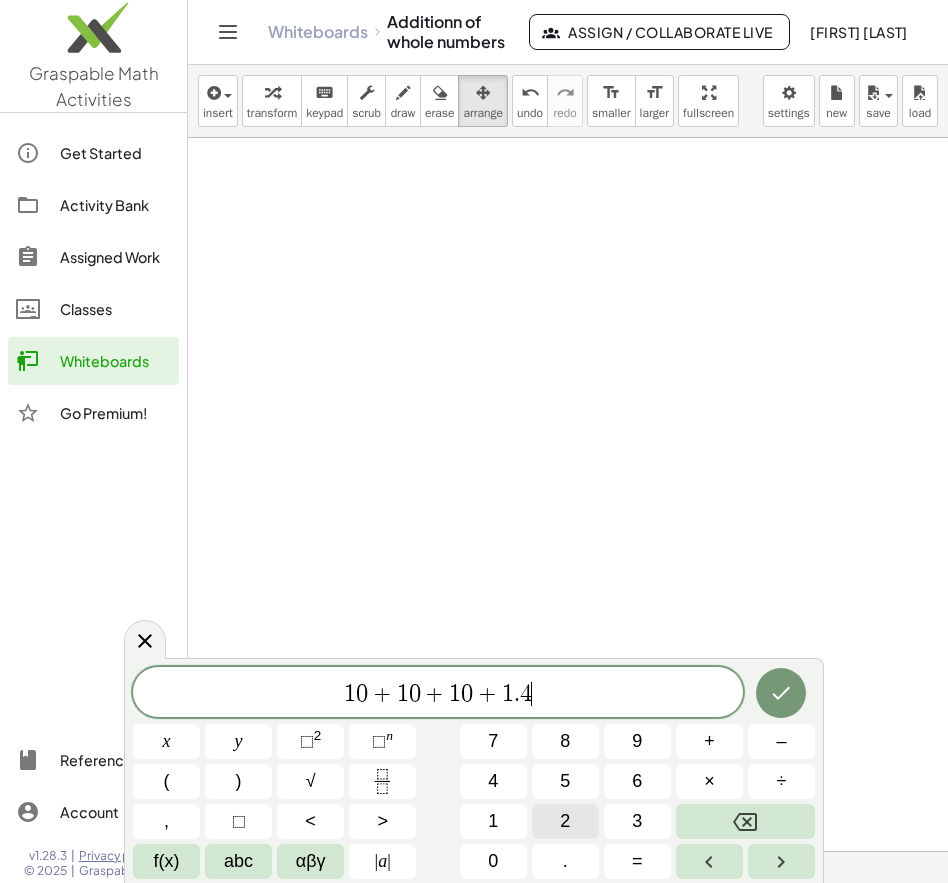 click on "2" at bounding box center (565, 821) 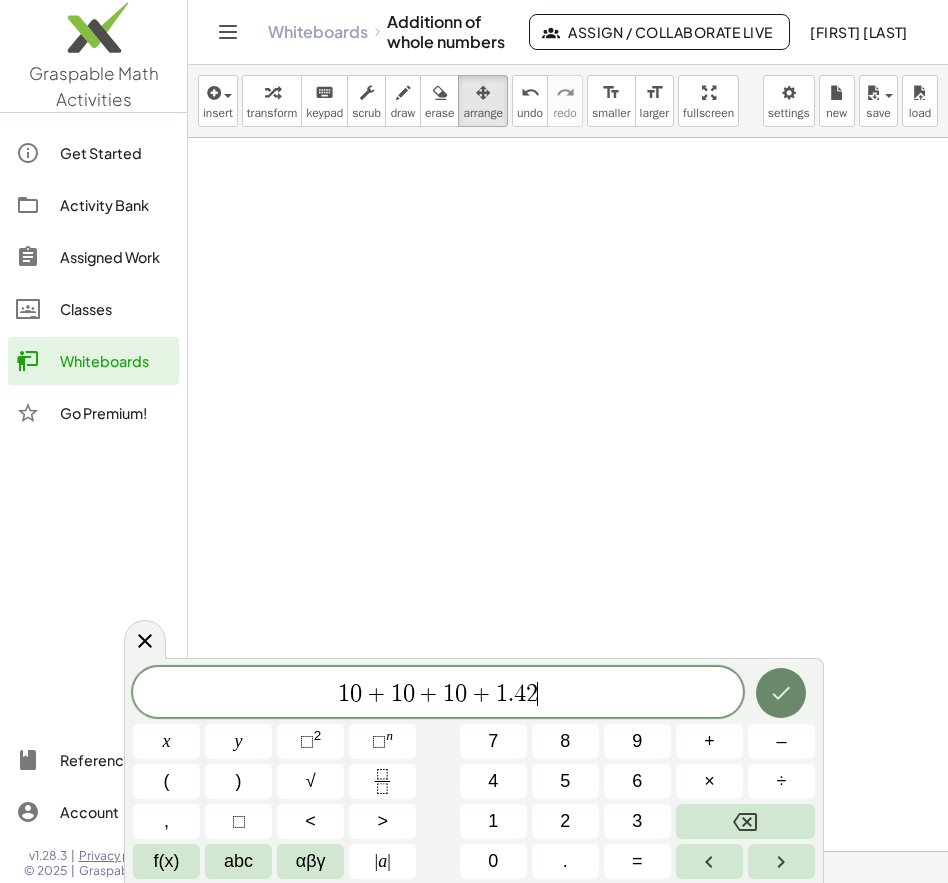 click 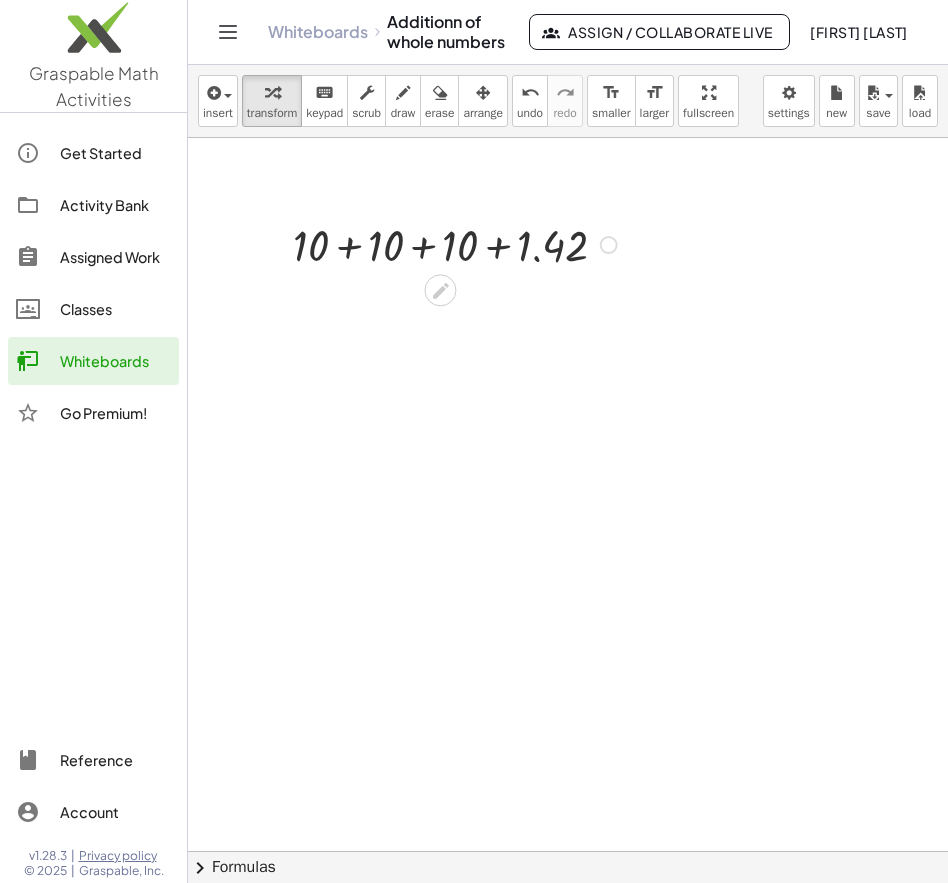 click at bounding box center [458, 243] 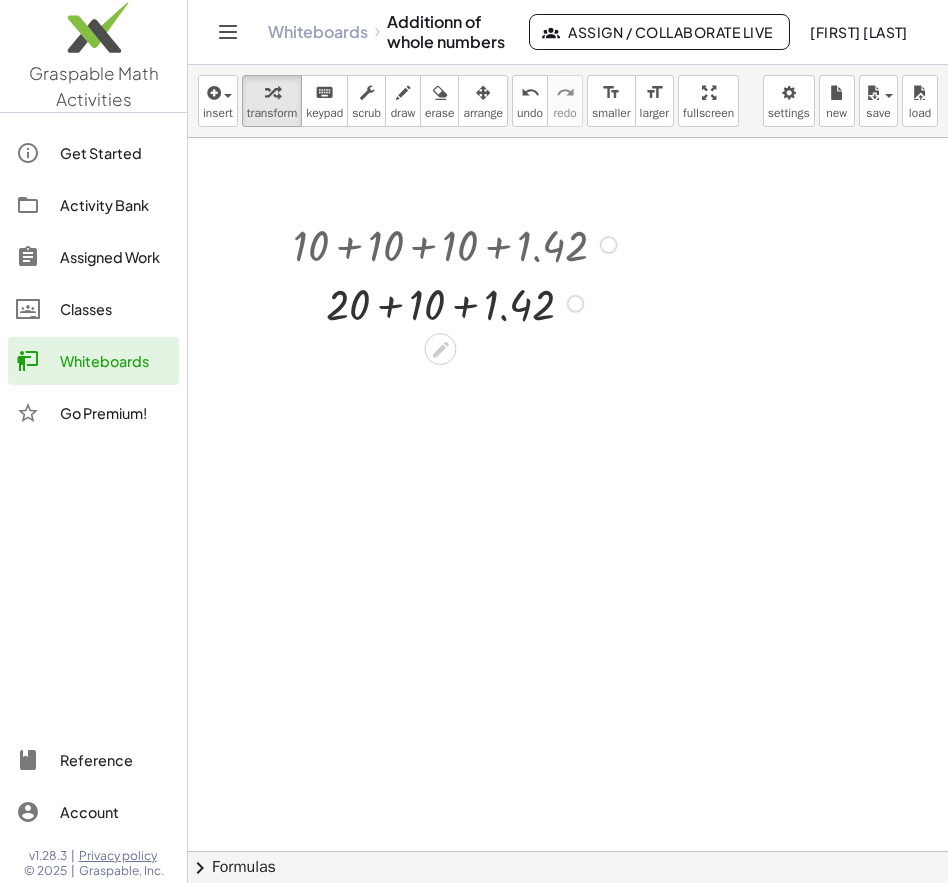 click at bounding box center [458, 302] 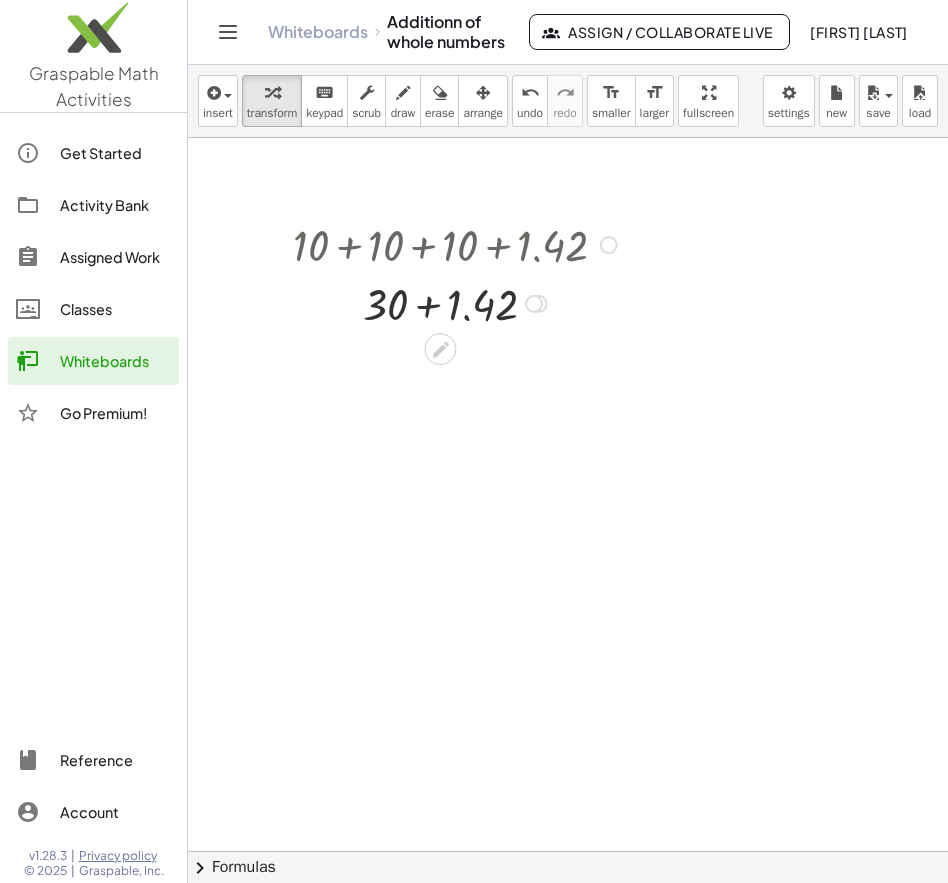 click at bounding box center (458, 302) 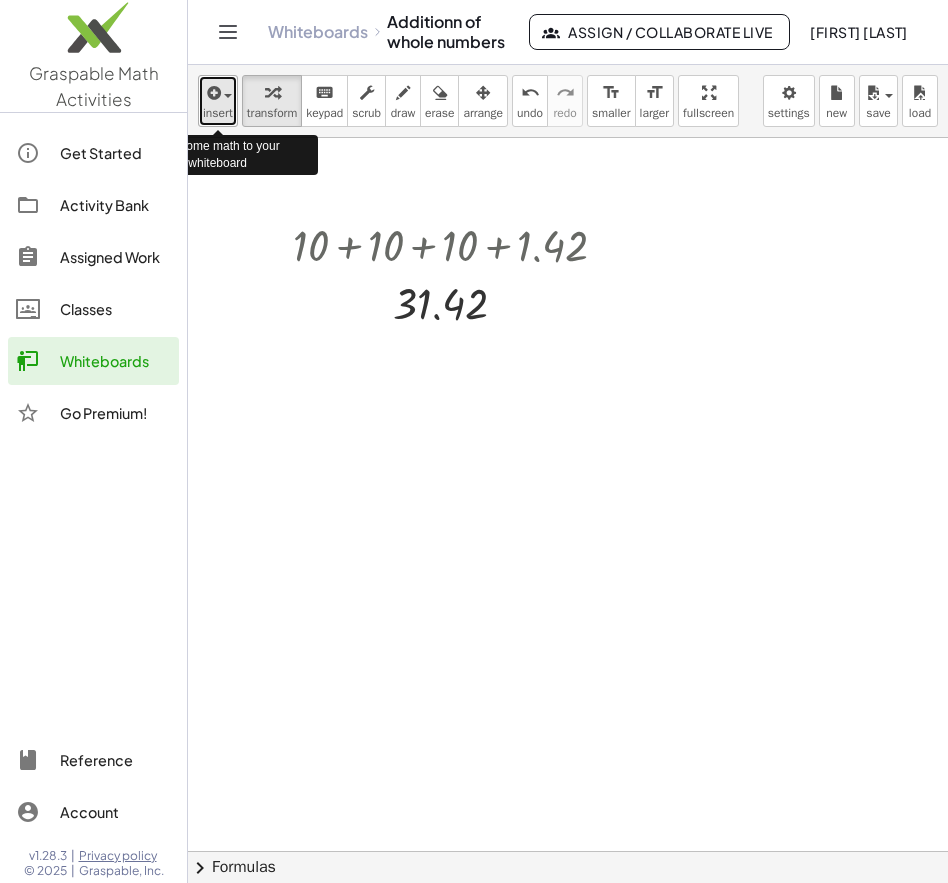 click at bounding box center (212, 93) 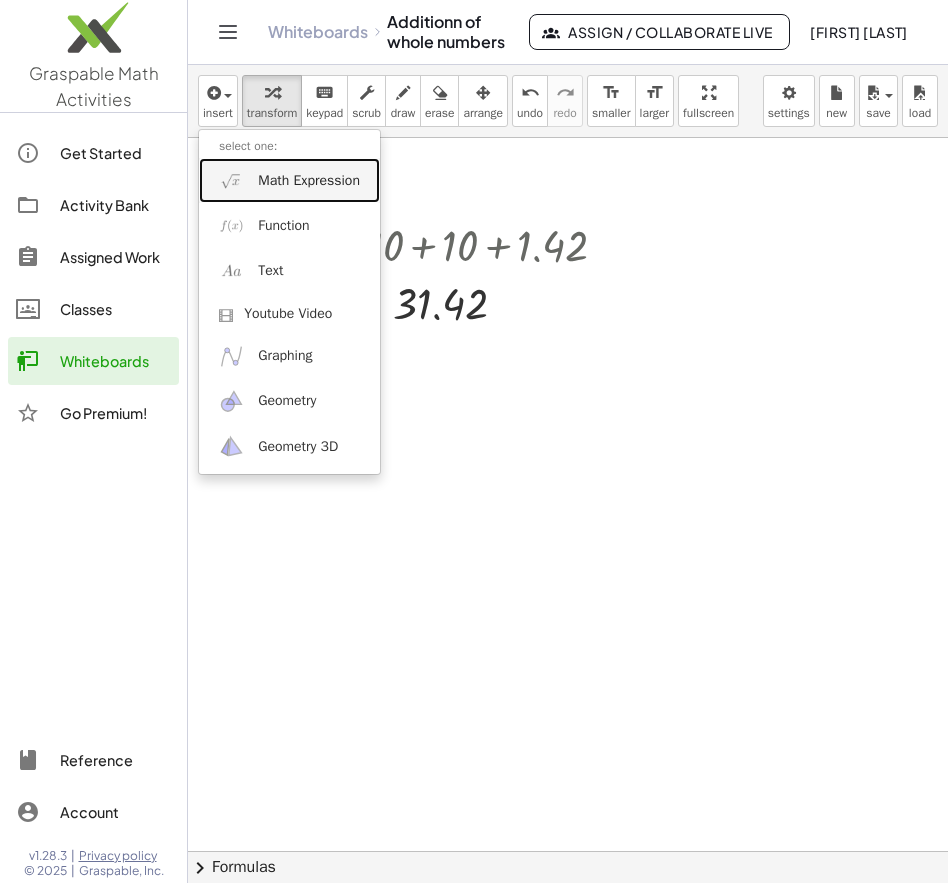click on "Math Expression" at bounding box center [309, 181] 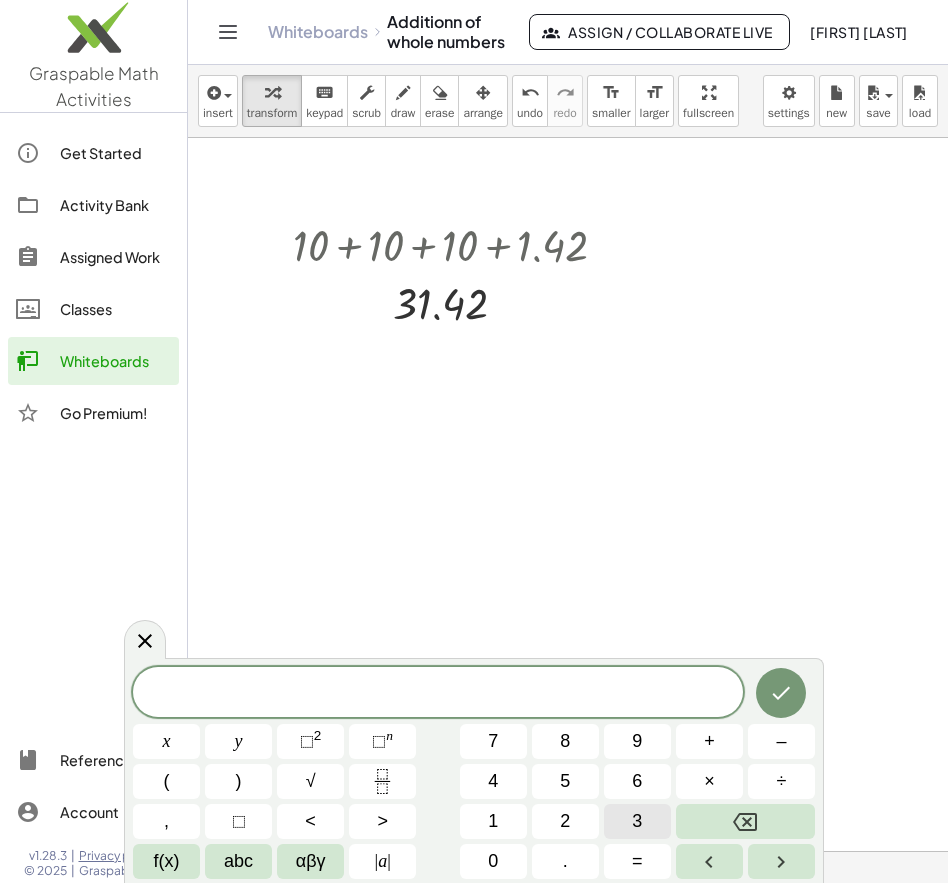 click on "3" at bounding box center [637, 821] 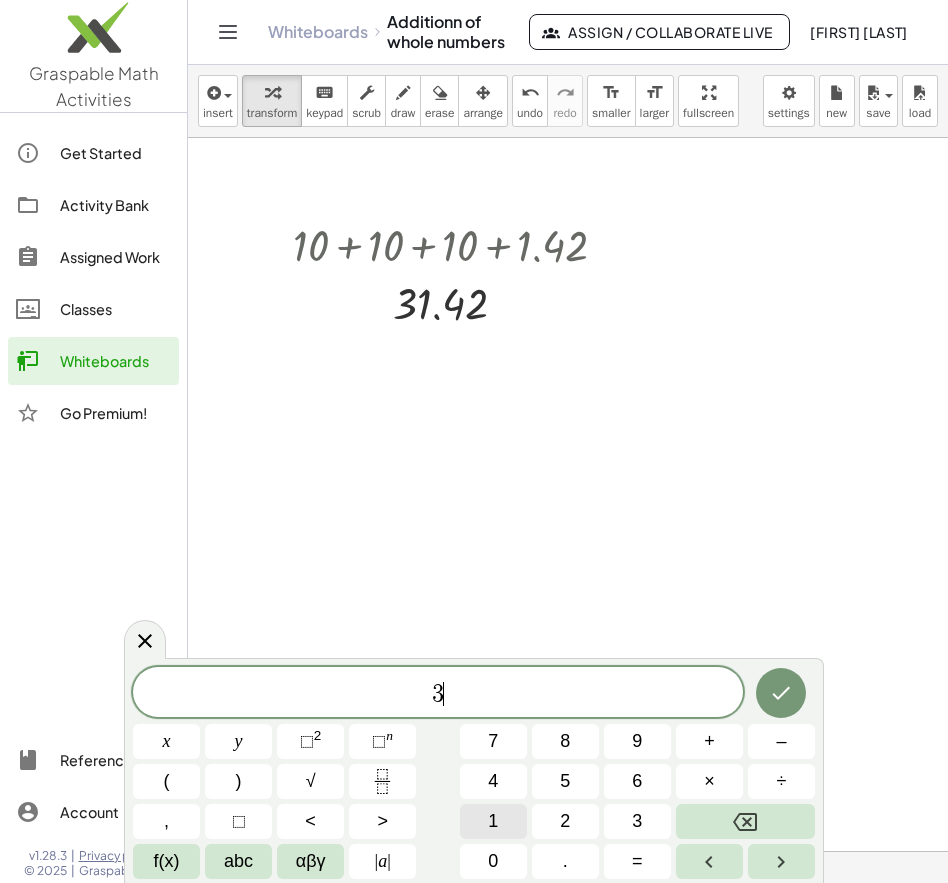 click on "1" at bounding box center (493, 821) 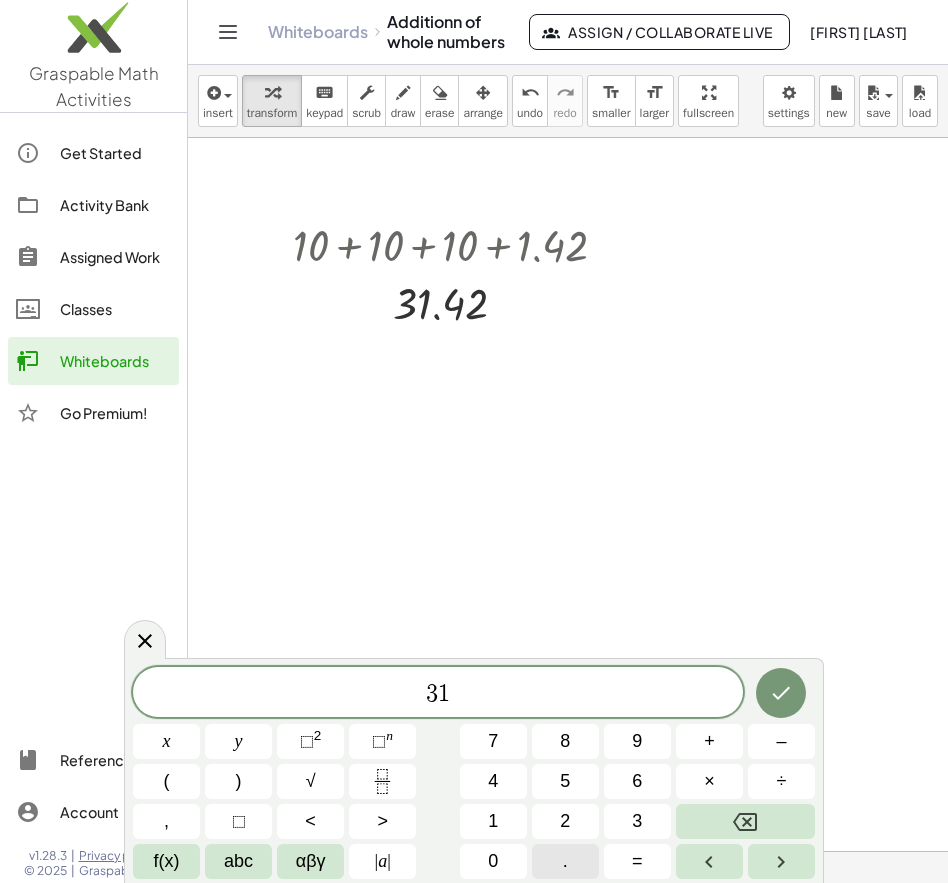 click on "." at bounding box center [565, 861] 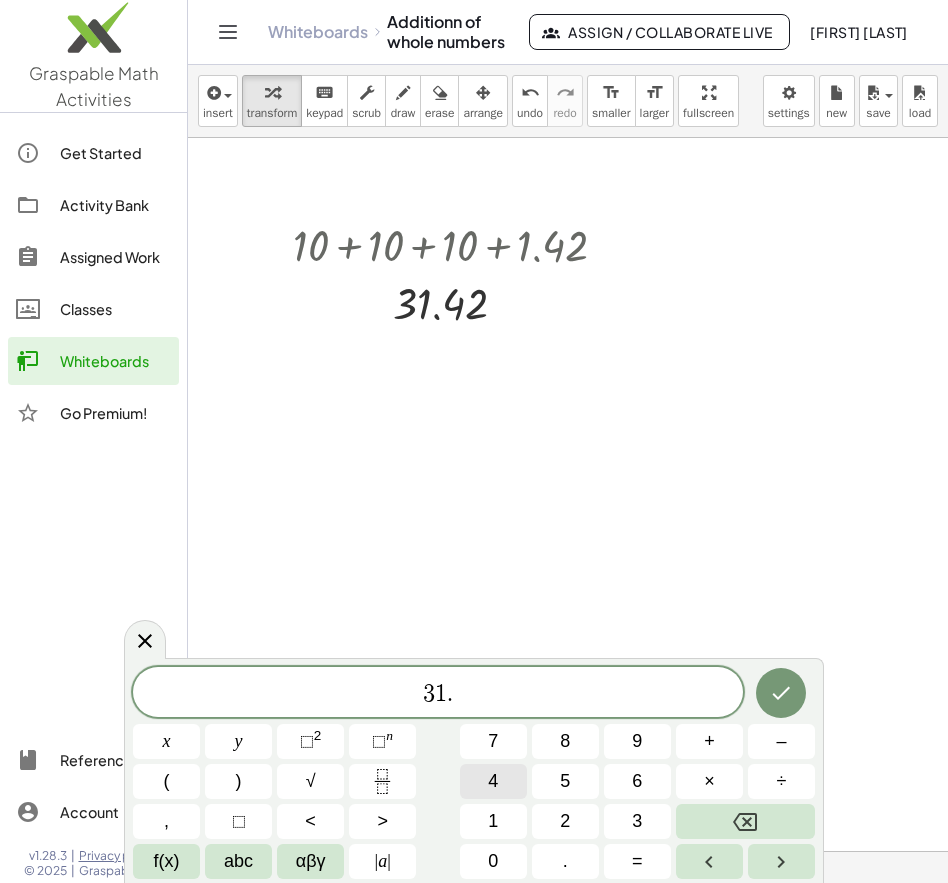 click on "4" at bounding box center [493, 781] 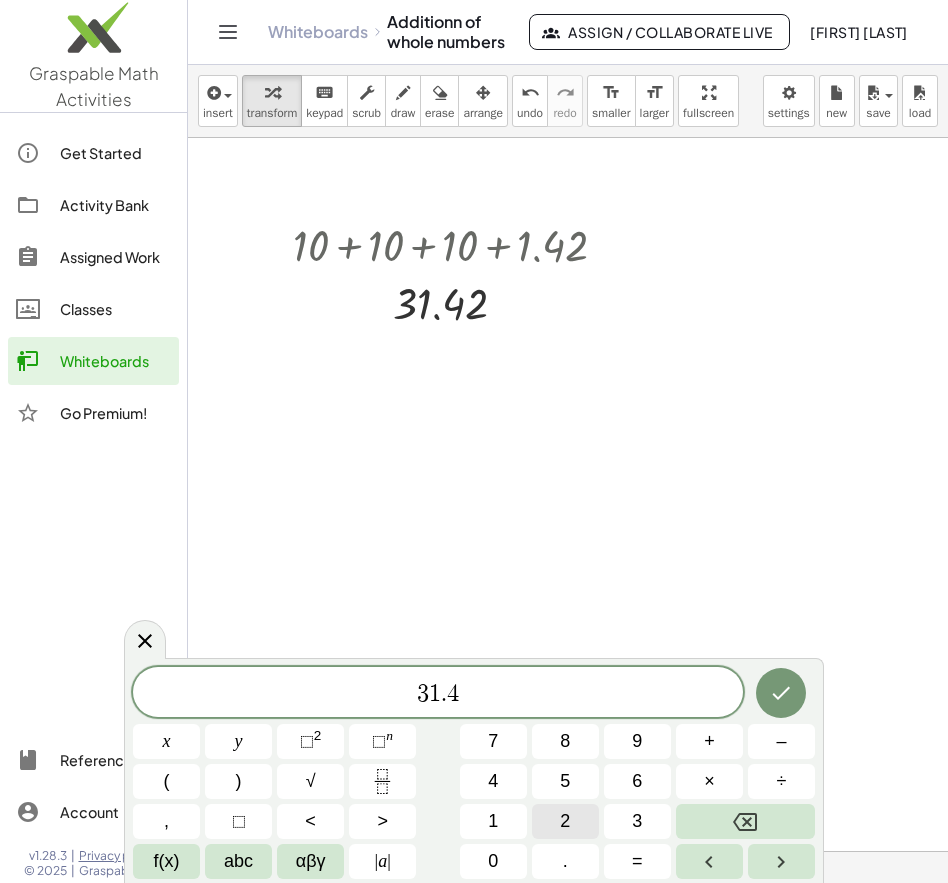 click on "2" at bounding box center (565, 821) 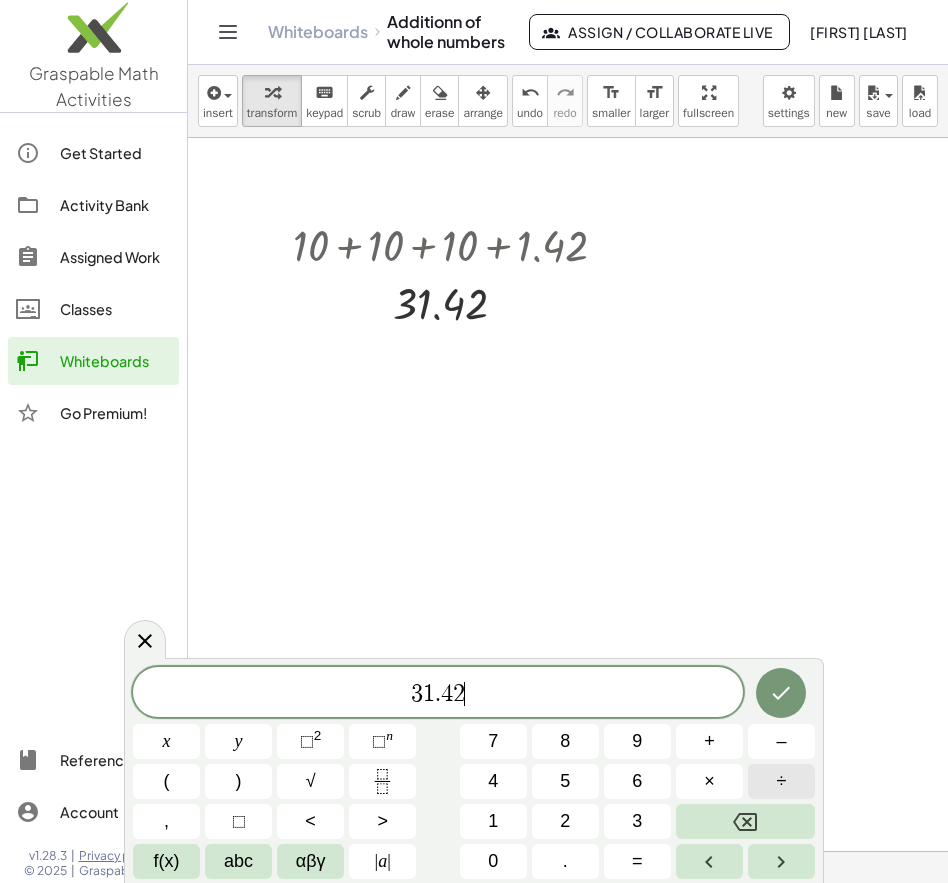 click on "÷" at bounding box center [781, 781] 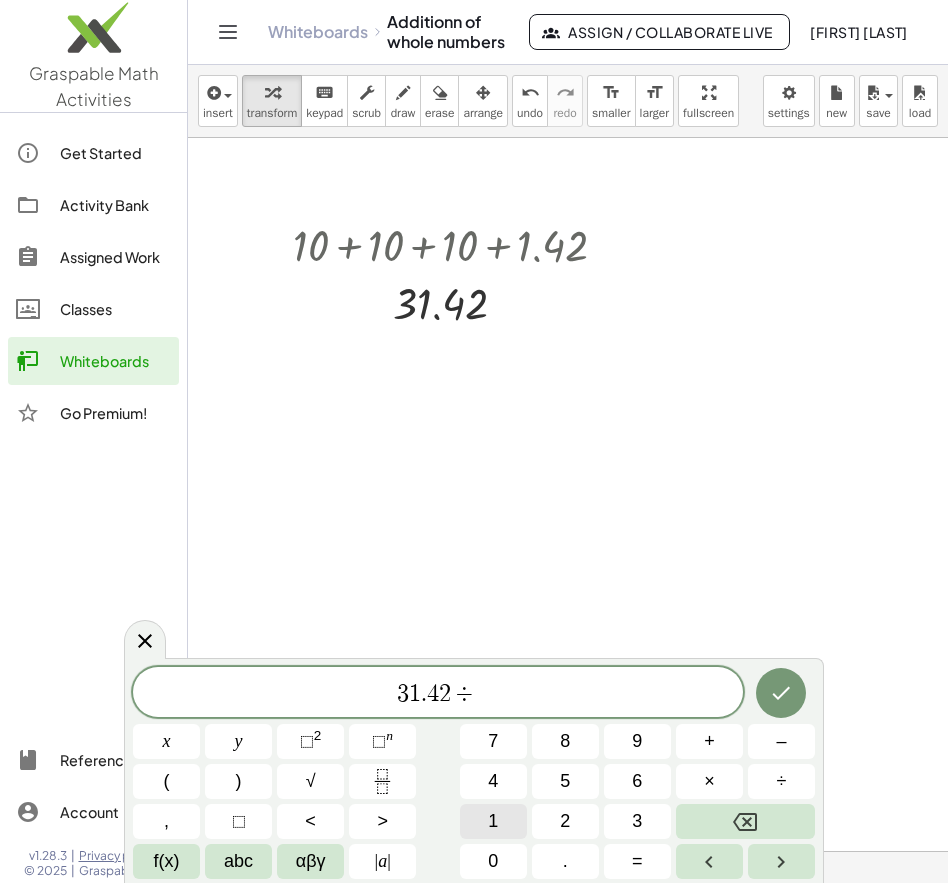 click on "1" at bounding box center [493, 821] 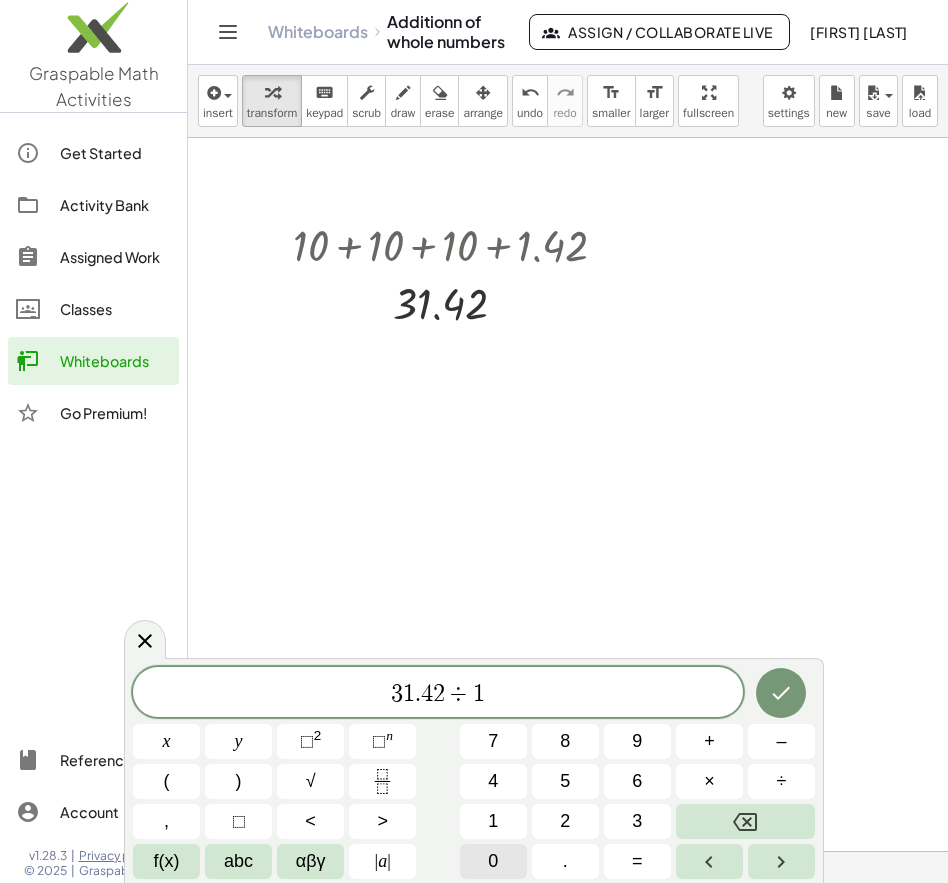 click on "0" at bounding box center (493, 861) 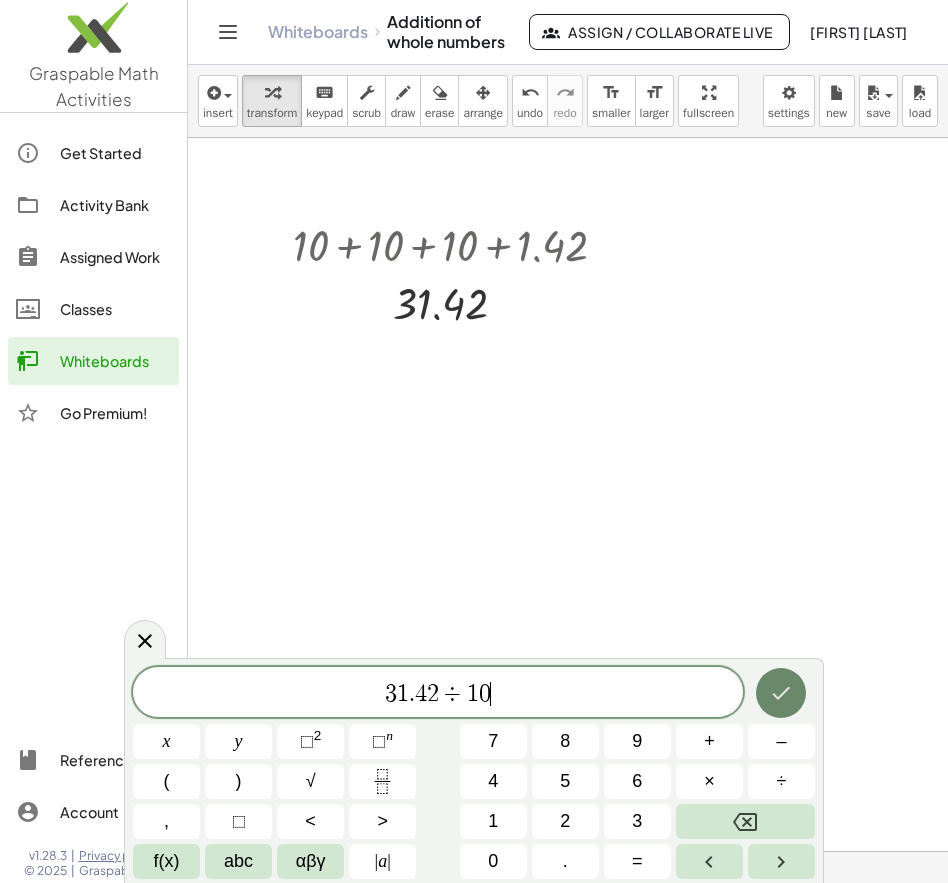 click 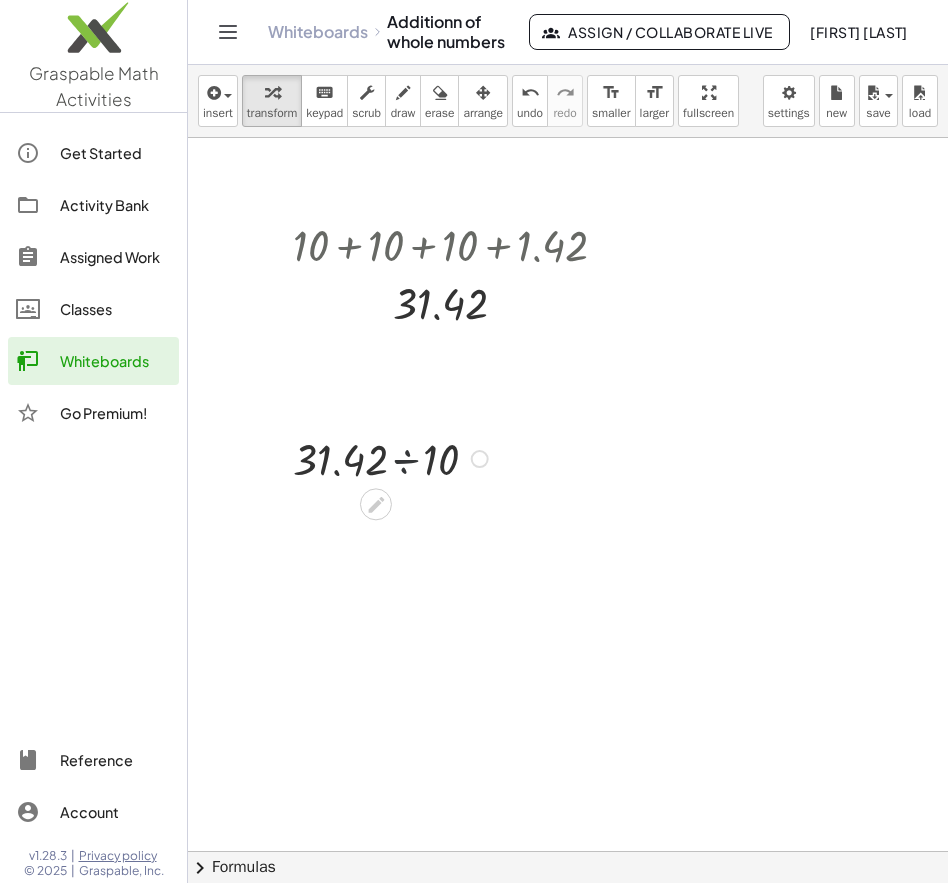 click at bounding box center (393, 457) 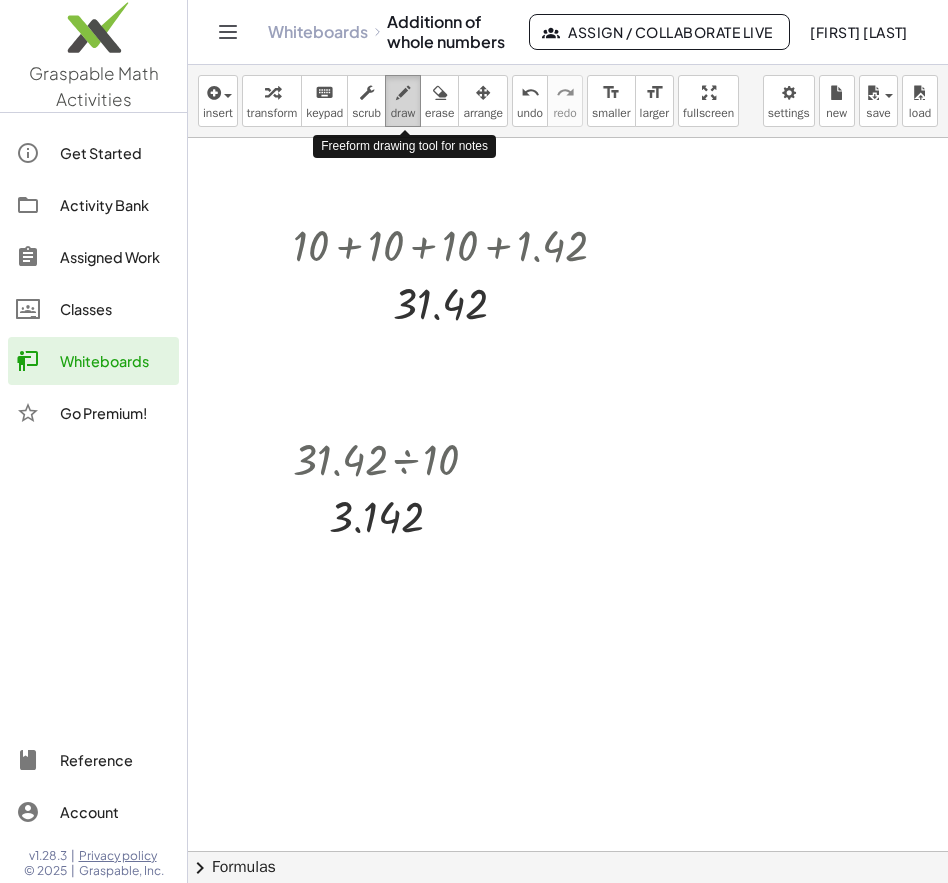 click at bounding box center [403, 93] 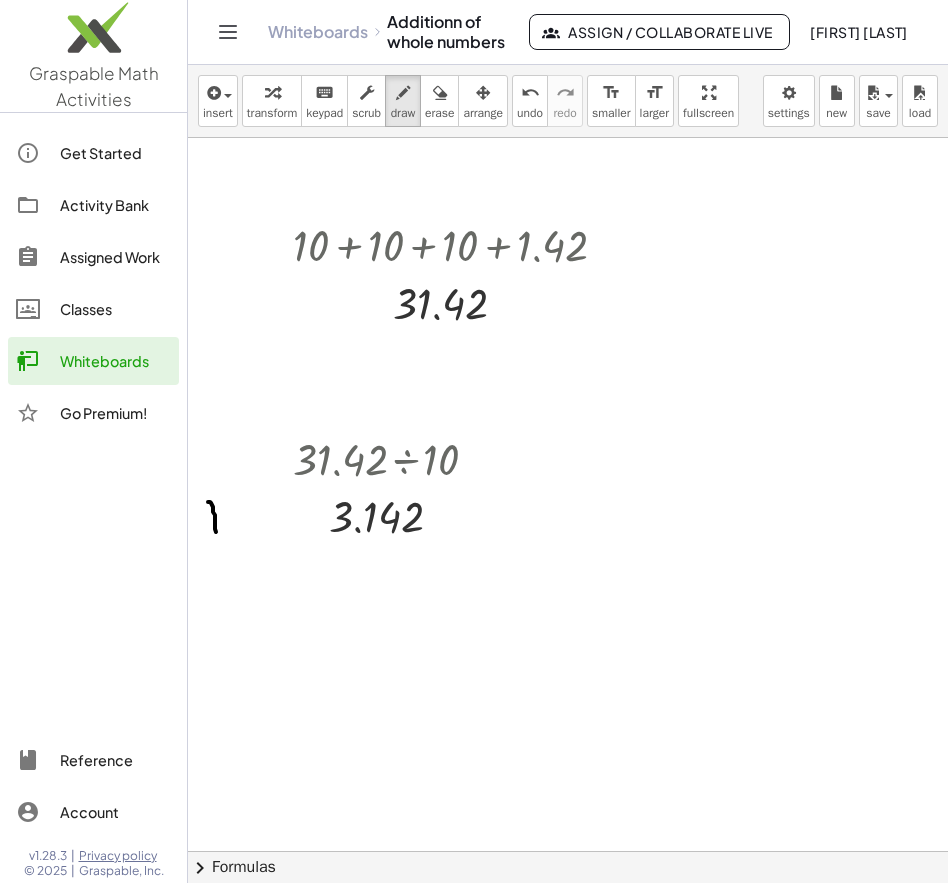 drag, startPoint x: 208, startPoint y: 502, endPoint x: 217, endPoint y: 540, distance: 39.051247 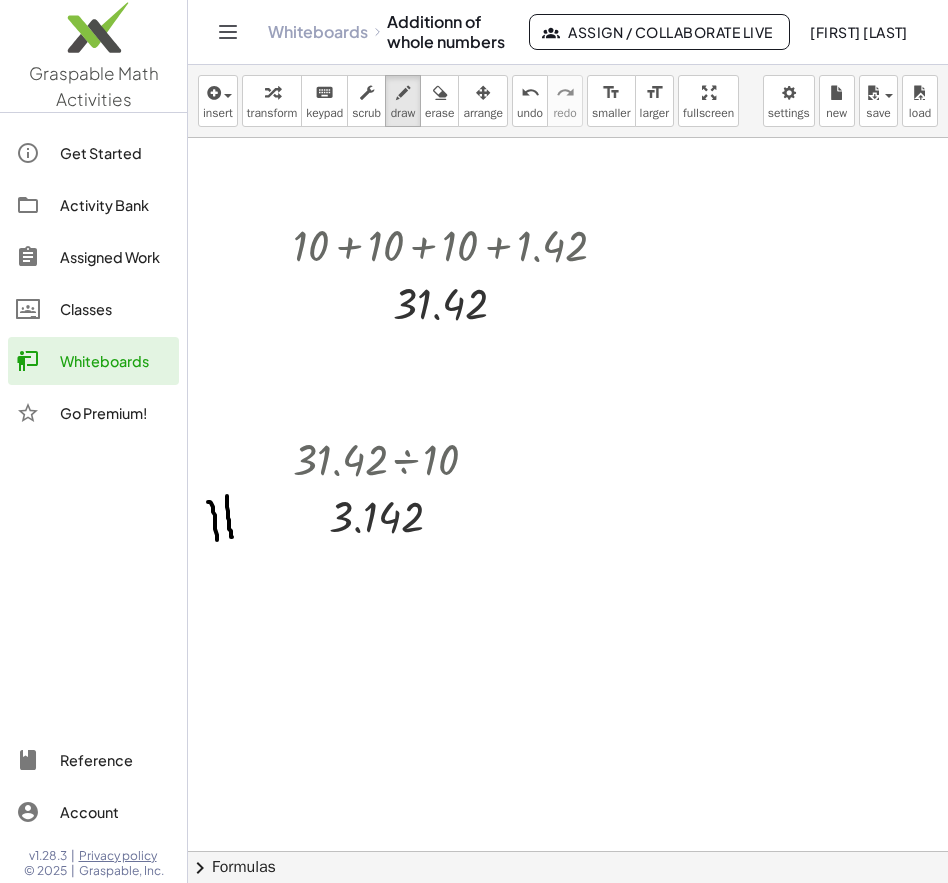 drag, startPoint x: 227, startPoint y: 496, endPoint x: 233, endPoint y: 537, distance: 41.4367 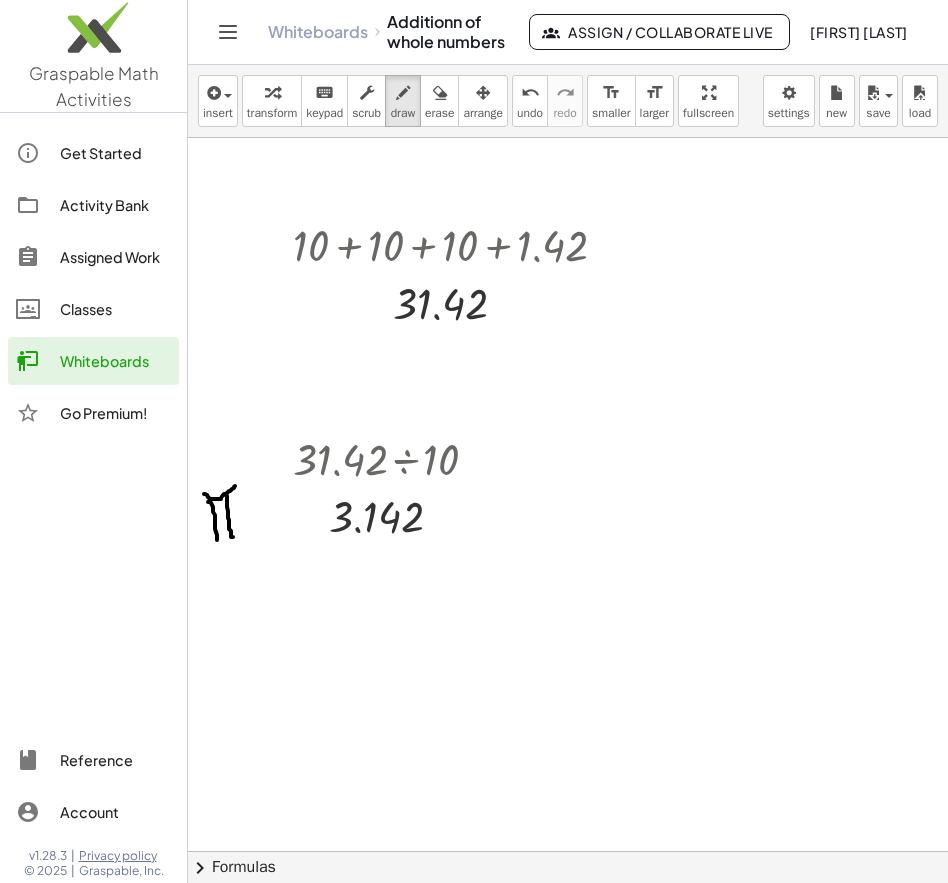 drag, startPoint x: 204, startPoint y: 494, endPoint x: 231, endPoint y: 500, distance: 27.658634 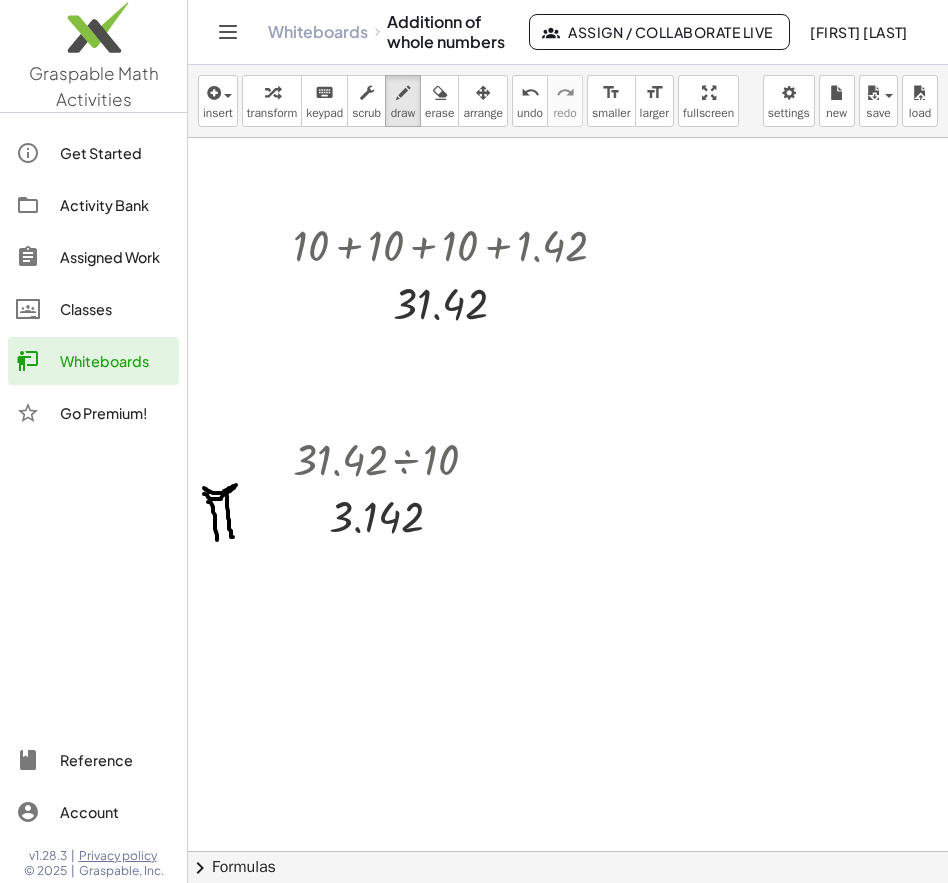 drag, startPoint x: 205, startPoint y: 489, endPoint x: 234, endPoint y: 484, distance: 29.427877 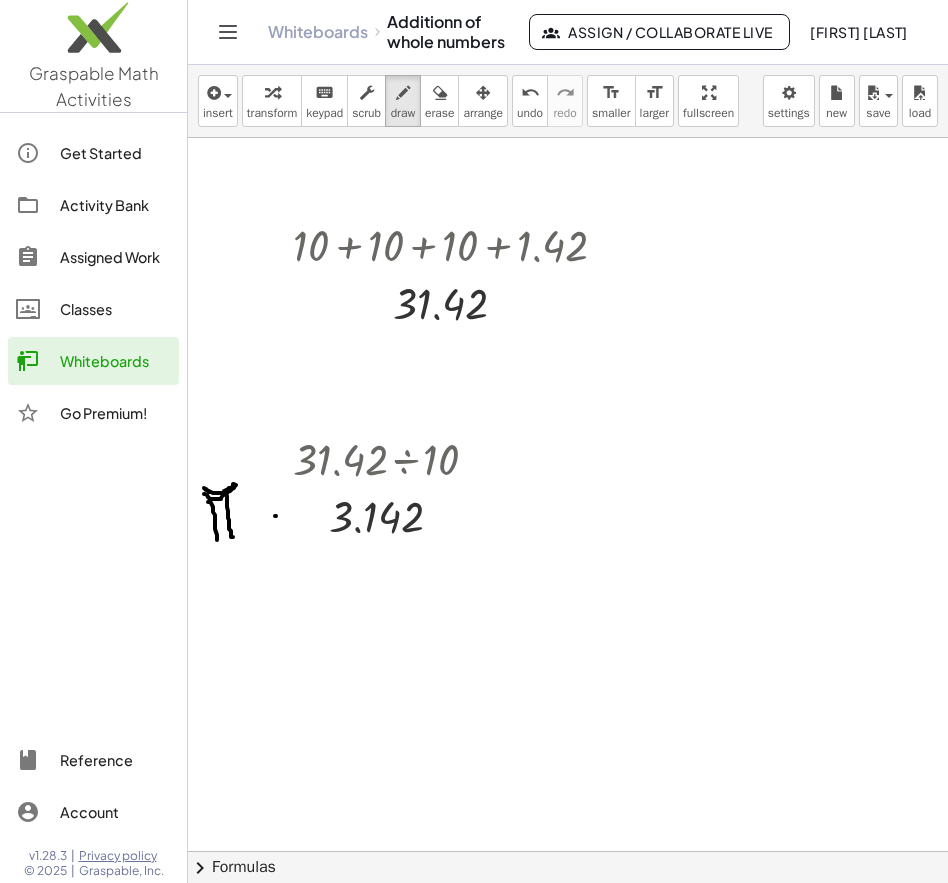 drag, startPoint x: 276, startPoint y: 516, endPoint x: 310, endPoint y: 516, distance: 34 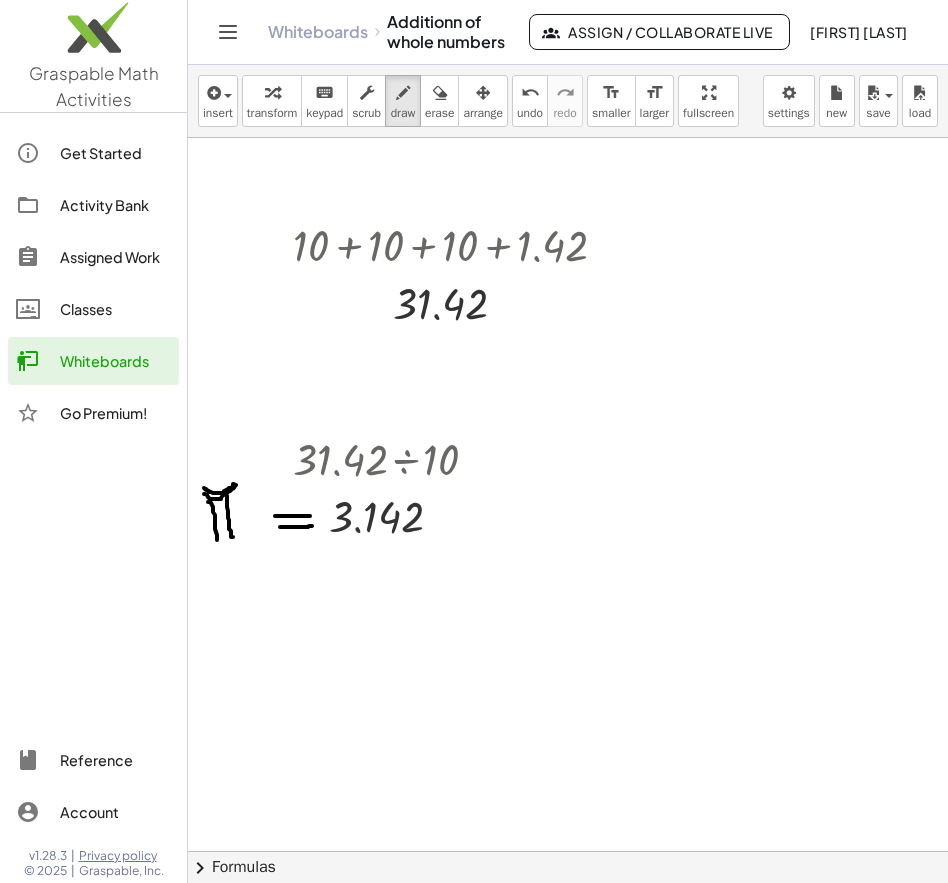 drag, startPoint x: 282, startPoint y: 527, endPoint x: 312, endPoint y: 526, distance: 30.016663 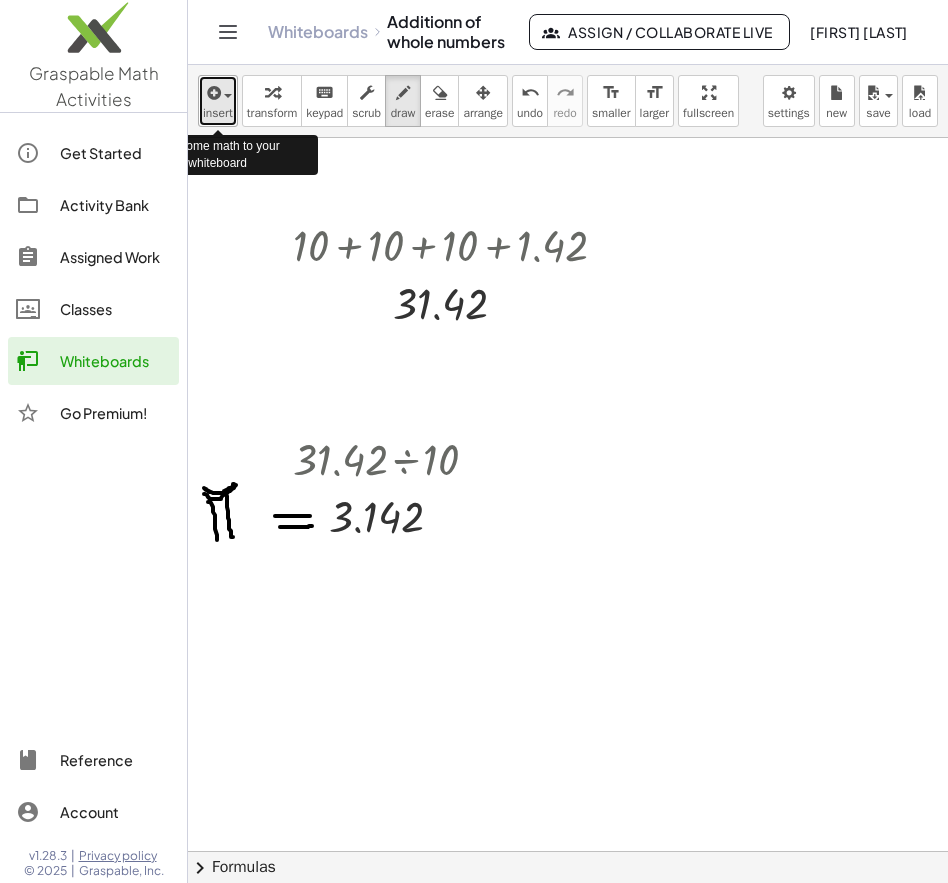 click at bounding box center (212, 93) 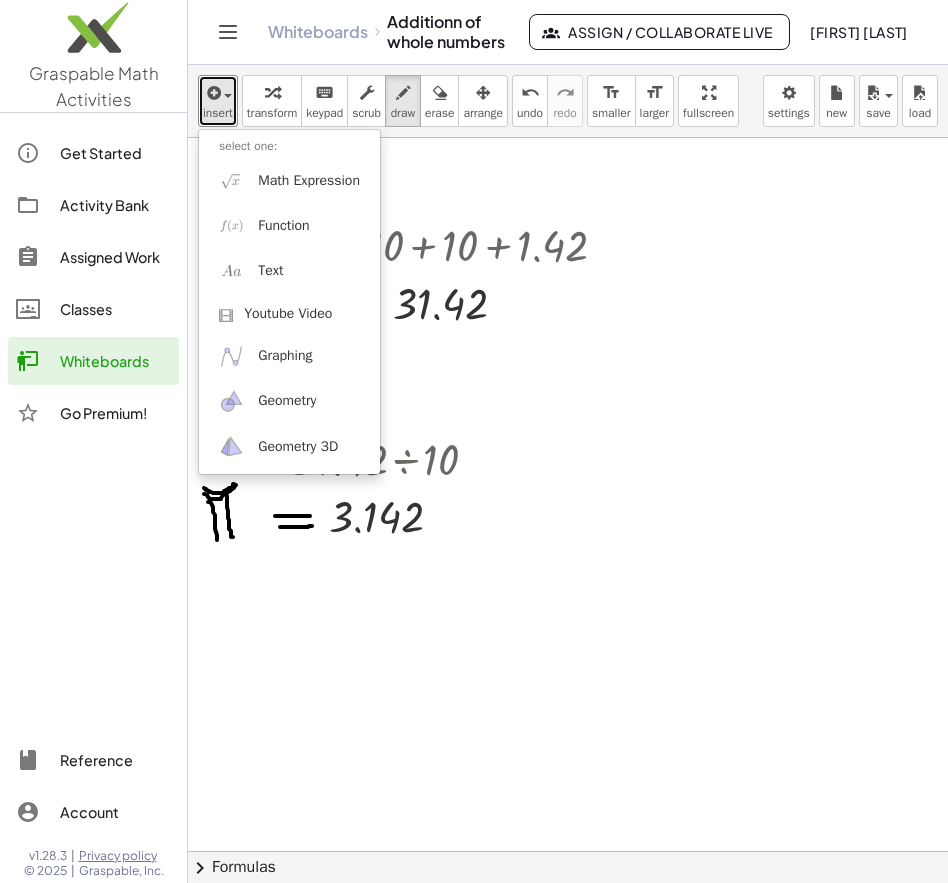 click at bounding box center (568, 877) 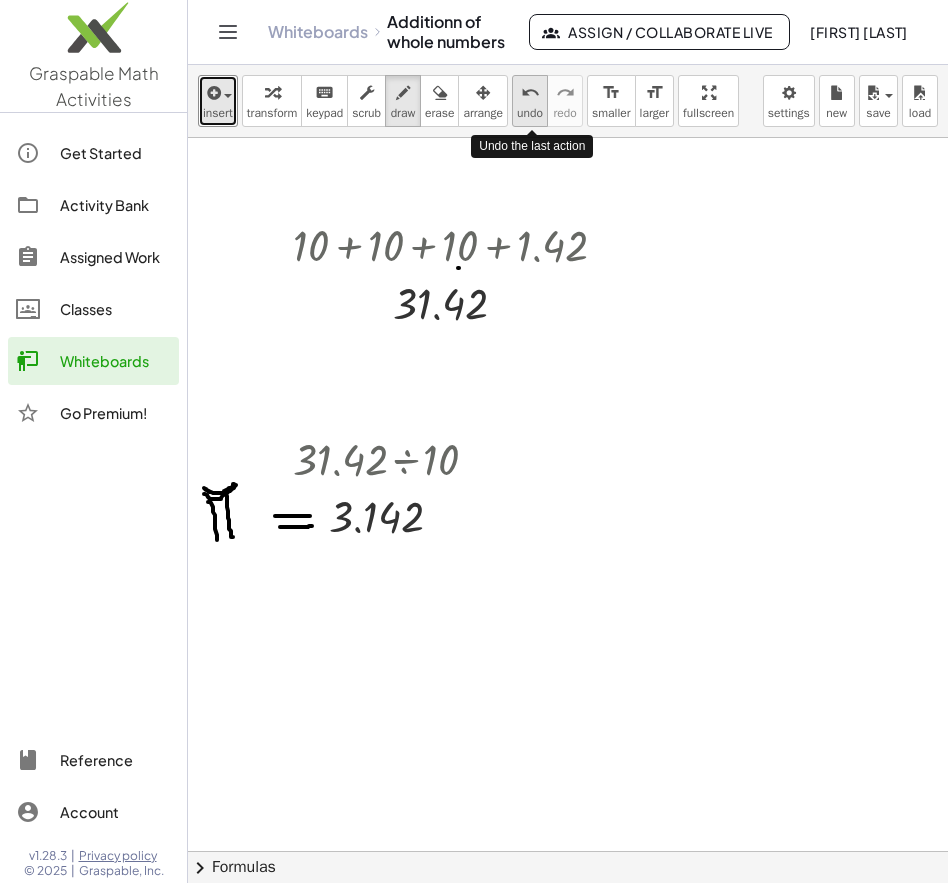 click on "undo" at bounding box center [530, 93] 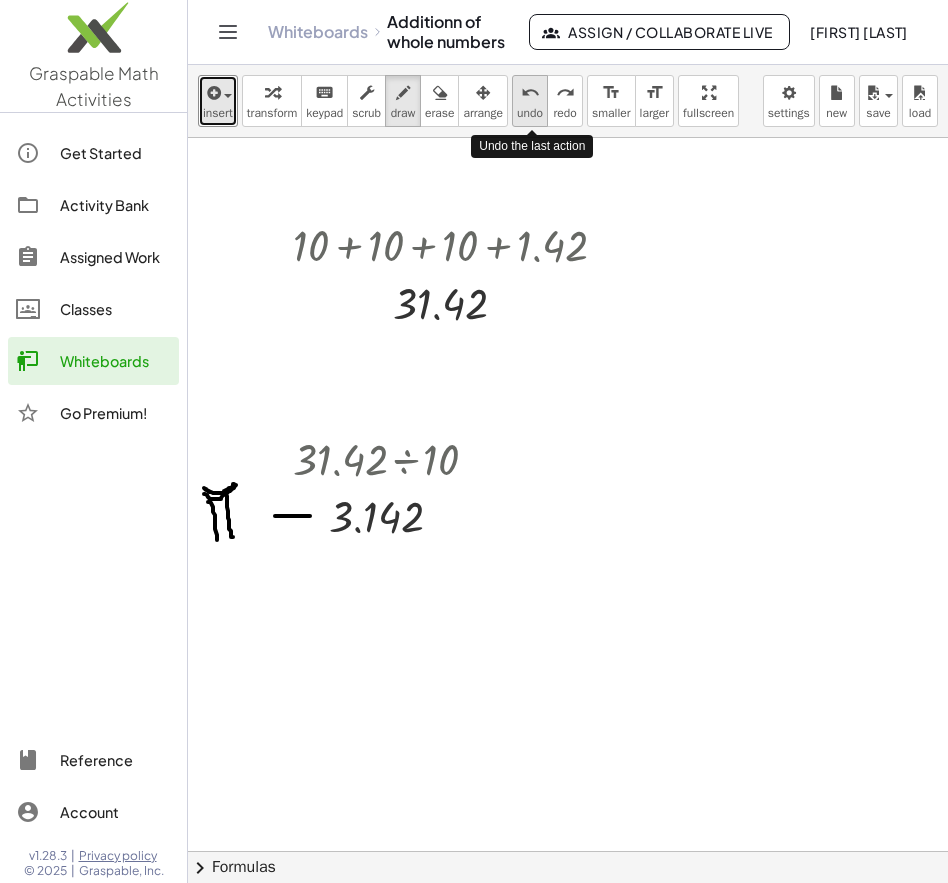 click on "undo" at bounding box center (530, 93) 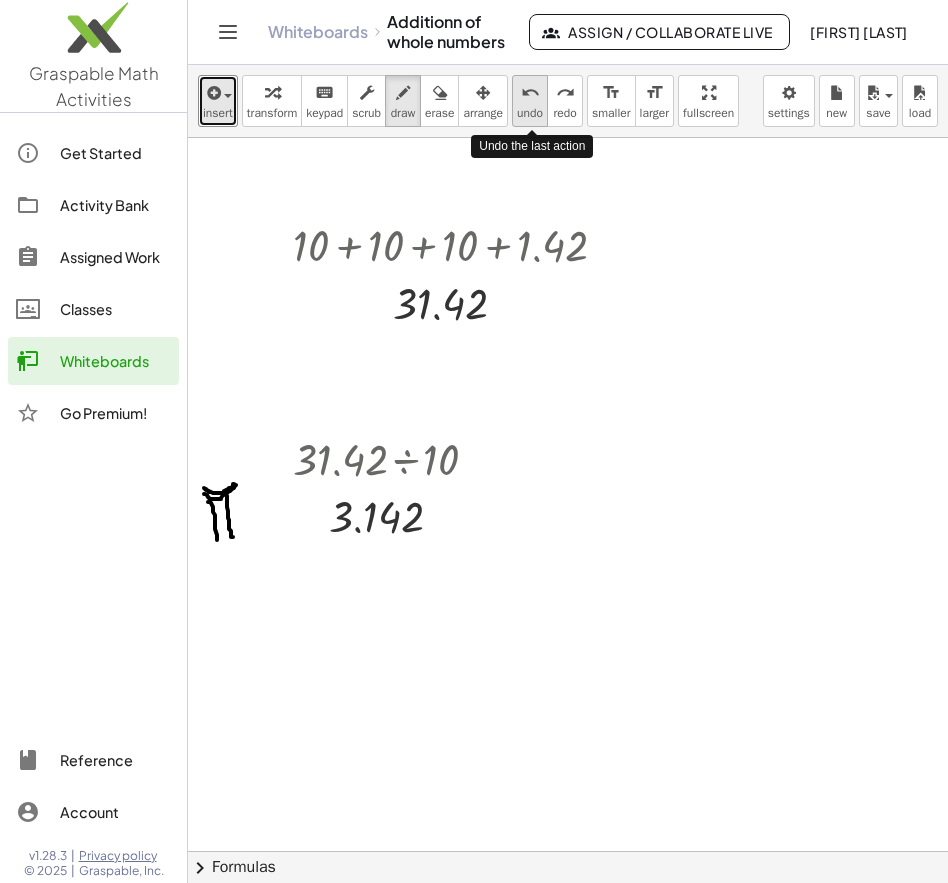 click on "undo" at bounding box center [530, 93] 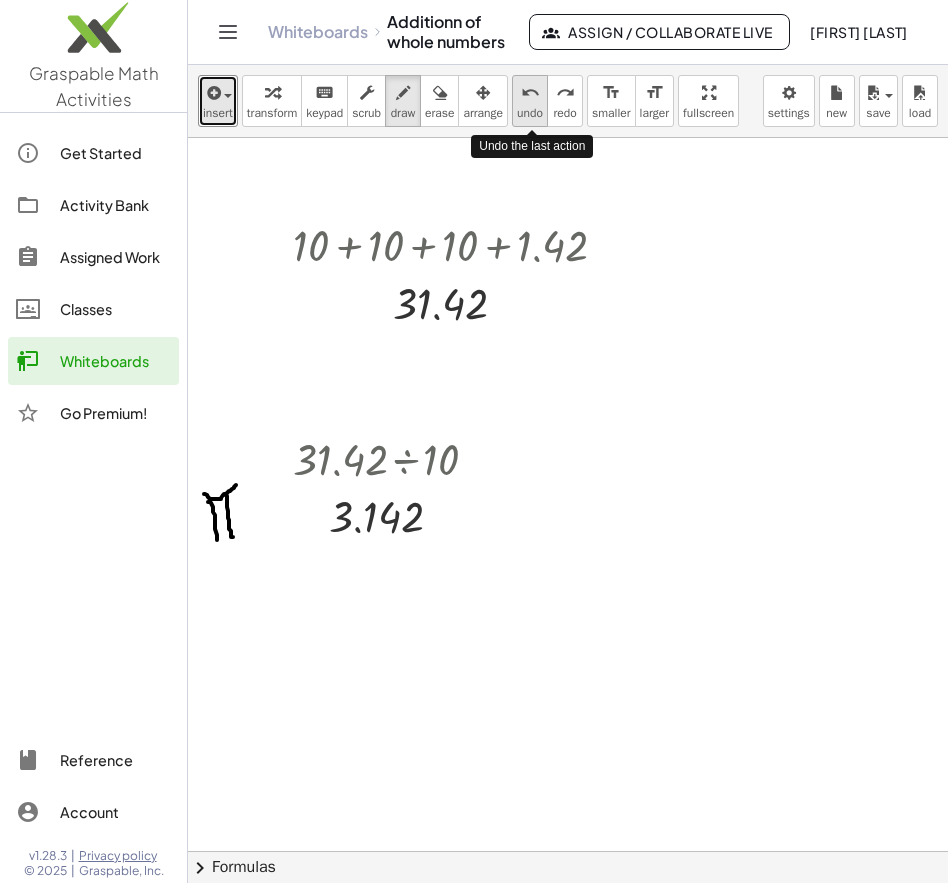 click on "undo" at bounding box center [530, 93] 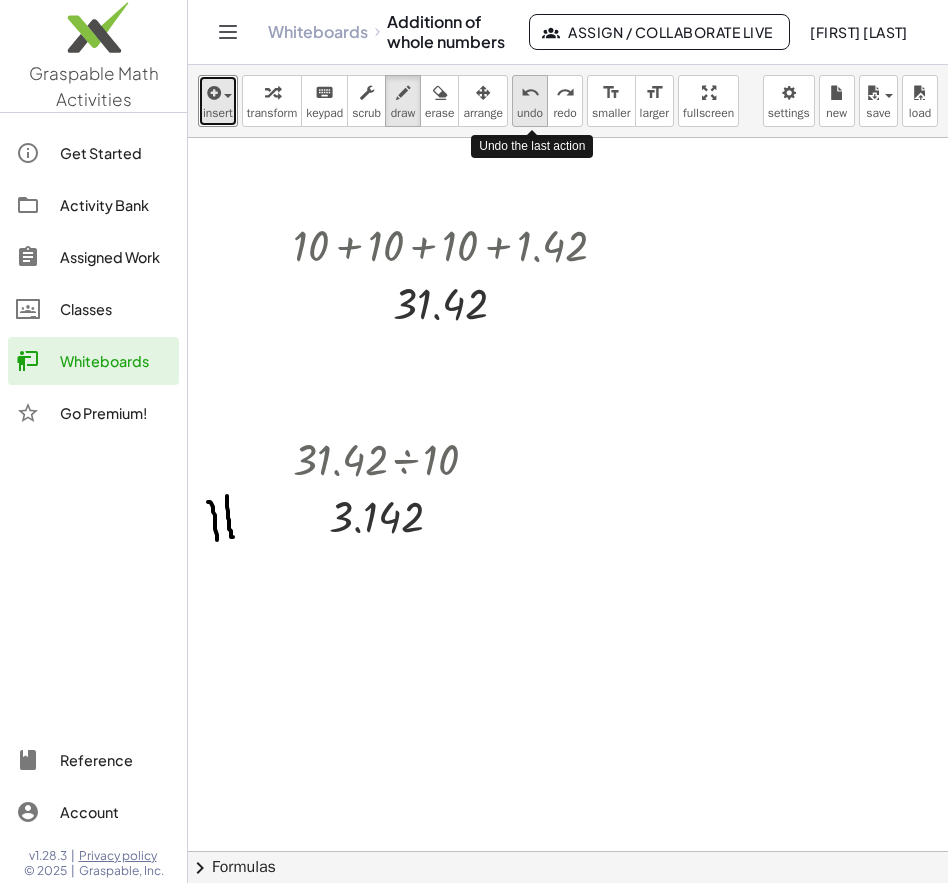 click on "undo" at bounding box center [530, 93] 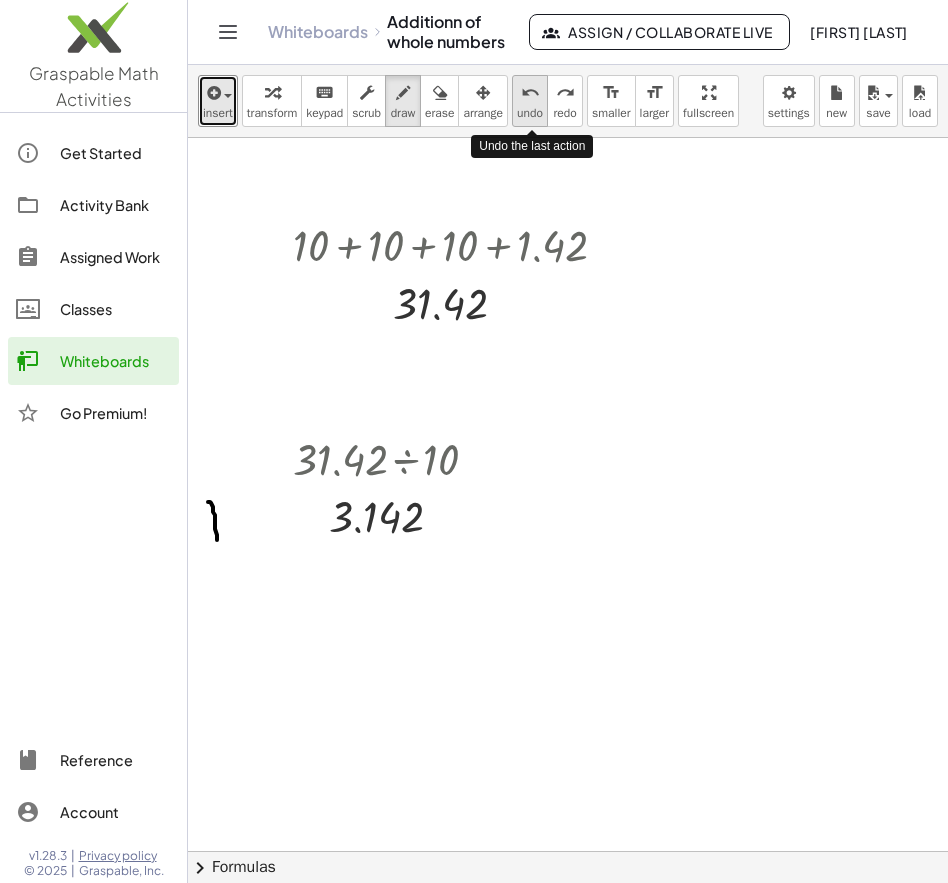click on "undo" at bounding box center [530, 93] 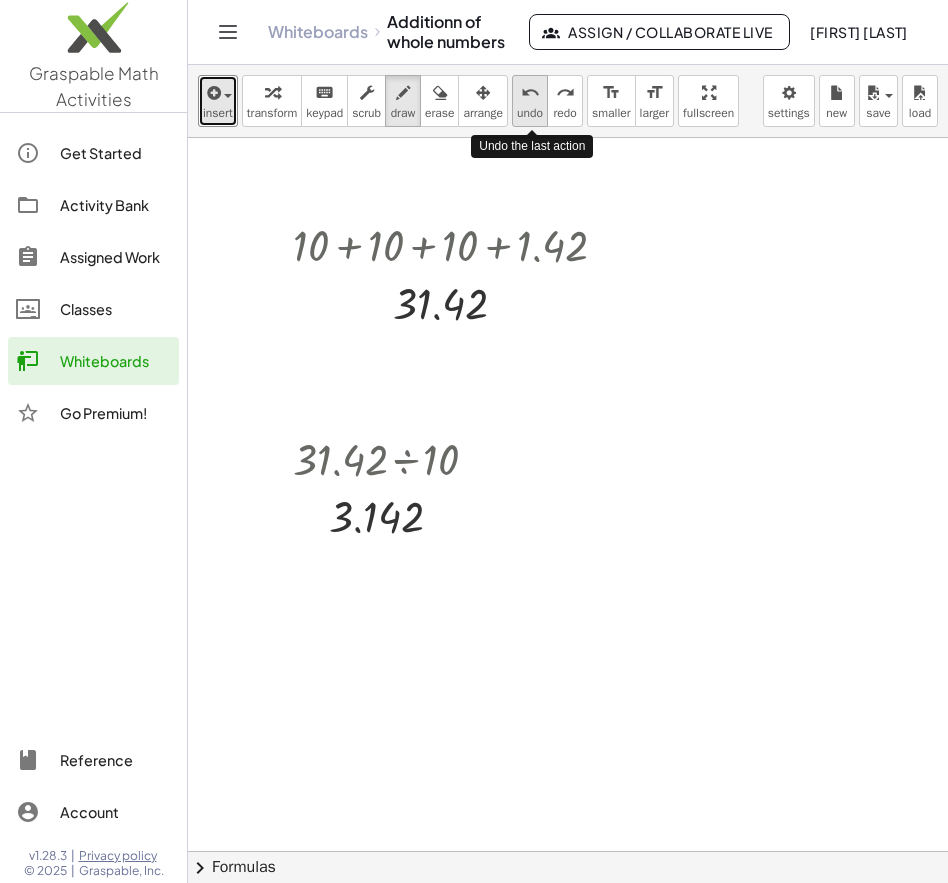 click on "undo" at bounding box center (530, 93) 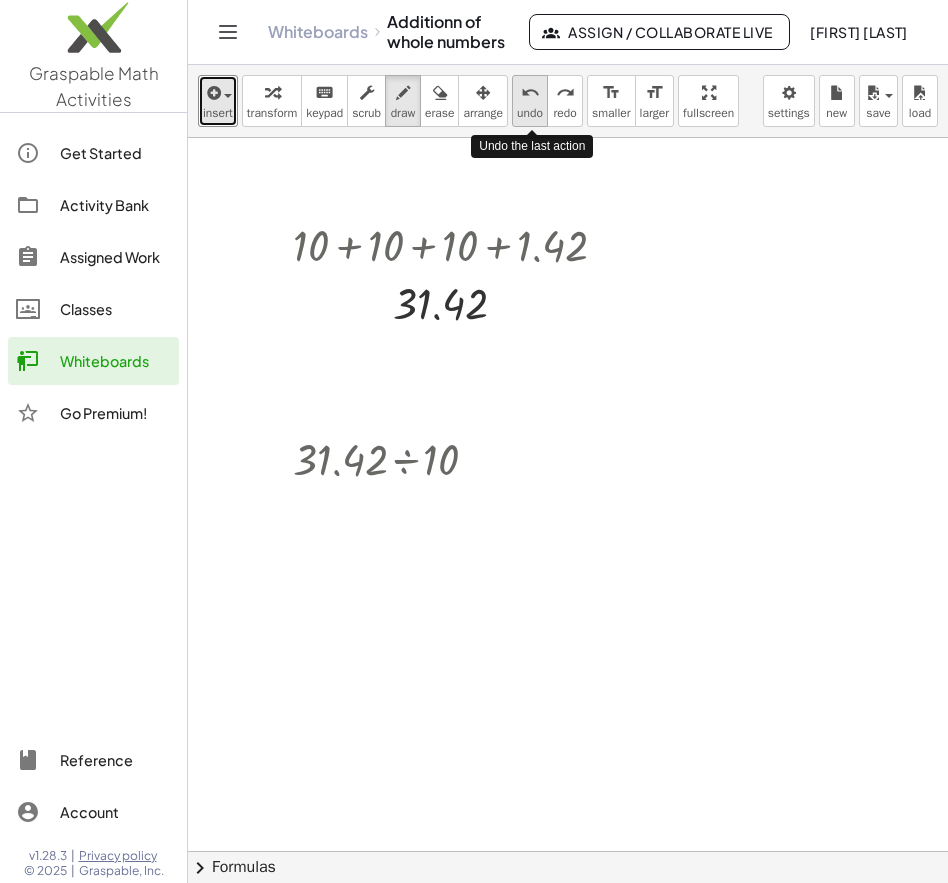 click on "undo" at bounding box center (530, 93) 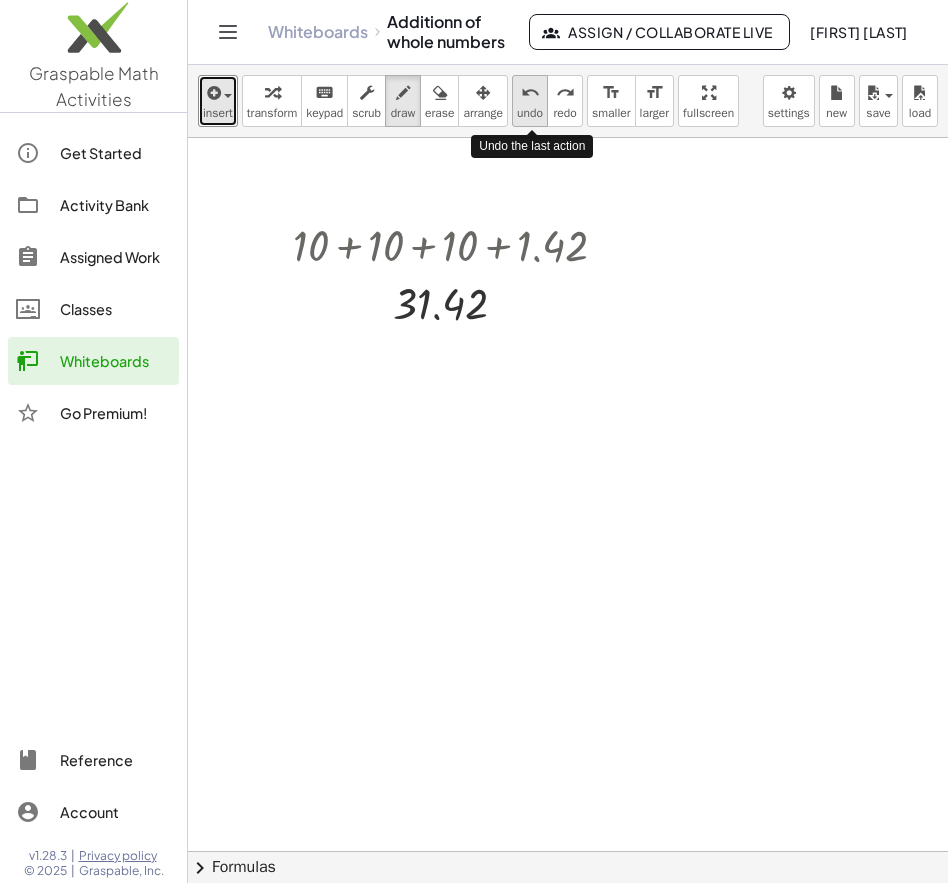click on "undo" at bounding box center [530, 93] 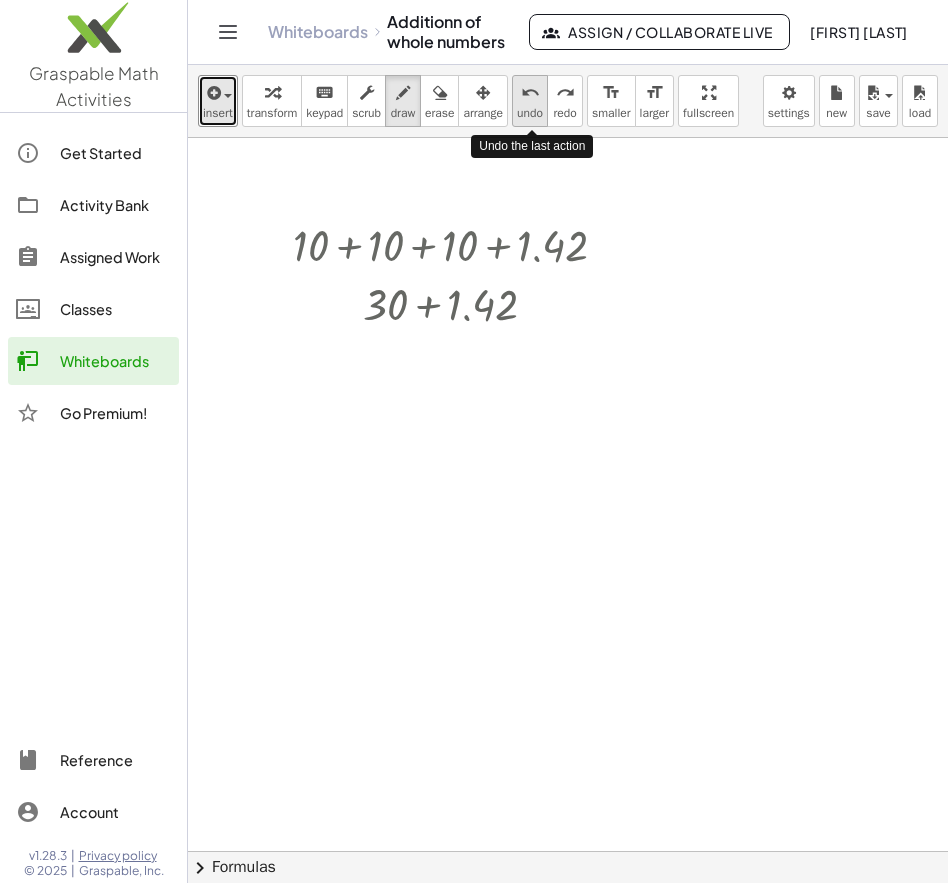 click on "undo" at bounding box center (530, 93) 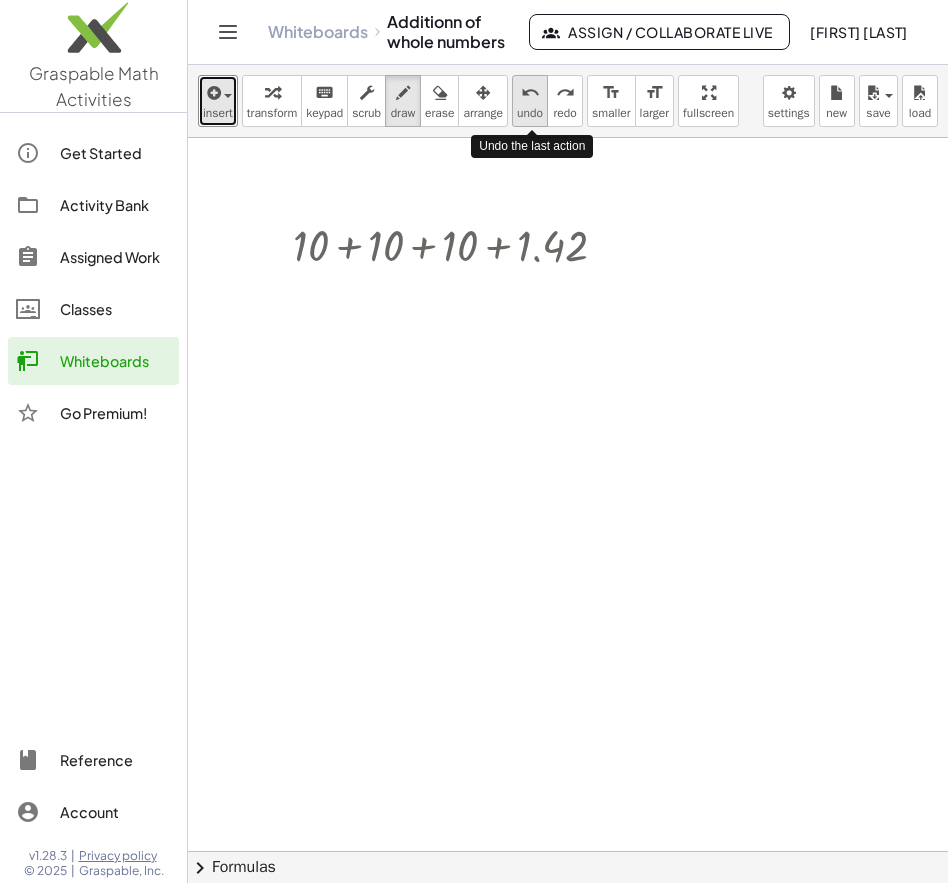 click on "undo" at bounding box center [530, 93] 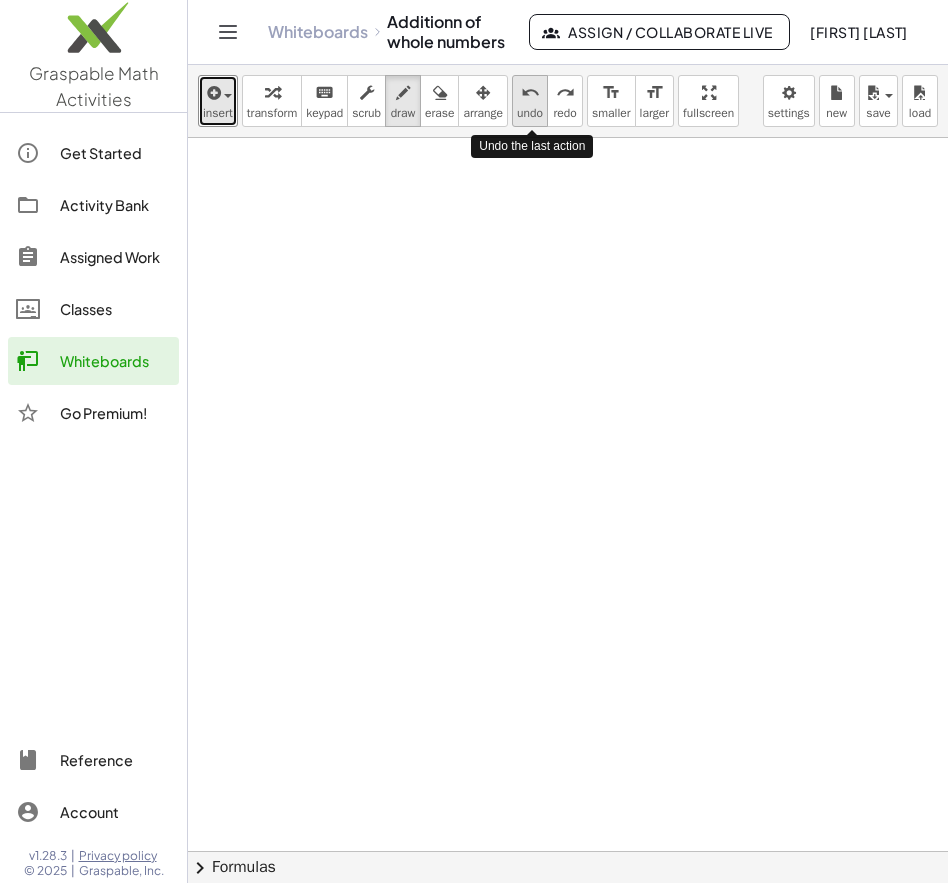 click on "undo" at bounding box center [530, 93] 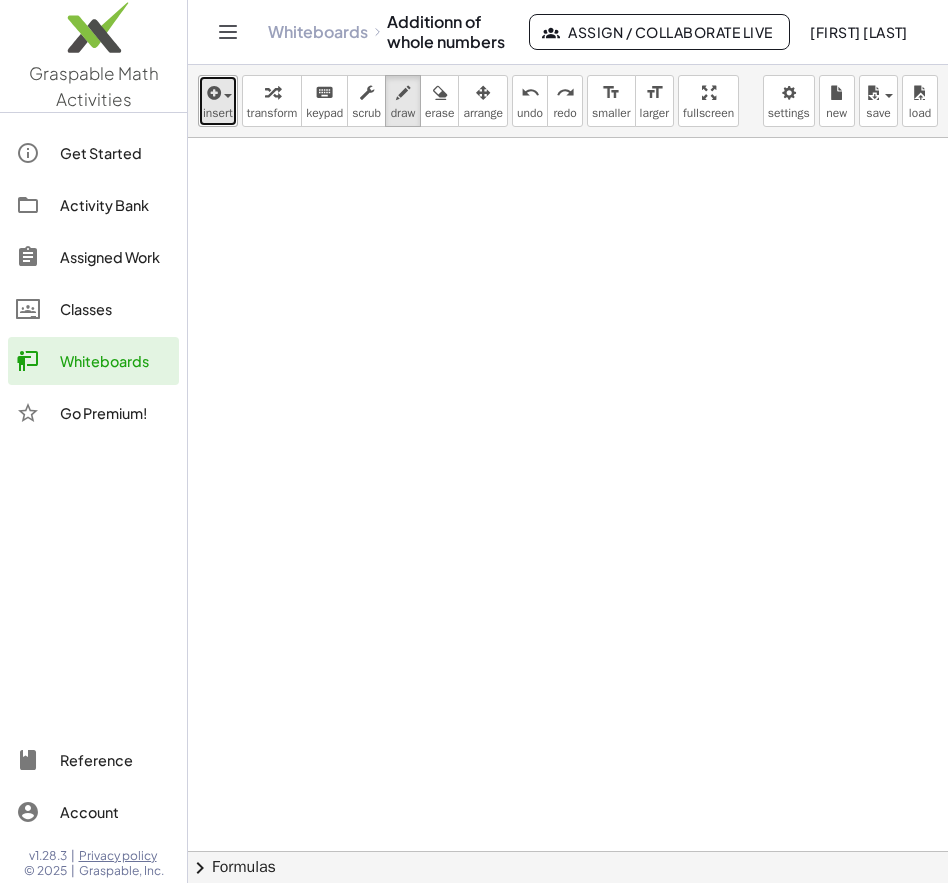 click at bounding box center [218, 92] 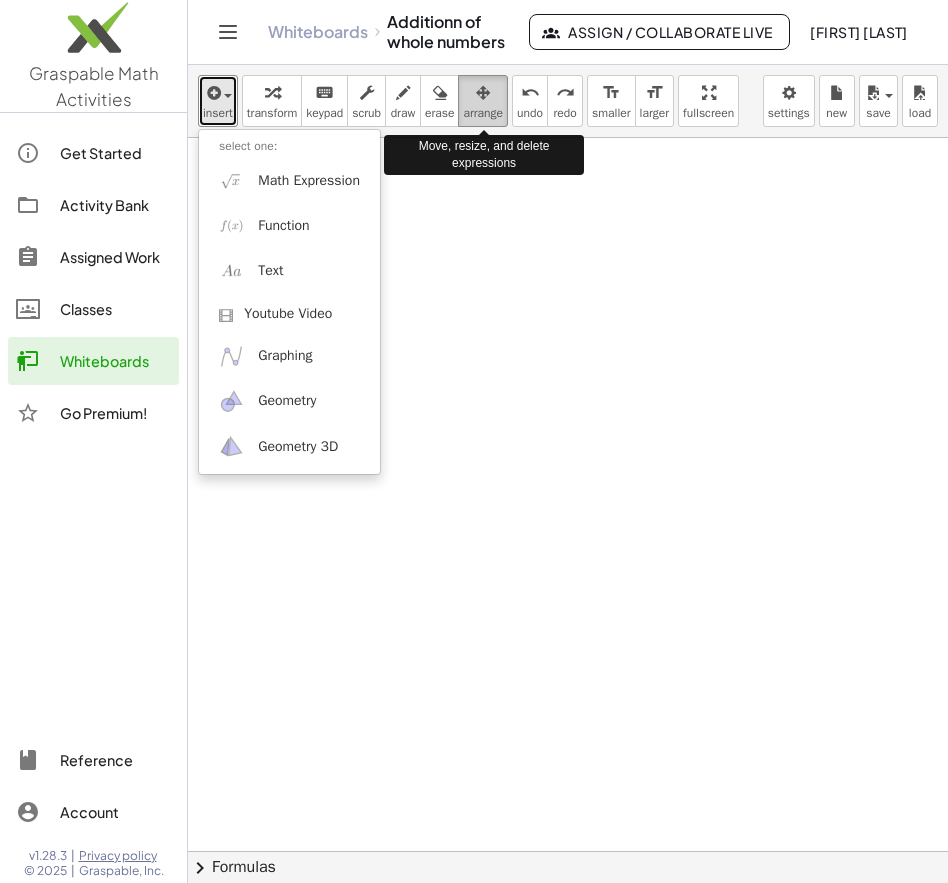 click at bounding box center (483, 92) 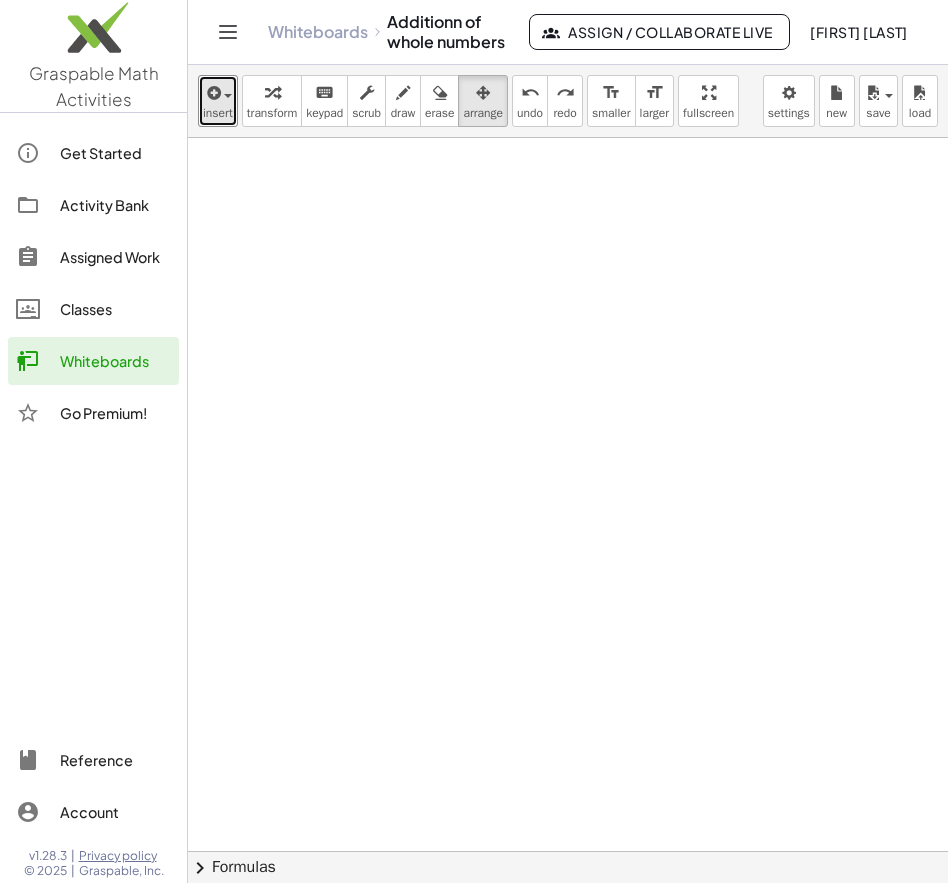 click at bounding box center (568, 877) 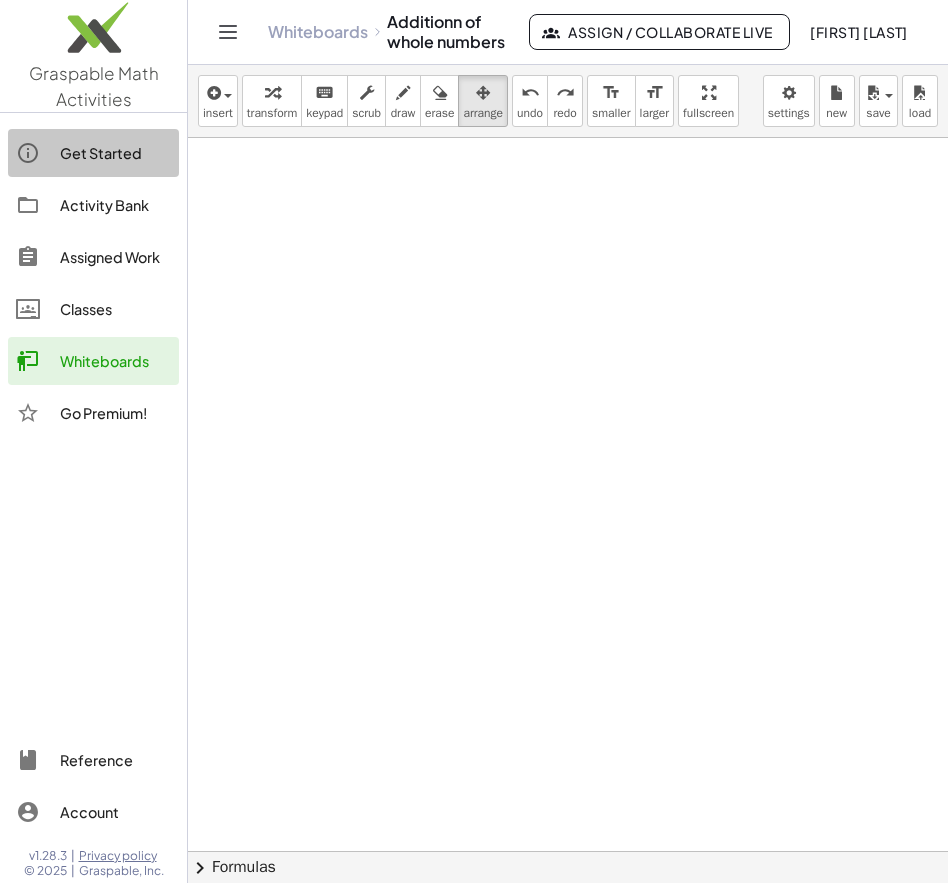 click on "Get Started" 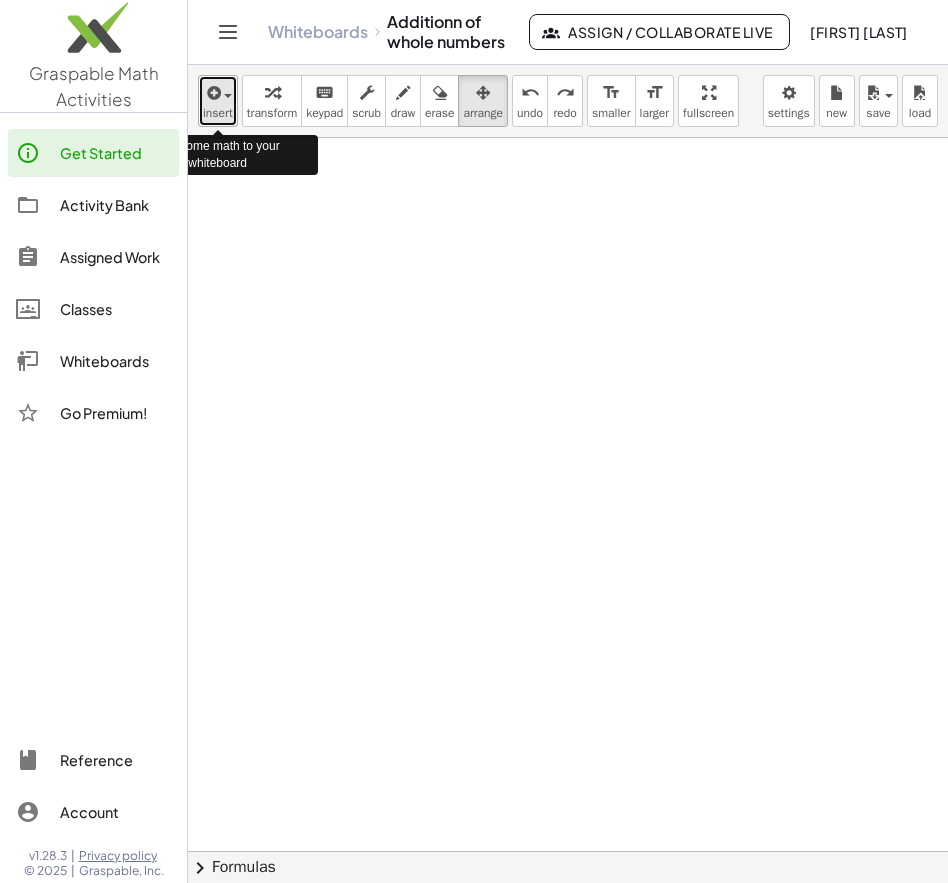 click at bounding box center [228, 96] 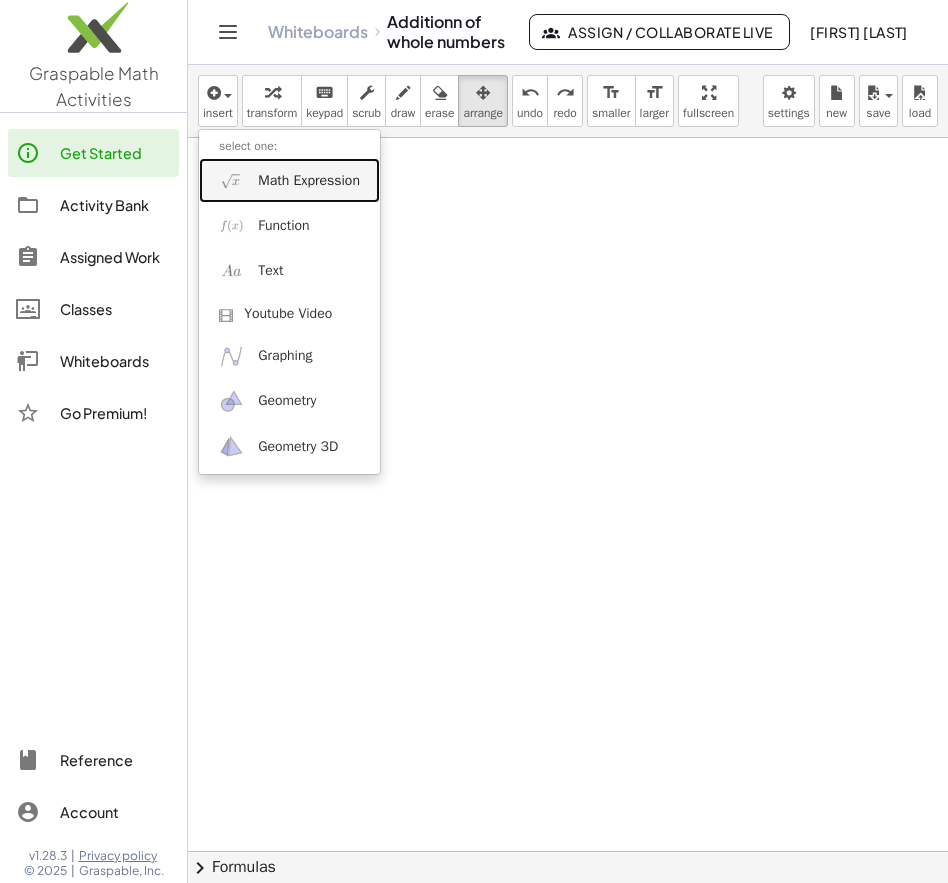 click on "Math Expression" at bounding box center [309, 181] 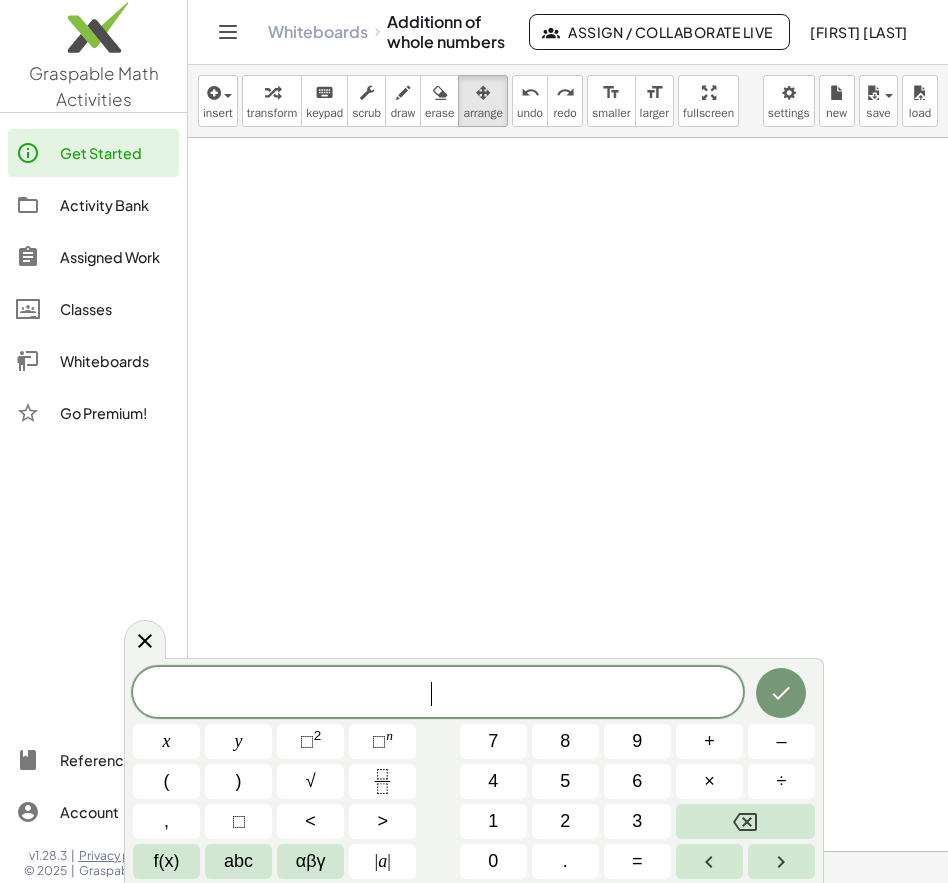 click at bounding box center [568, 877] 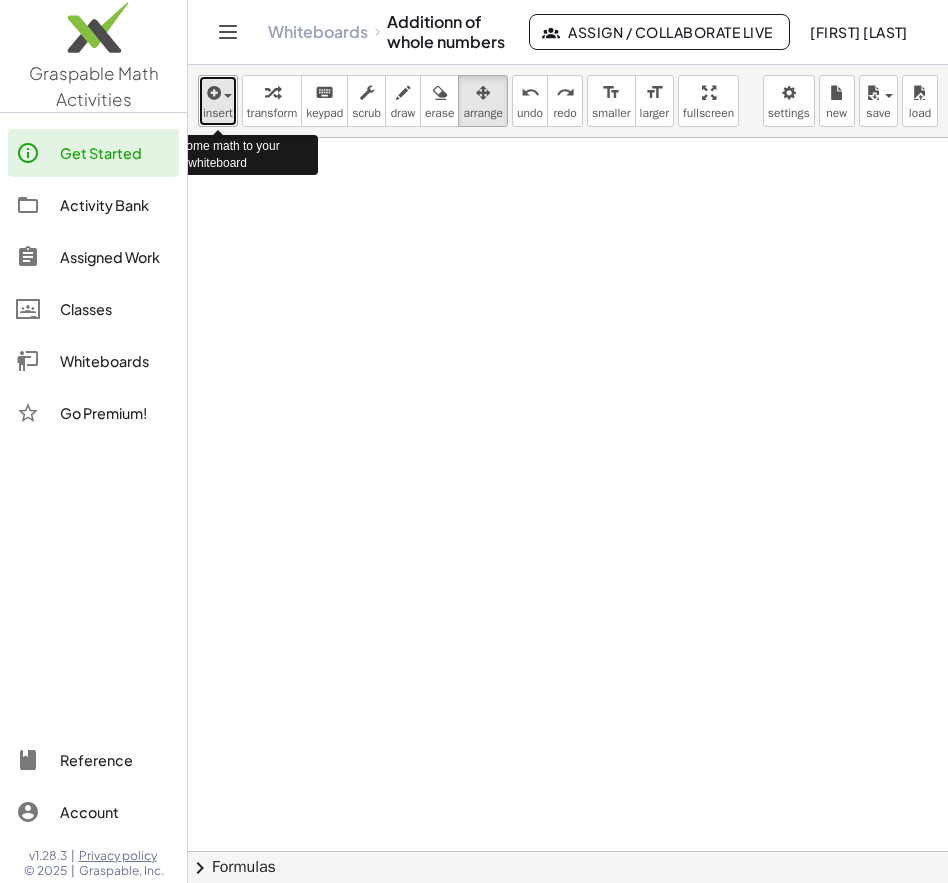 click at bounding box center [212, 93] 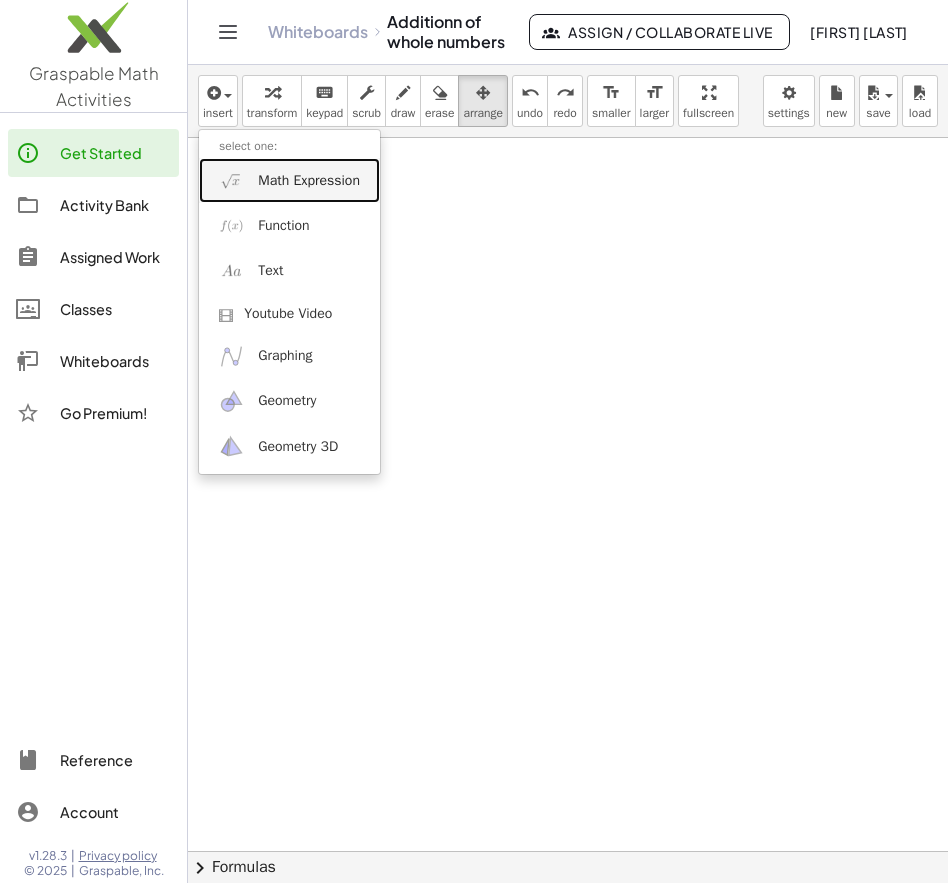 click on "Math Expression" at bounding box center [309, 181] 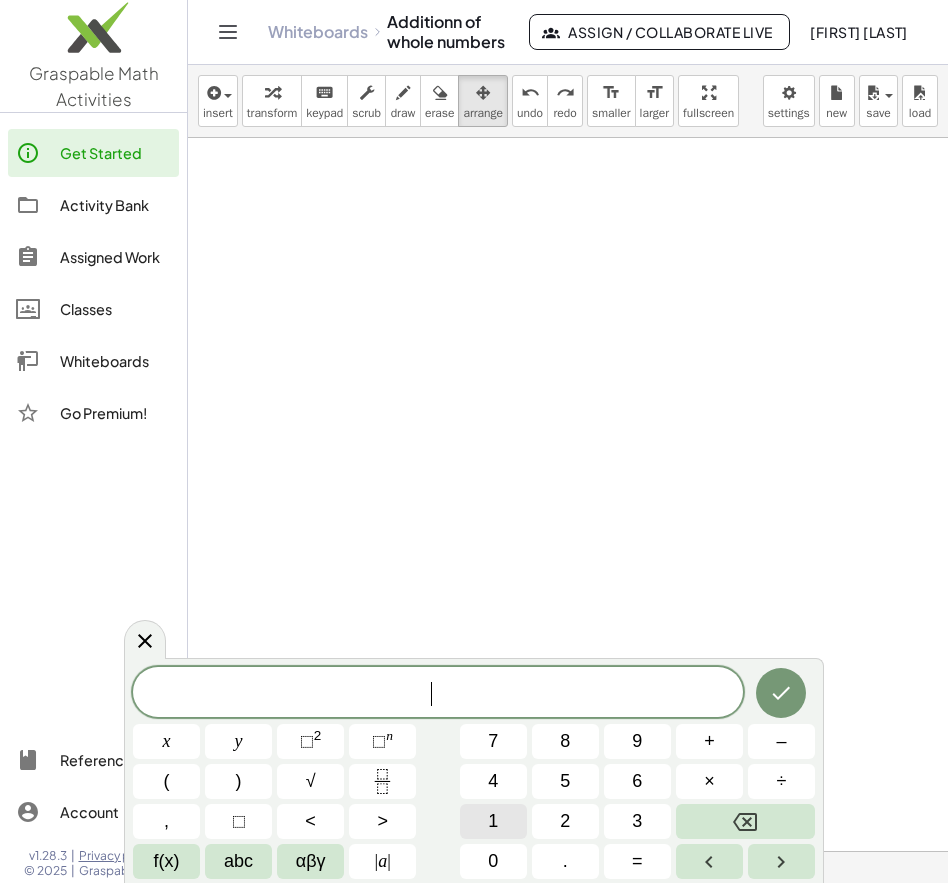 click on "1" at bounding box center [493, 821] 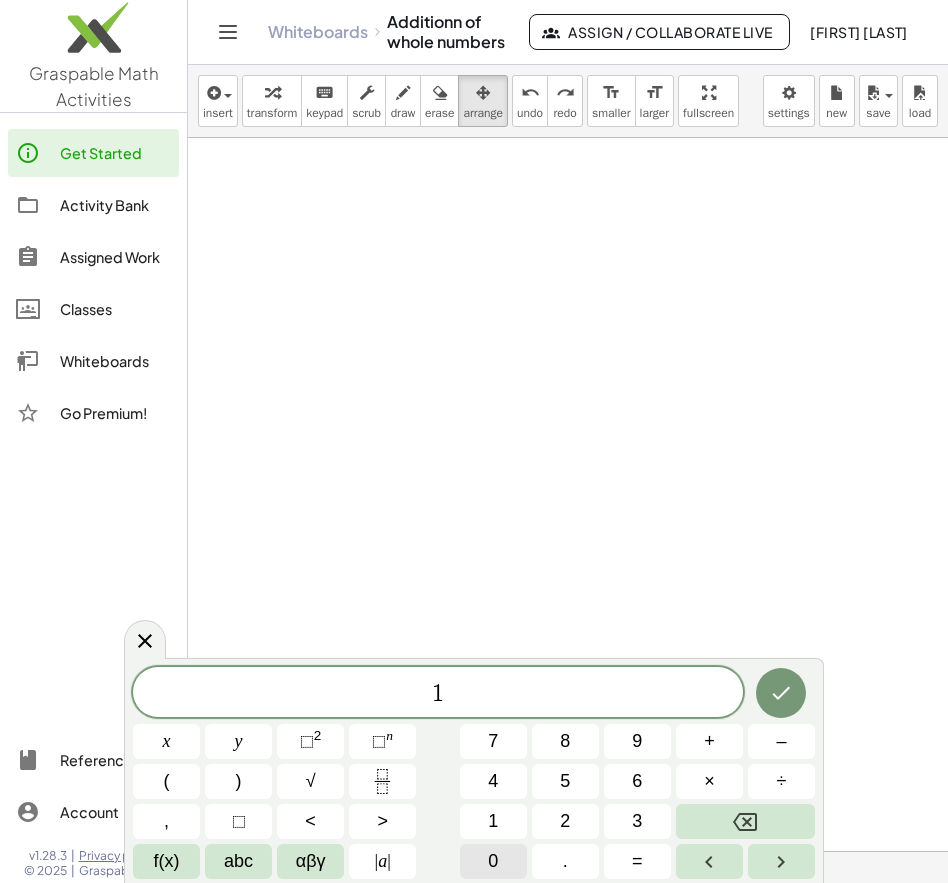 click on "0" at bounding box center (493, 861) 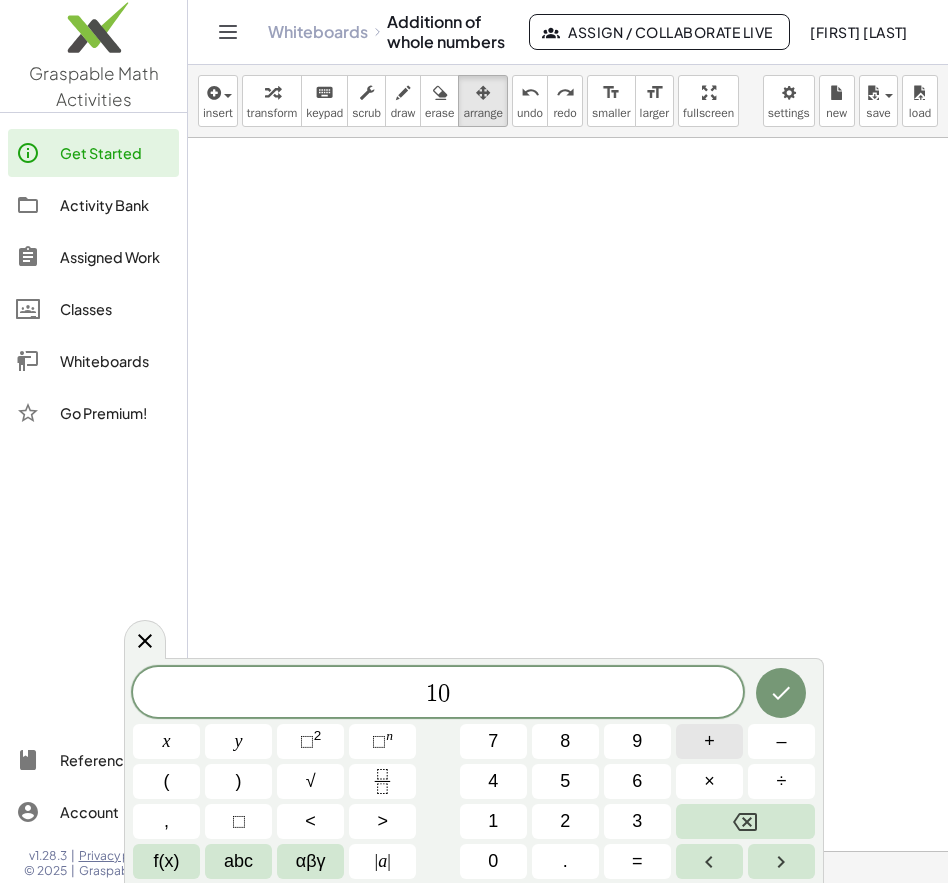 click on "+" at bounding box center [709, 741] 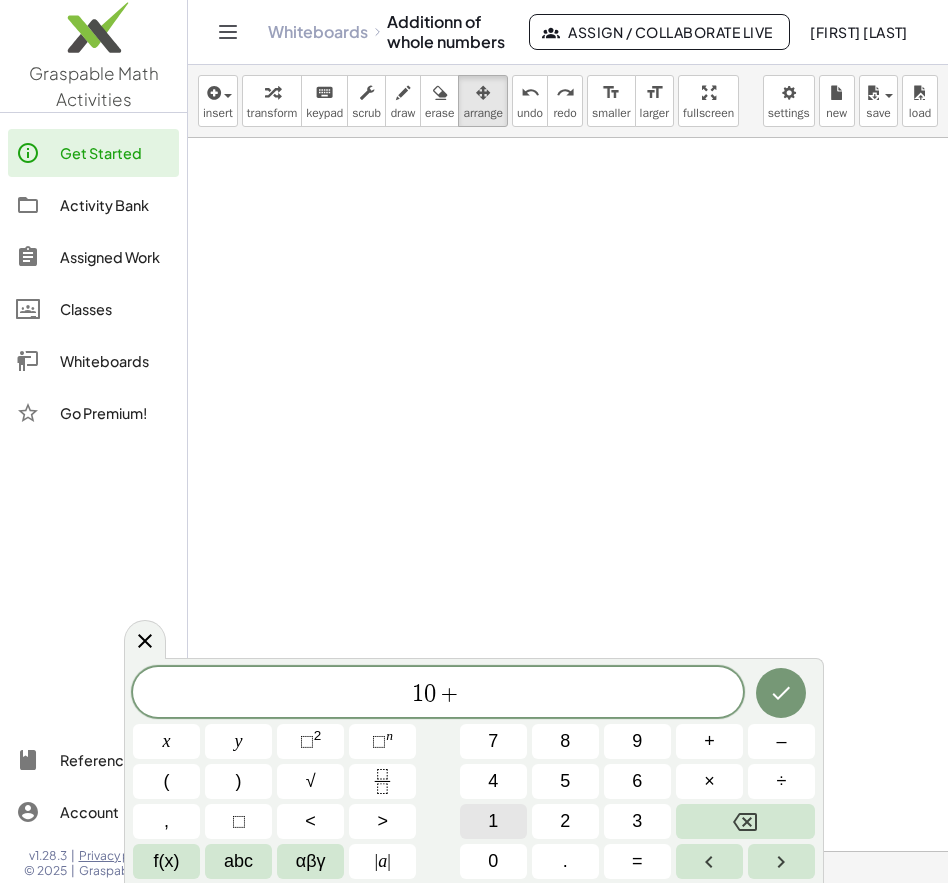 click on "1" at bounding box center [493, 821] 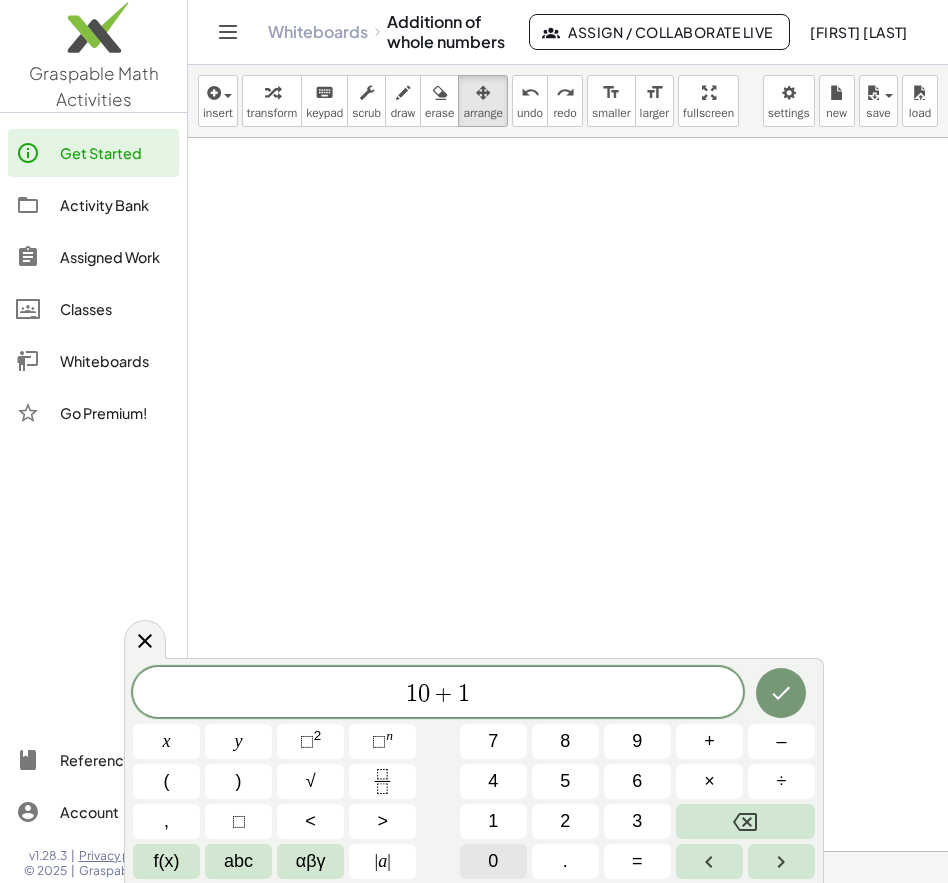 click on "0" at bounding box center [493, 861] 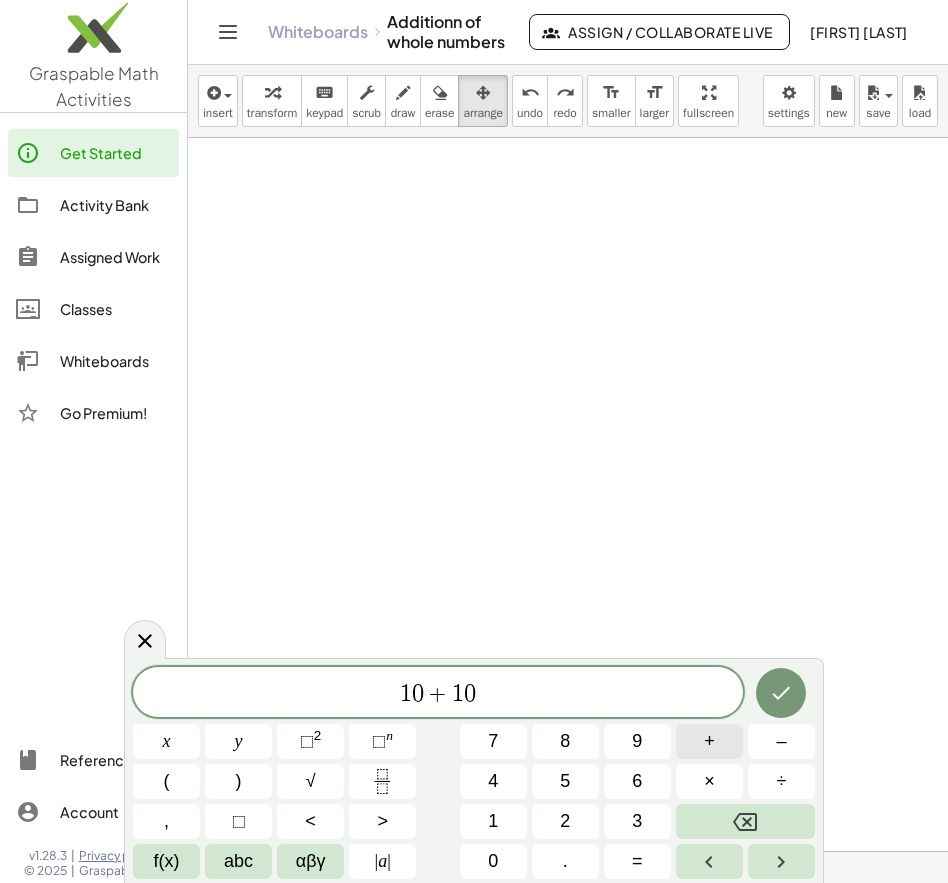 click on "+" at bounding box center [709, 741] 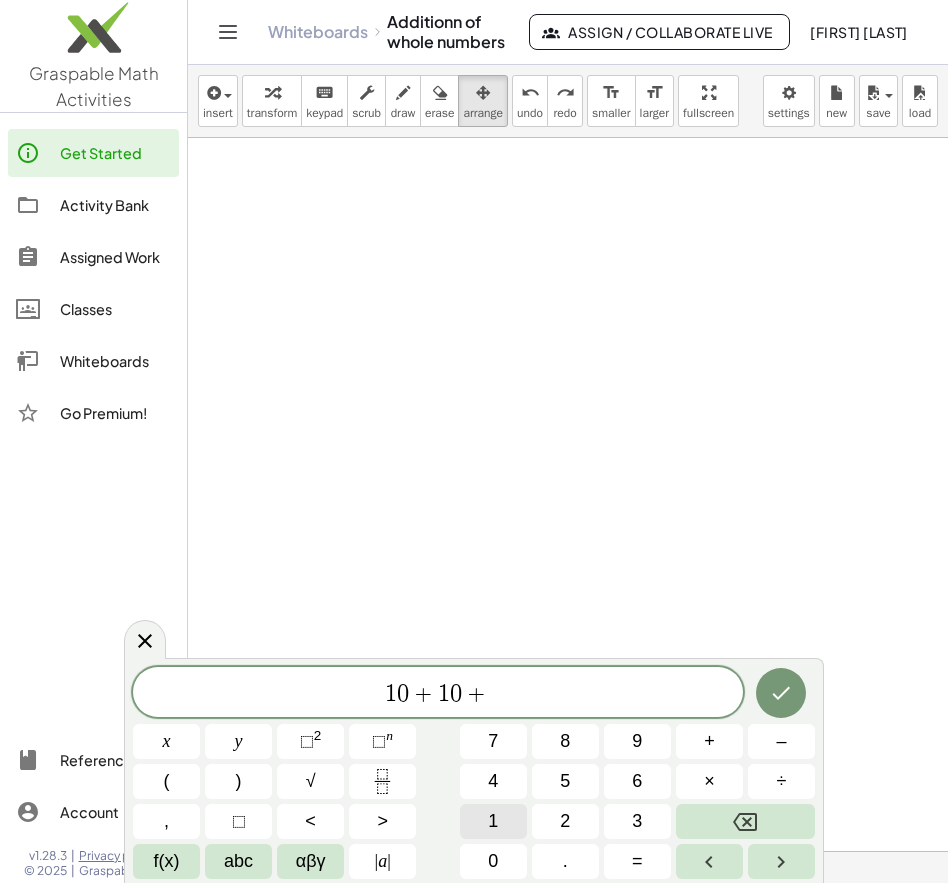 click on "1" at bounding box center [493, 821] 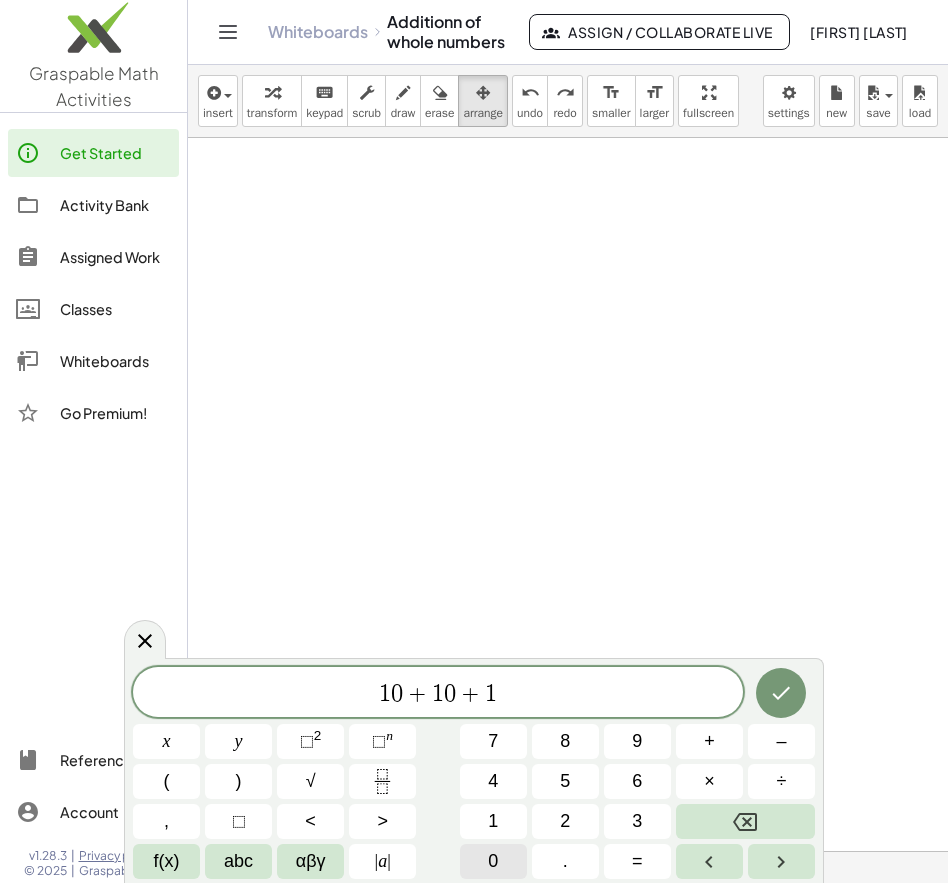 click on "0" at bounding box center [493, 861] 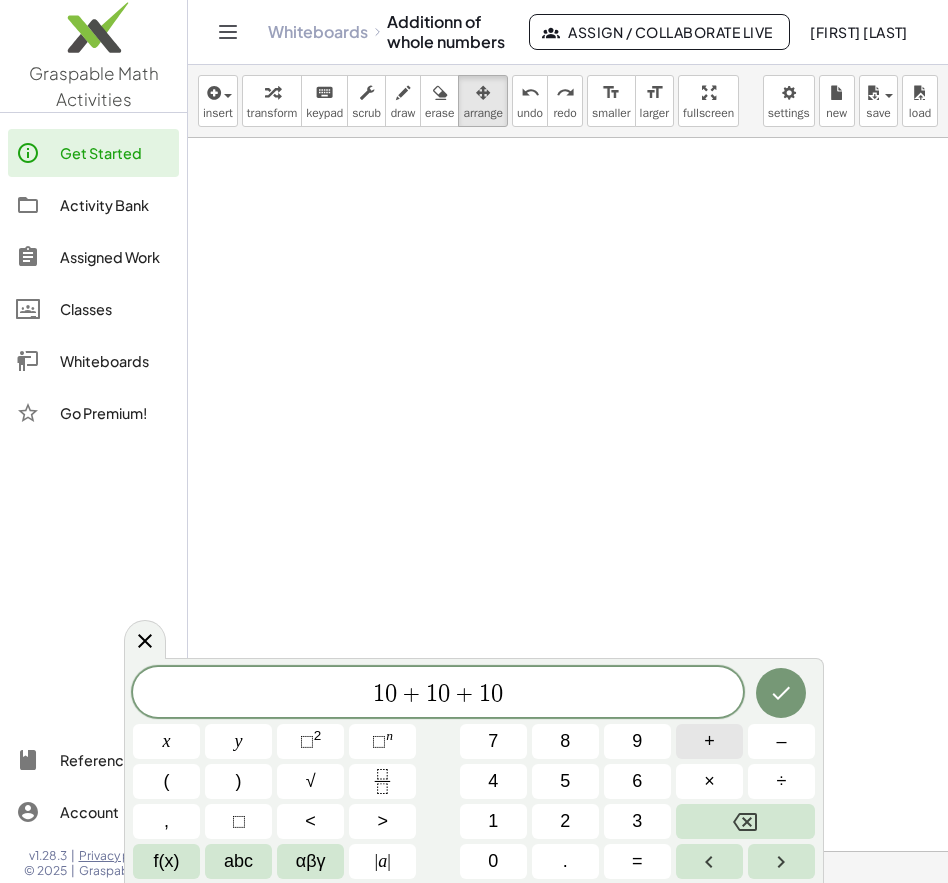click on "+" at bounding box center (709, 741) 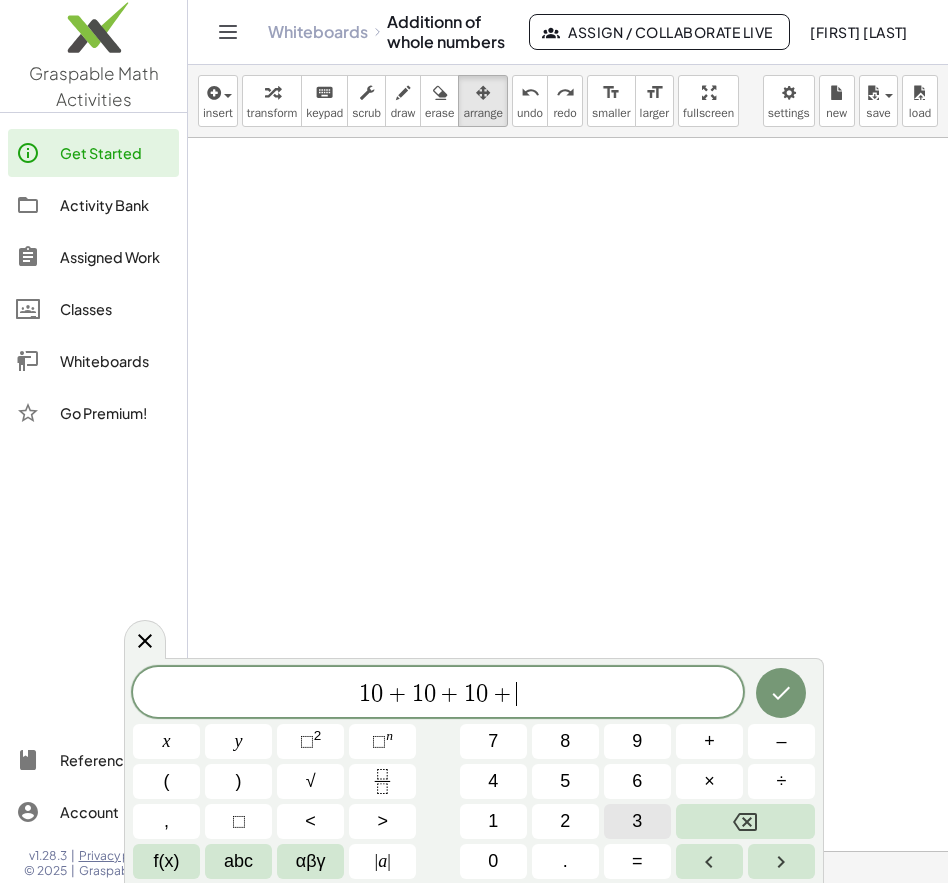 click on "3" at bounding box center [637, 821] 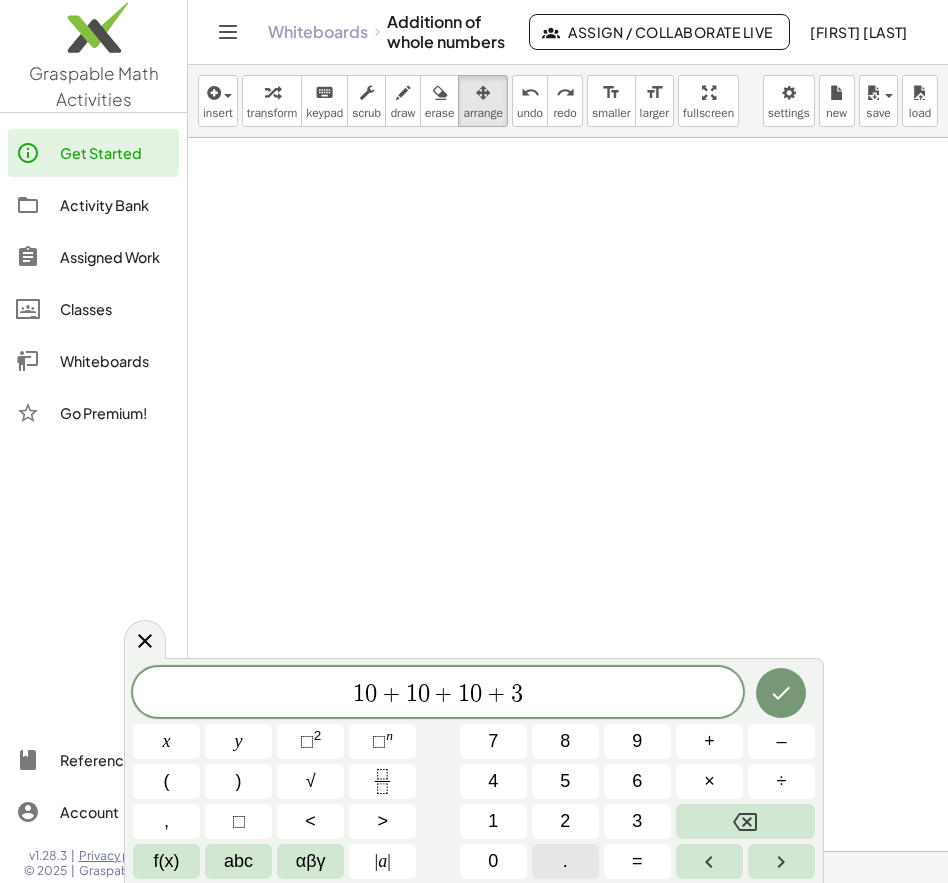 click on "." at bounding box center (565, 861) 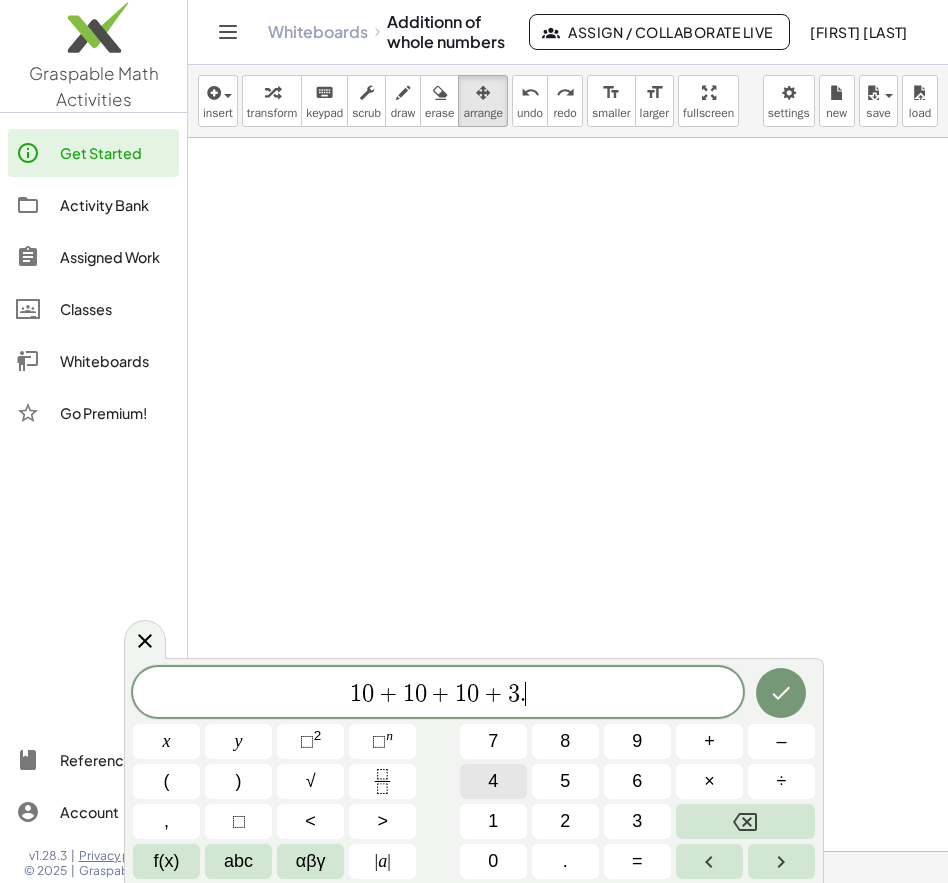 click on "4" at bounding box center [493, 781] 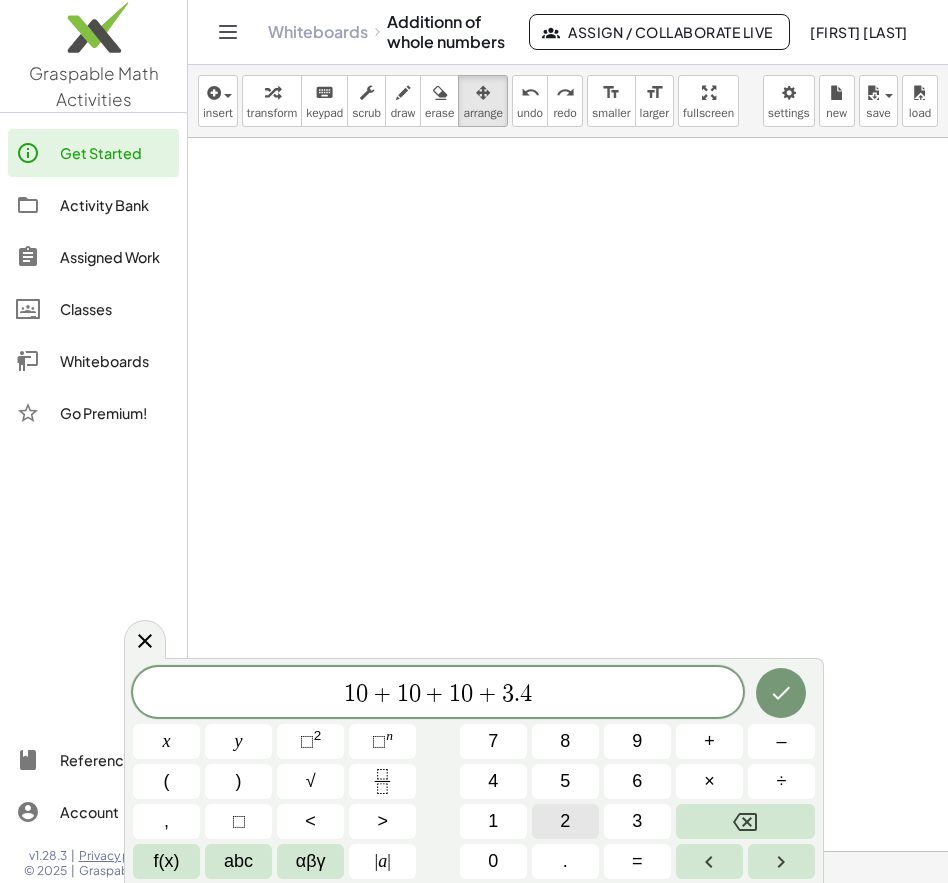 click on "2" at bounding box center [565, 821] 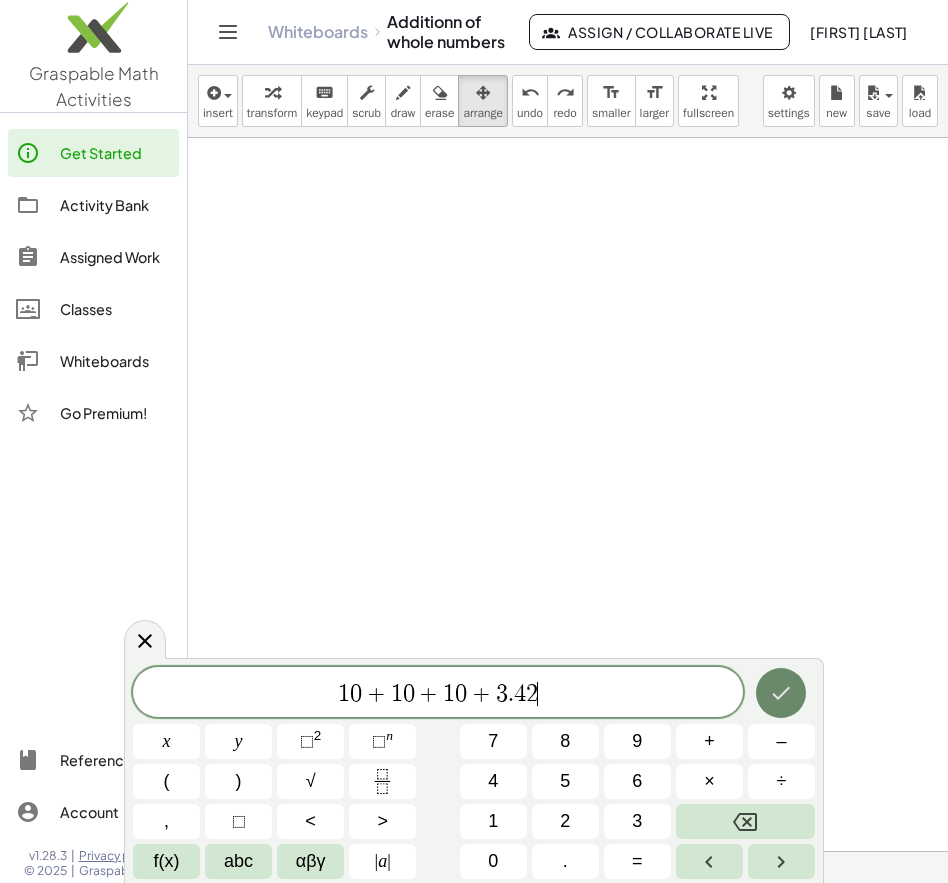 click 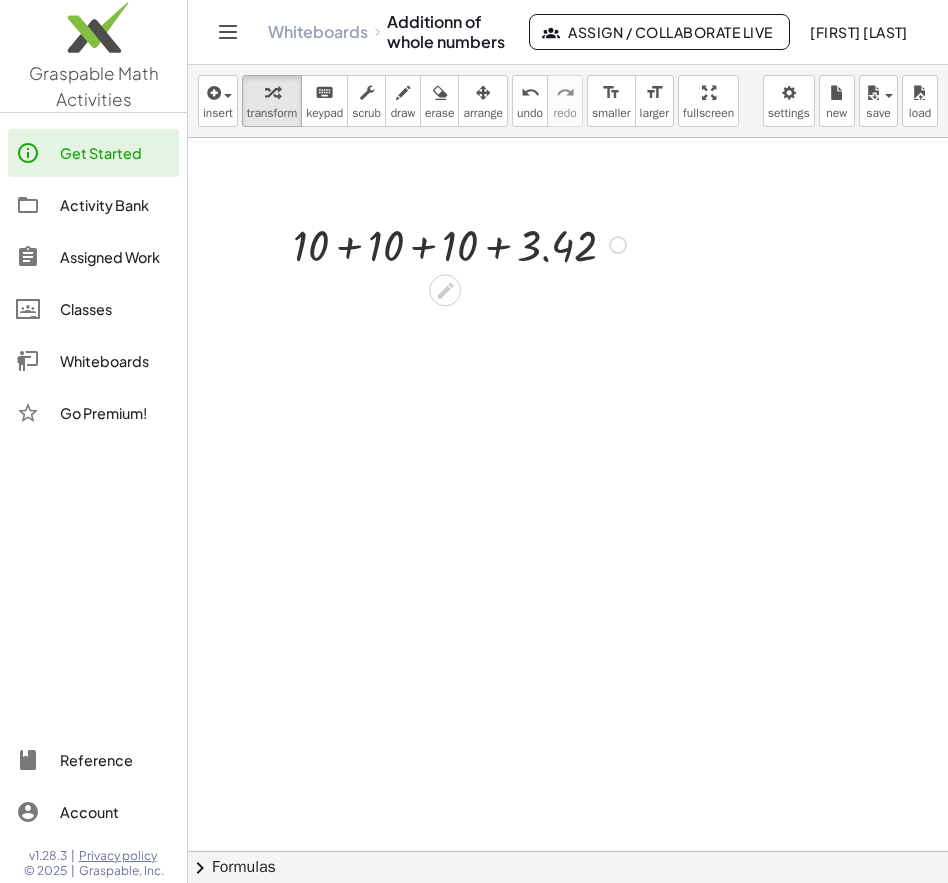 click at bounding box center [462, 243] 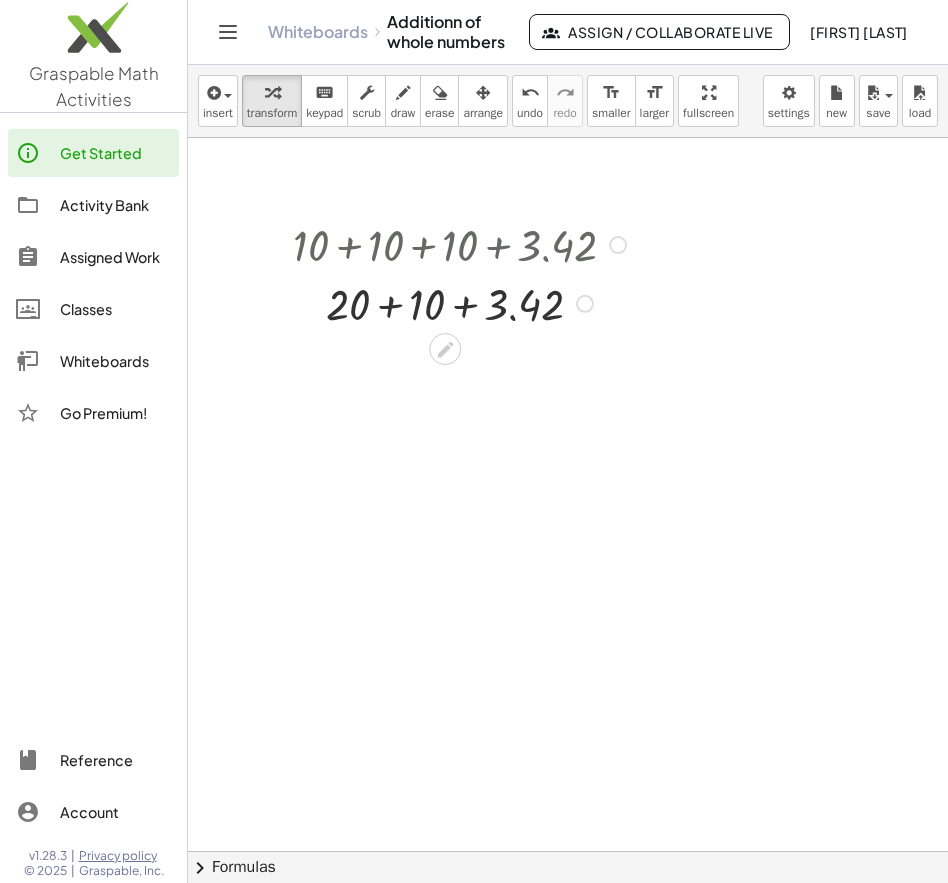 click at bounding box center (462, 302) 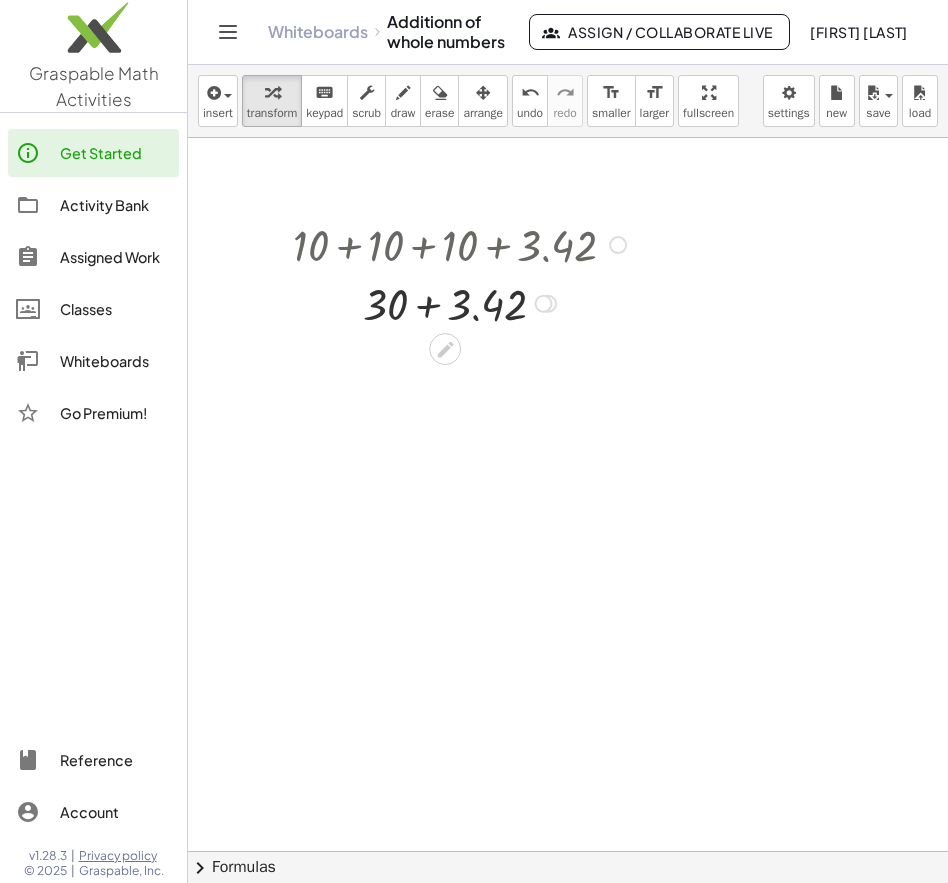 click at bounding box center [462, 302] 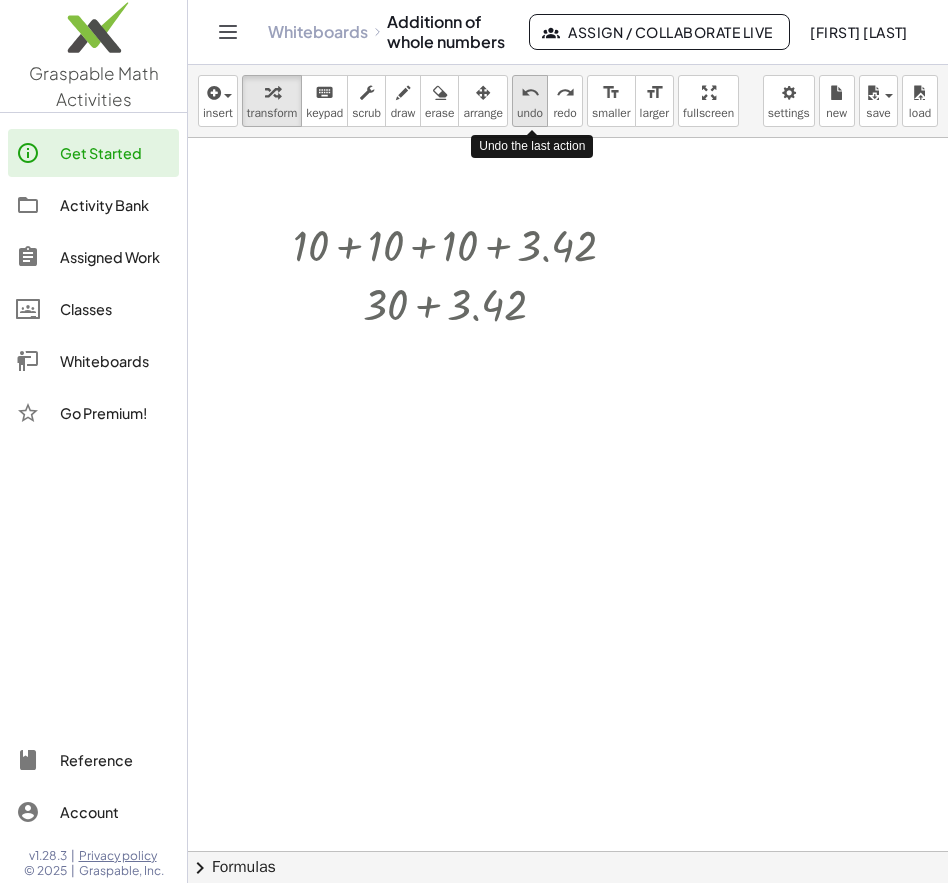 click on "undo" at bounding box center [530, 93] 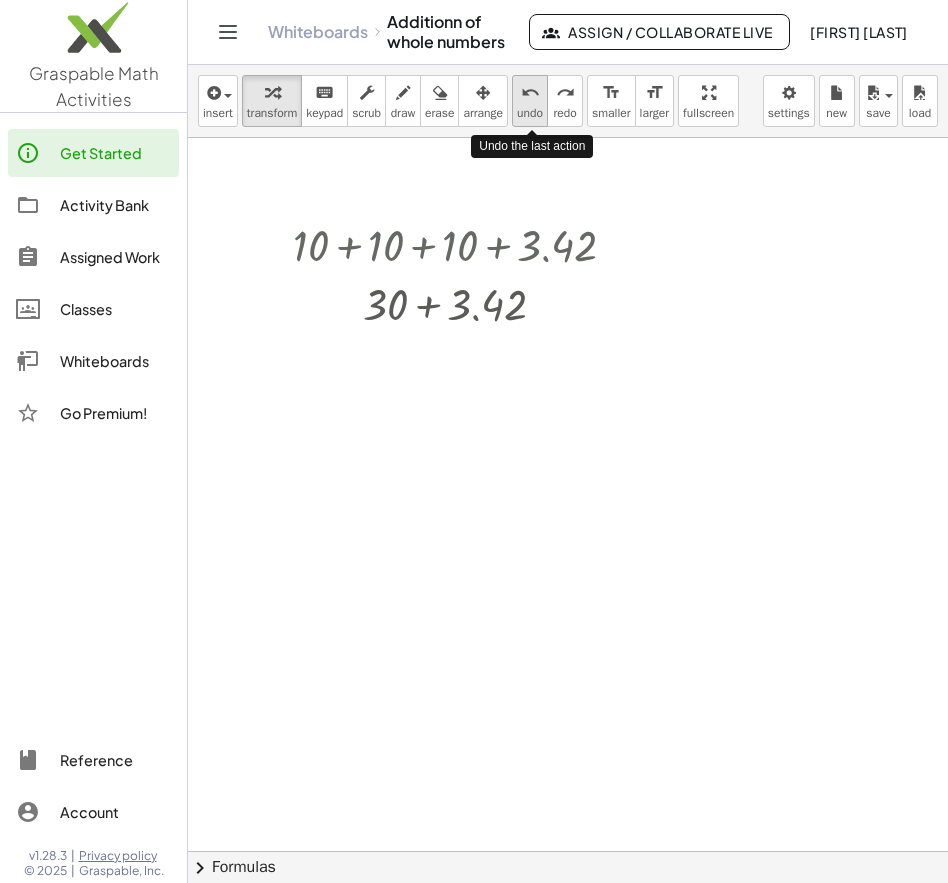 click on "undo" at bounding box center [530, 93] 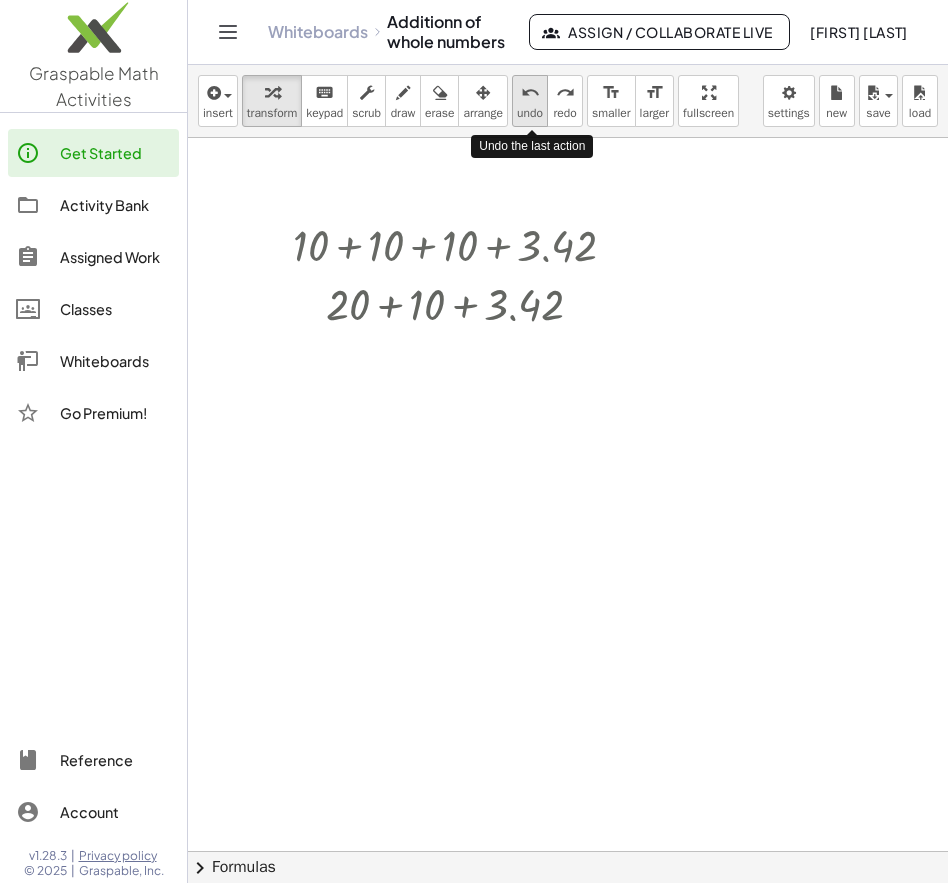 click on "undo" at bounding box center [530, 93] 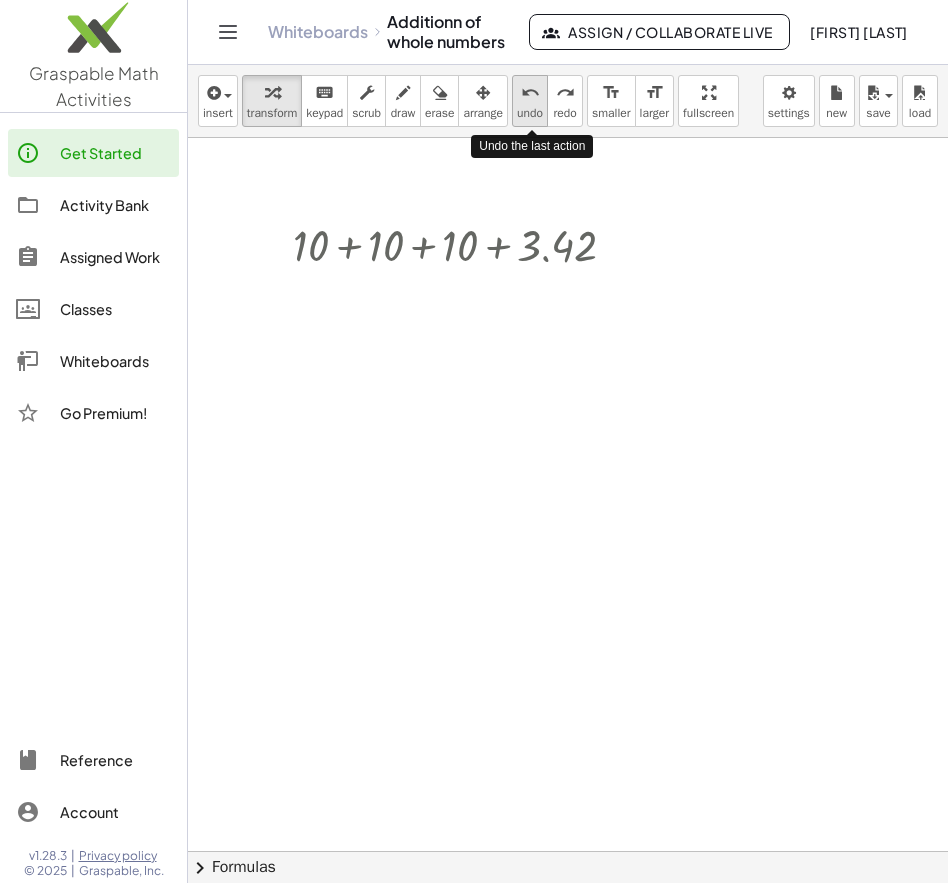 click on "undo" at bounding box center [530, 93] 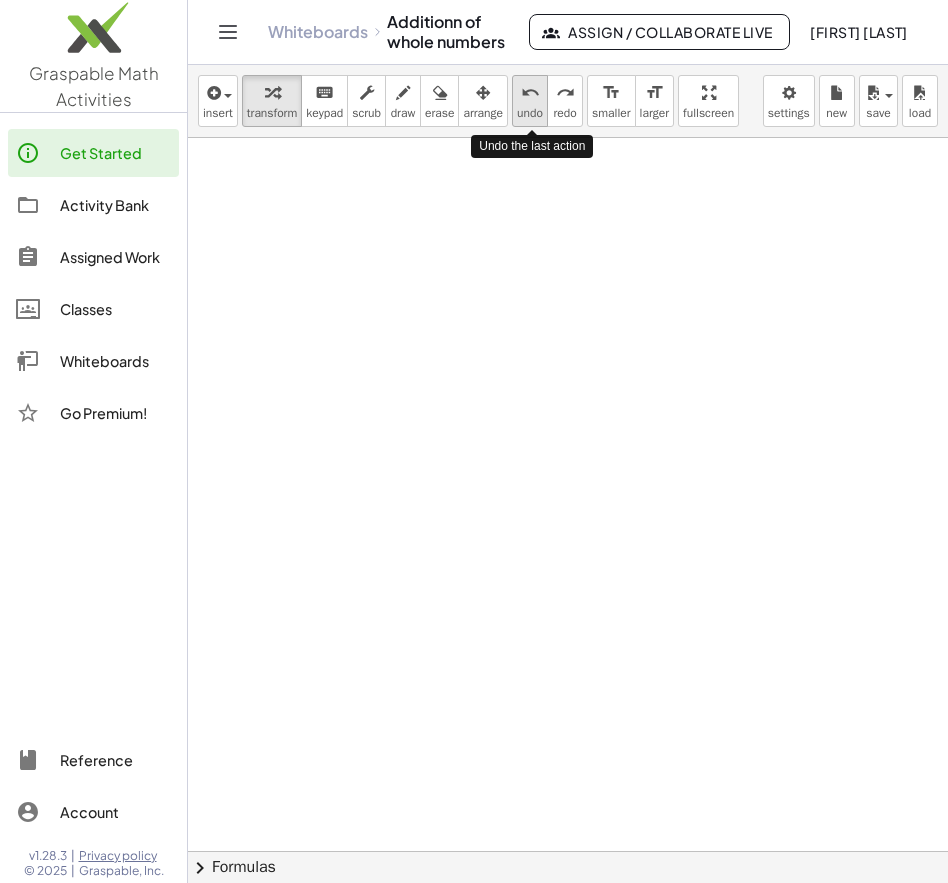 click on "undo" at bounding box center (530, 93) 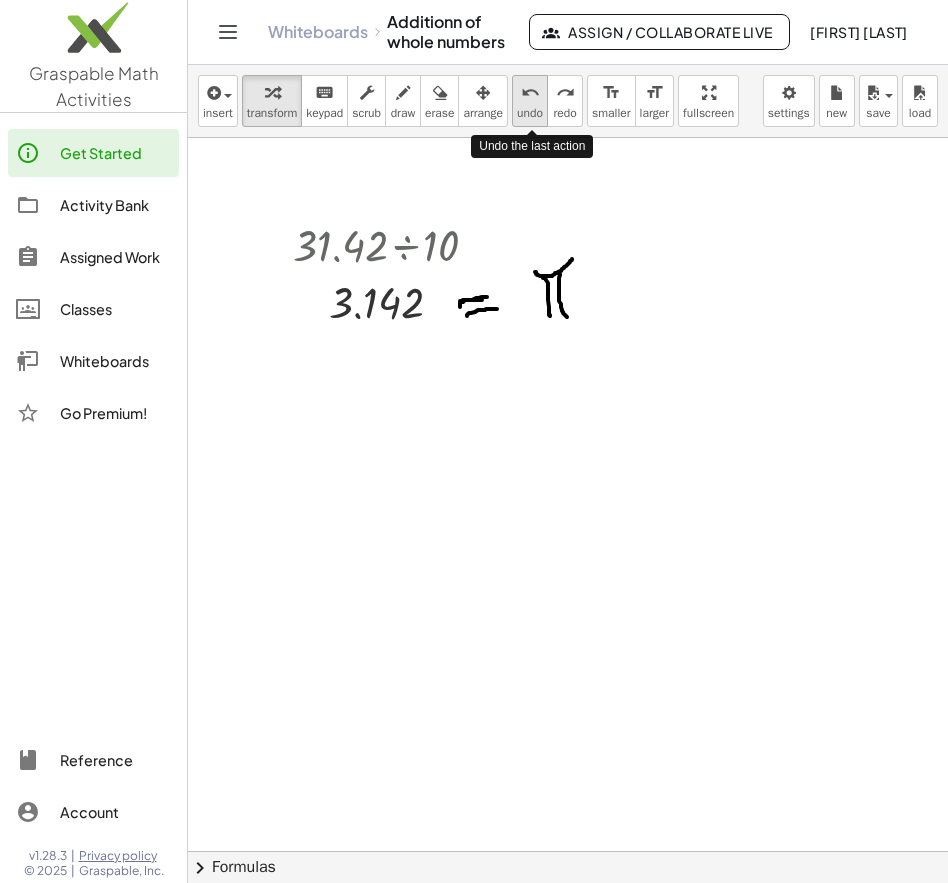 click on "undo" at bounding box center [530, 93] 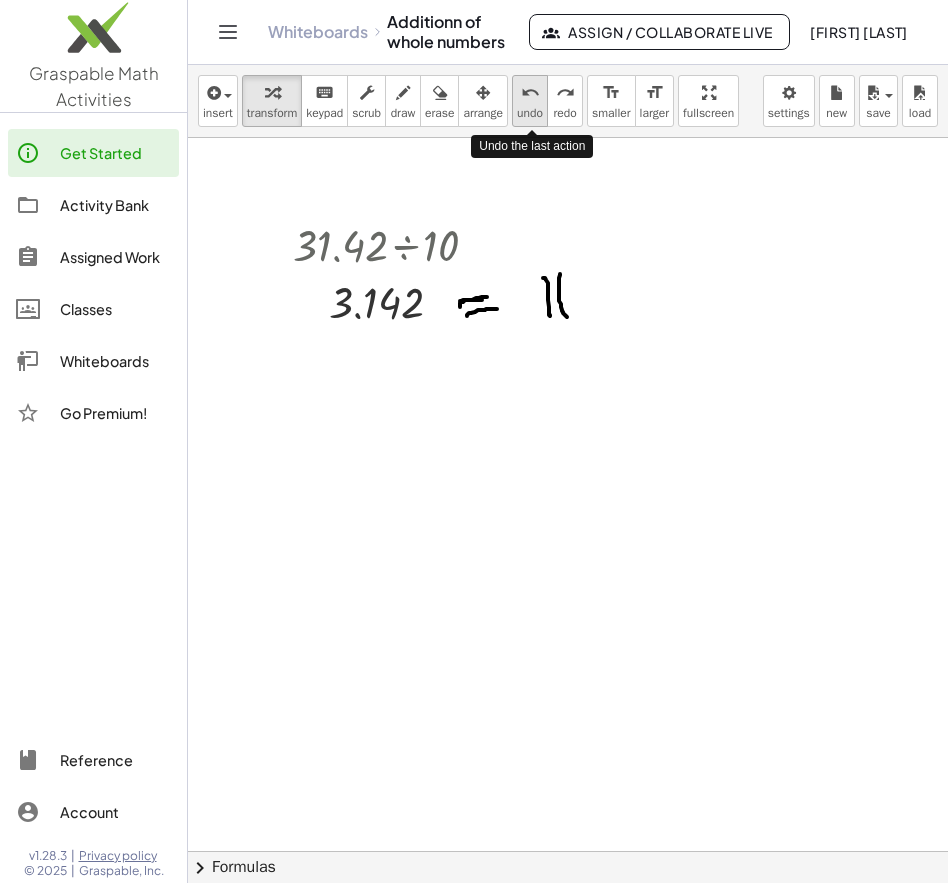 click on "undo undo" at bounding box center (530, 101) 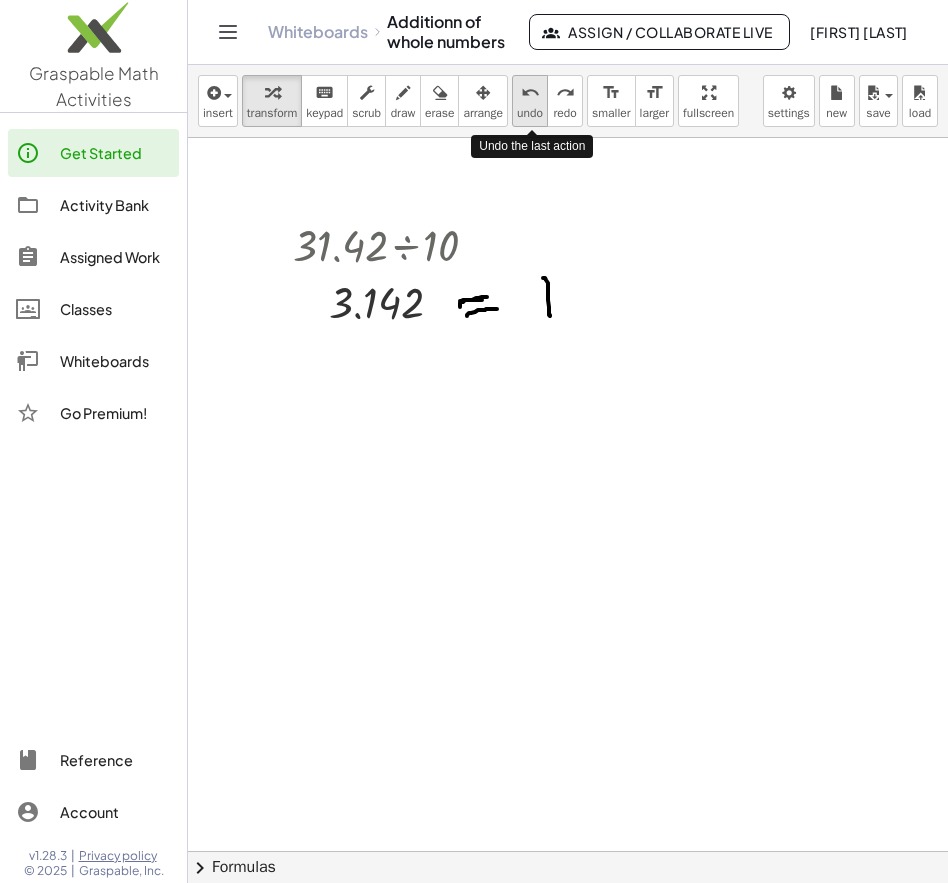 click on "undo" at bounding box center [530, 93] 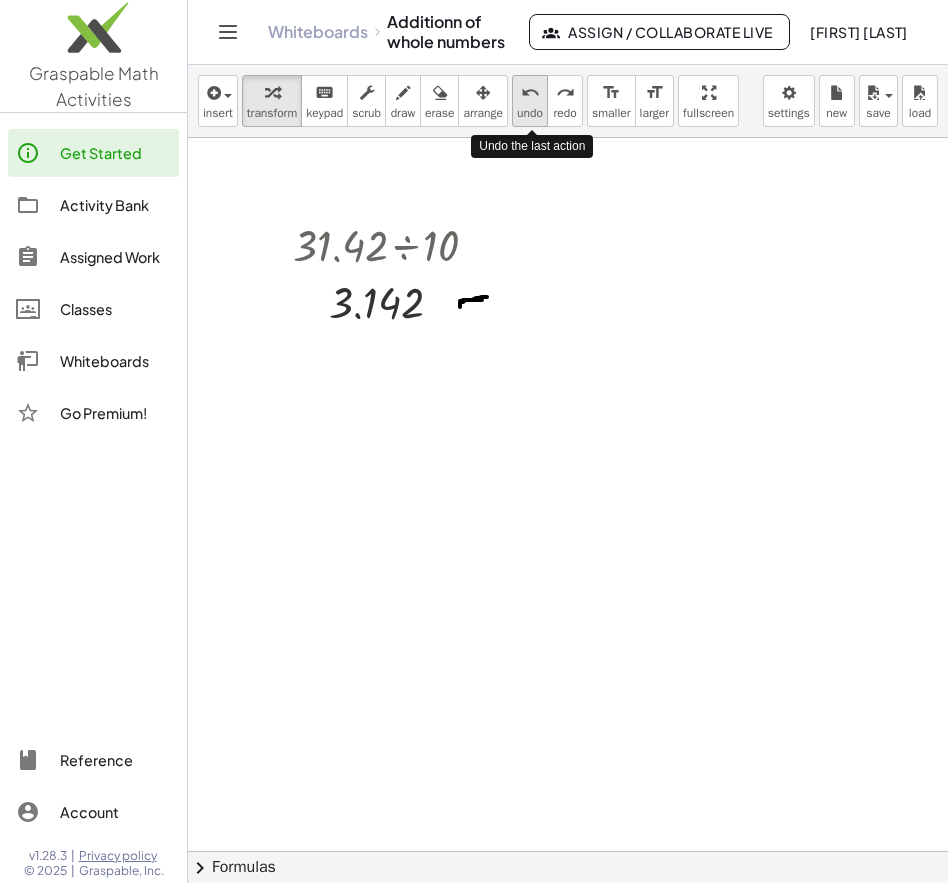 click on "undo" at bounding box center (530, 93) 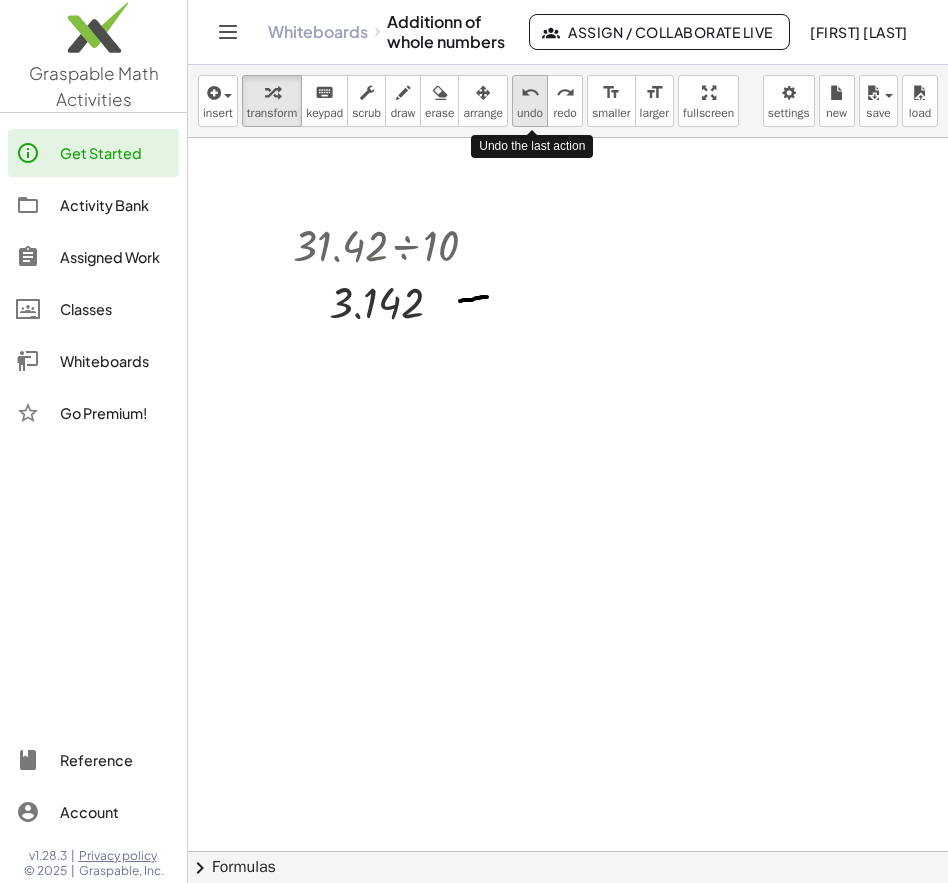 click on "undo" at bounding box center (530, 93) 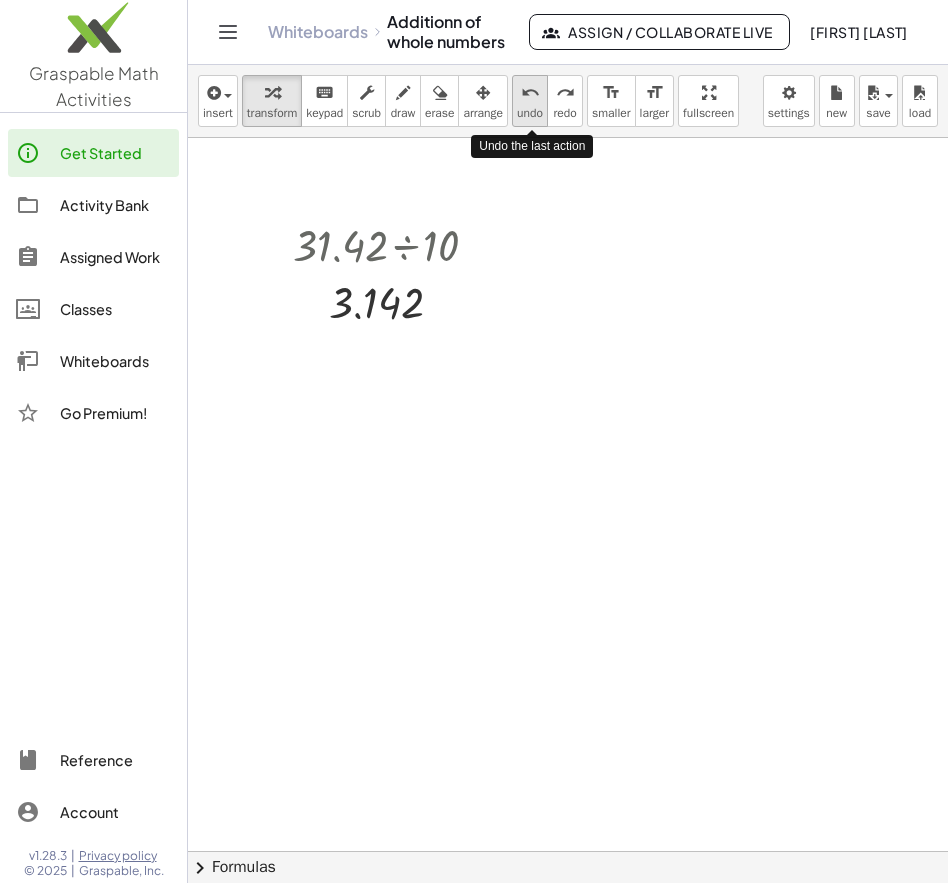 click on "undo" at bounding box center [530, 93] 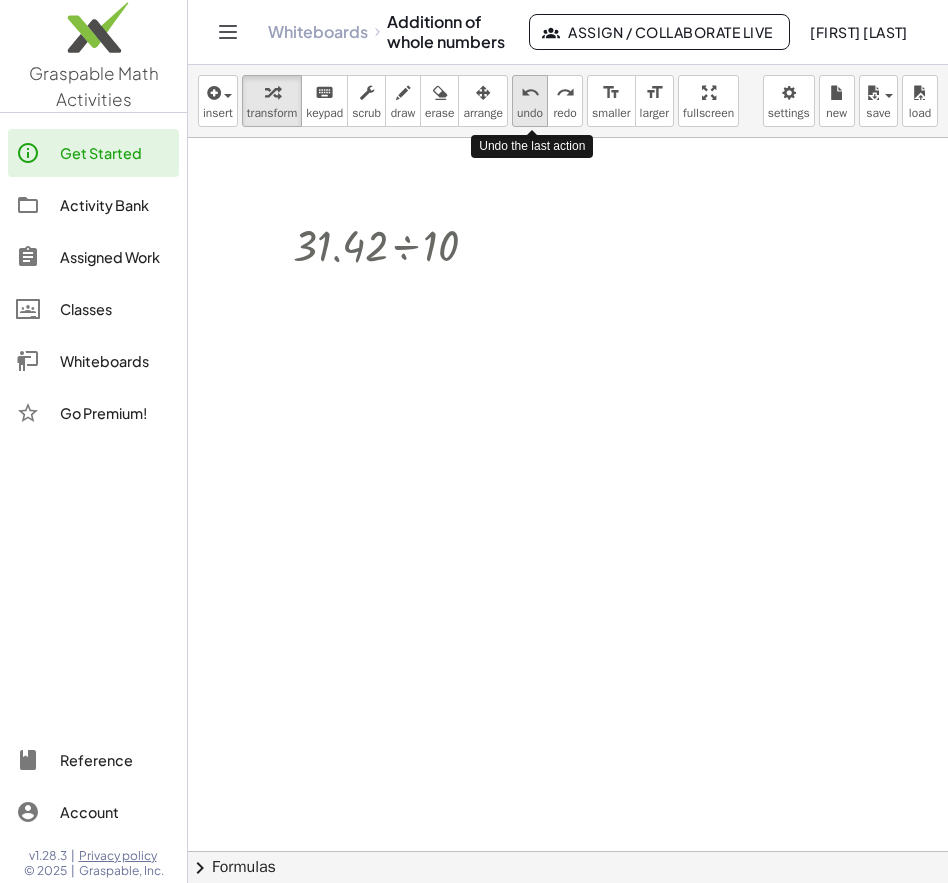 click on "undo" at bounding box center (530, 93) 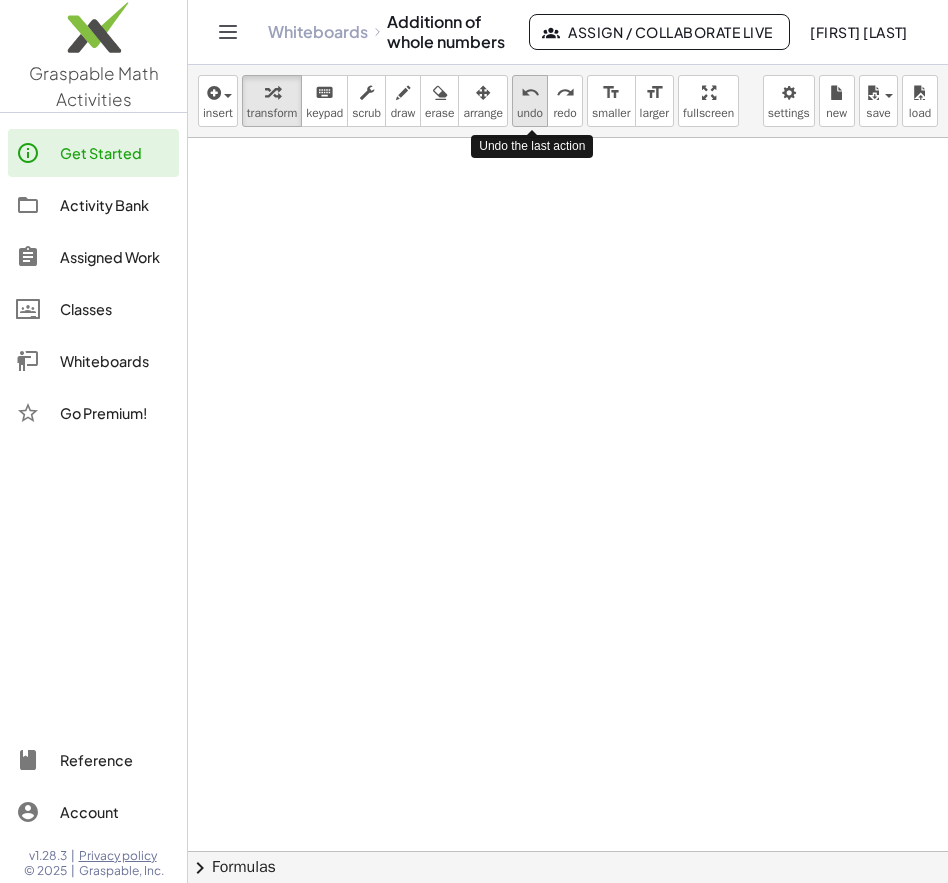 click on "undo" at bounding box center (530, 93) 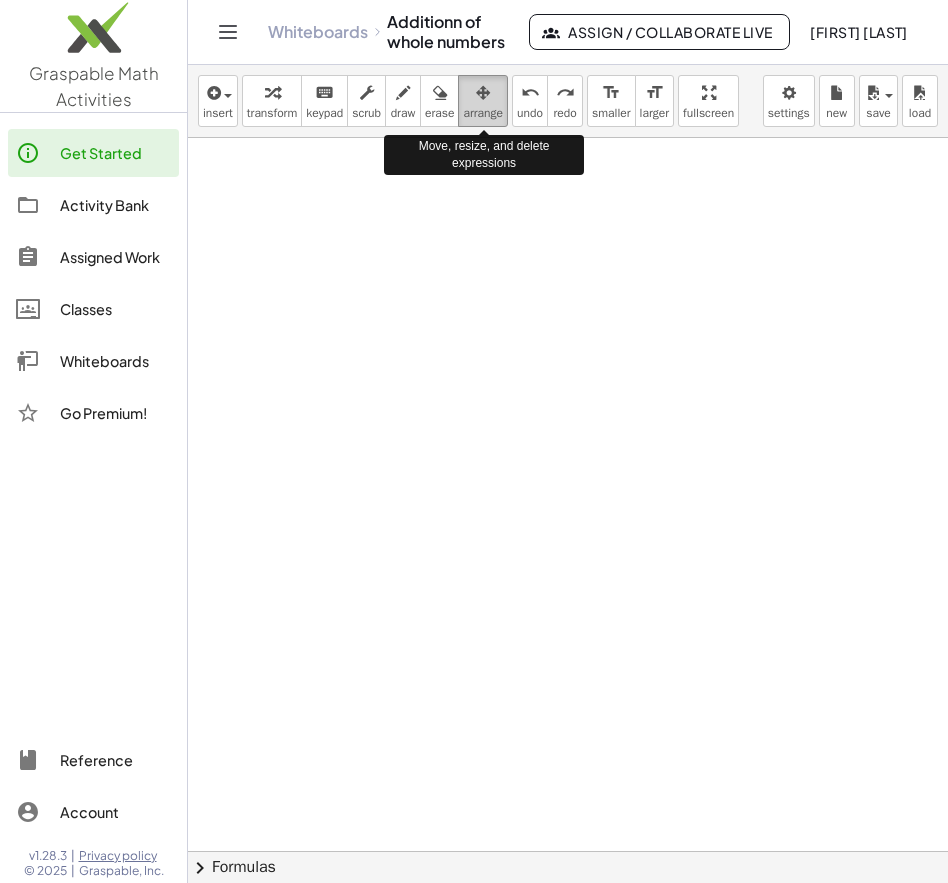 click at bounding box center [483, 93] 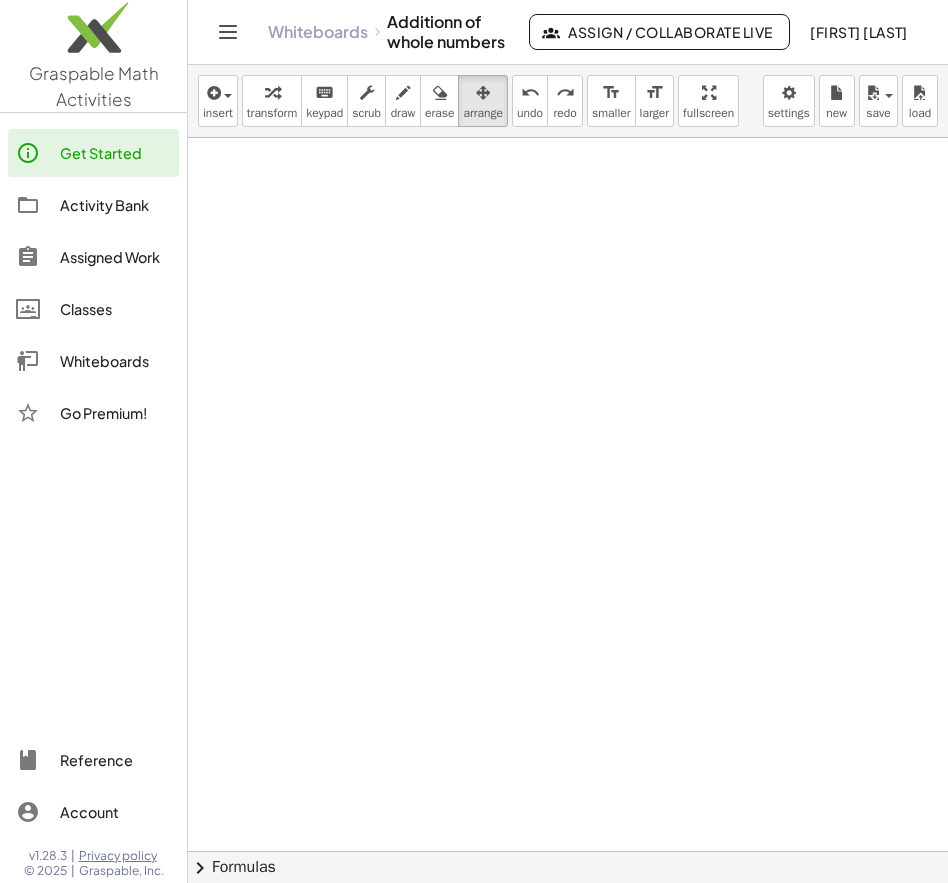 click at bounding box center (568, 877) 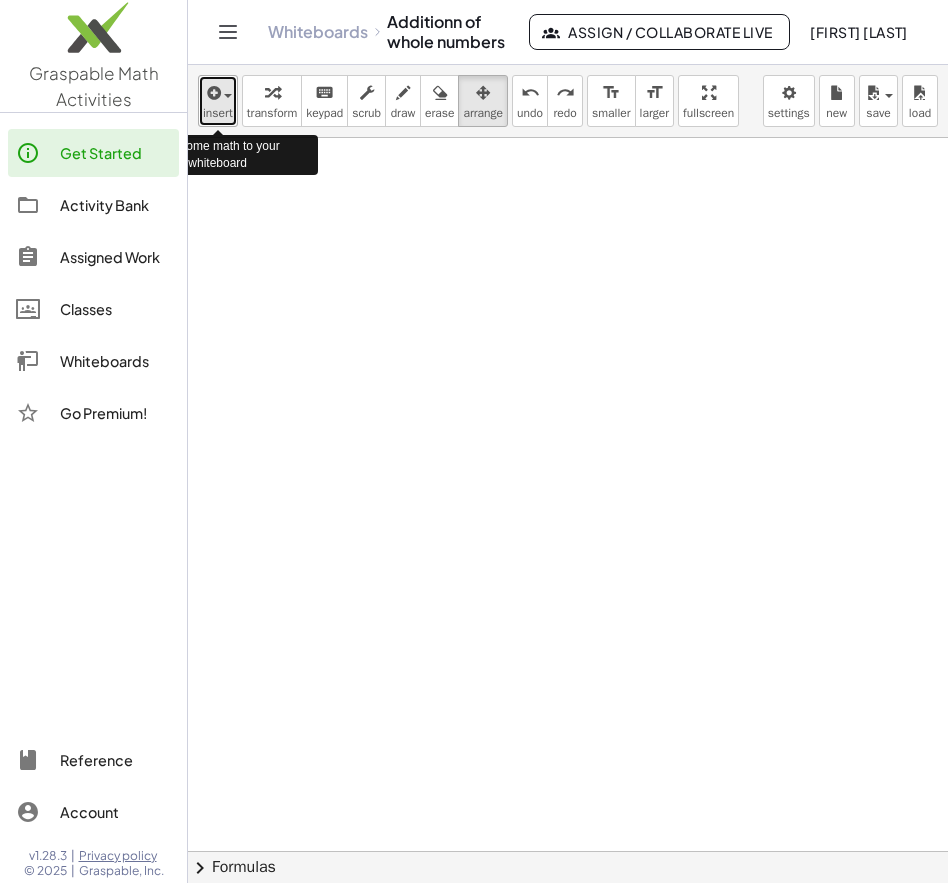 click at bounding box center [212, 93] 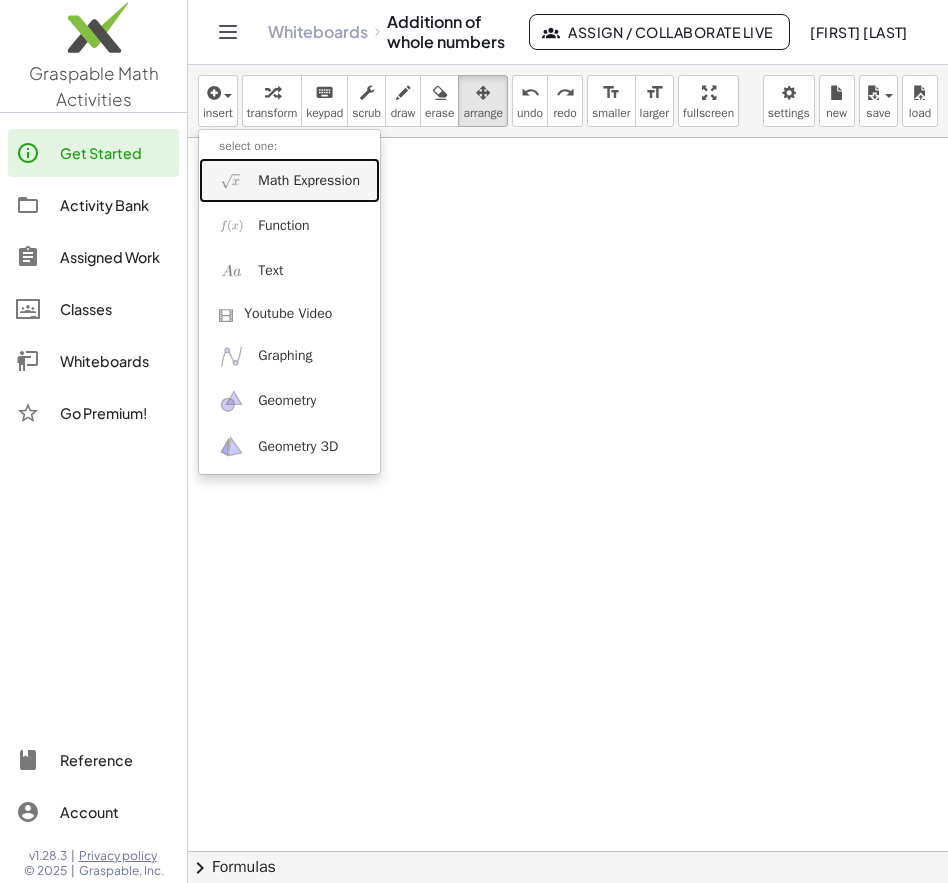 click on "Math Expression" at bounding box center [309, 181] 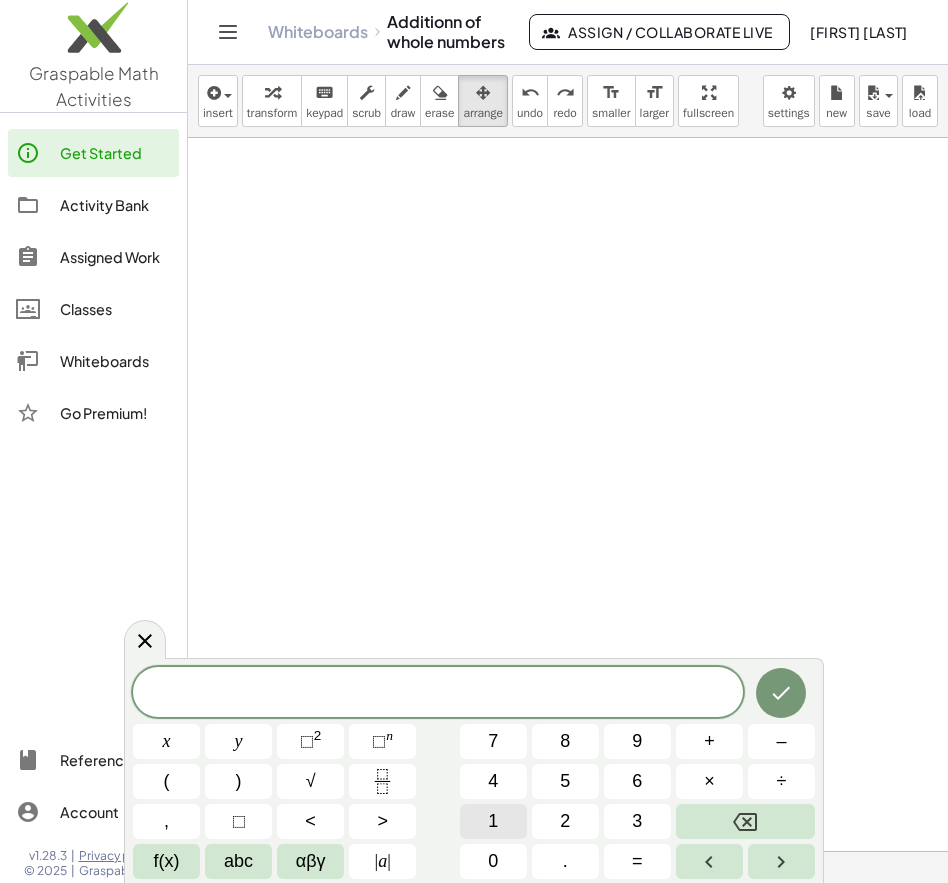 click on "1" at bounding box center [493, 821] 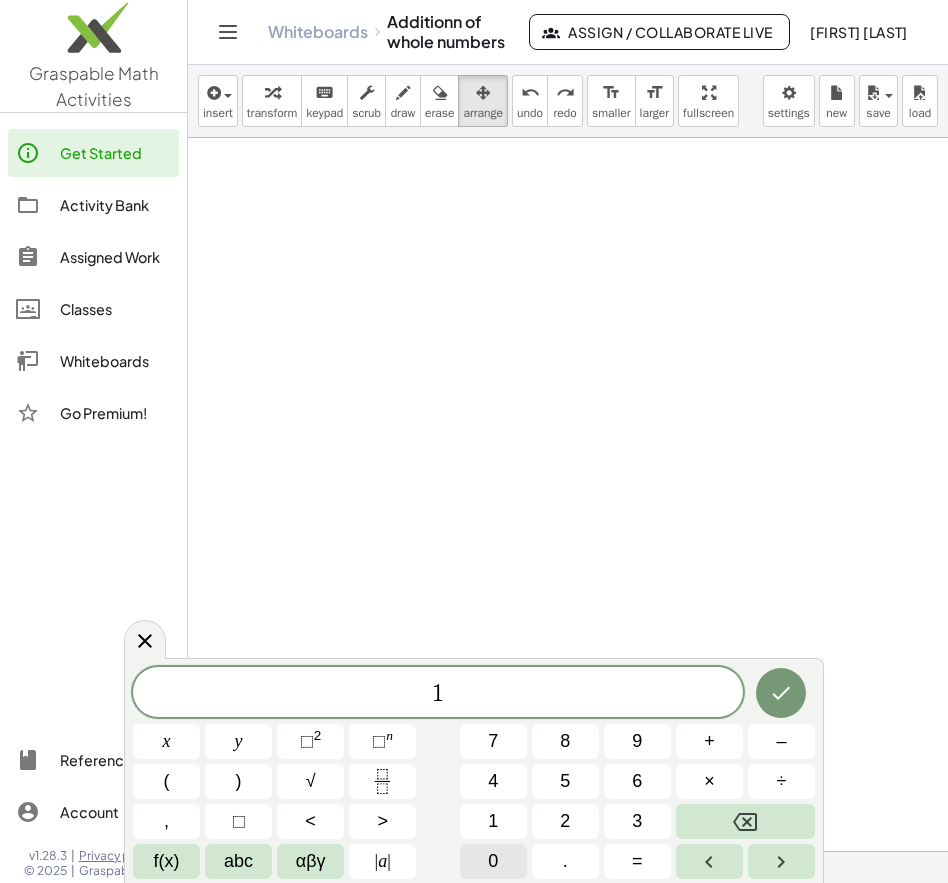 click on "0" at bounding box center [493, 861] 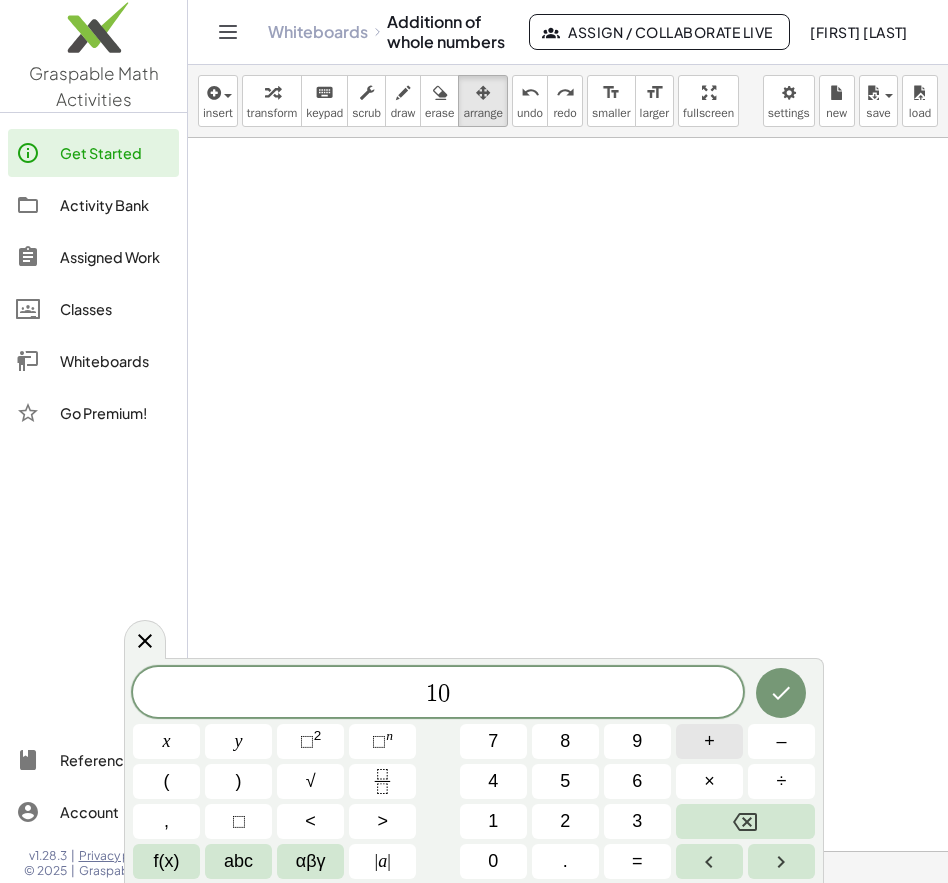 click on "+" at bounding box center (709, 741) 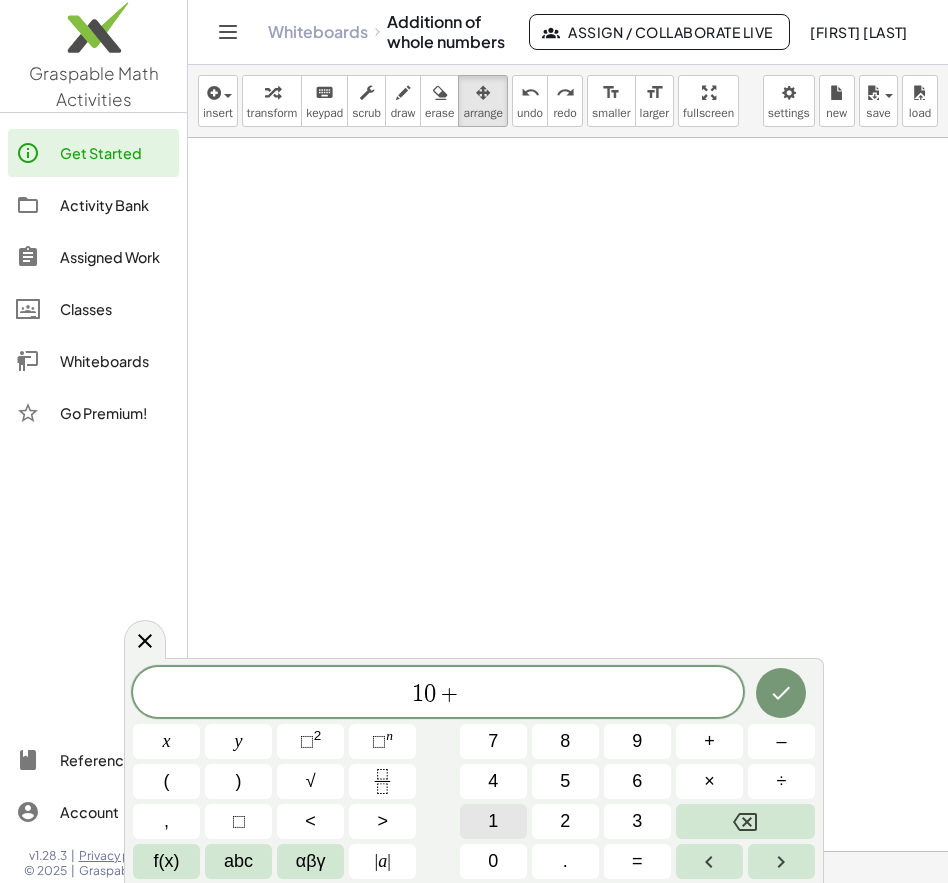 click on "1" at bounding box center (493, 821) 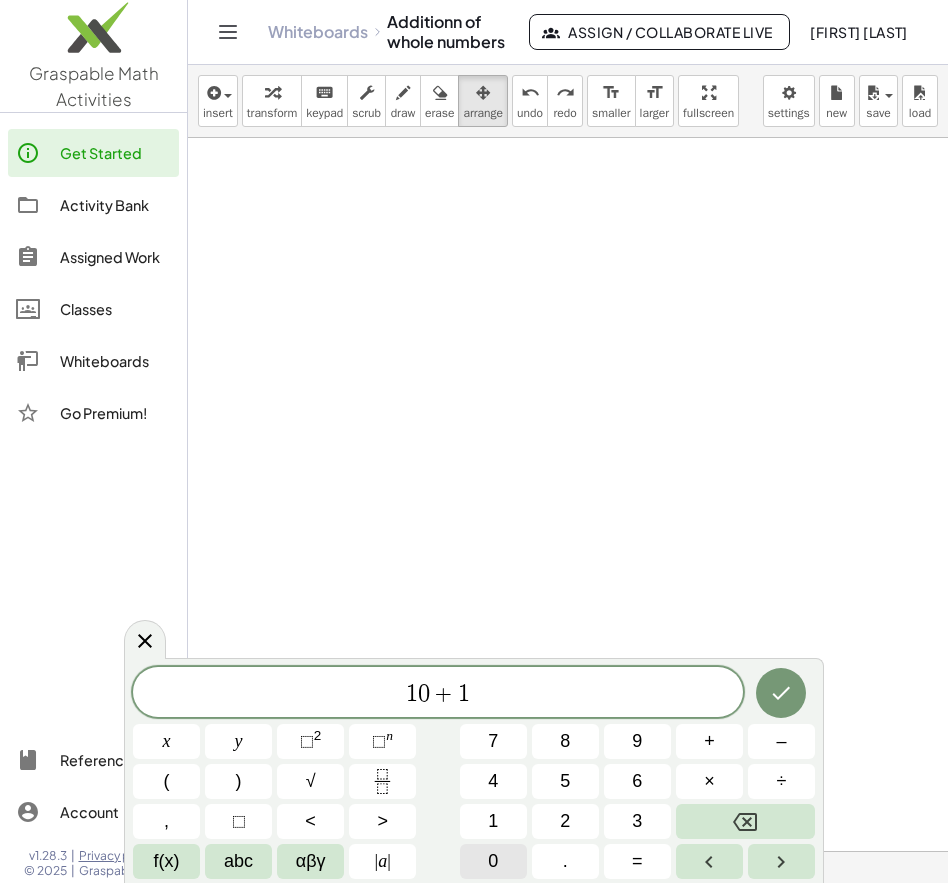 click on "0" at bounding box center (493, 861) 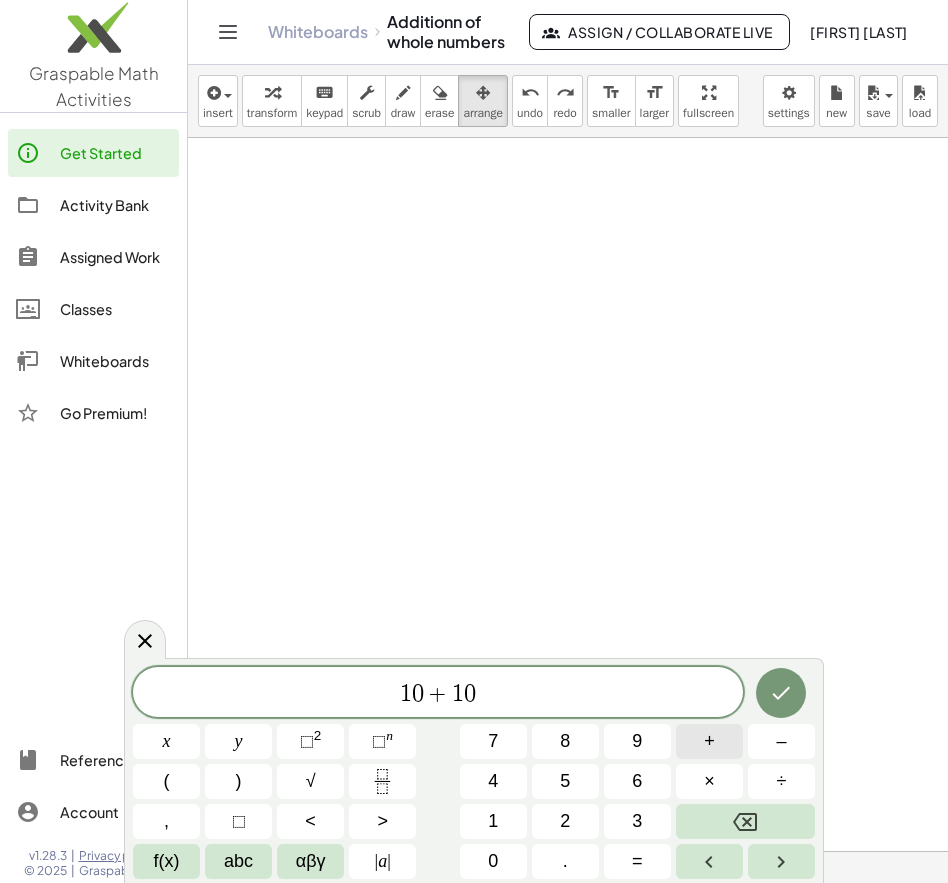 click on "+" at bounding box center [709, 741] 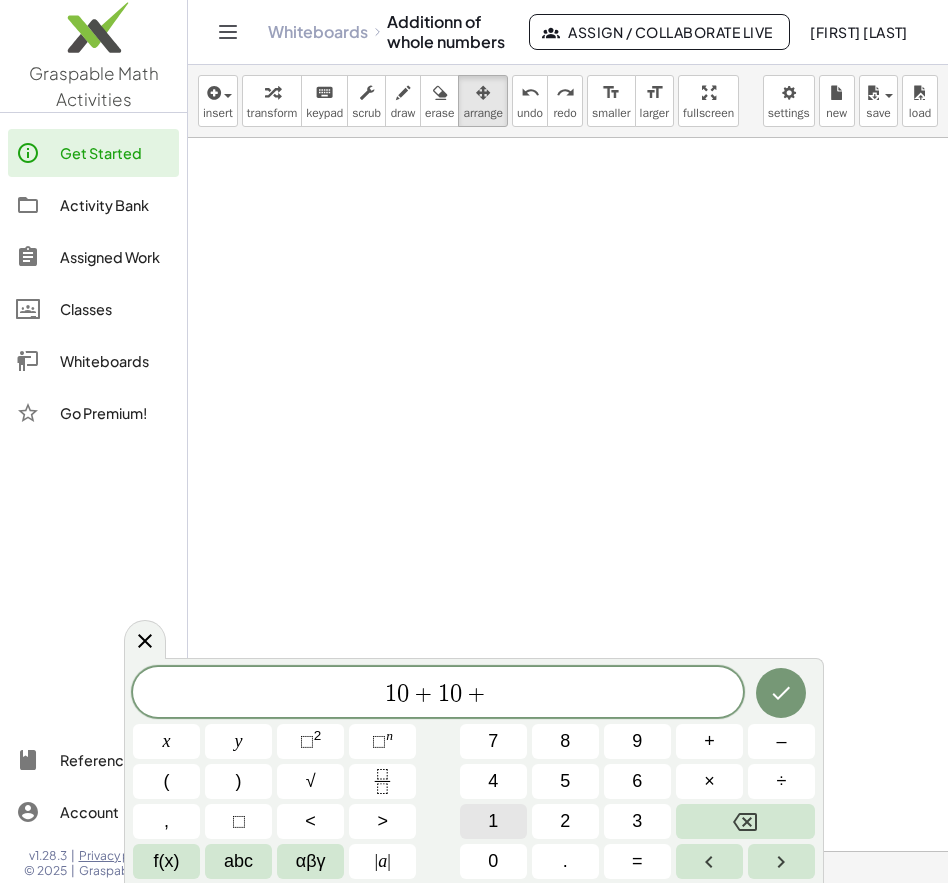 click on "1" at bounding box center (493, 821) 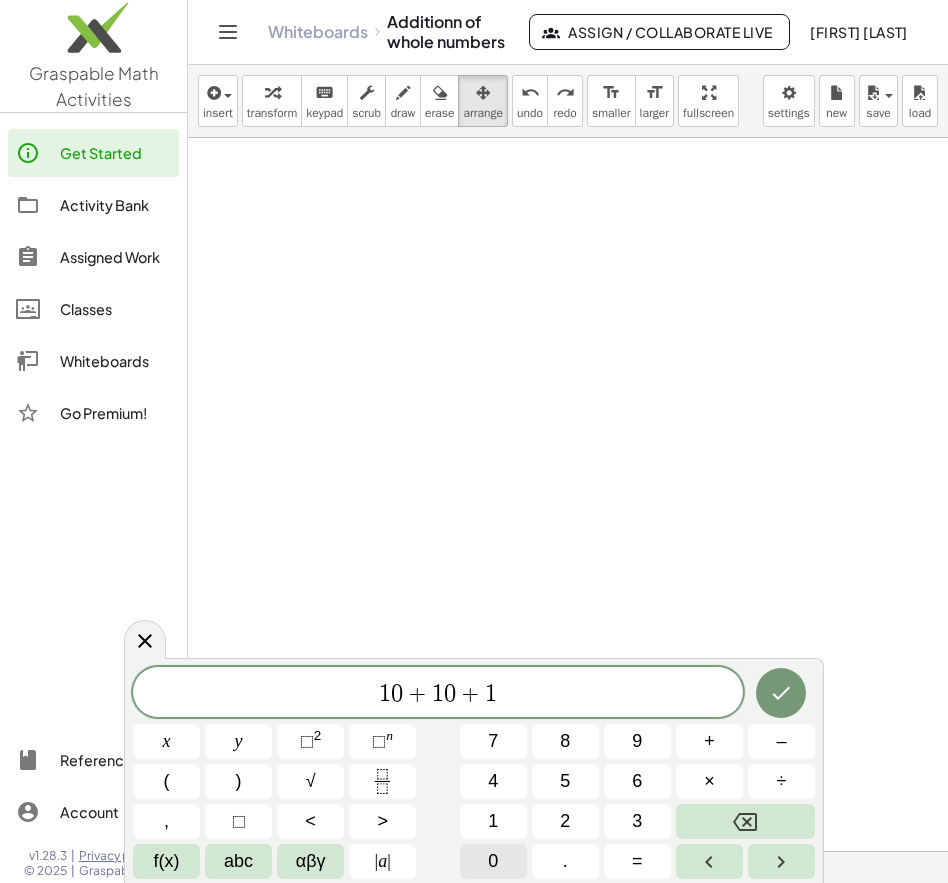 click on "0" at bounding box center [493, 861] 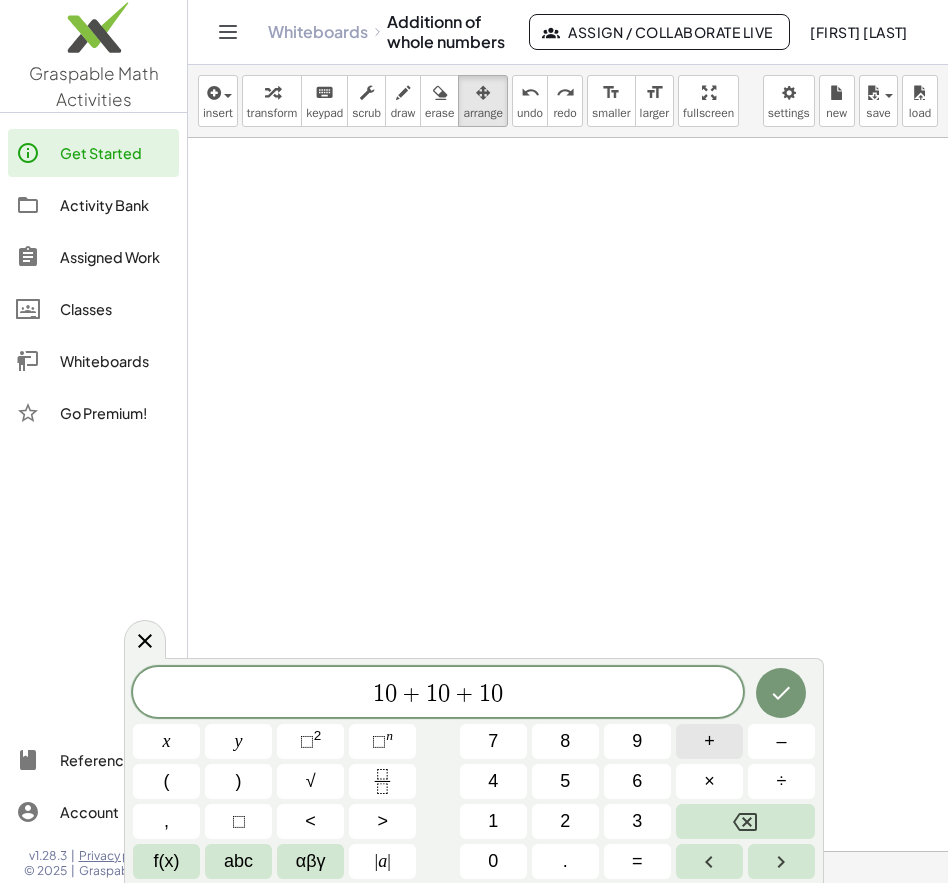 click on "+" at bounding box center (709, 741) 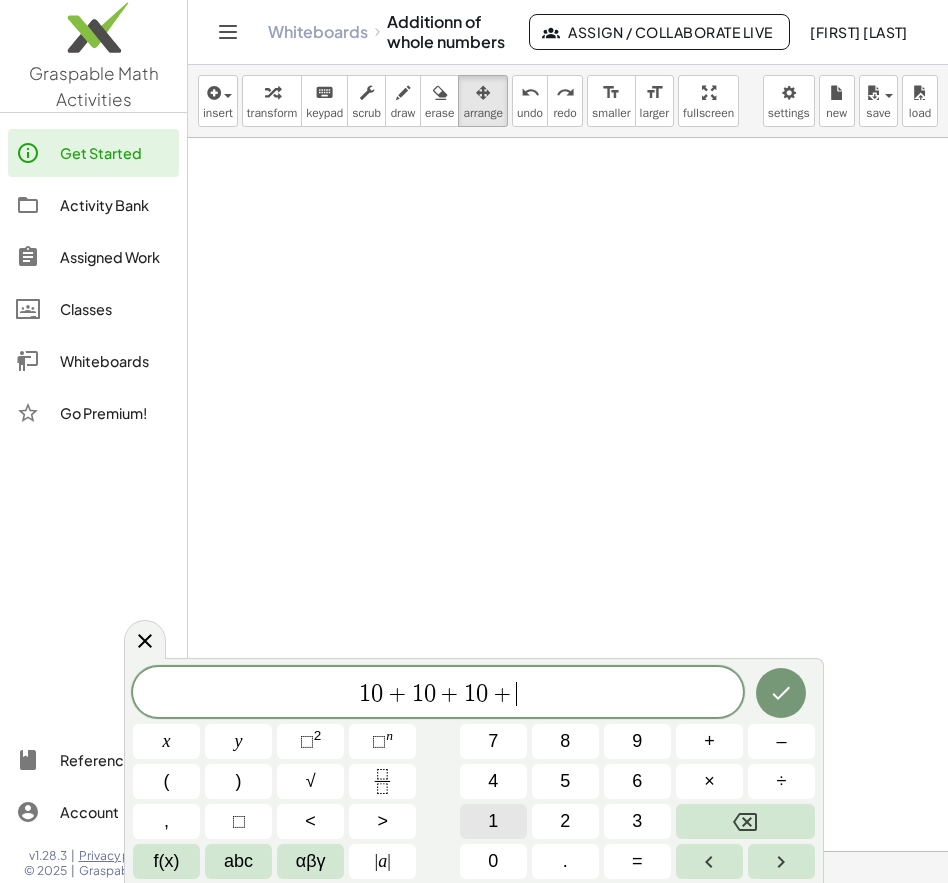 click on "1" at bounding box center [493, 821] 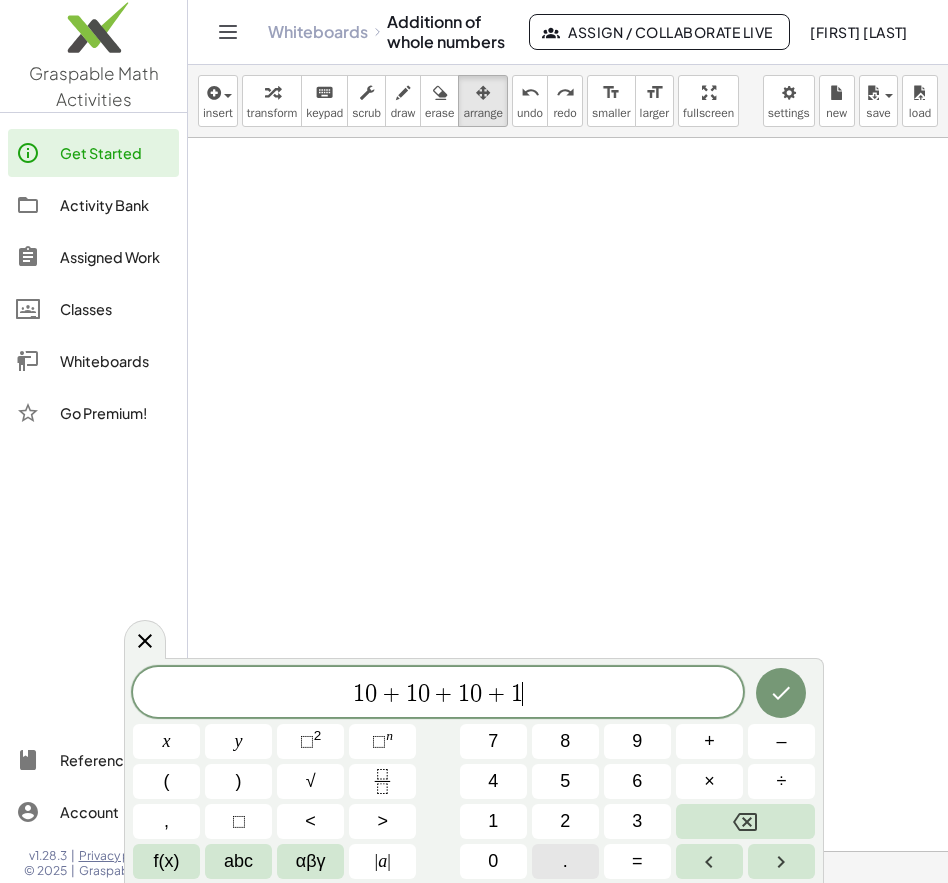 click on "." at bounding box center [565, 861] 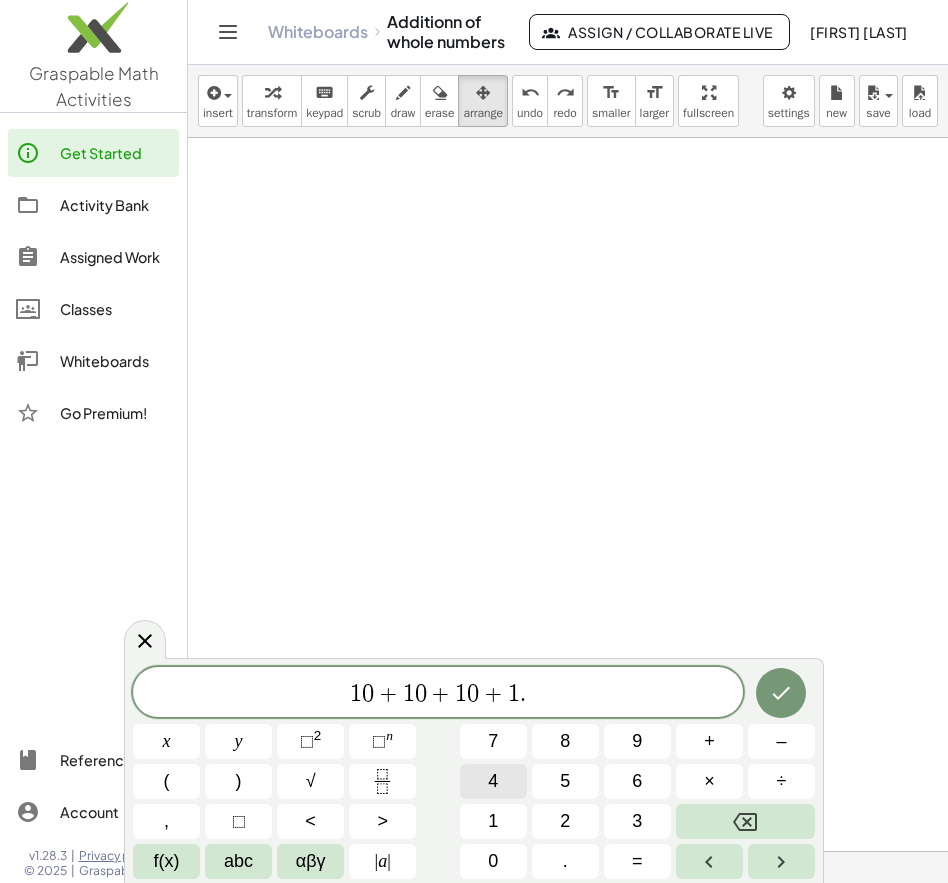 click on "4" at bounding box center [493, 781] 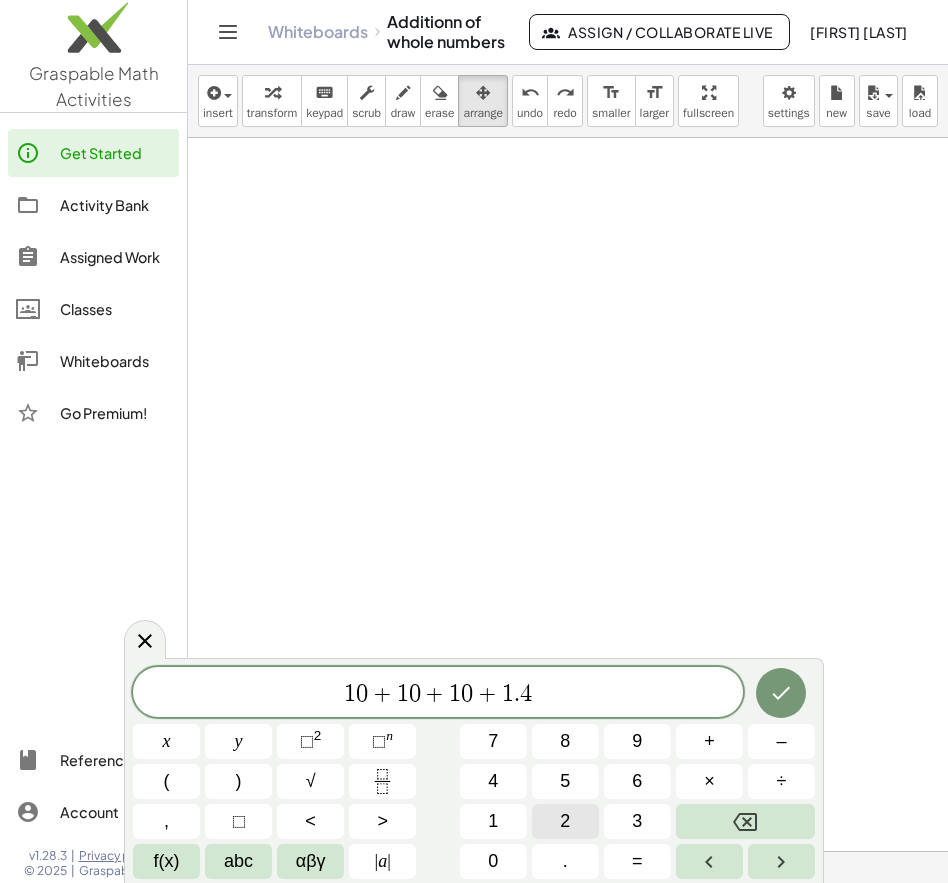 click on "2" at bounding box center [565, 821] 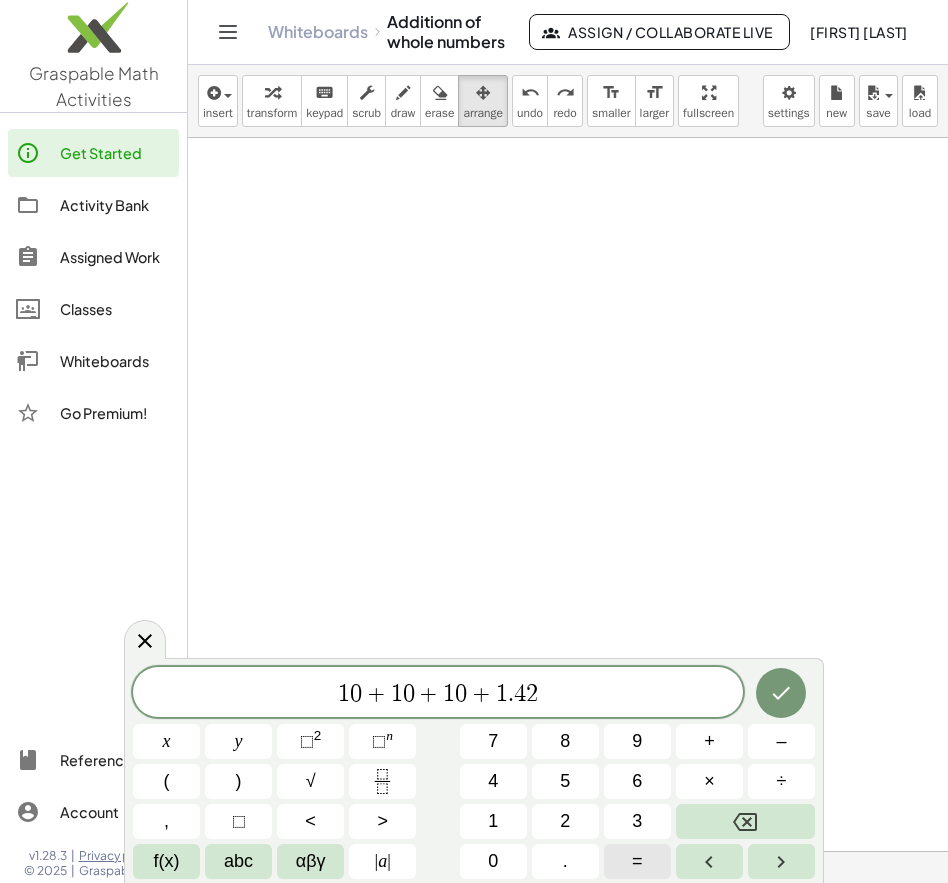 click on "=" at bounding box center (637, 861) 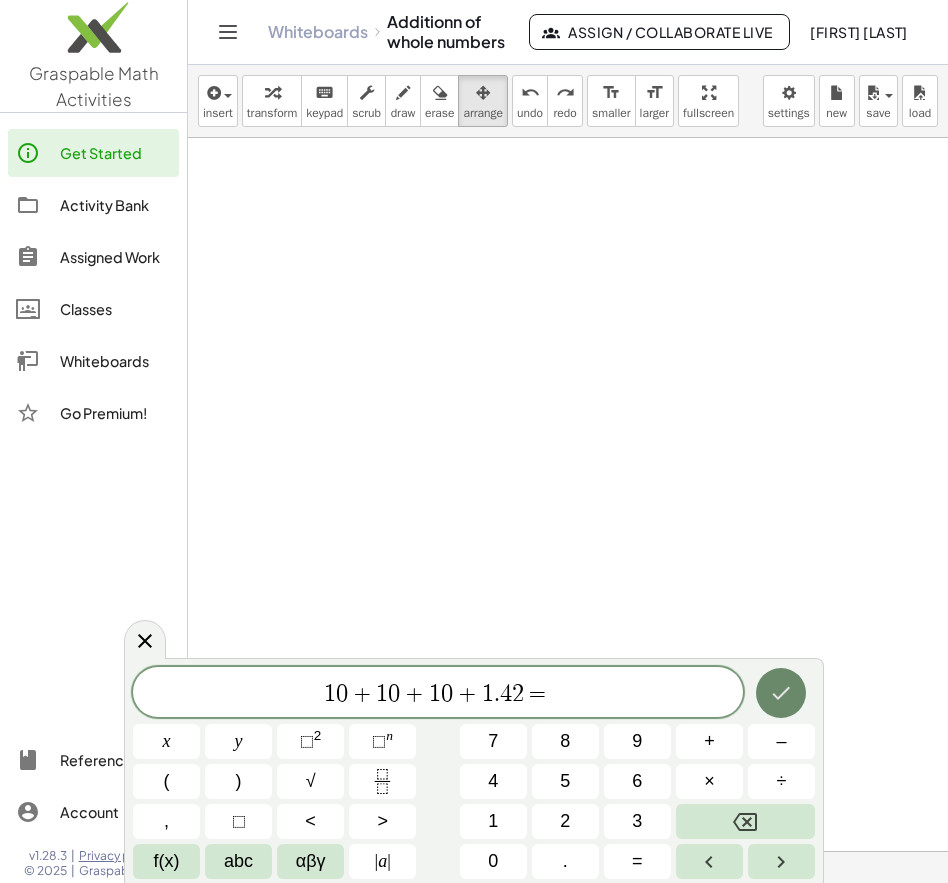click 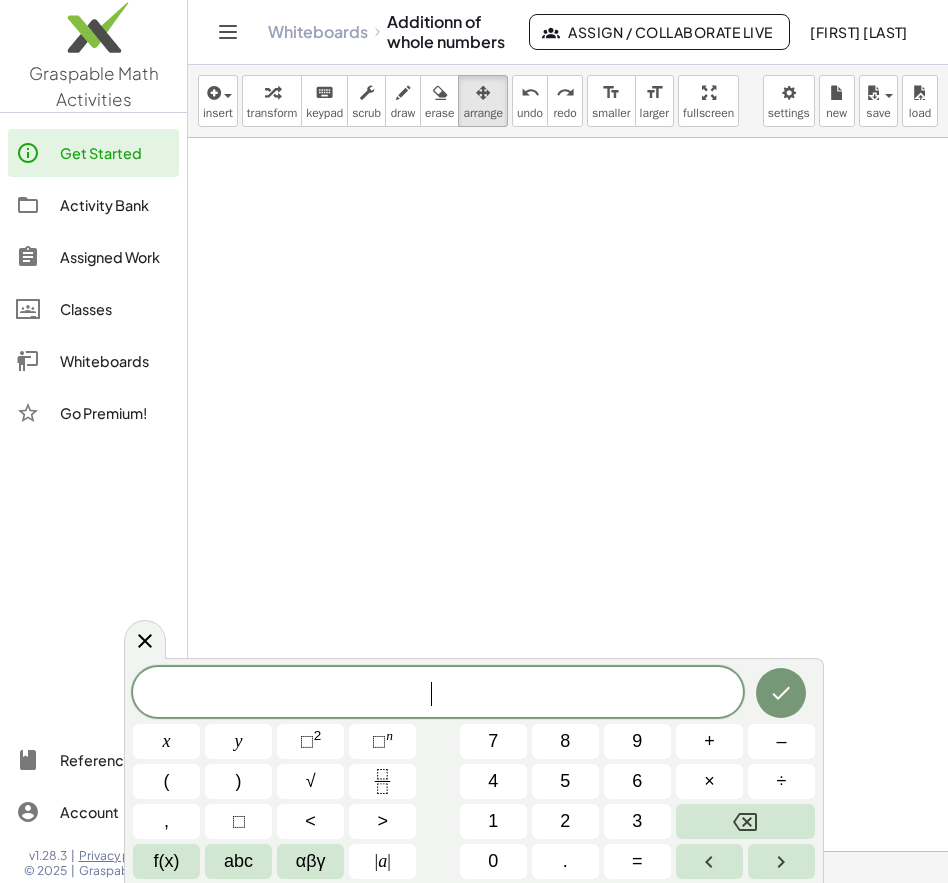 click at bounding box center (568, 877) 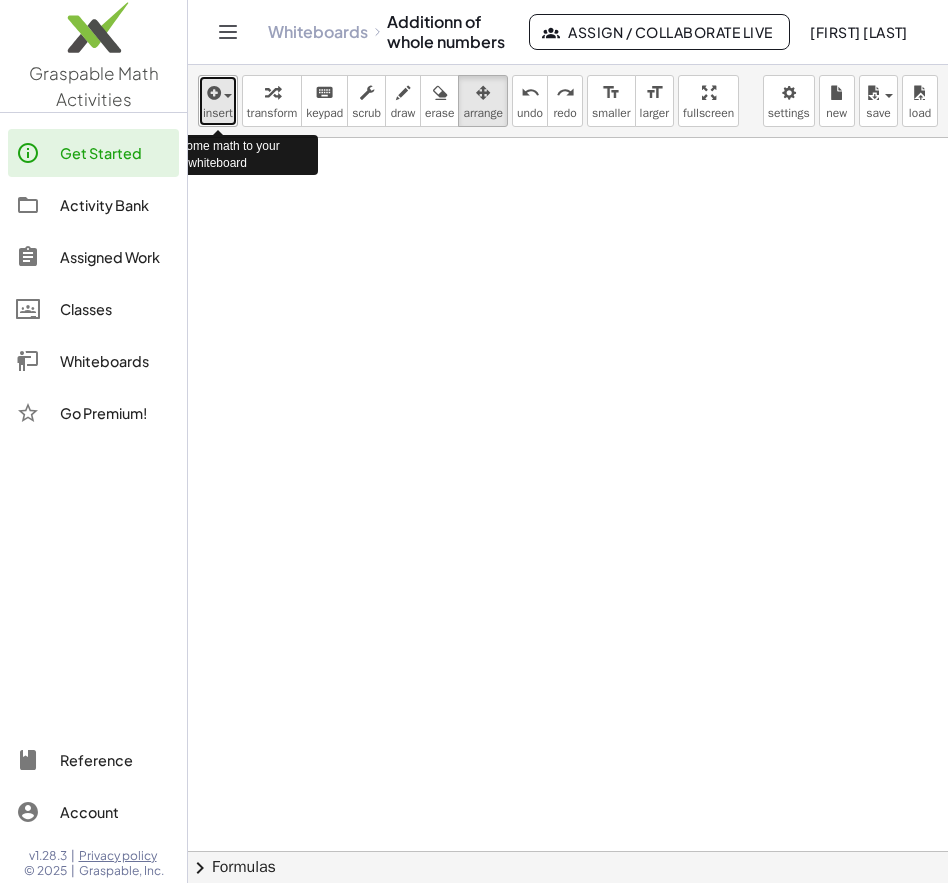 click at bounding box center [212, 93] 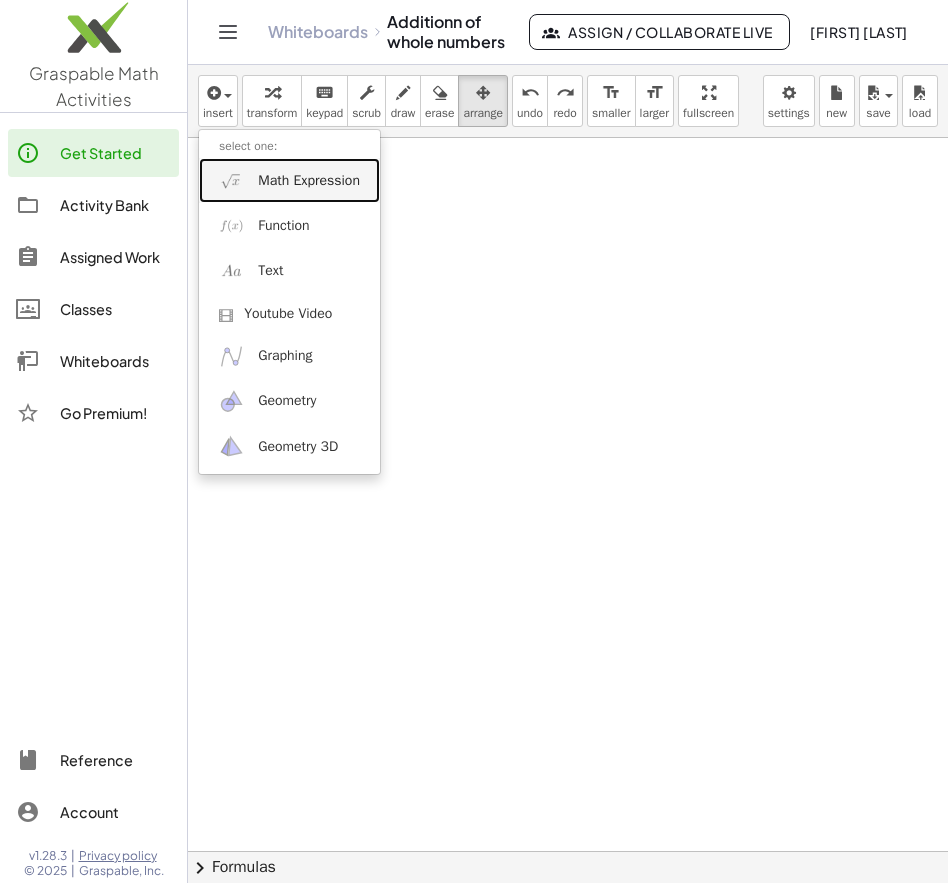 click on "Math Expression" at bounding box center (309, 181) 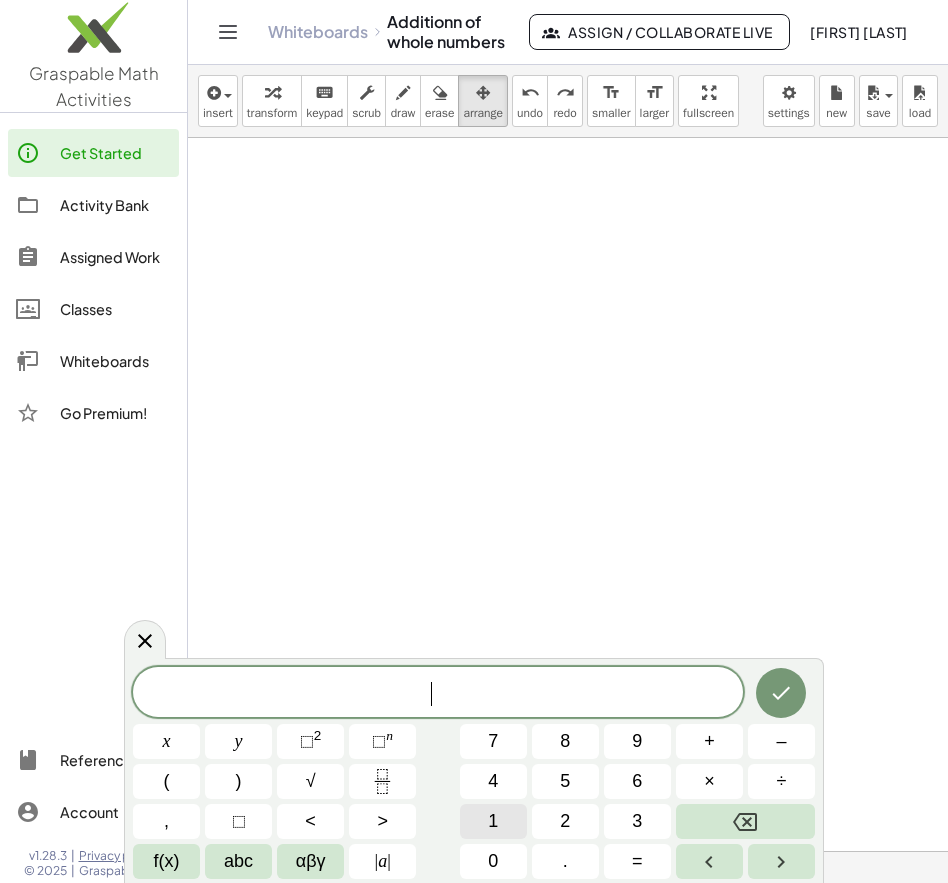 click on "1" at bounding box center [493, 821] 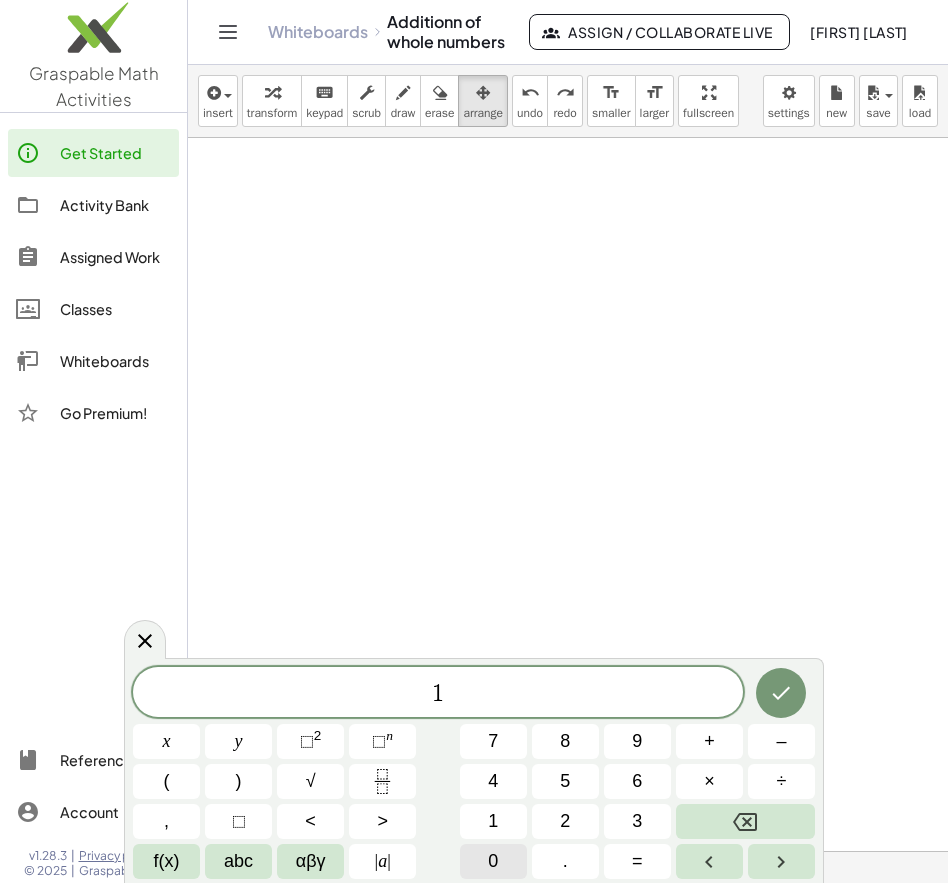 click on "0" at bounding box center (493, 861) 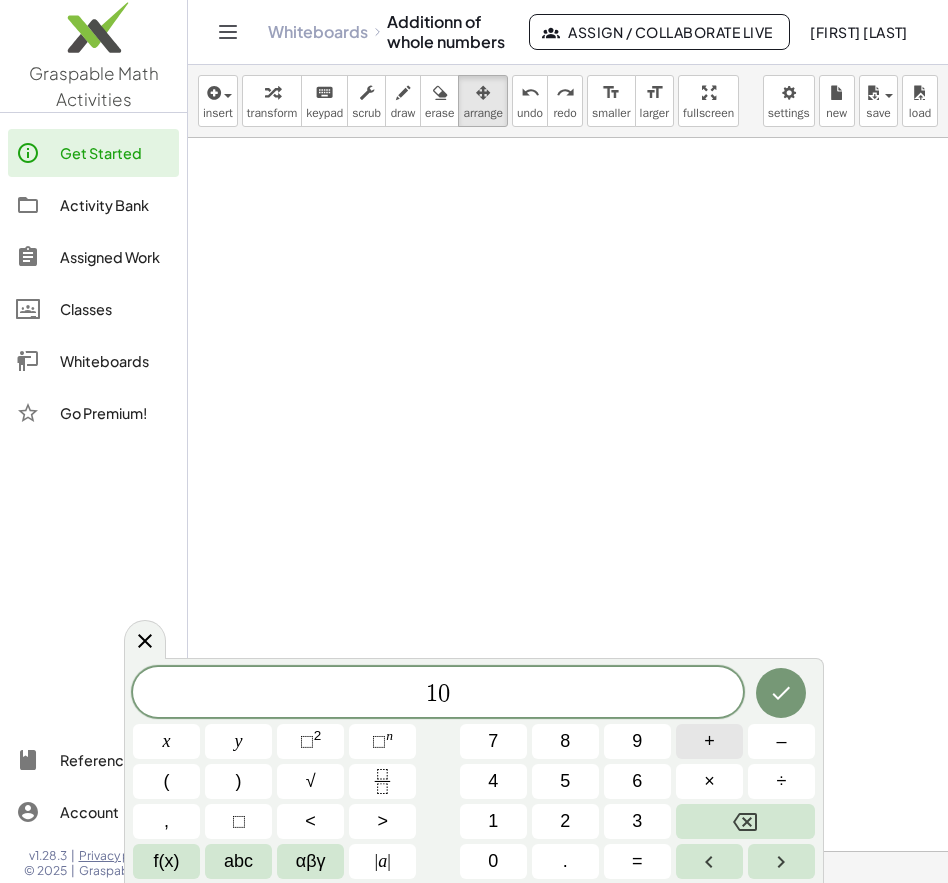 click on "+" at bounding box center [709, 741] 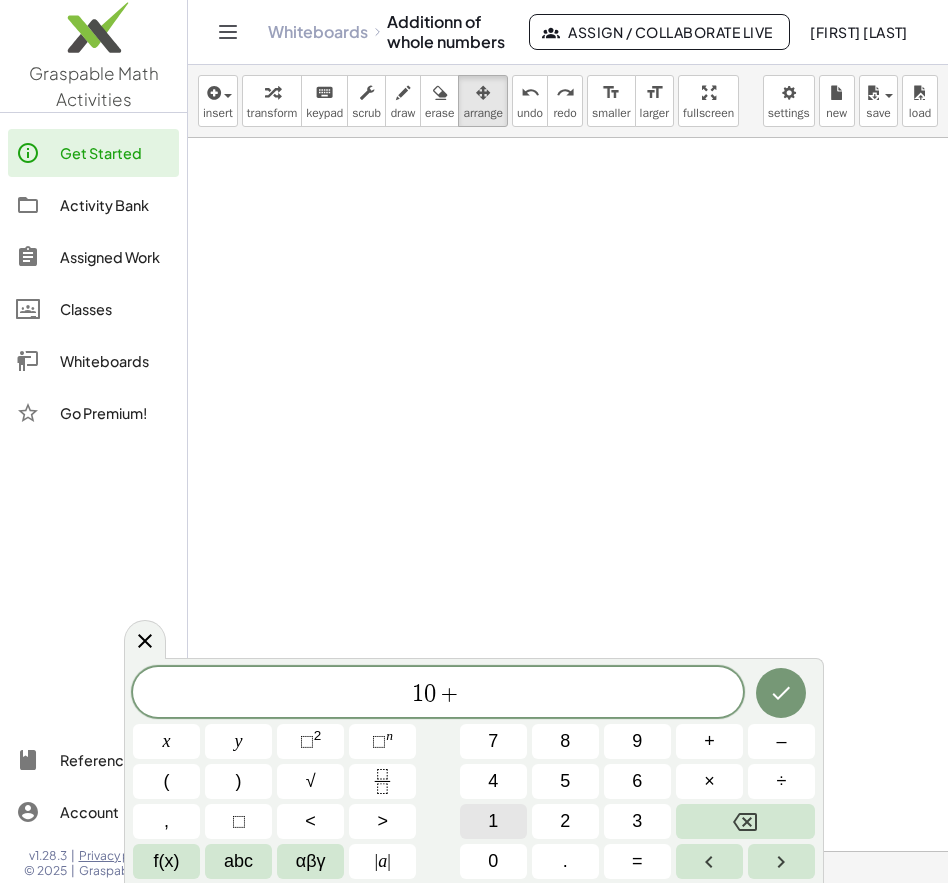 click on "1" at bounding box center (493, 821) 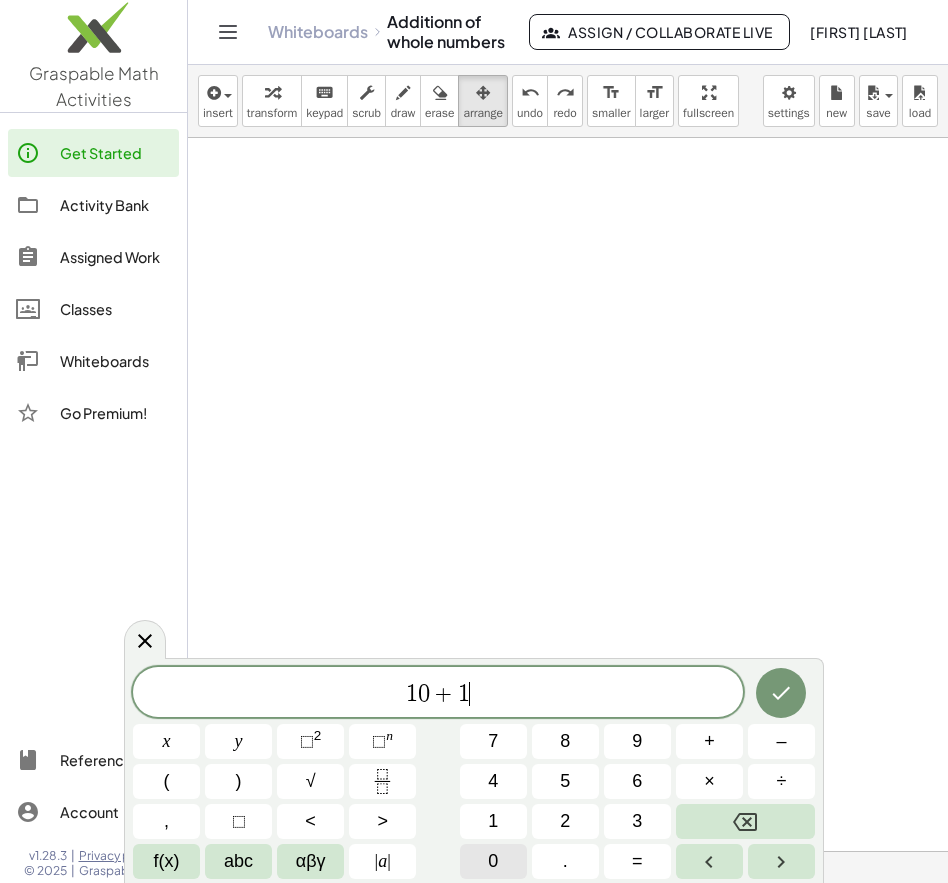 click on "0" at bounding box center (493, 861) 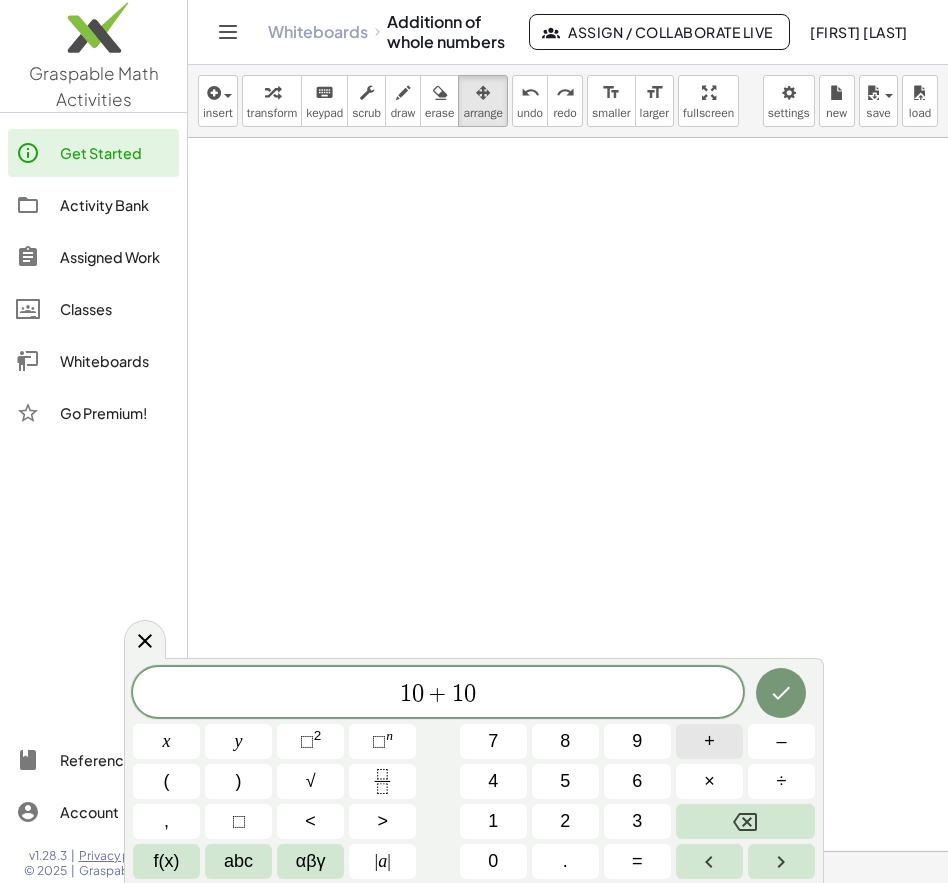 click on "+" at bounding box center (709, 741) 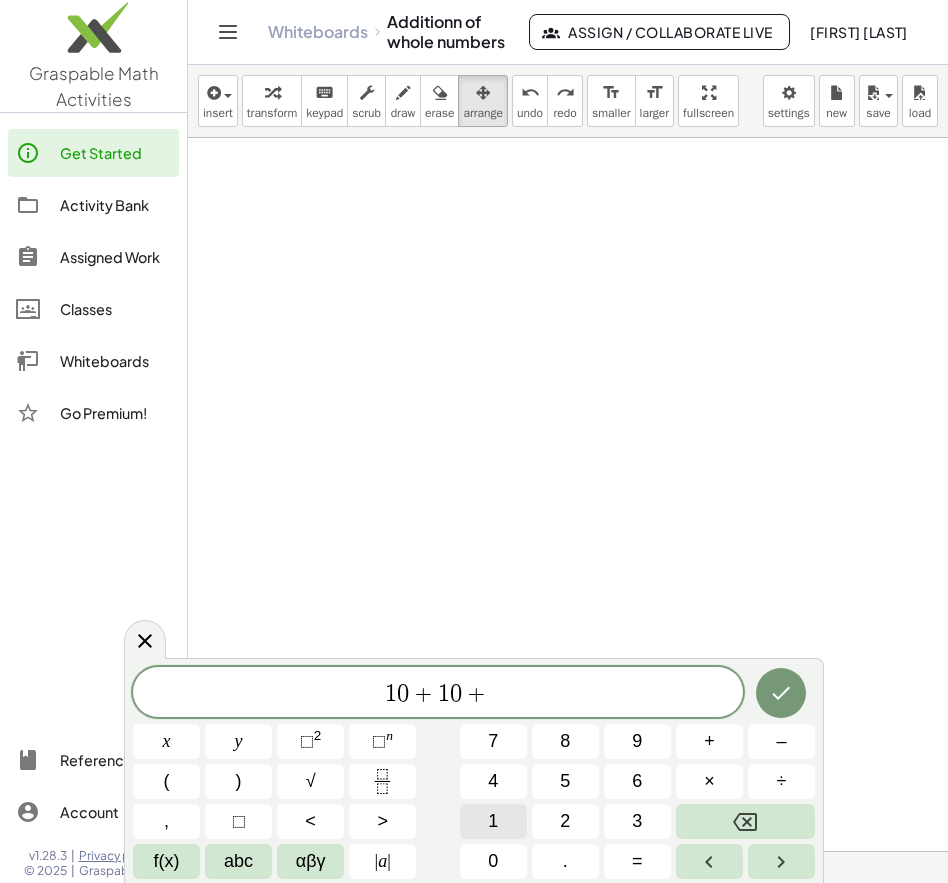 click on "1" at bounding box center (493, 821) 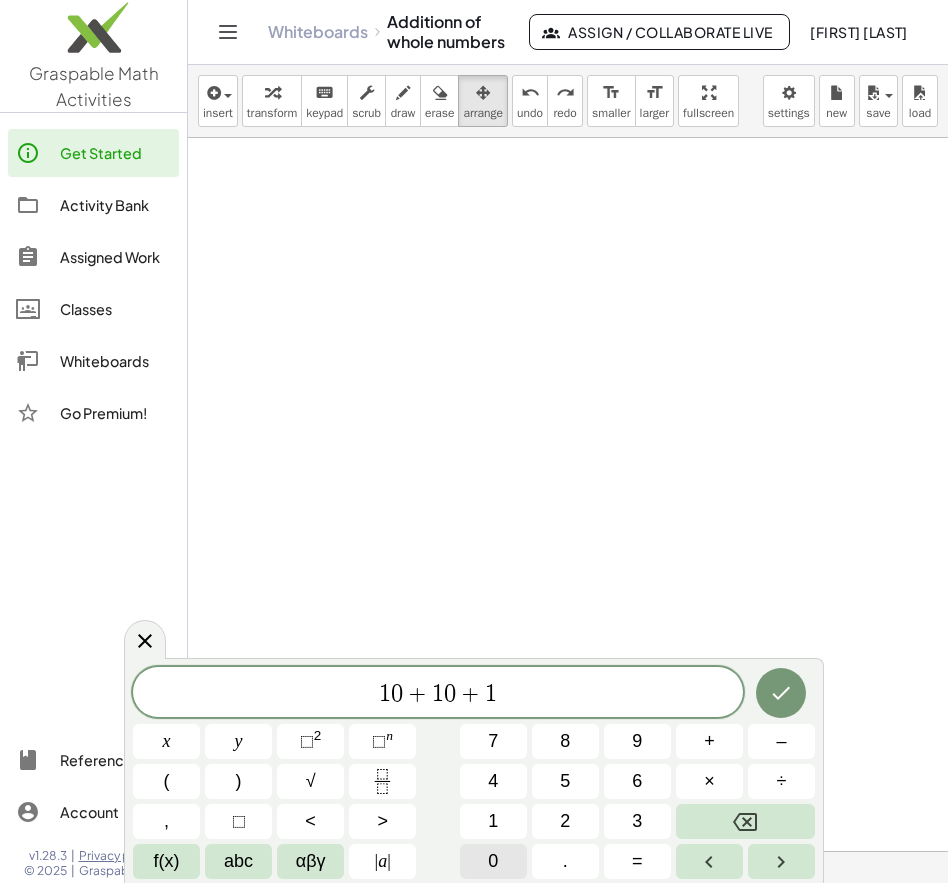 click on "0" at bounding box center (493, 861) 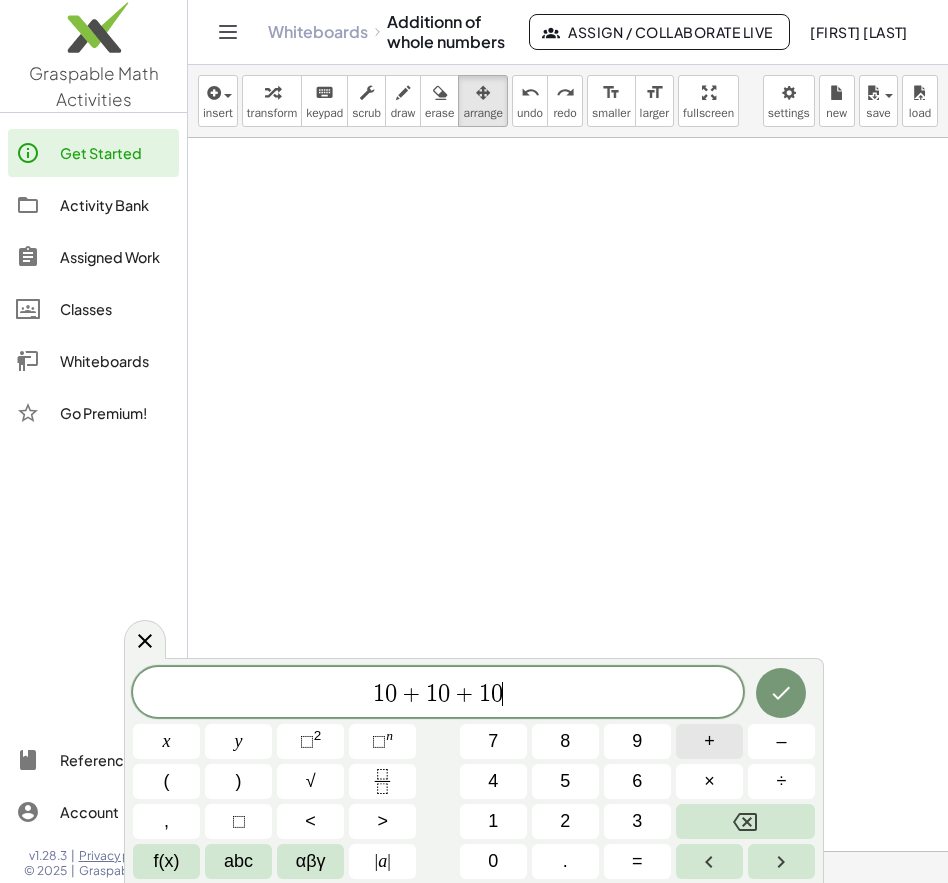 click on "+" at bounding box center (709, 741) 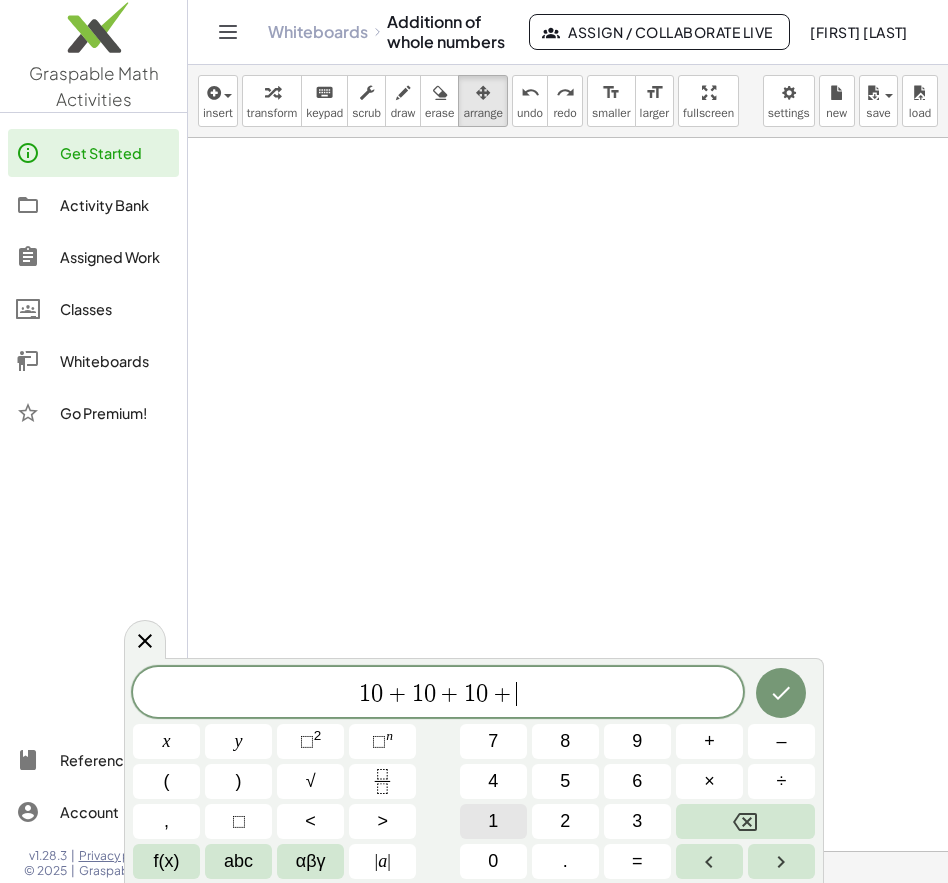 click on "1" at bounding box center (493, 821) 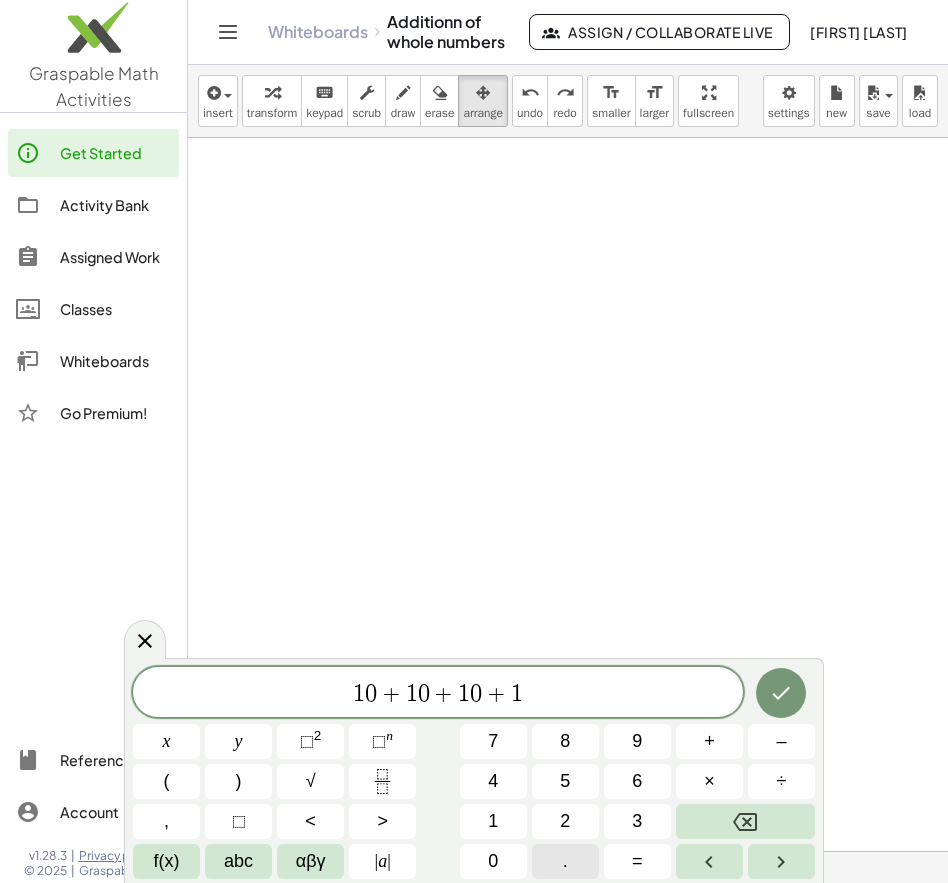 click on "." at bounding box center (565, 861) 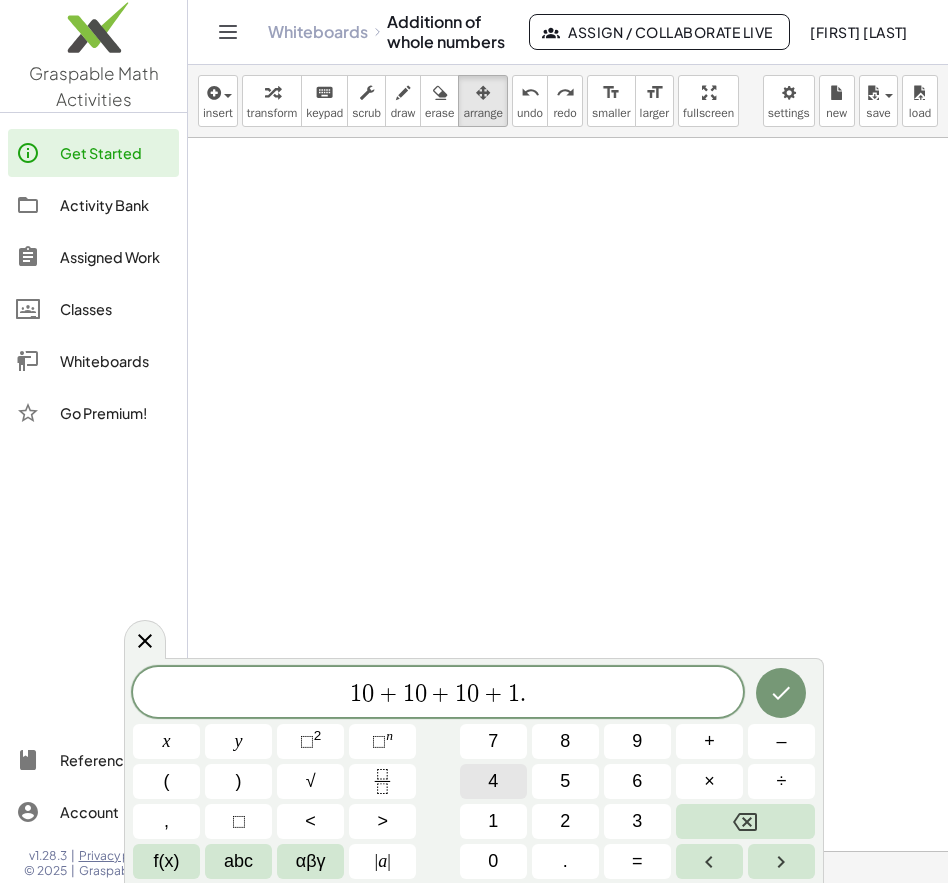 click on "4" at bounding box center (493, 781) 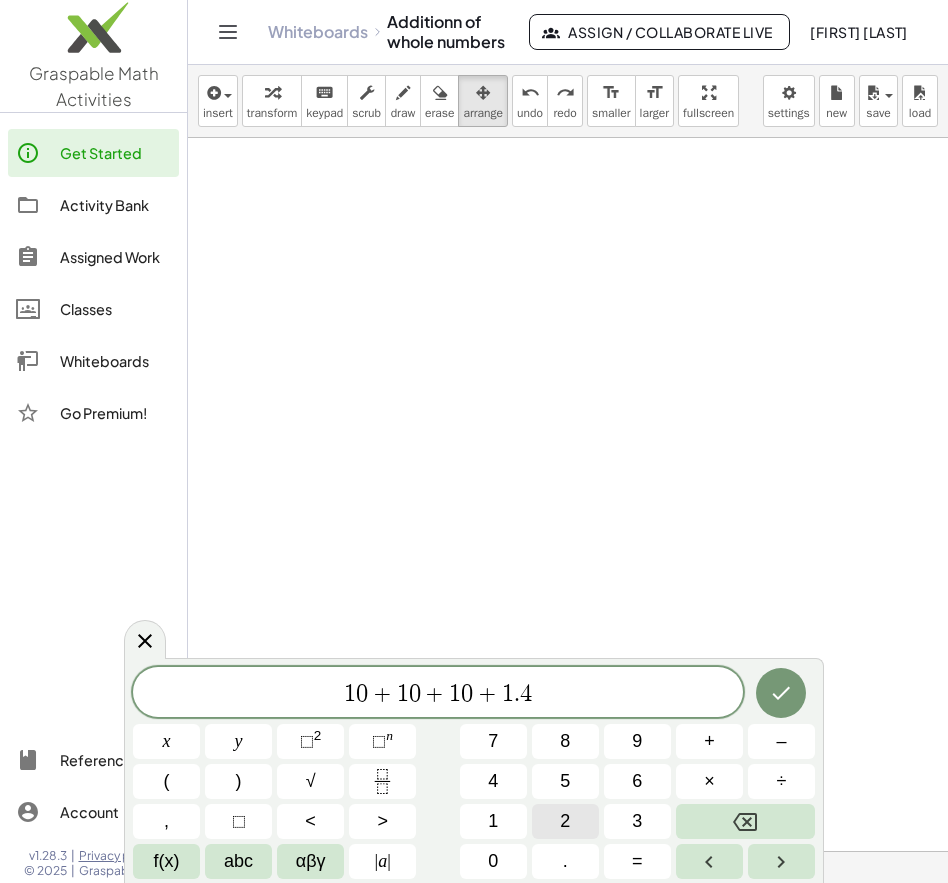 click on "2" at bounding box center (565, 821) 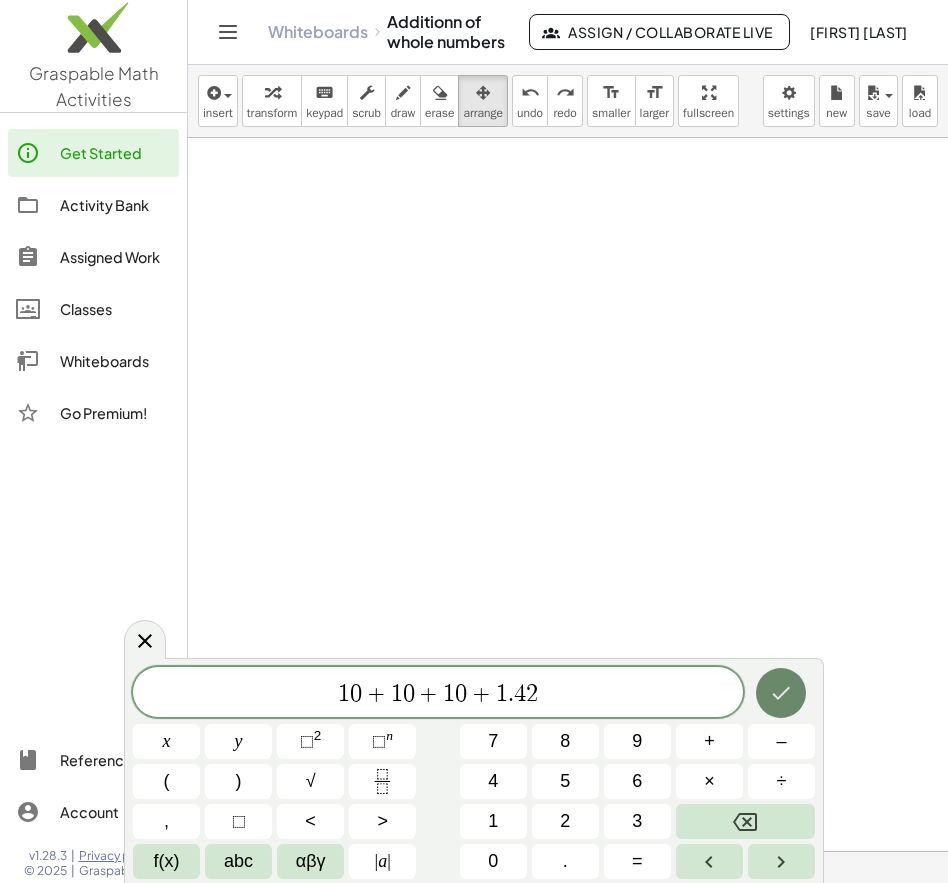 click 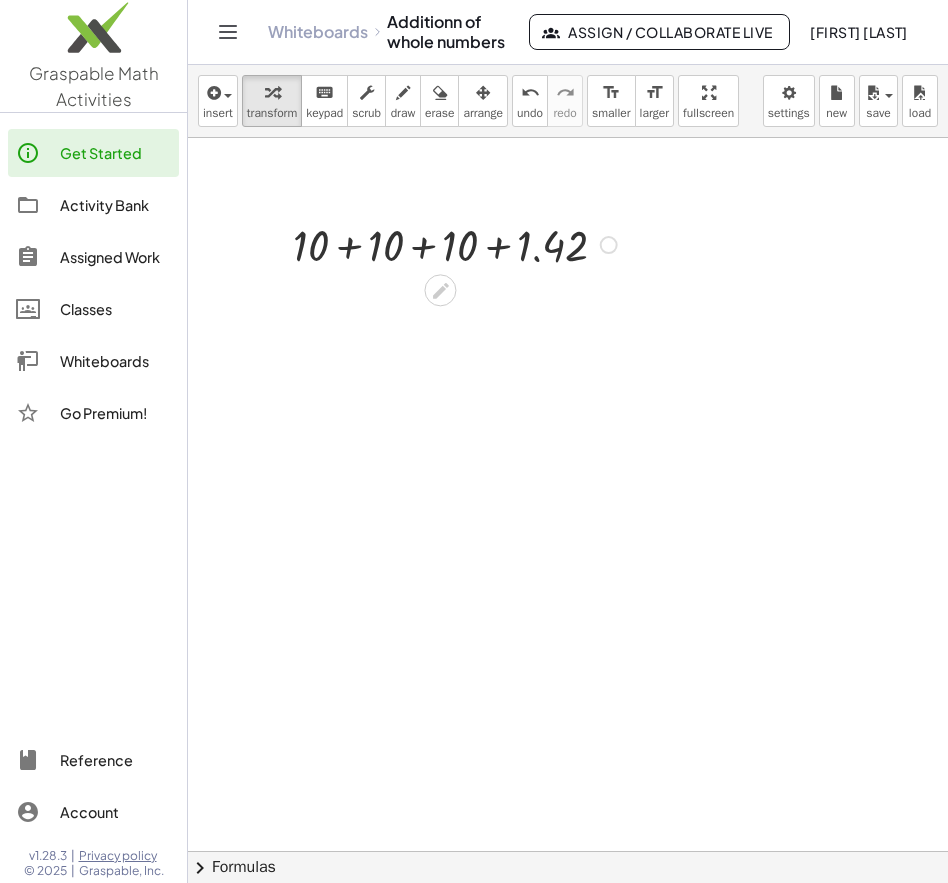click at bounding box center [458, 243] 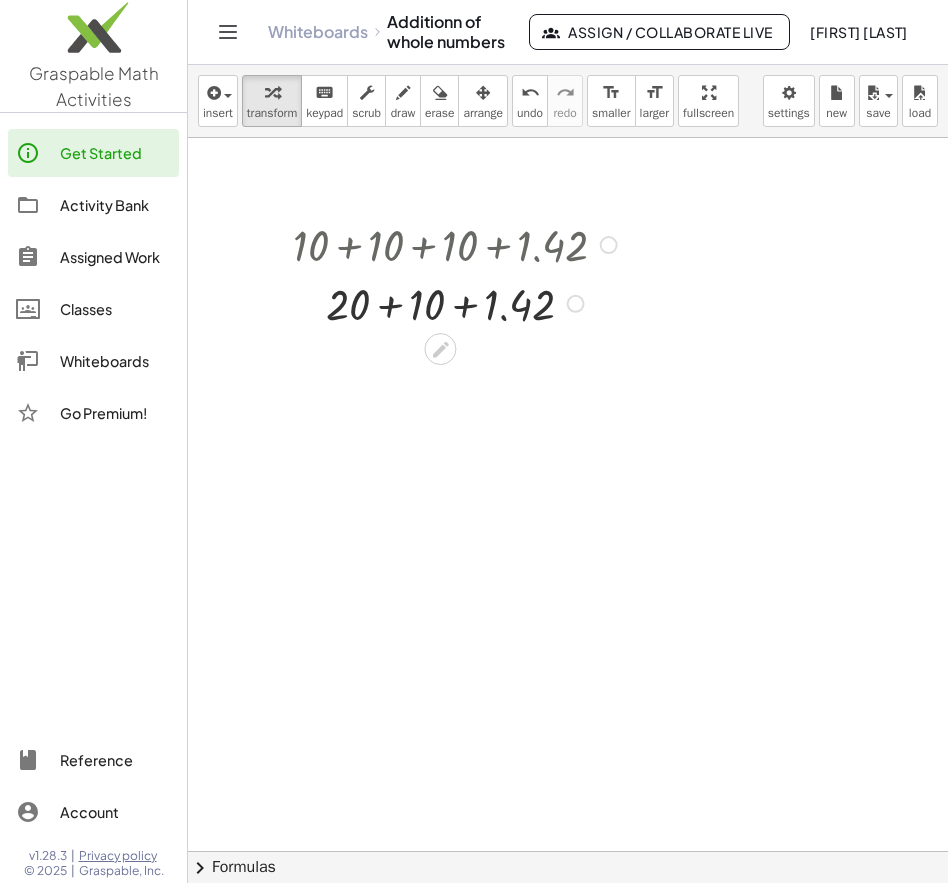 click at bounding box center (458, 302) 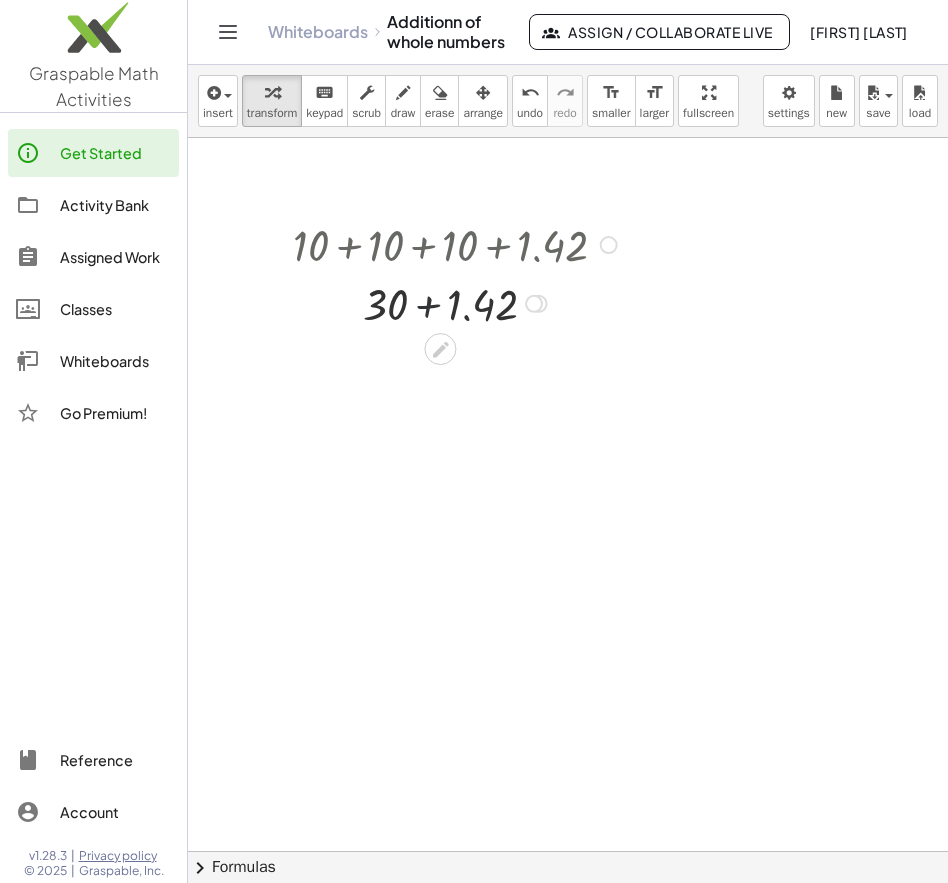 click at bounding box center (458, 302) 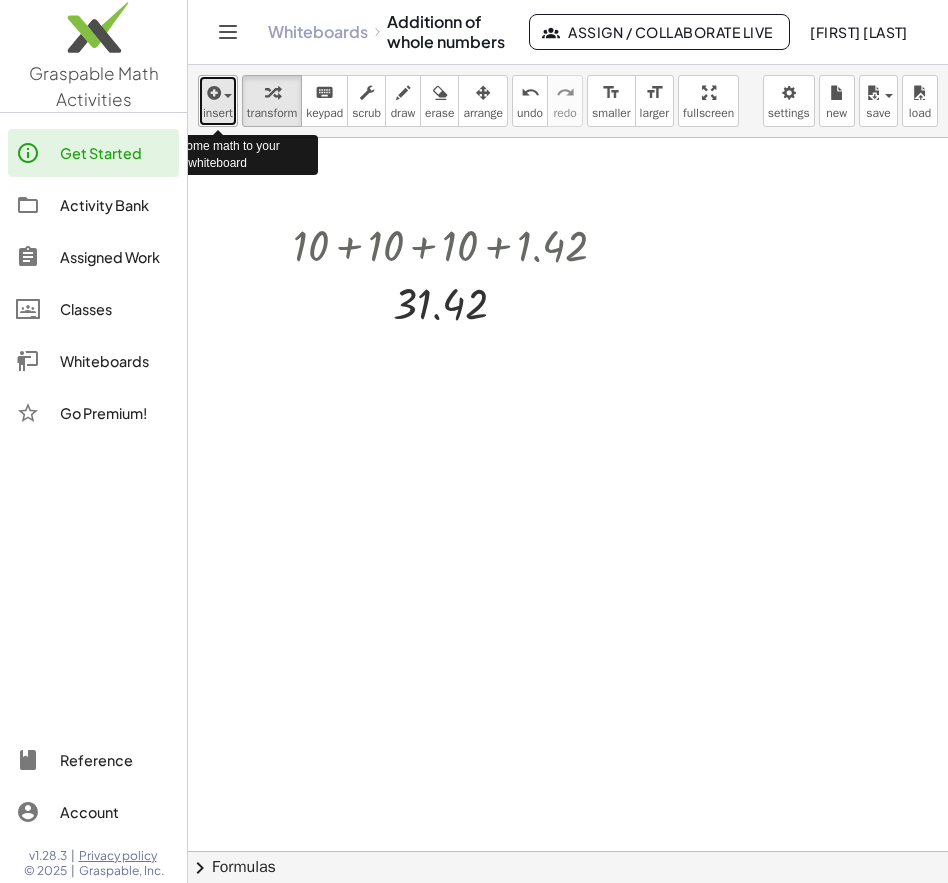 click at bounding box center (212, 93) 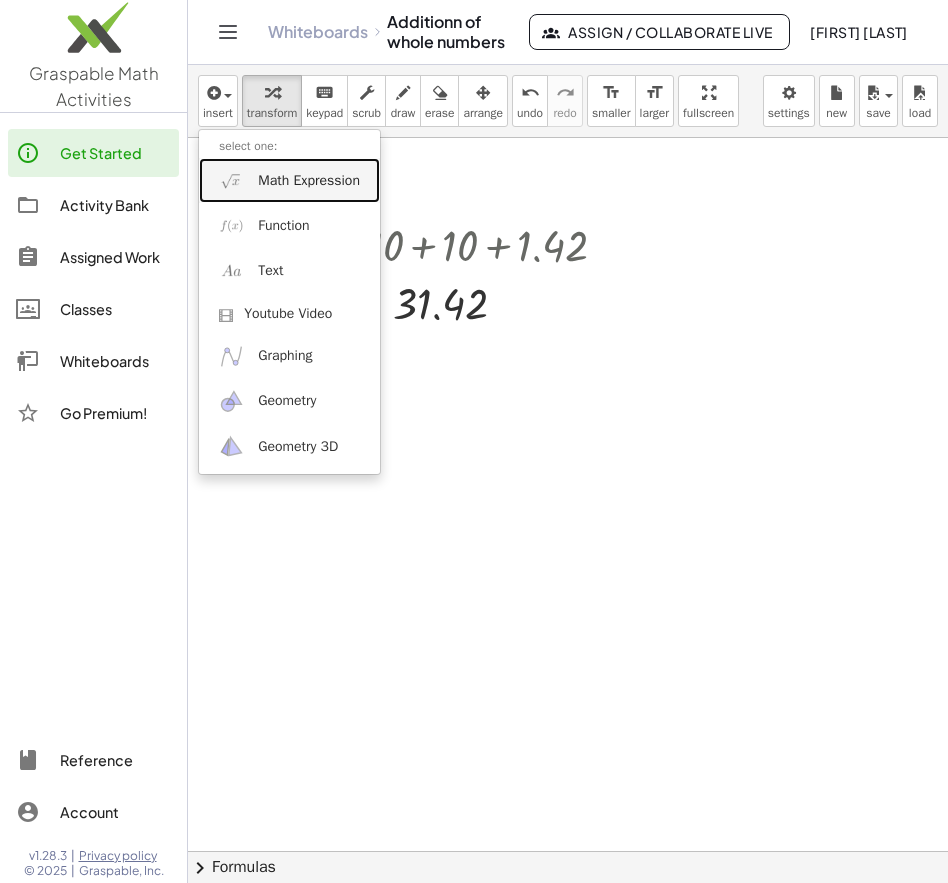 drag, startPoint x: 294, startPoint y: 178, endPoint x: 292, endPoint y: 190, distance: 12.165525 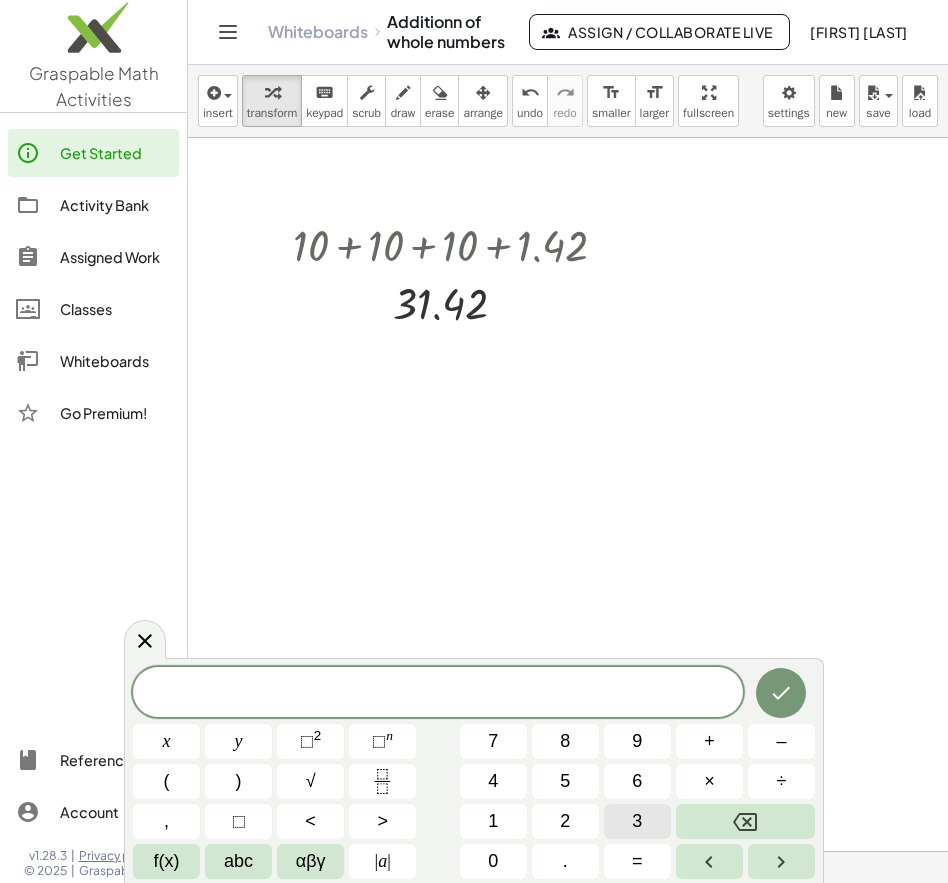 click on "3" at bounding box center (637, 821) 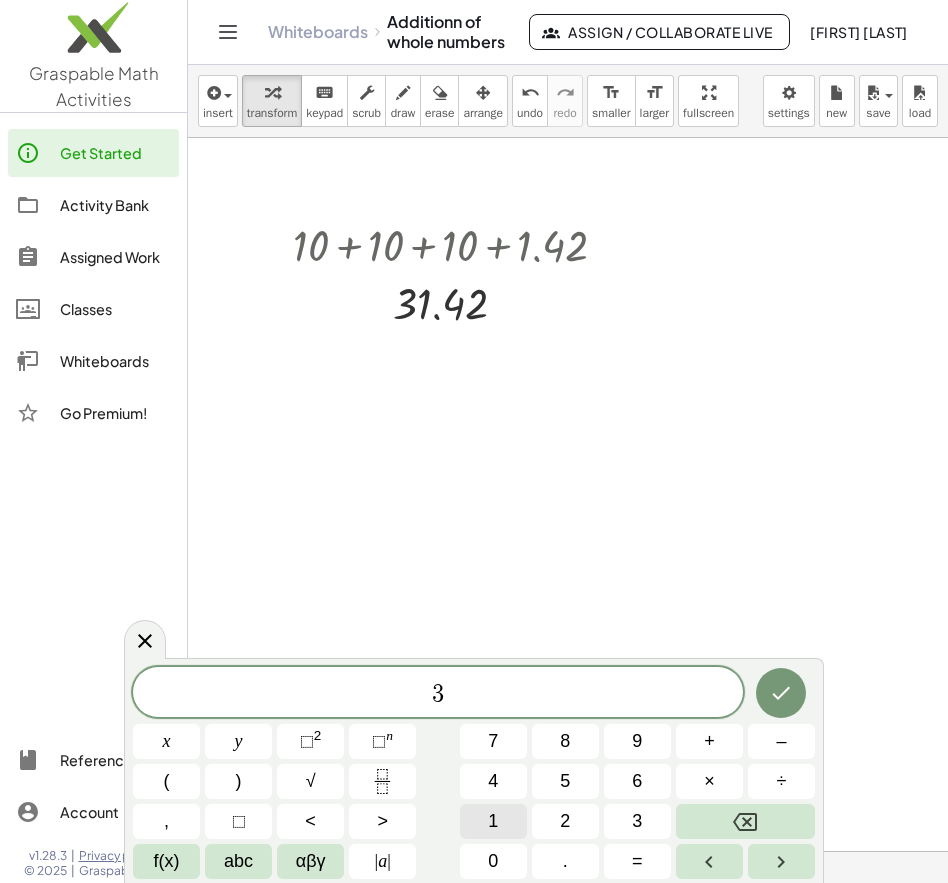 click on "1" at bounding box center [493, 821] 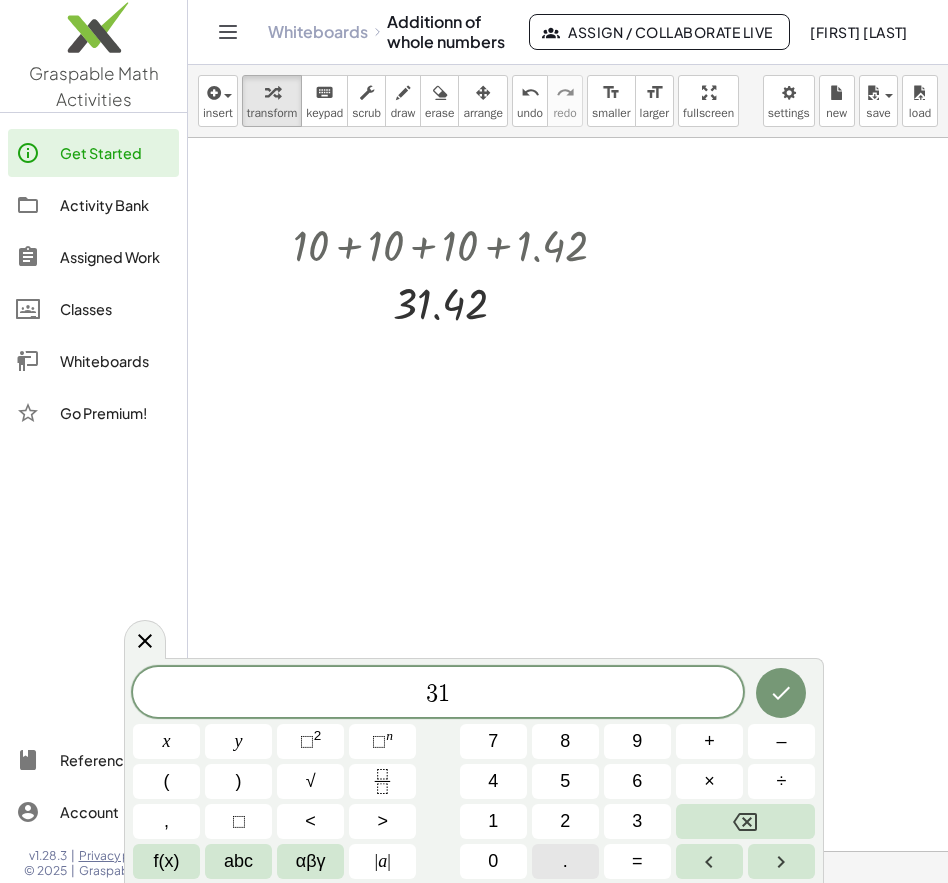 click on "." at bounding box center (565, 861) 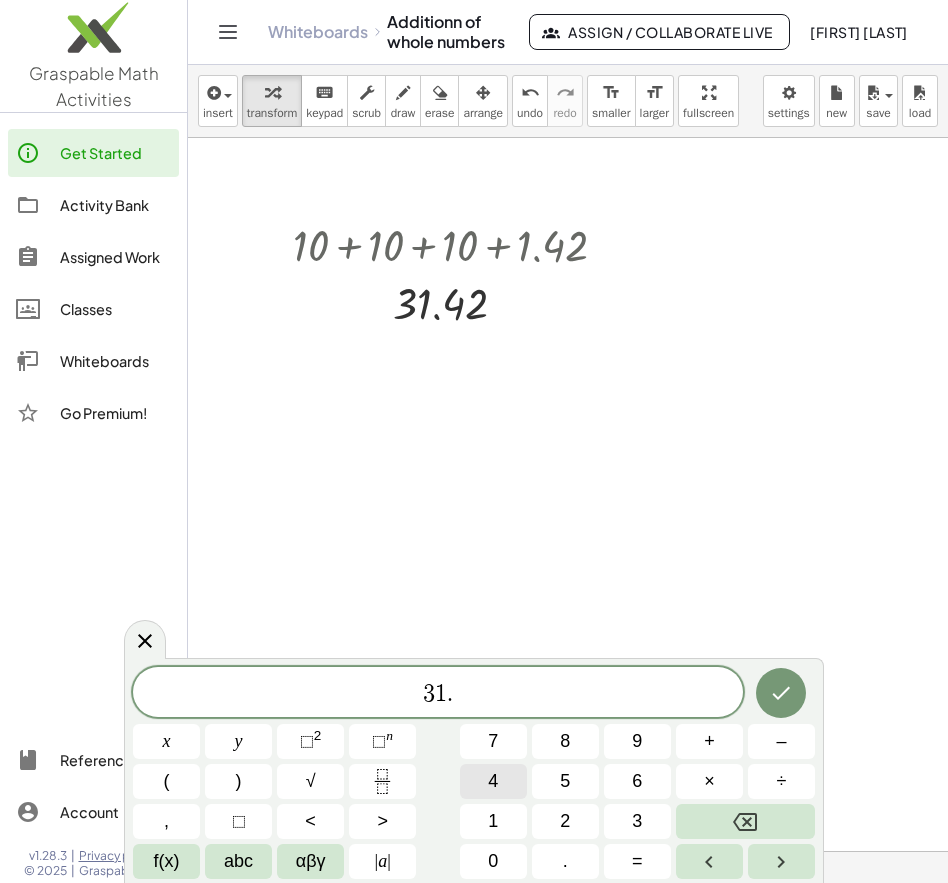 click on "4" at bounding box center [493, 781] 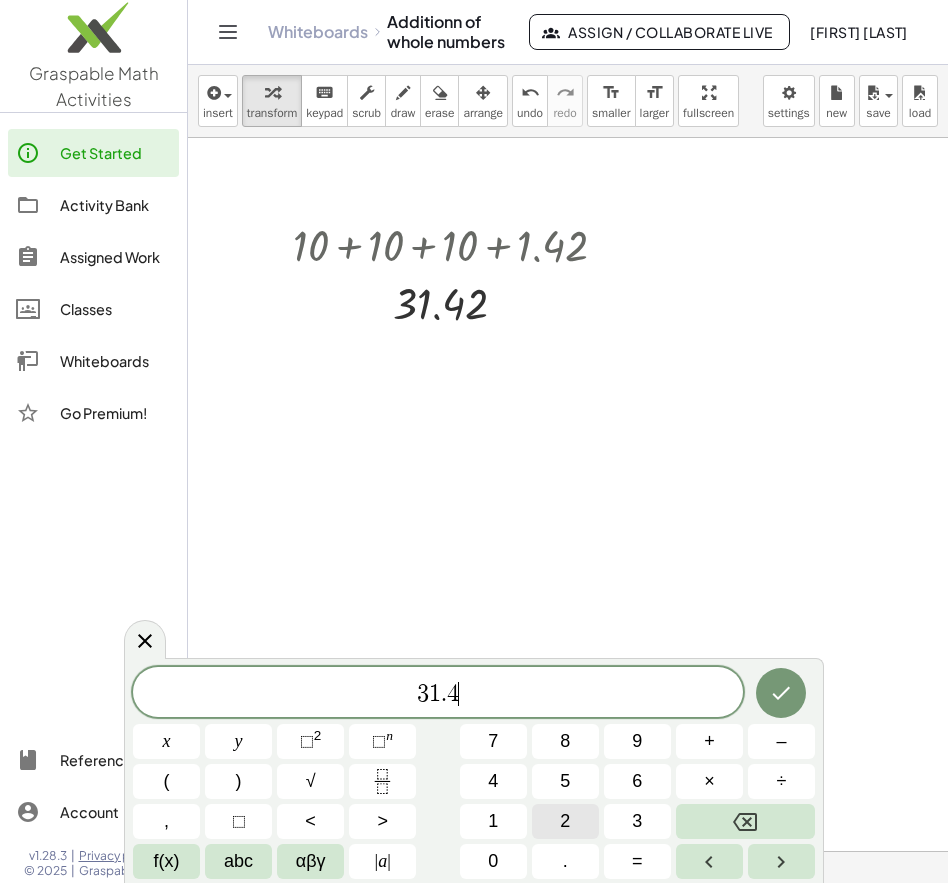 click on "2" at bounding box center [565, 821] 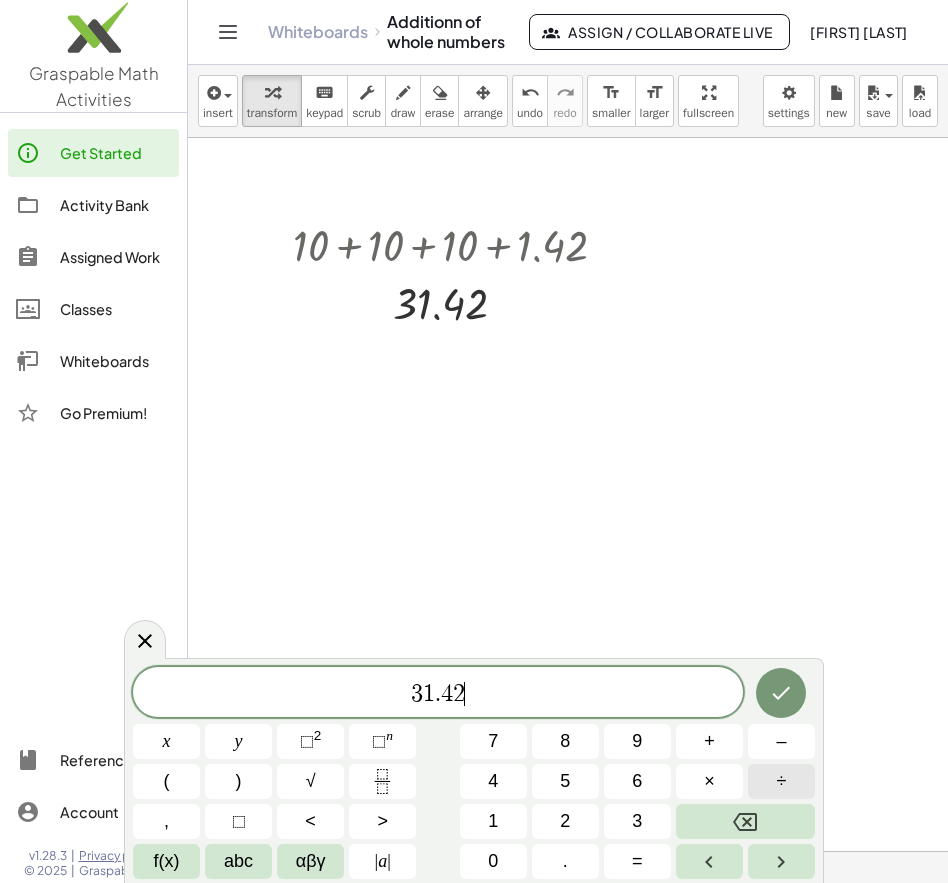 click on "÷" at bounding box center [781, 781] 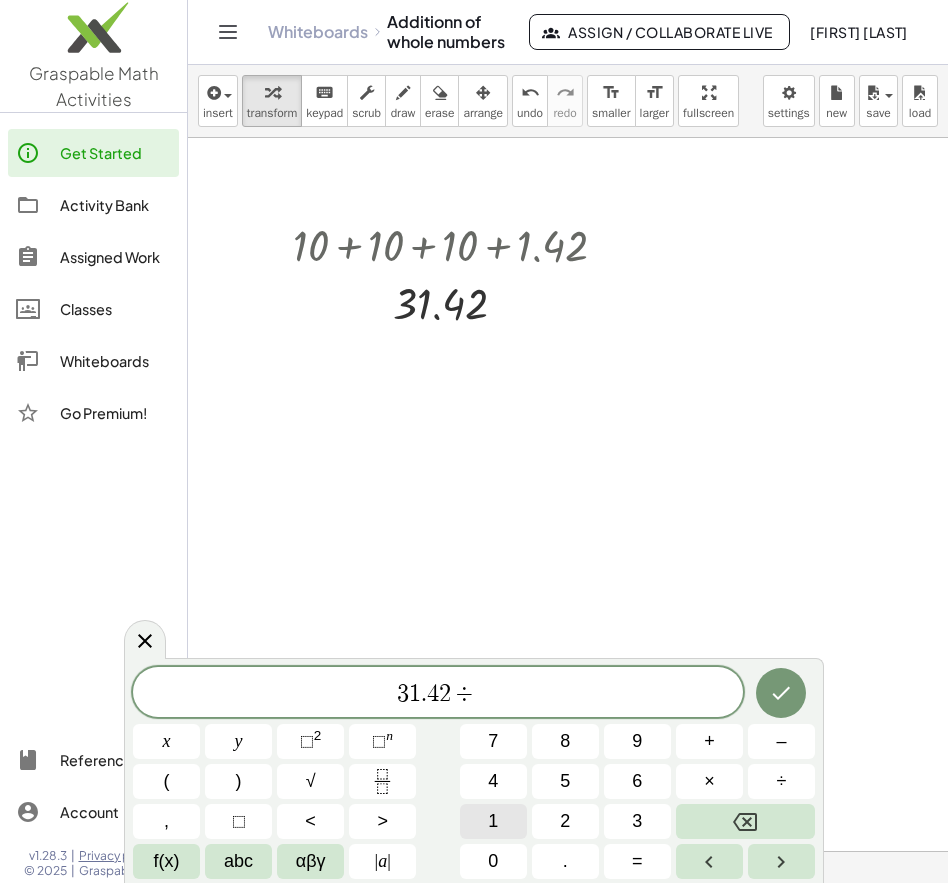 click on "1" at bounding box center (493, 821) 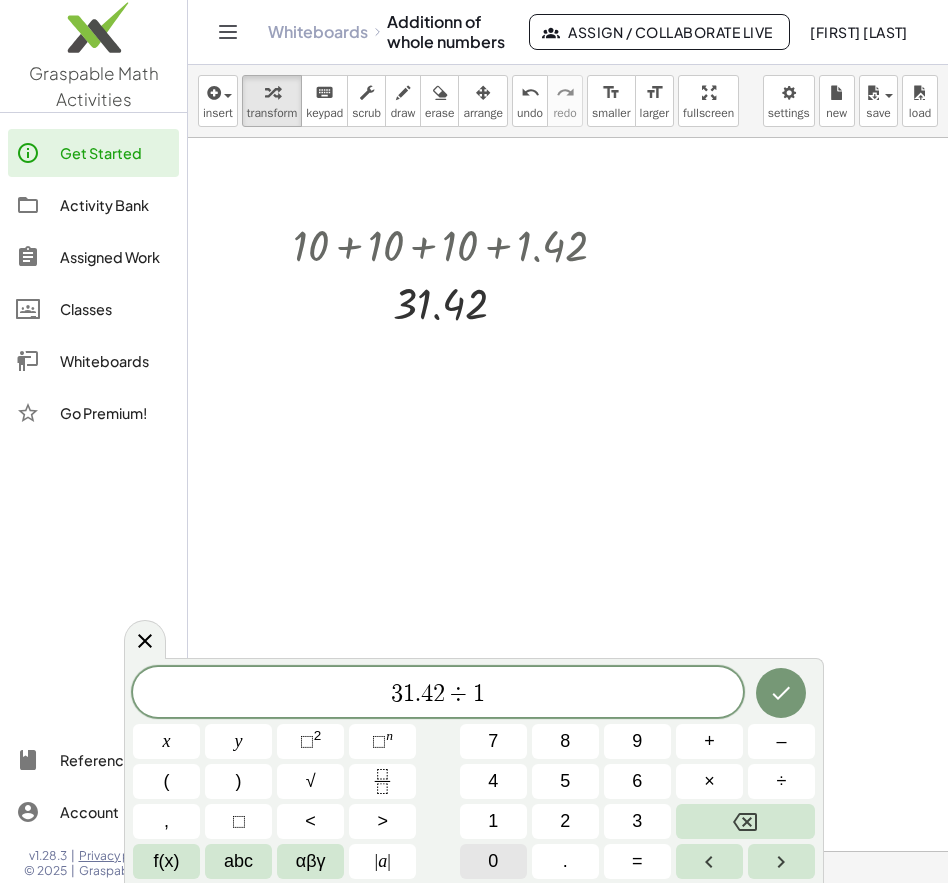 click on "0" at bounding box center [493, 861] 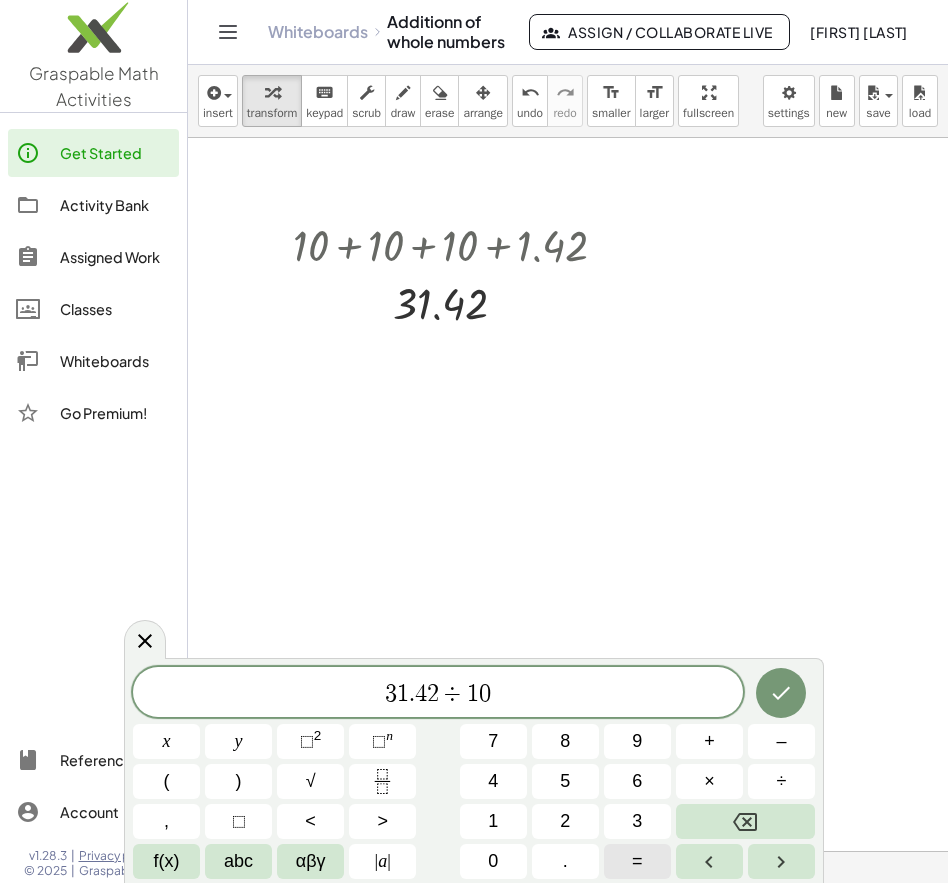 click on "=" at bounding box center [637, 861] 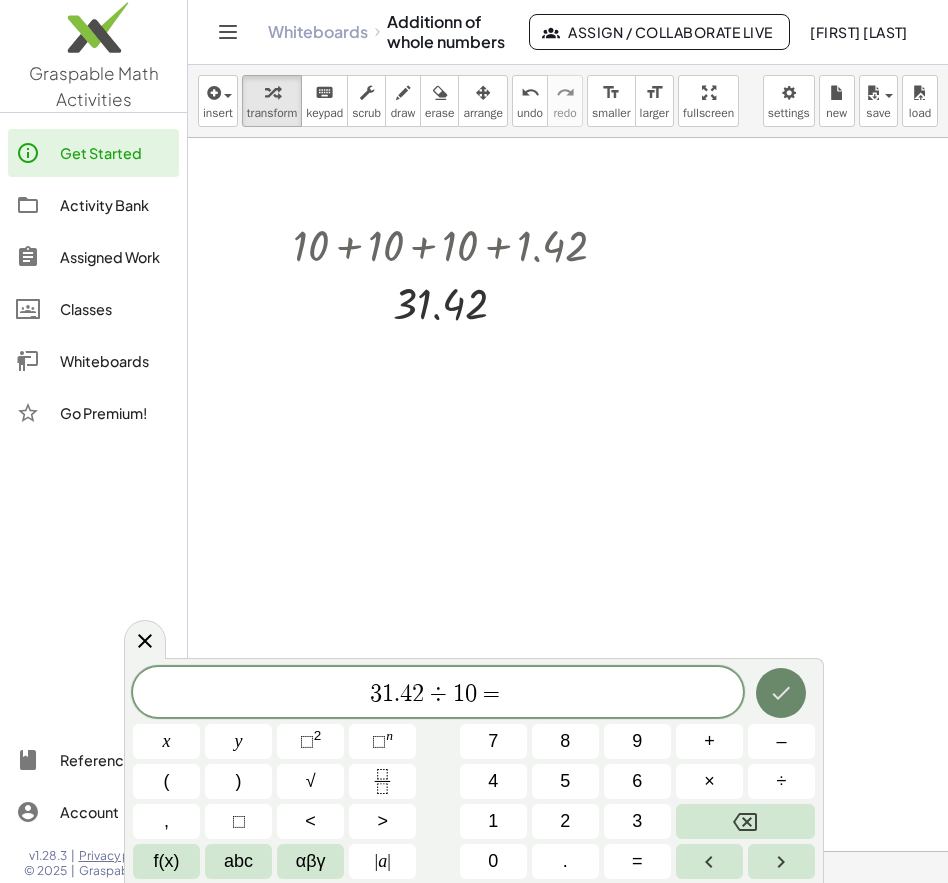 click 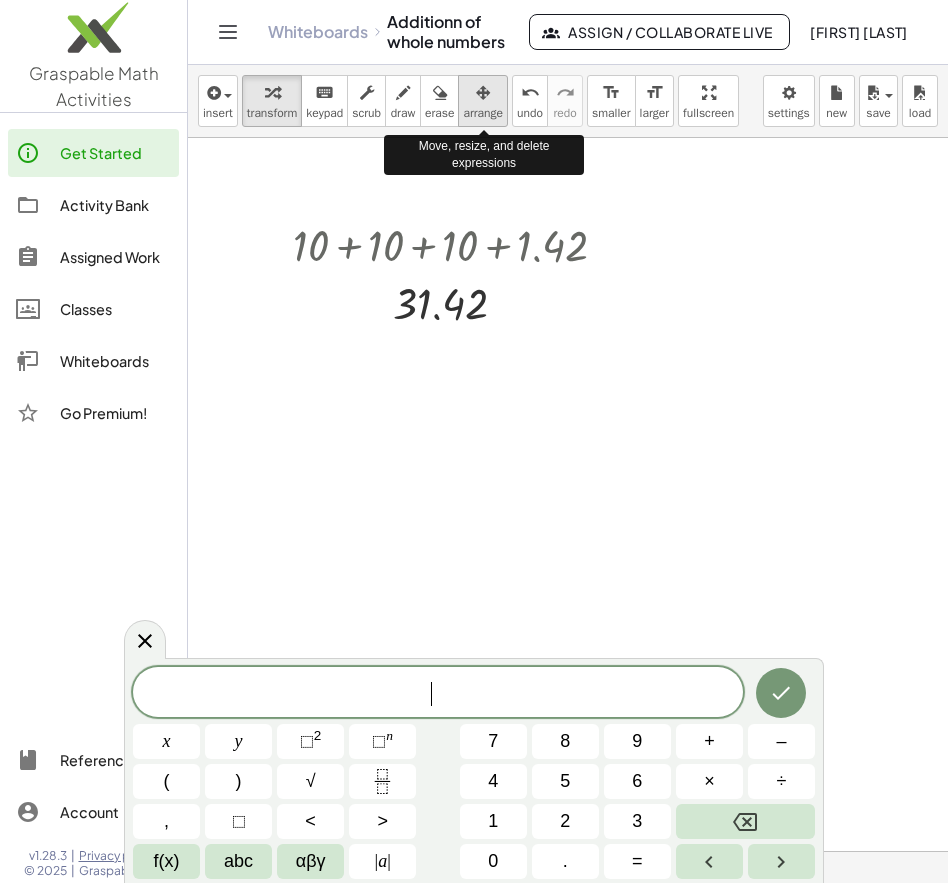 click at bounding box center (483, 93) 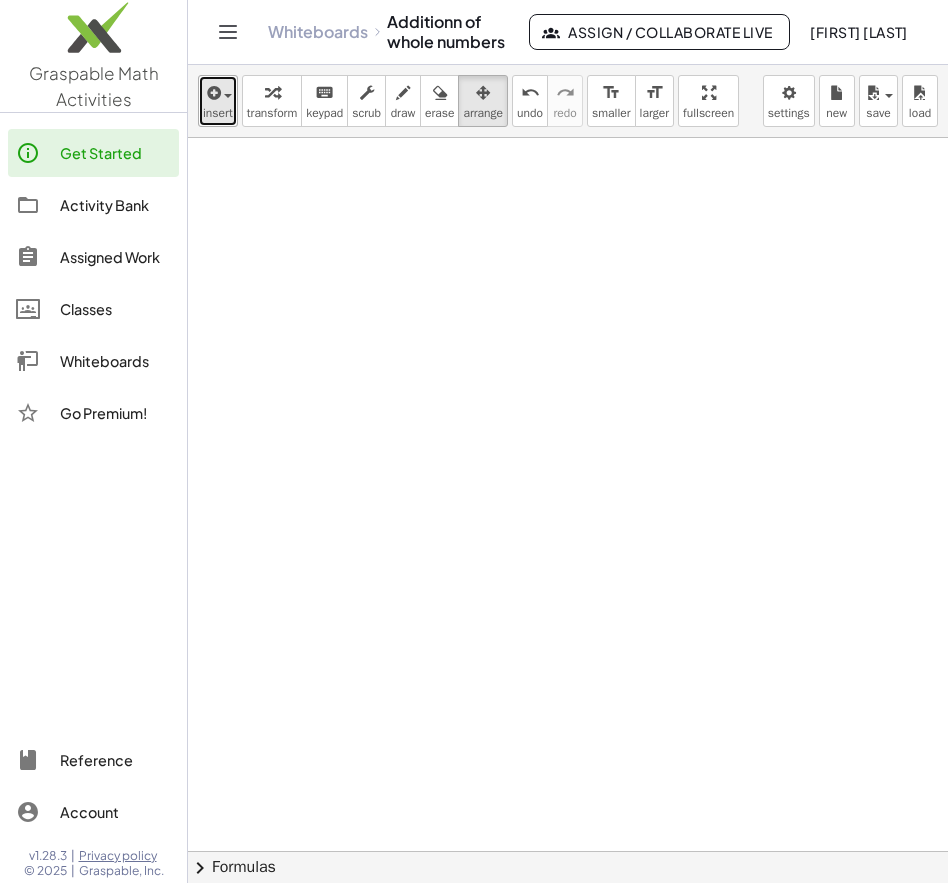 click at bounding box center [212, 93] 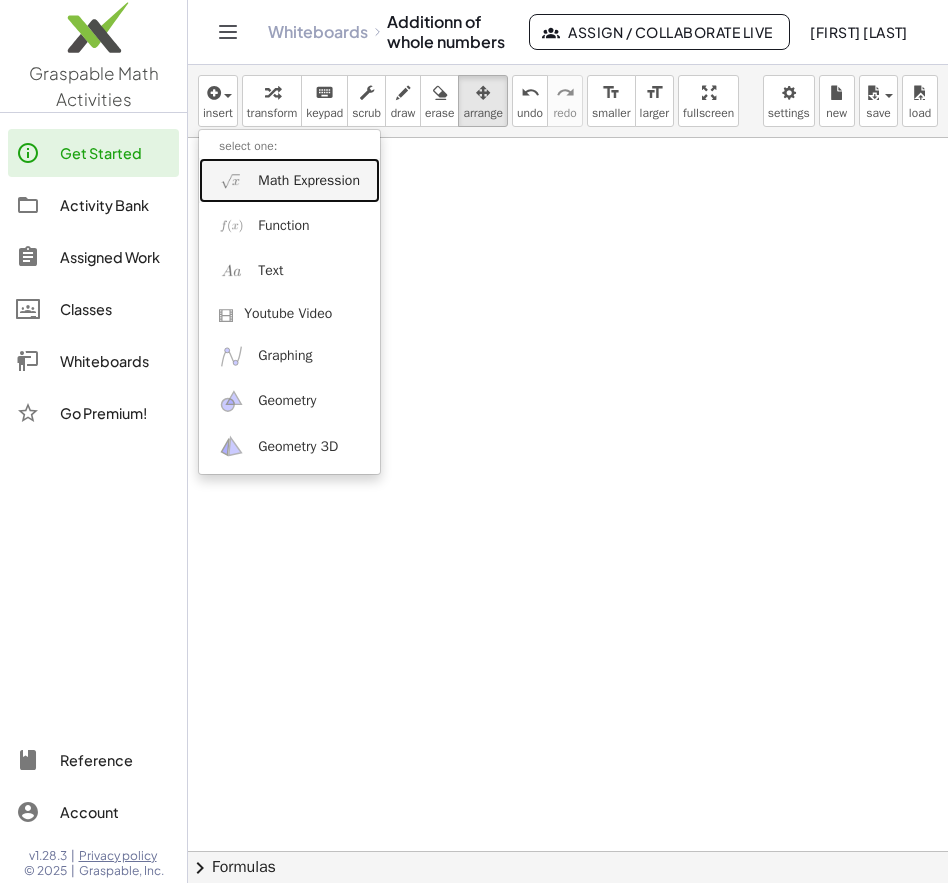 click on "Math Expression" at bounding box center (309, 181) 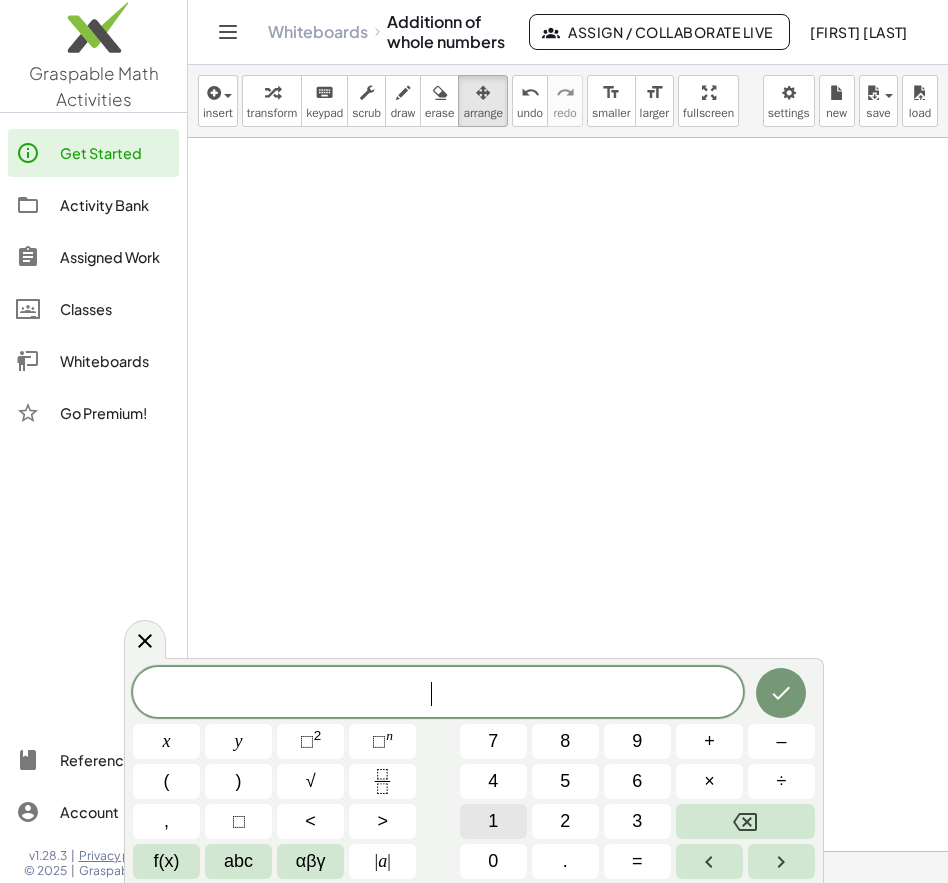 click on "1" at bounding box center [493, 821] 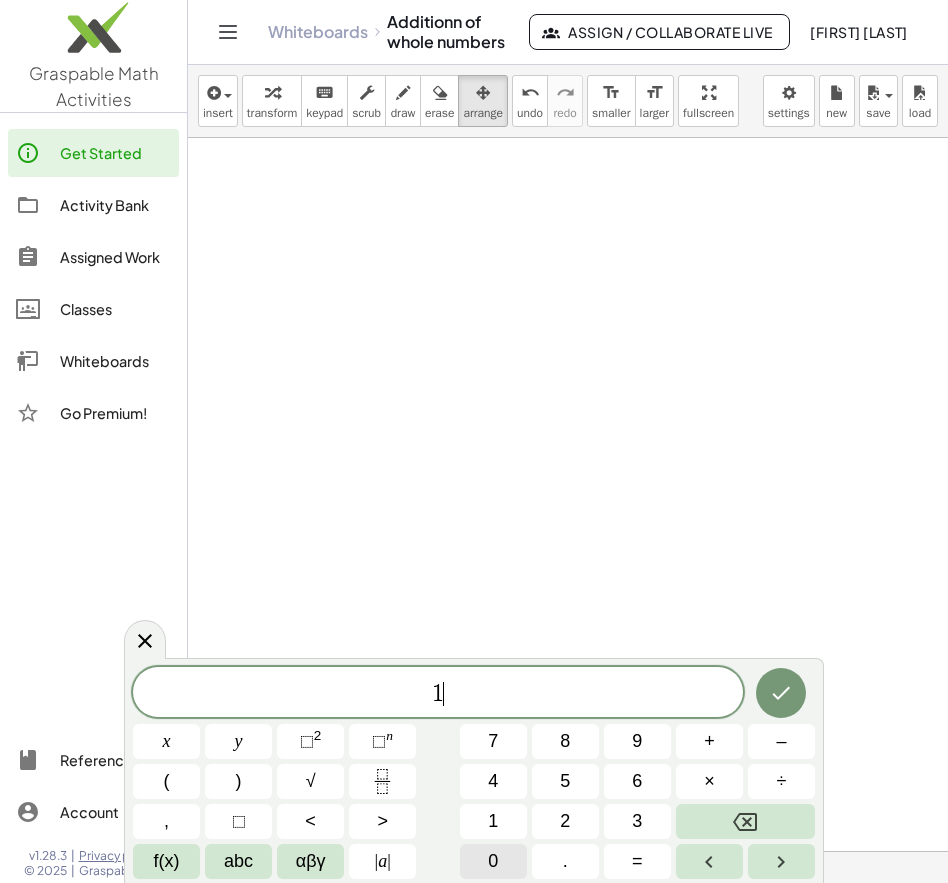 click on "0" at bounding box center (493, 861) 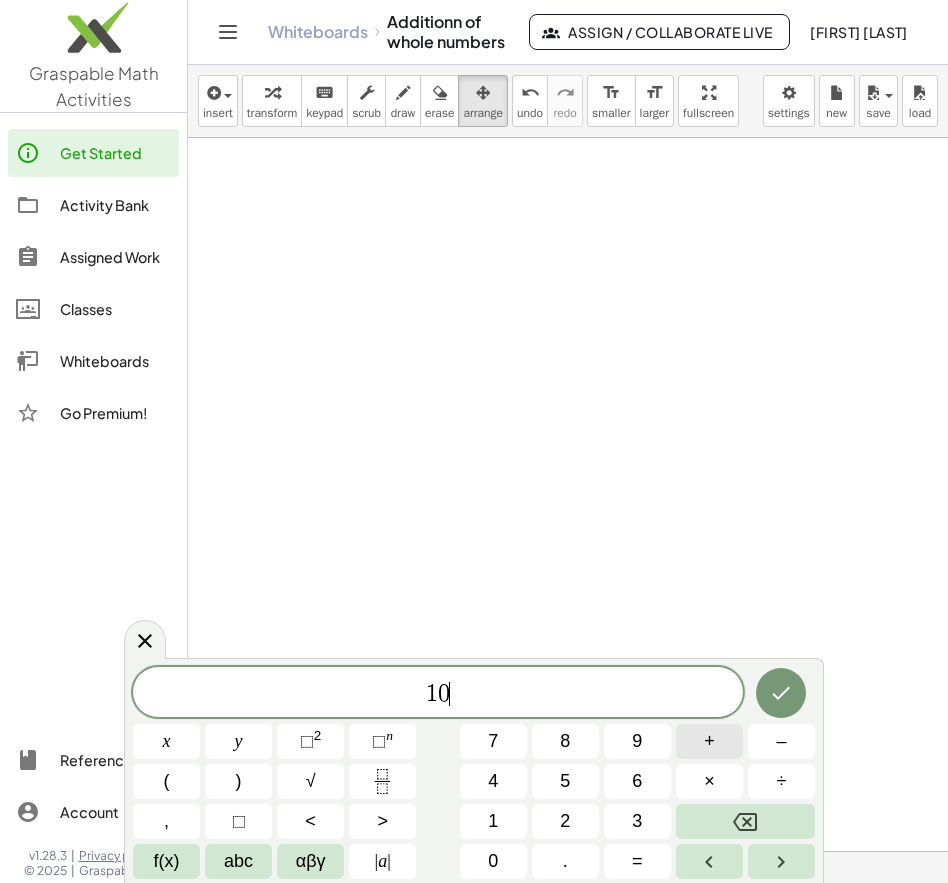click on "+" at bounding box center [709, 741] 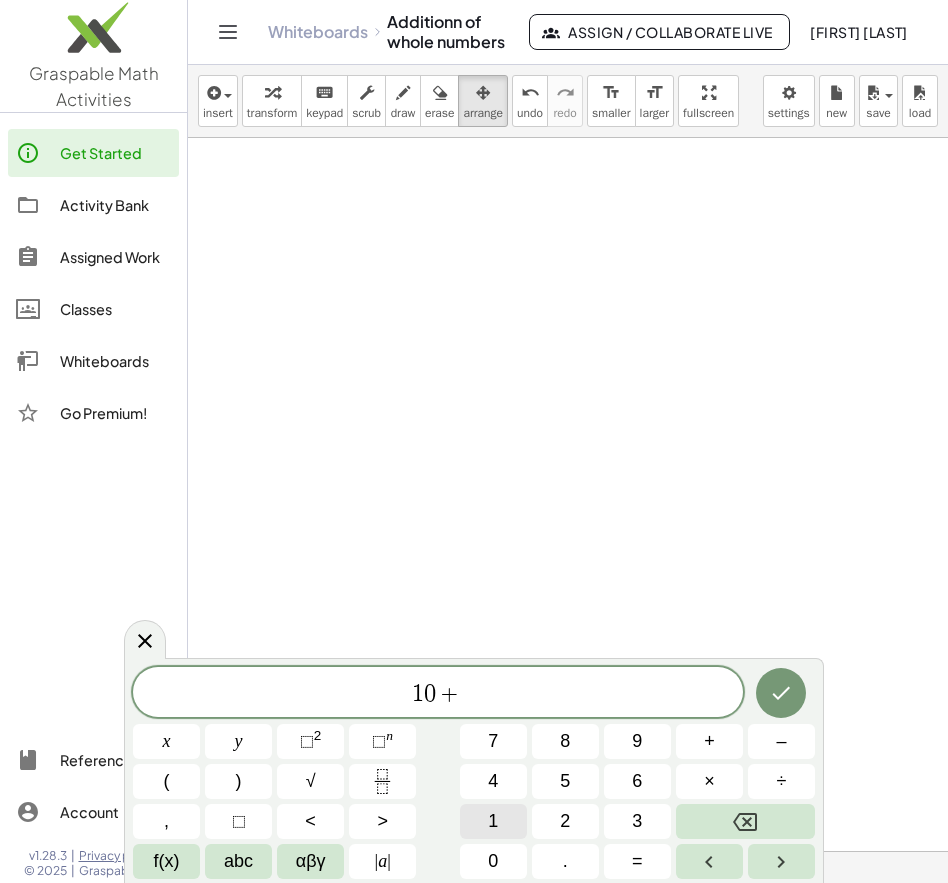 click on "1" at bounding box center (493, 821) 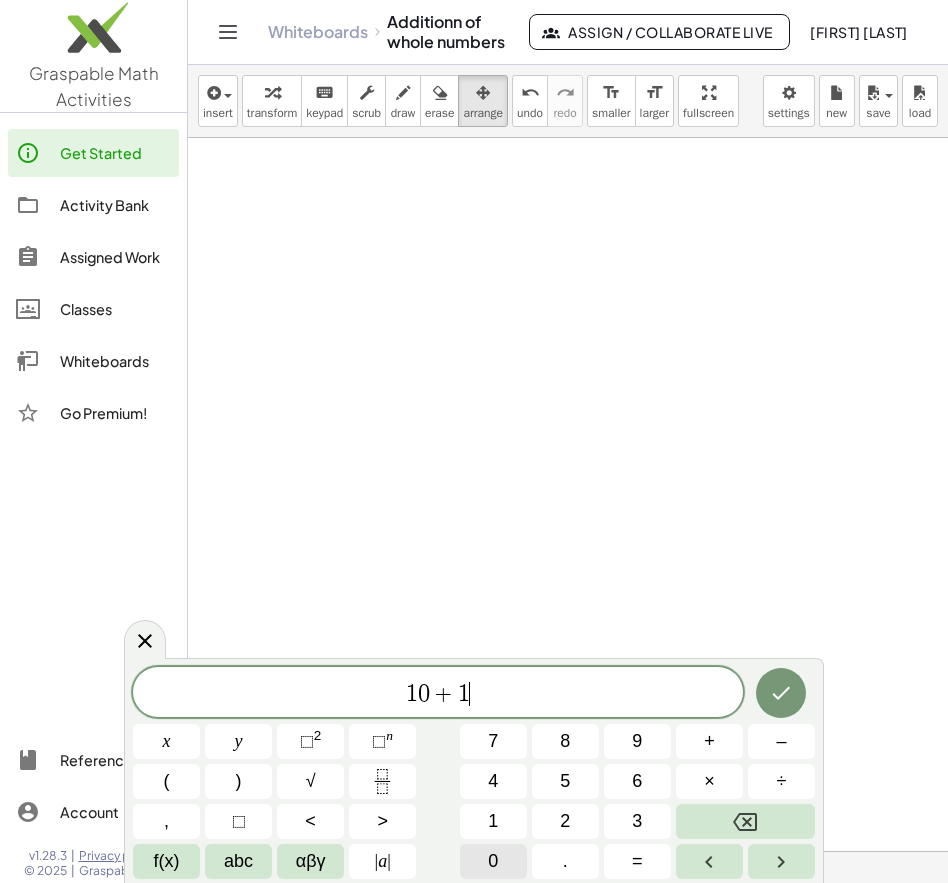 click on "0" at bounding box center (493, 861) 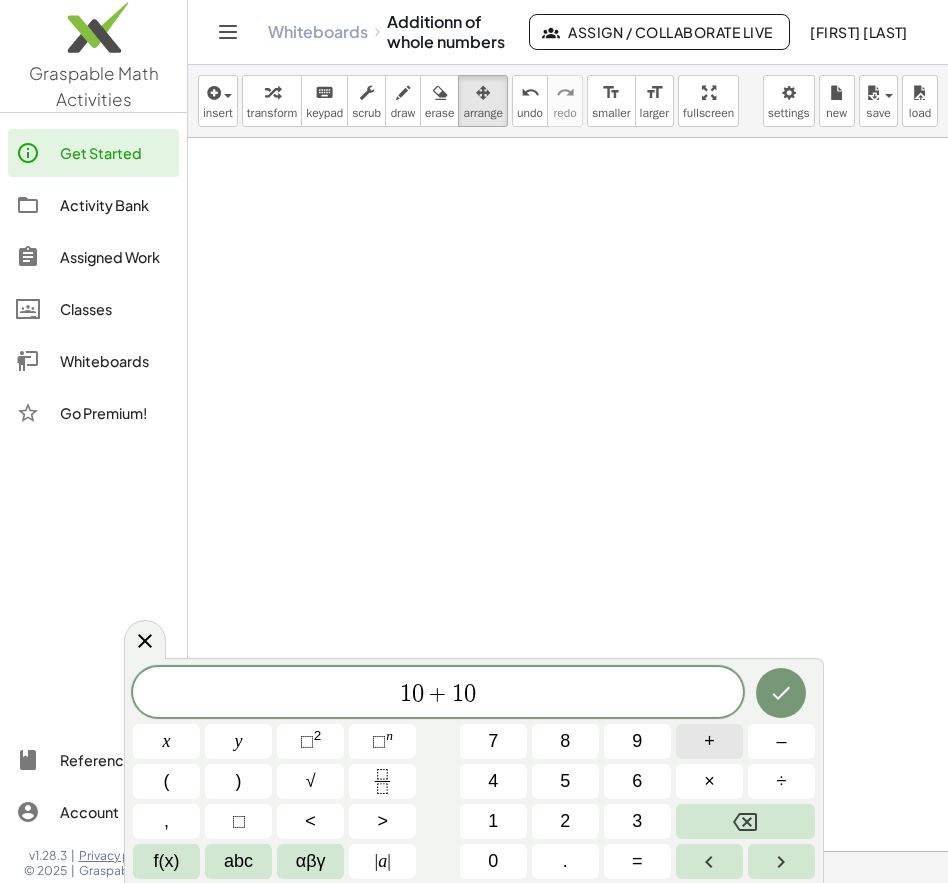 click on "+" at bounding box center [709, 741] 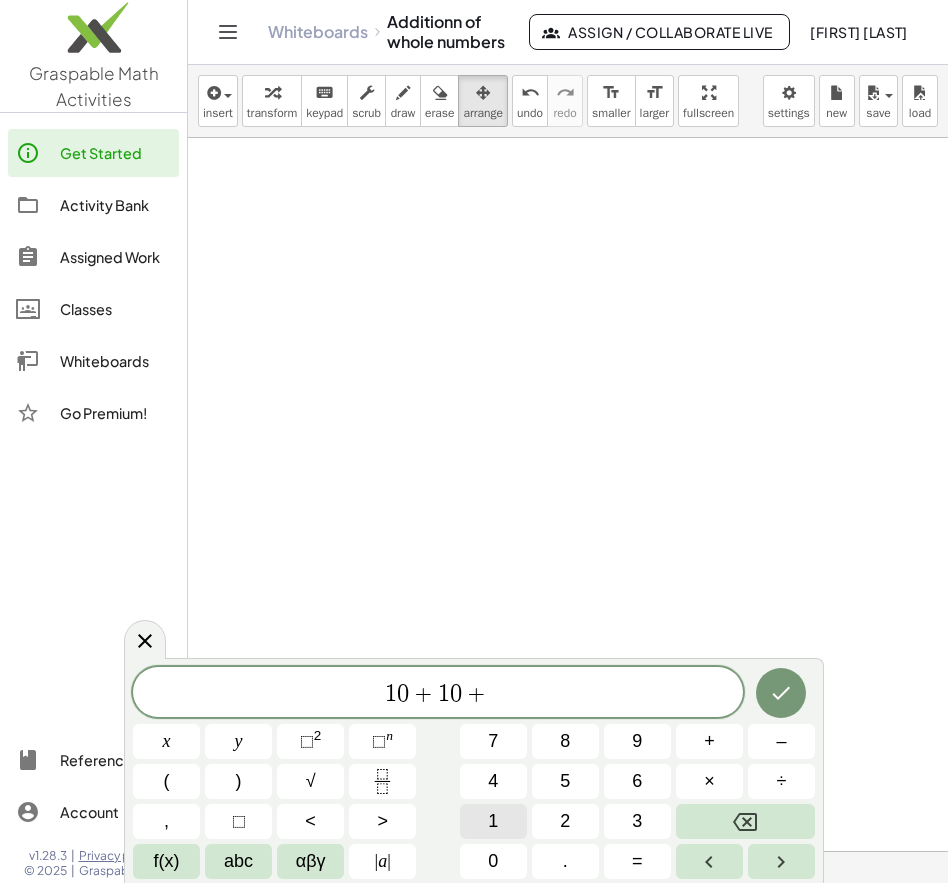 click on "1" at bounding box center (493, 821) 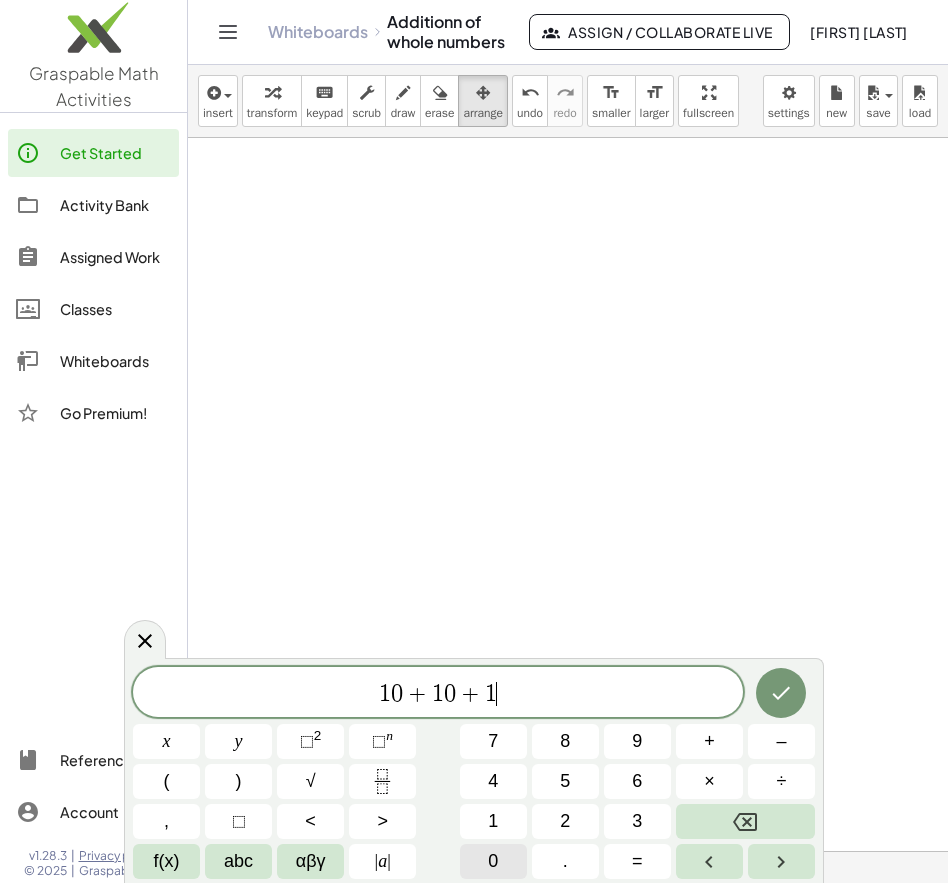 click on "0" at bounding box center (493, 861) 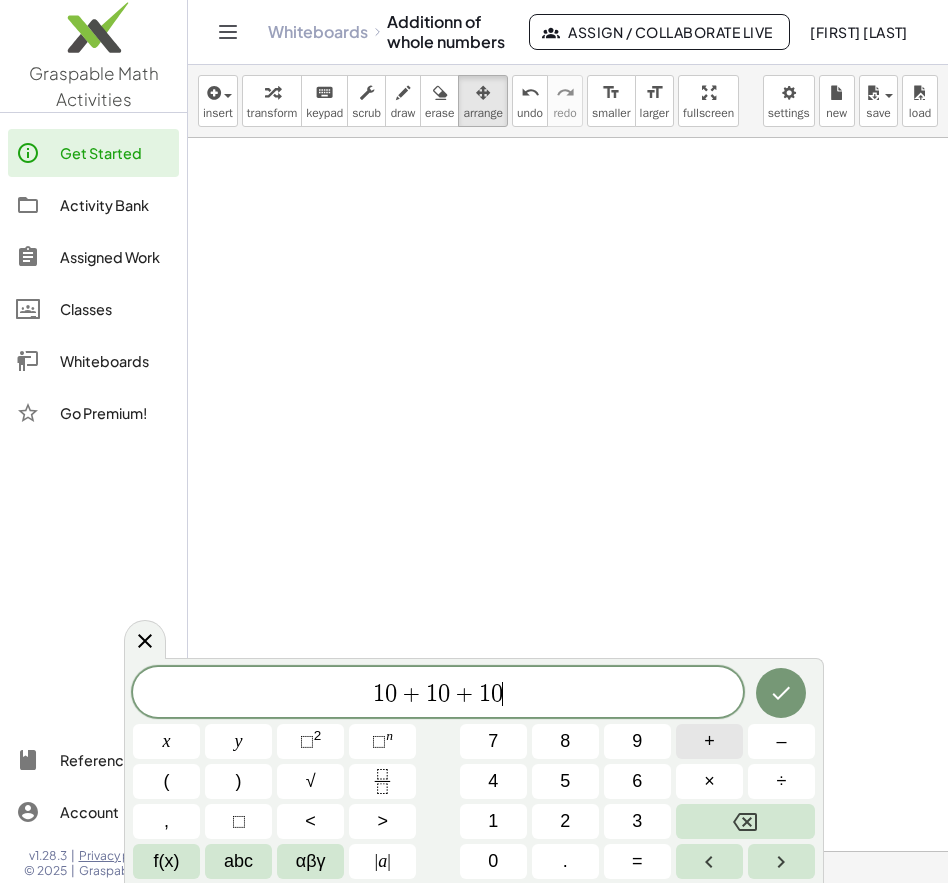 click on "+" at bounding box center (709, 741) 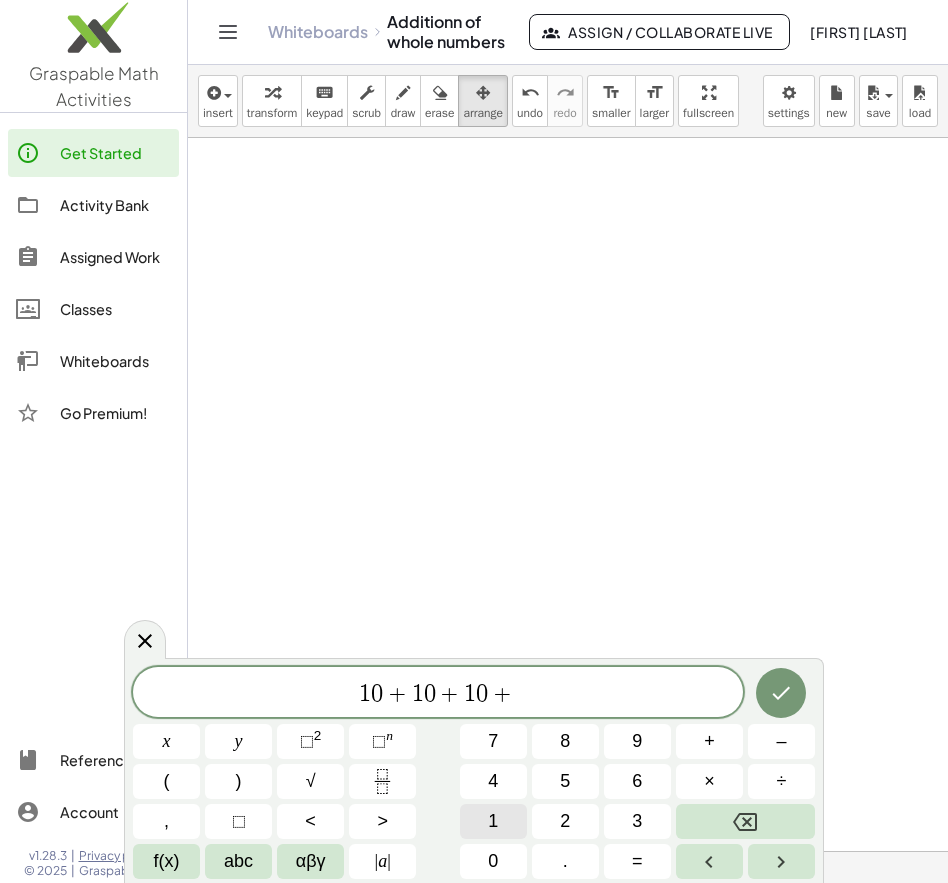 click on "1" at bounding box center (493, 821) 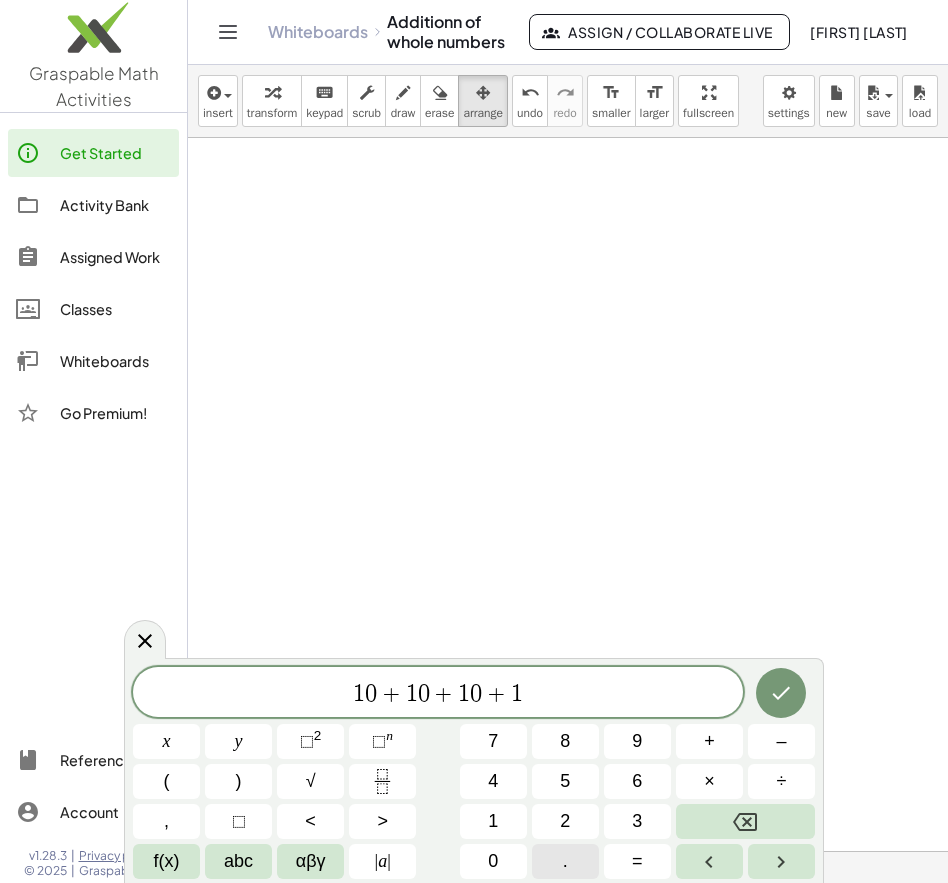 click on "." at bounding box center (565, 861) 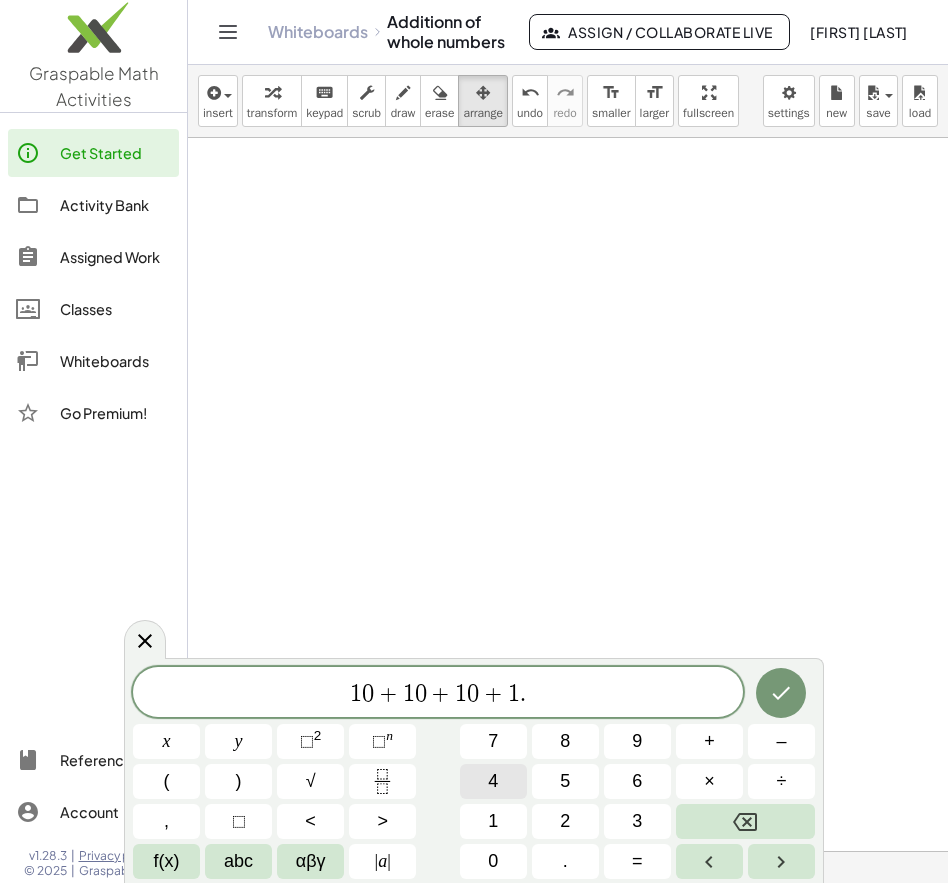 click on "4" at bounding box center (493, 781) 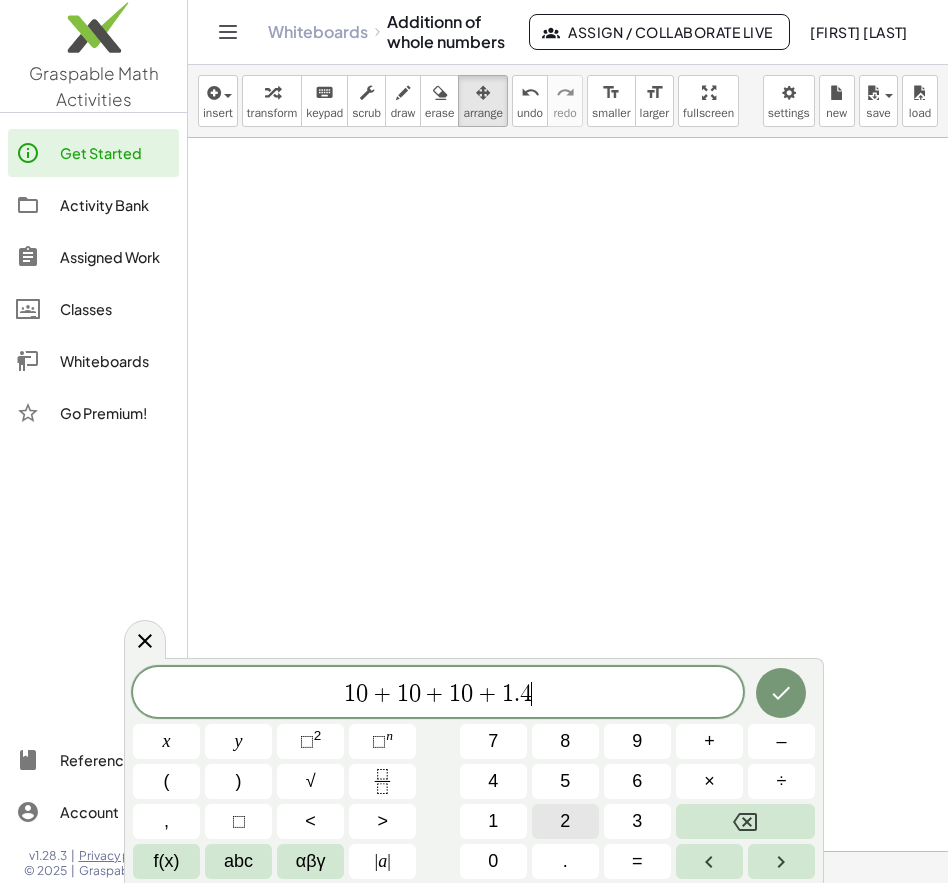 click on "2" at bounding box center [565, 821] 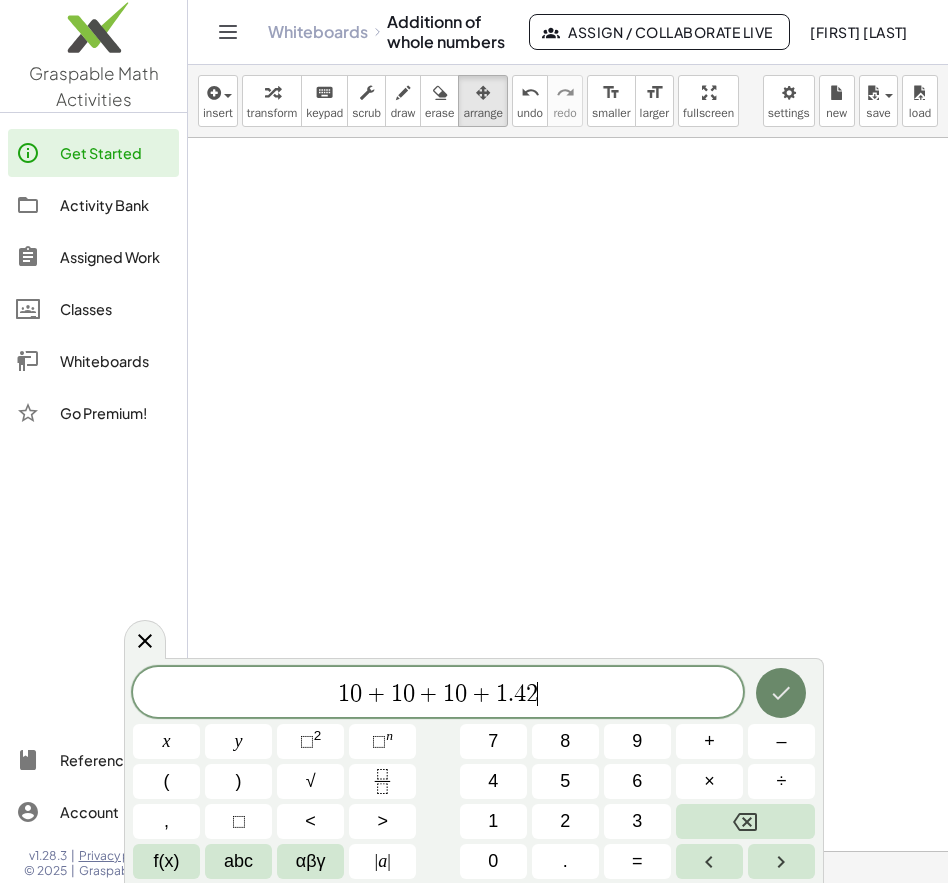click 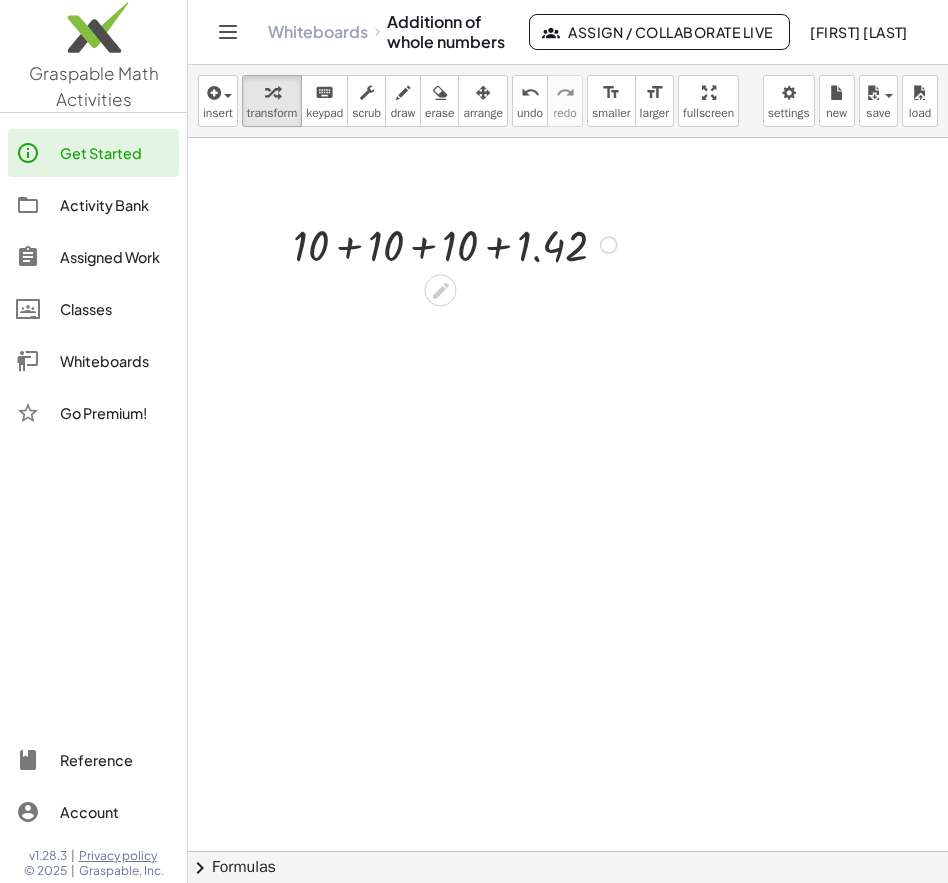 click at bounding box center (458, 243) 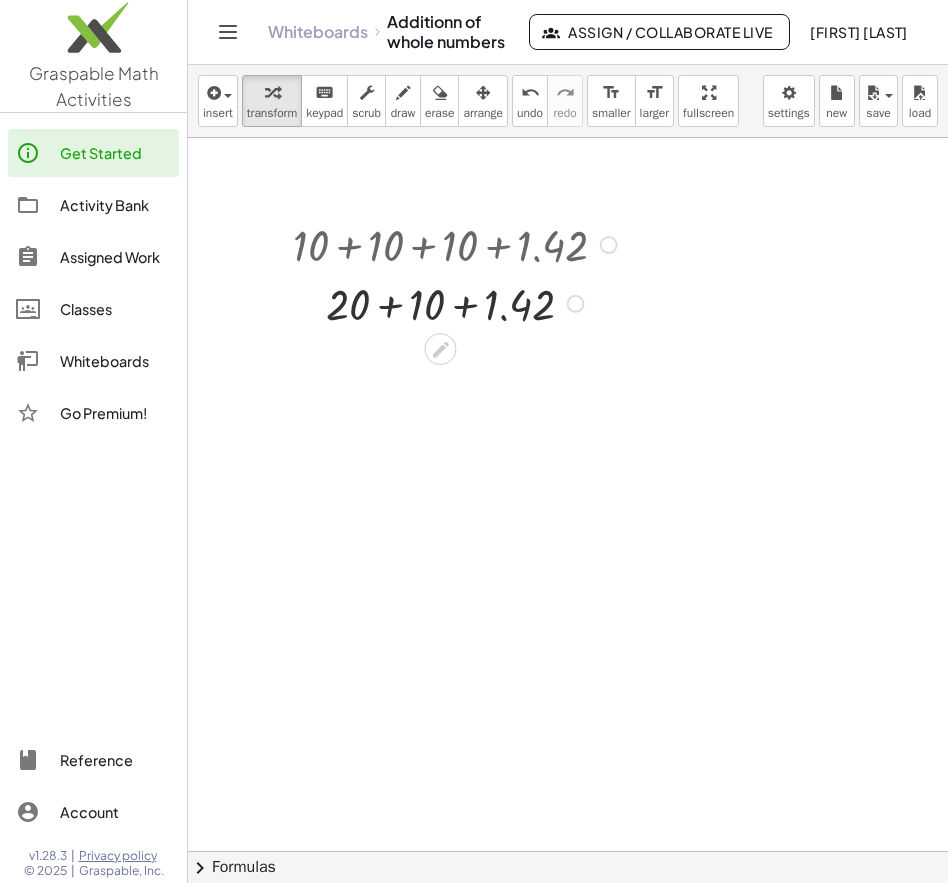 click at bounding box center [458, 302] 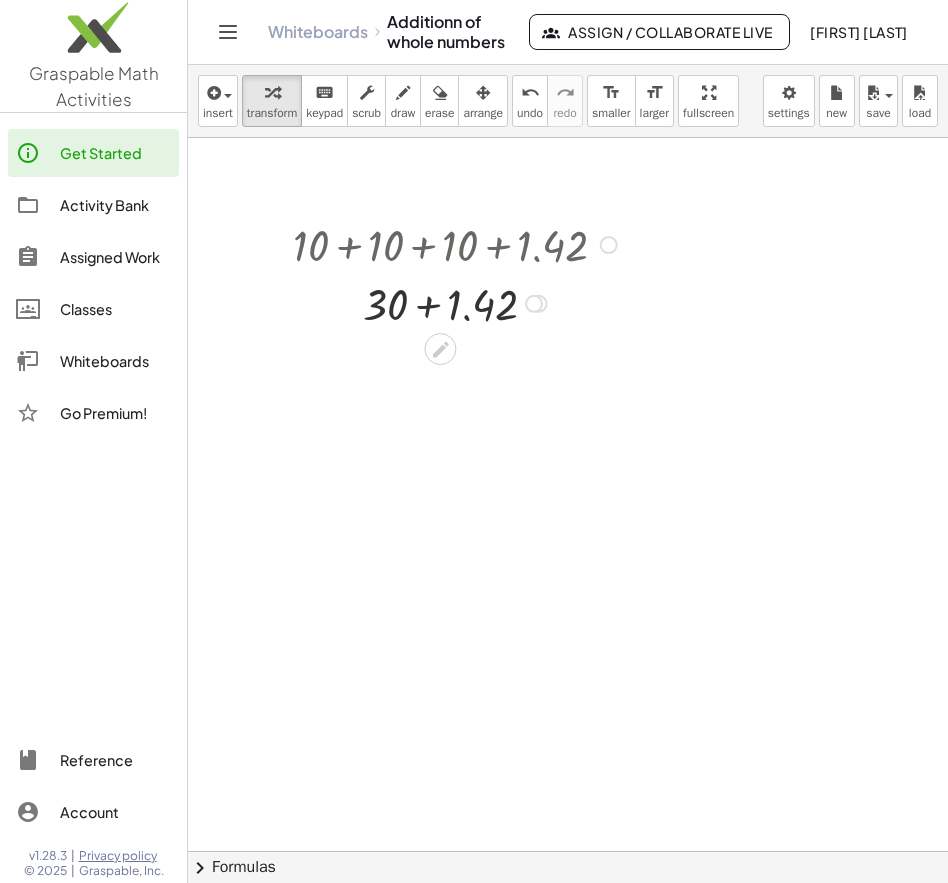 click at bounding box center [458, 302] 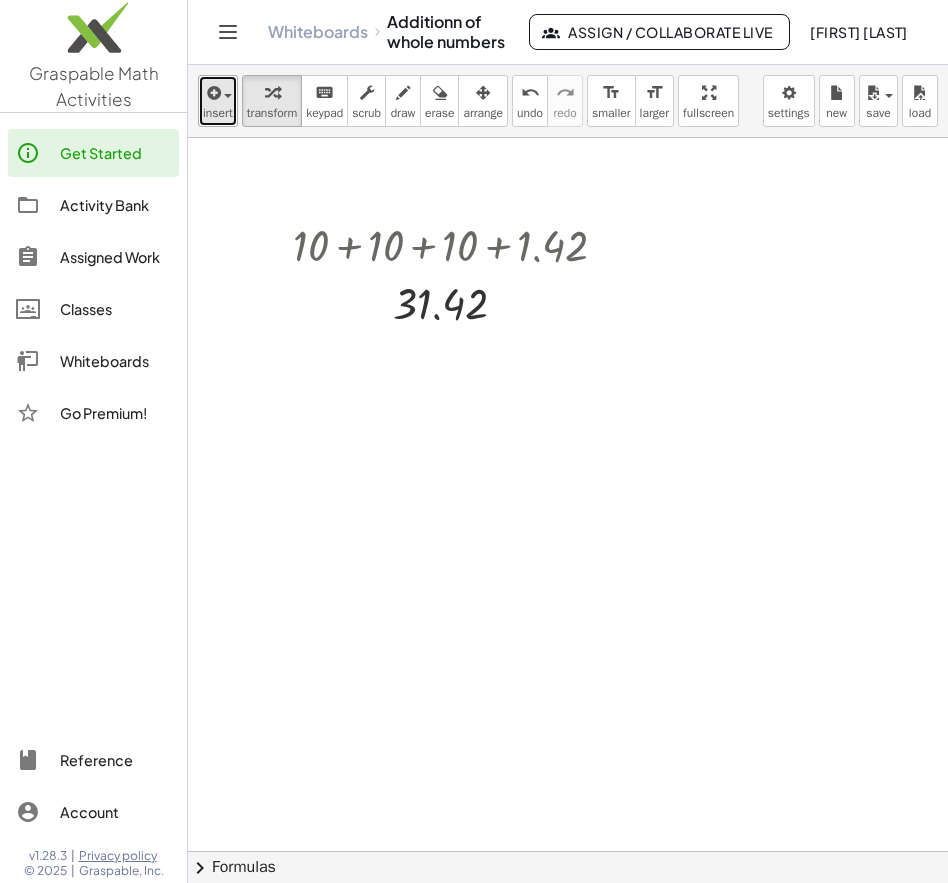 click at bounding box center (212, 93) 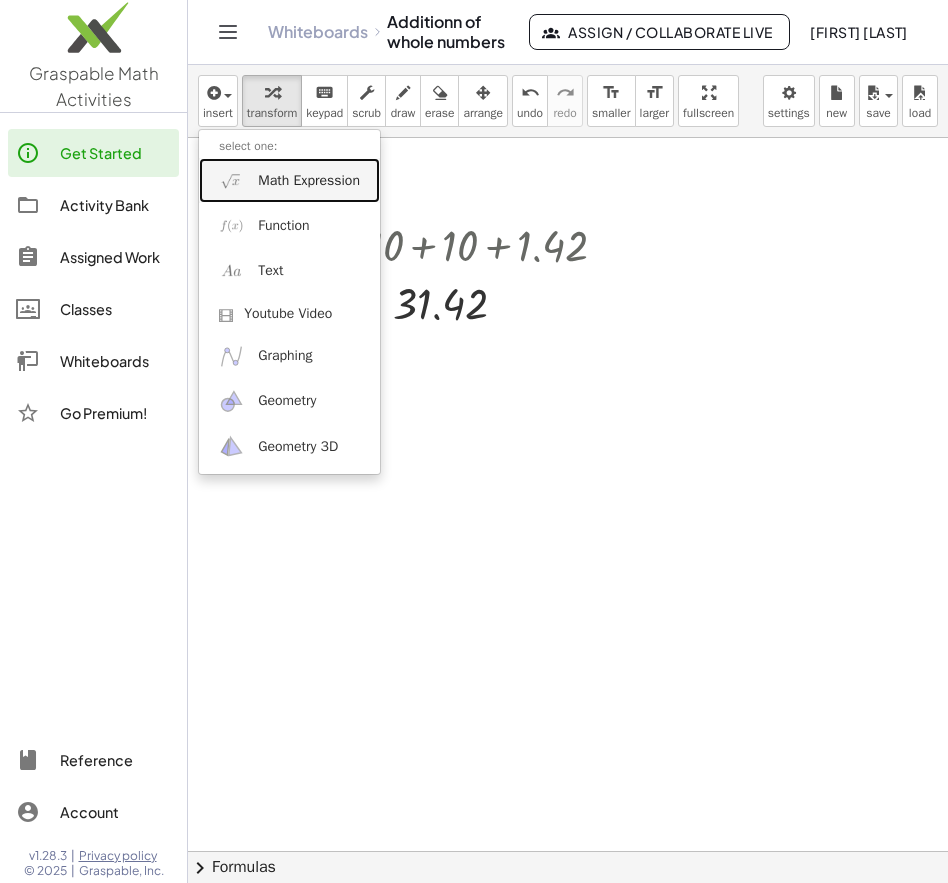 click on "Math Expression" at bounding box center (309, 181) 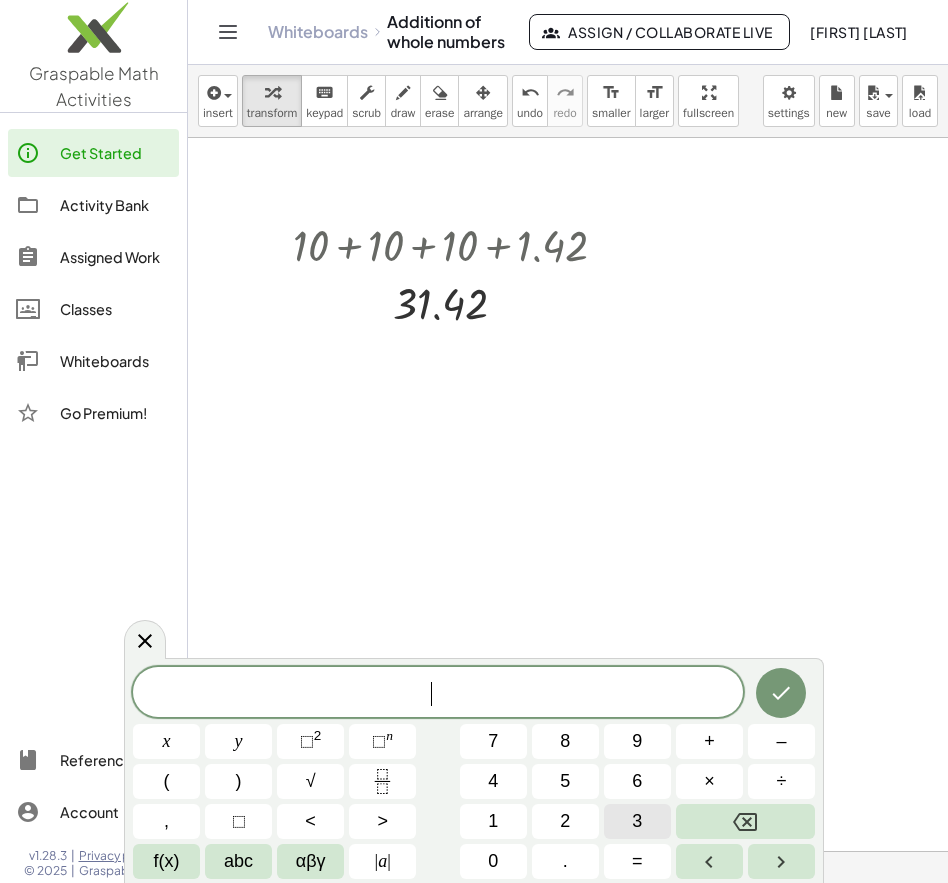 click on "3" at bounding box center (637, 821) 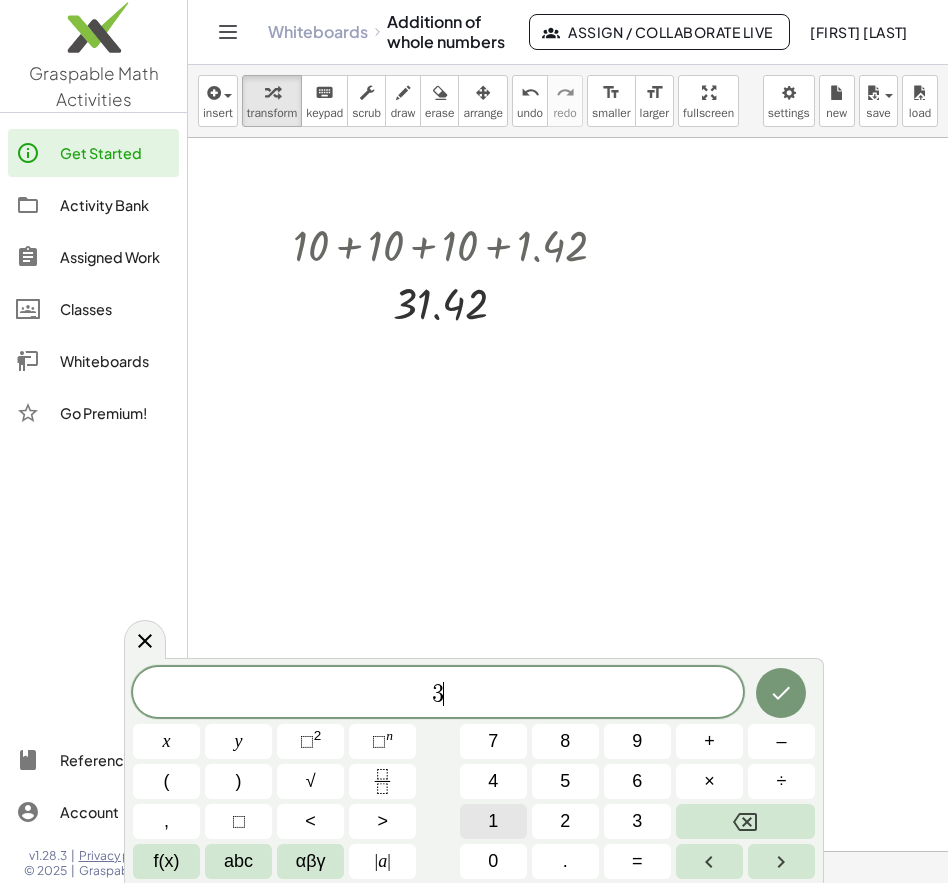 click on "1" at bounding box center (493, 821) 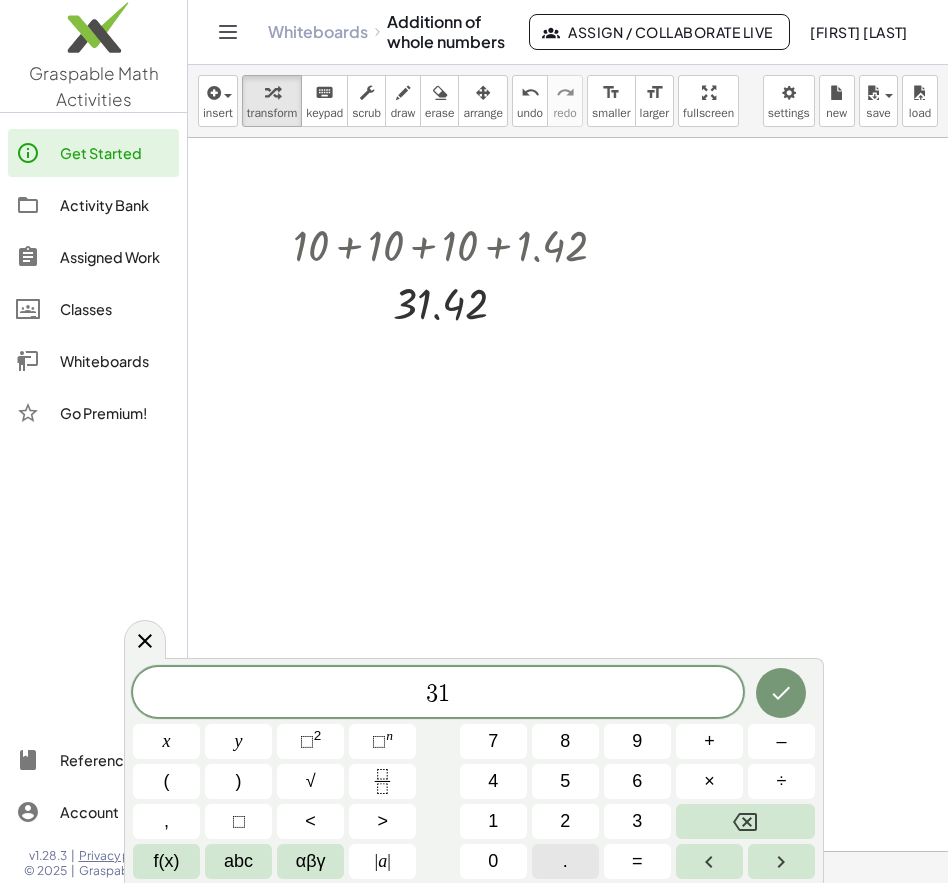 click on "." at bounding box center (565, 861) 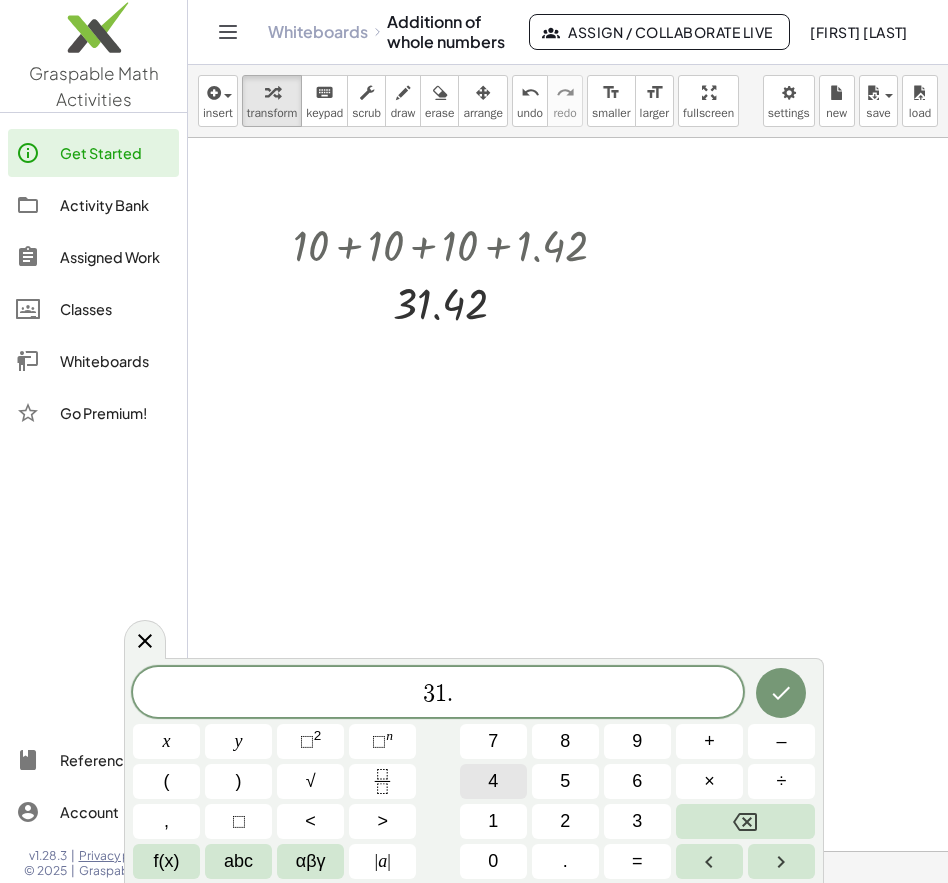 click on "4" at bounding box center (493, 781) 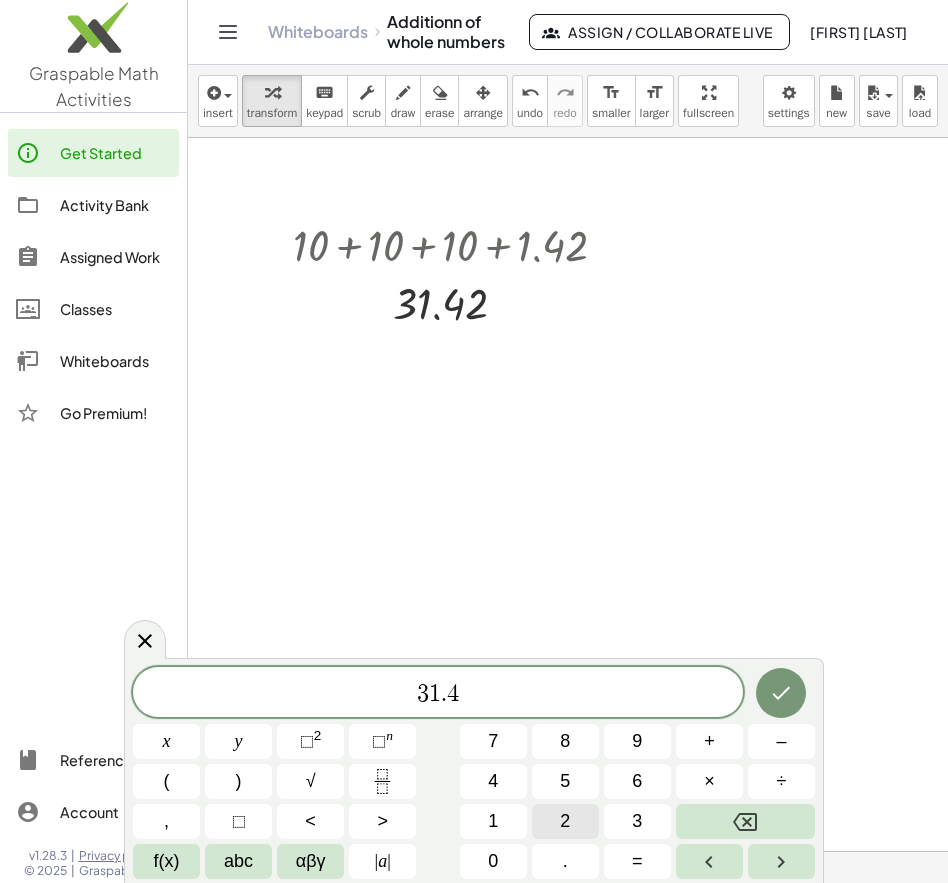 click on "2" at bounding box center (565, 821) 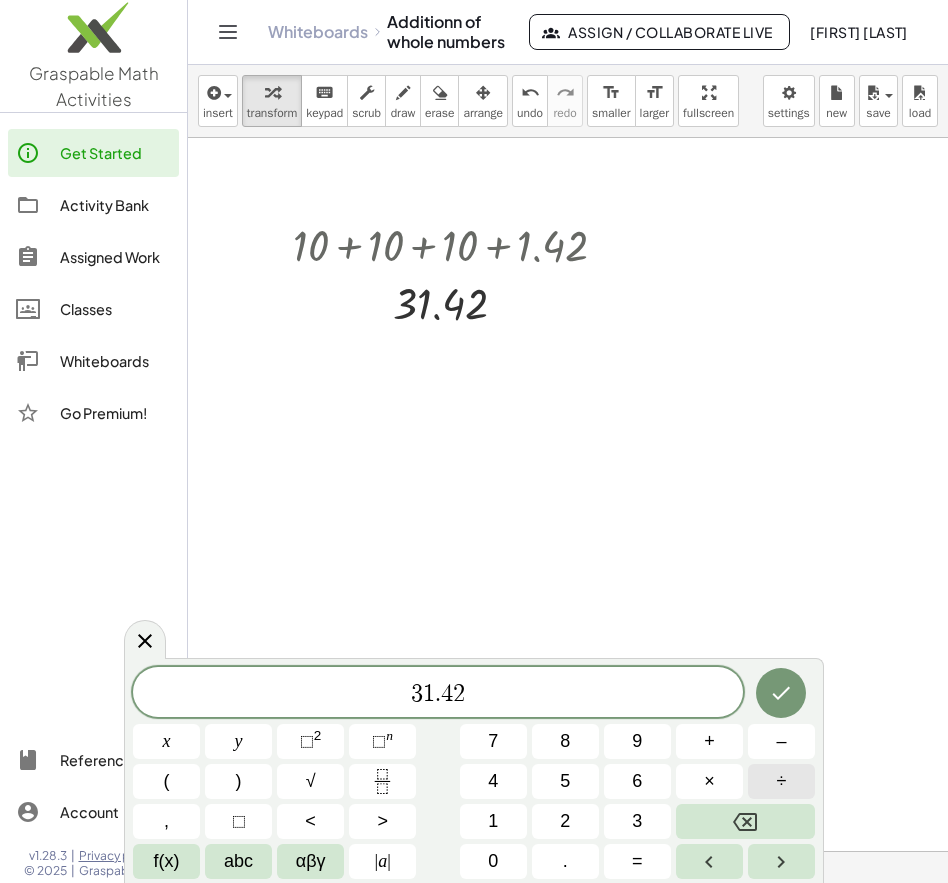 click on "÷" at bounding box center [782, 781] 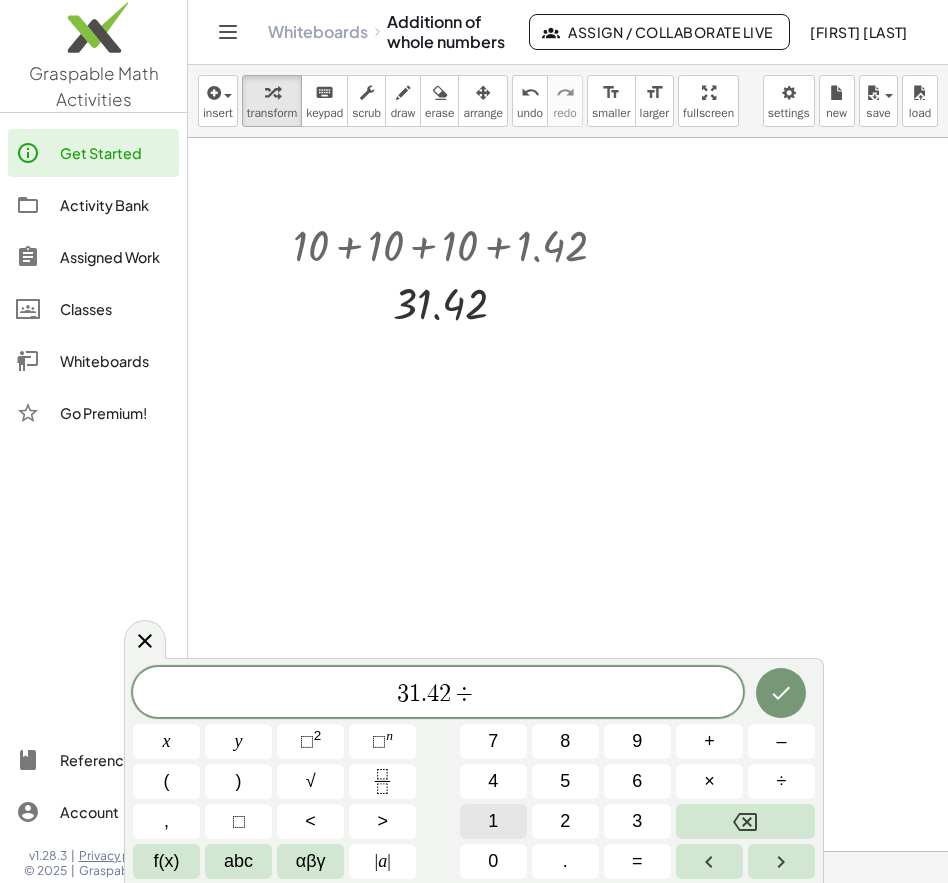 click on "1" at bounding box center (493, 821) 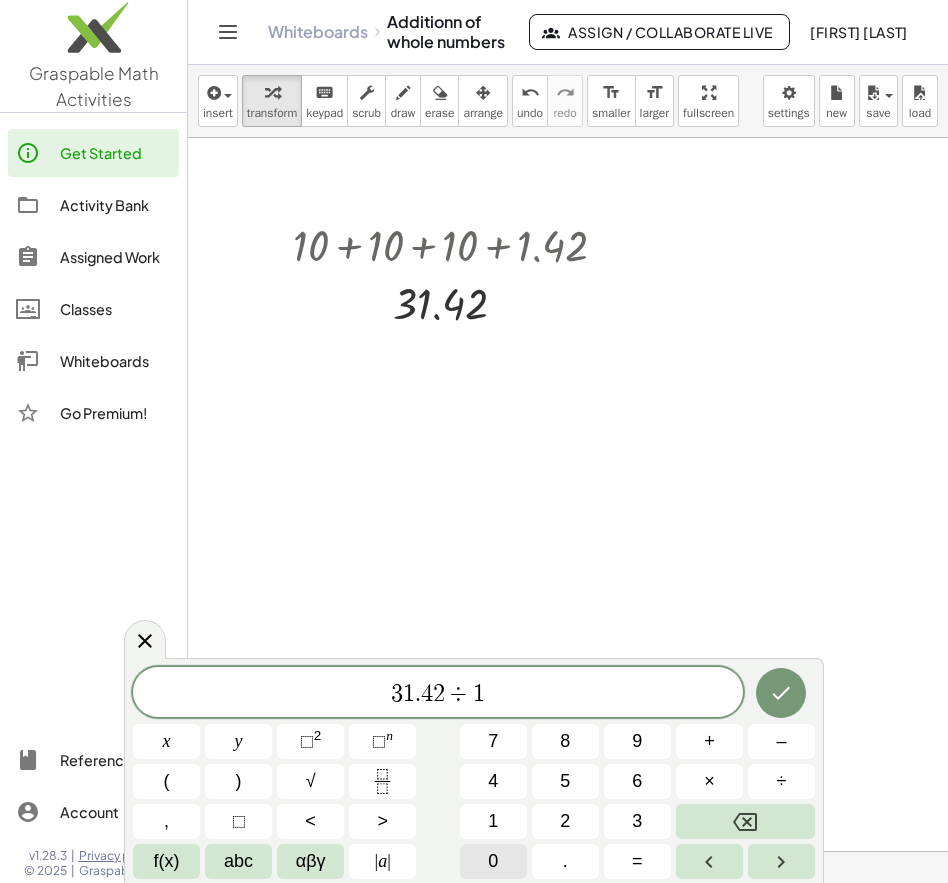 click on "0" at bounding box center [493, 861] 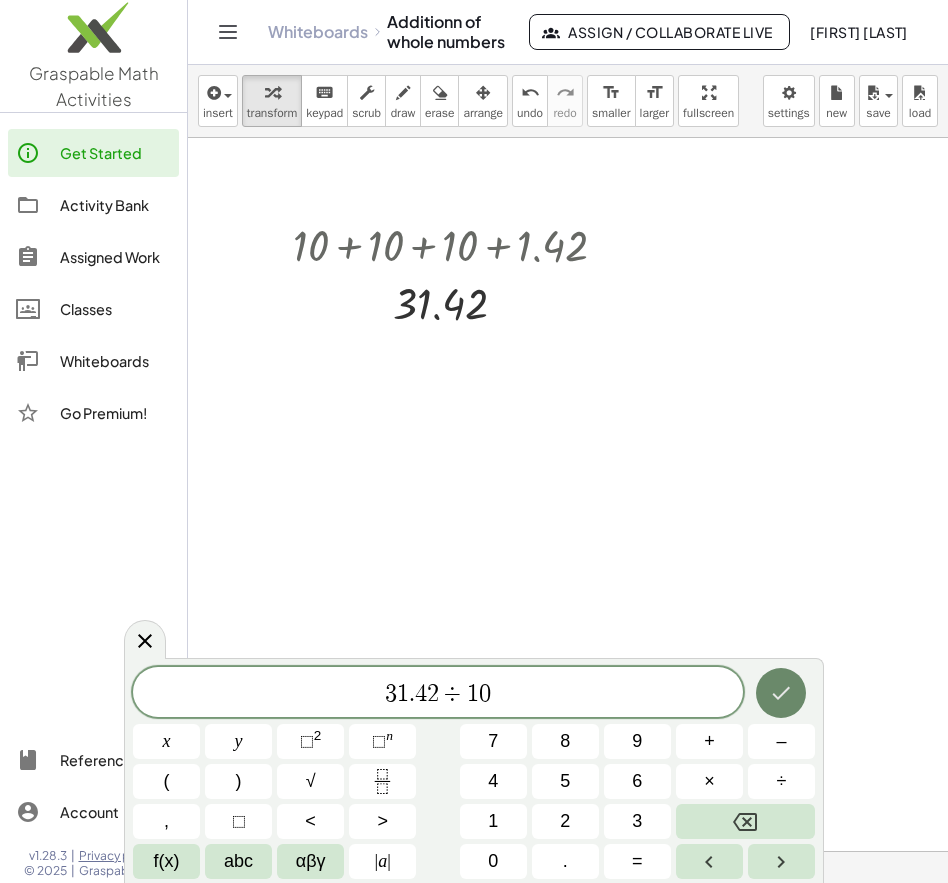 click 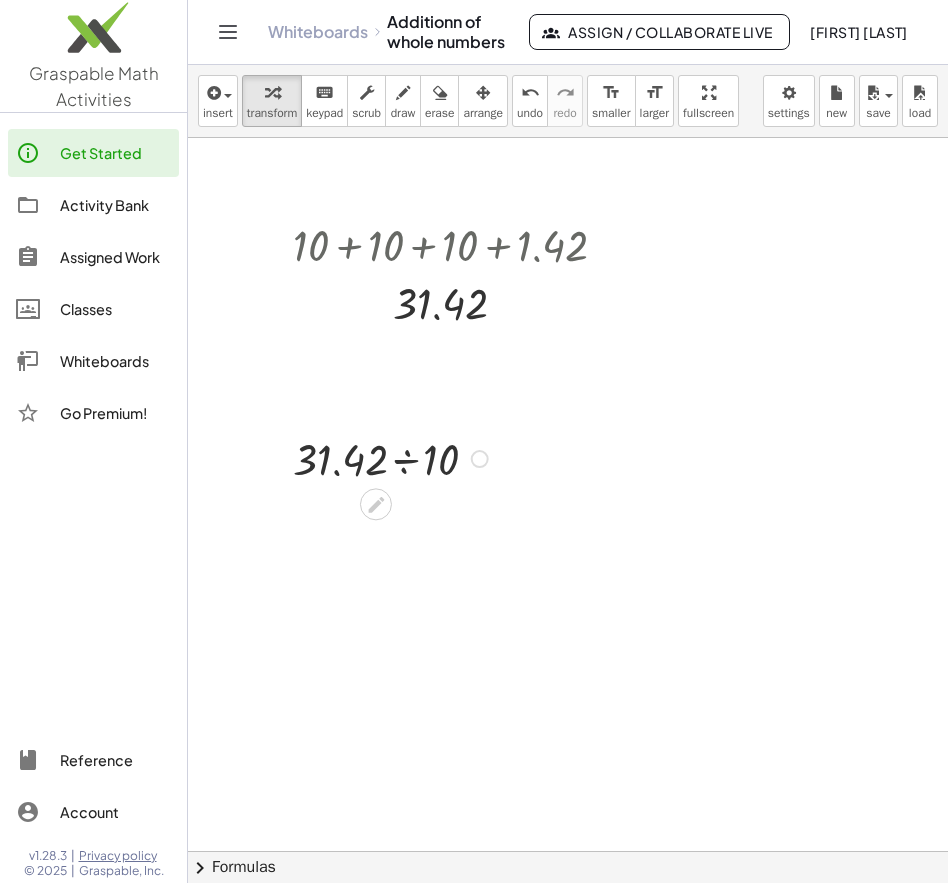 click at bounding box center (393, 457) 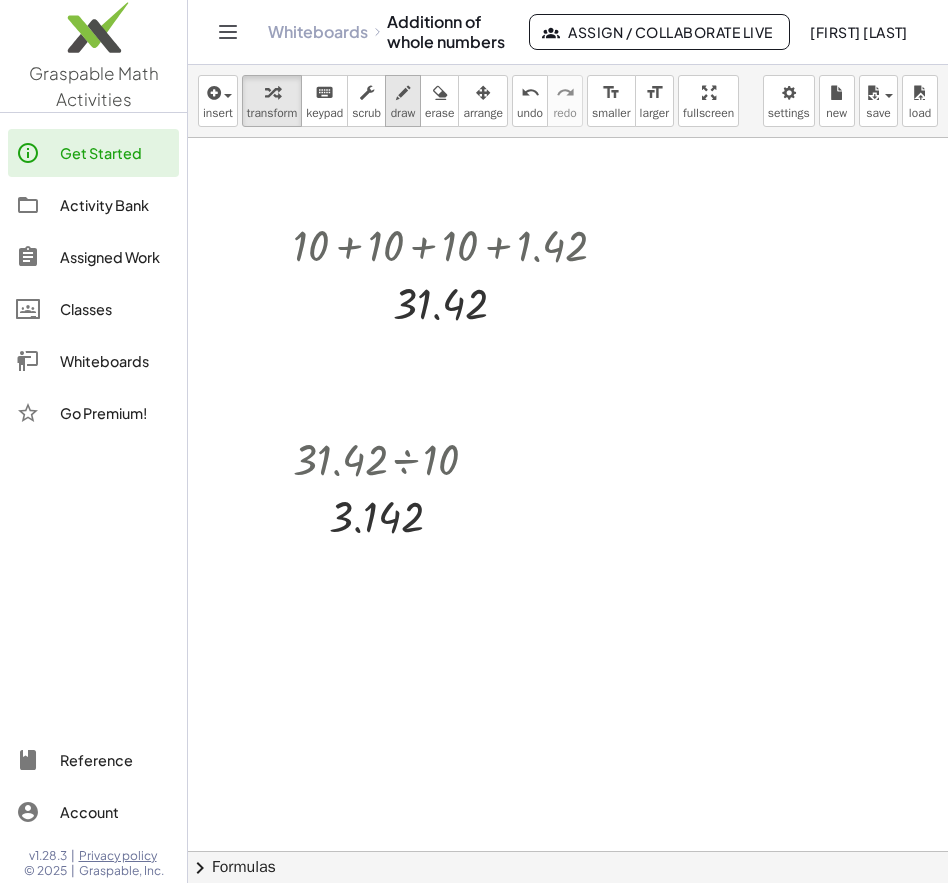 click at bounding box center [403, 93] 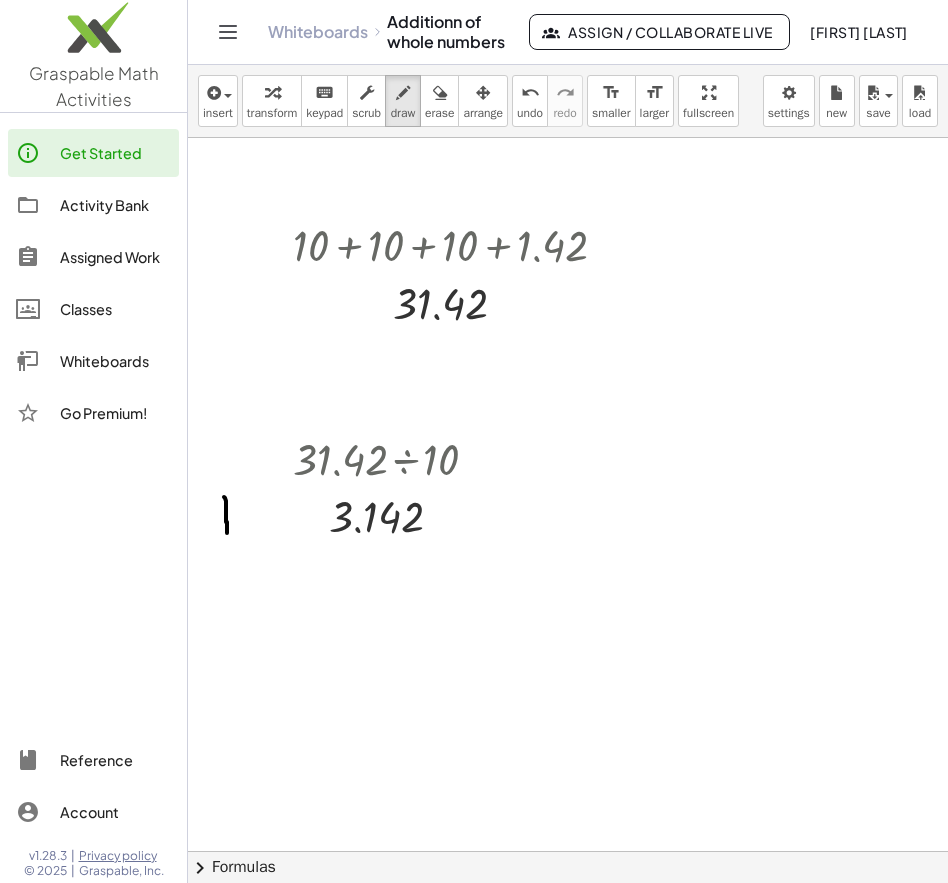 drag, startPoint x: 224, startPoint y: 497, endPoint x: 227, endPoint y: 533, distance: 36.124783 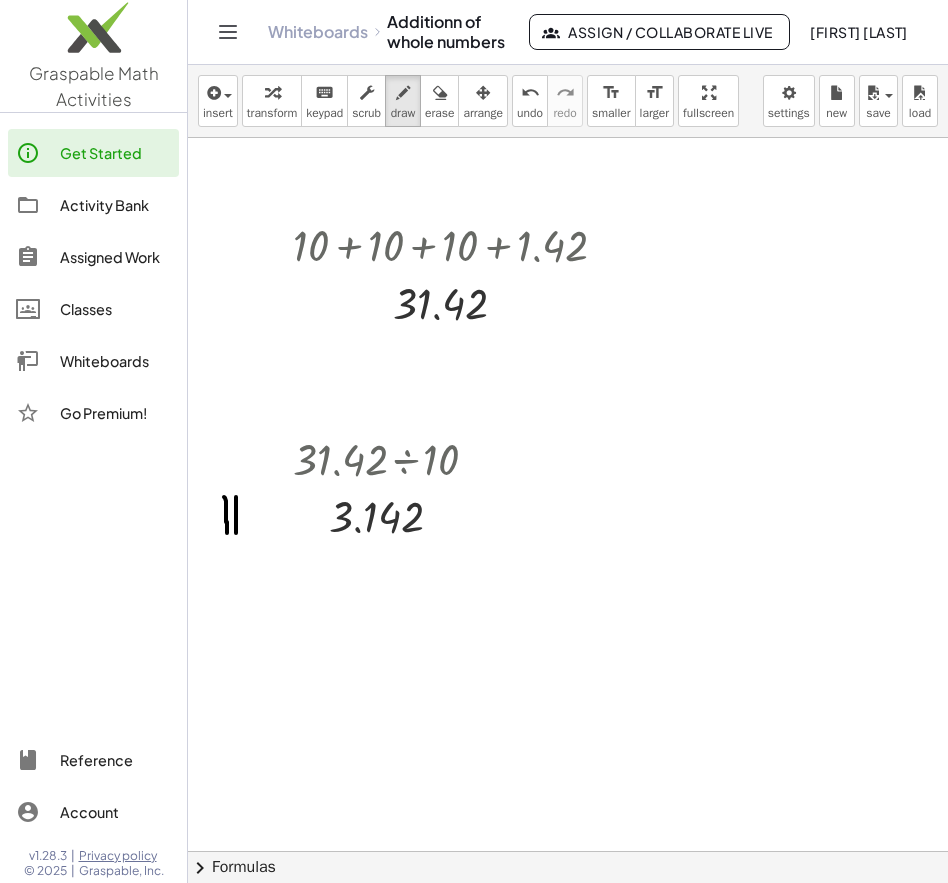 drag, startPoint x: 236, startPoint y: 497, endPoint x: 241, endPoint y: 530, distance: 33.37664 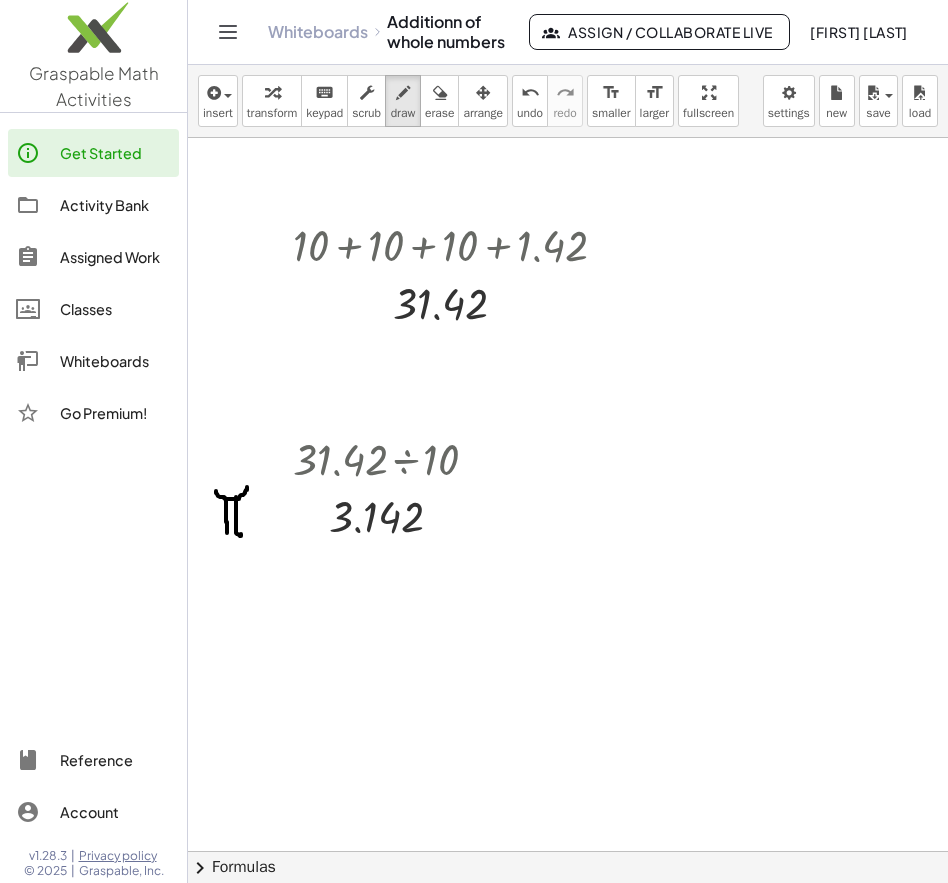 drag, startPoint x: 216, startPoint y: 491, endPoint x: 247, endPoint y: 487, distance: 31.257 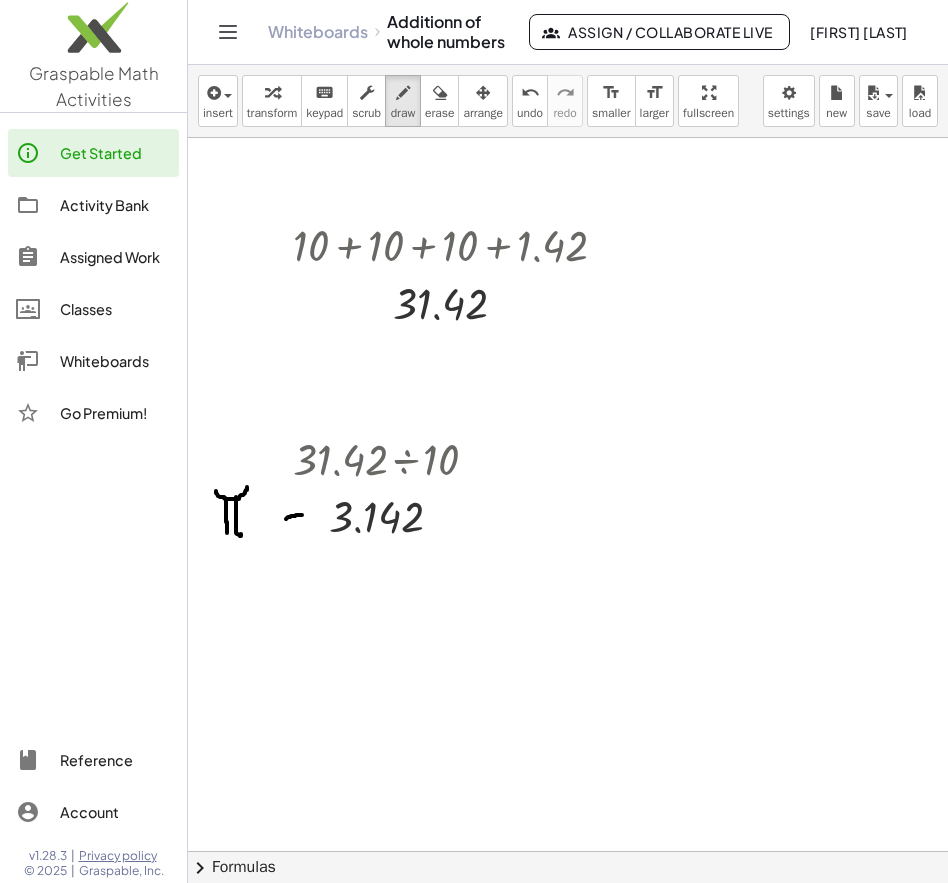 drag, startPoint x: 286, startPoint y: 519, endPoint x: 304, endPoint y: 515, distance: 18.439089 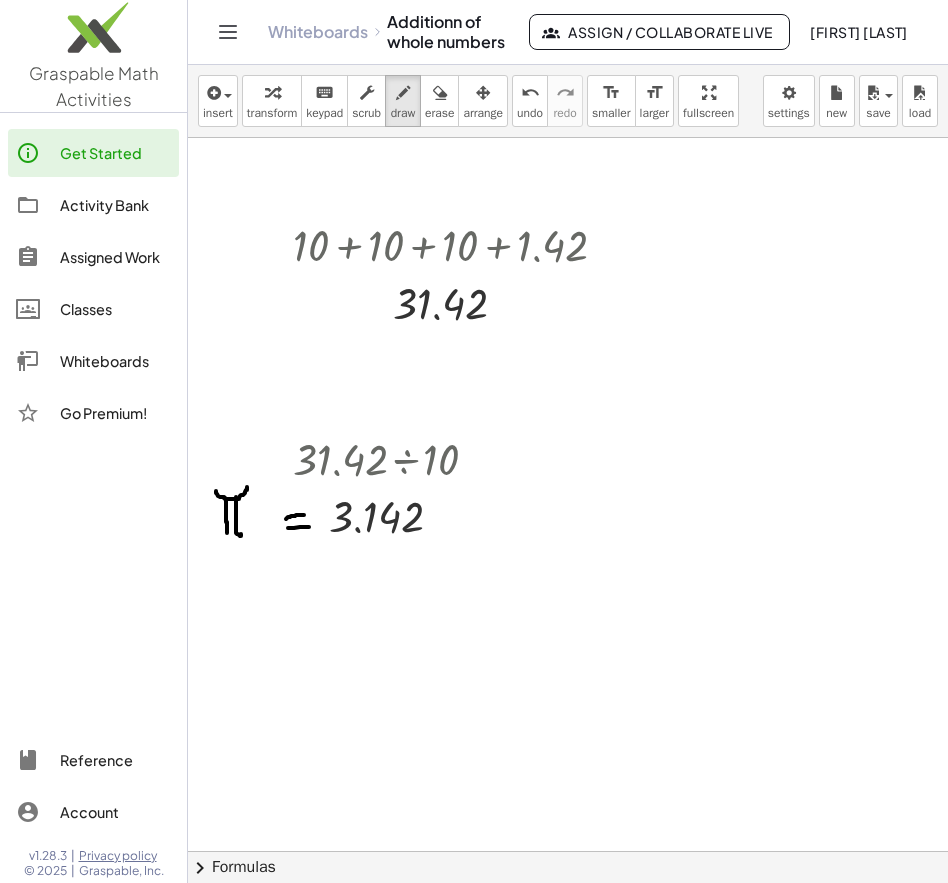 drag, startPoint x: 288, startPoint y: 528, endPoint x: 309, endPoint y: 527, distance: 21.023796 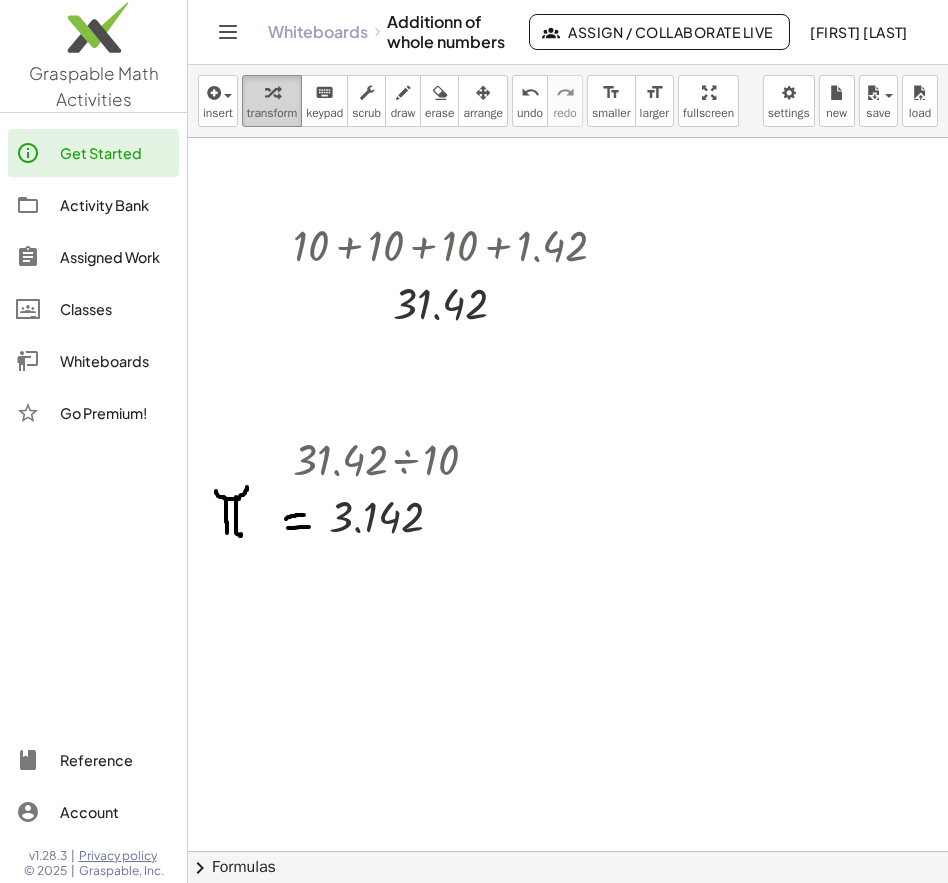 click at bounding box center [272, 93] 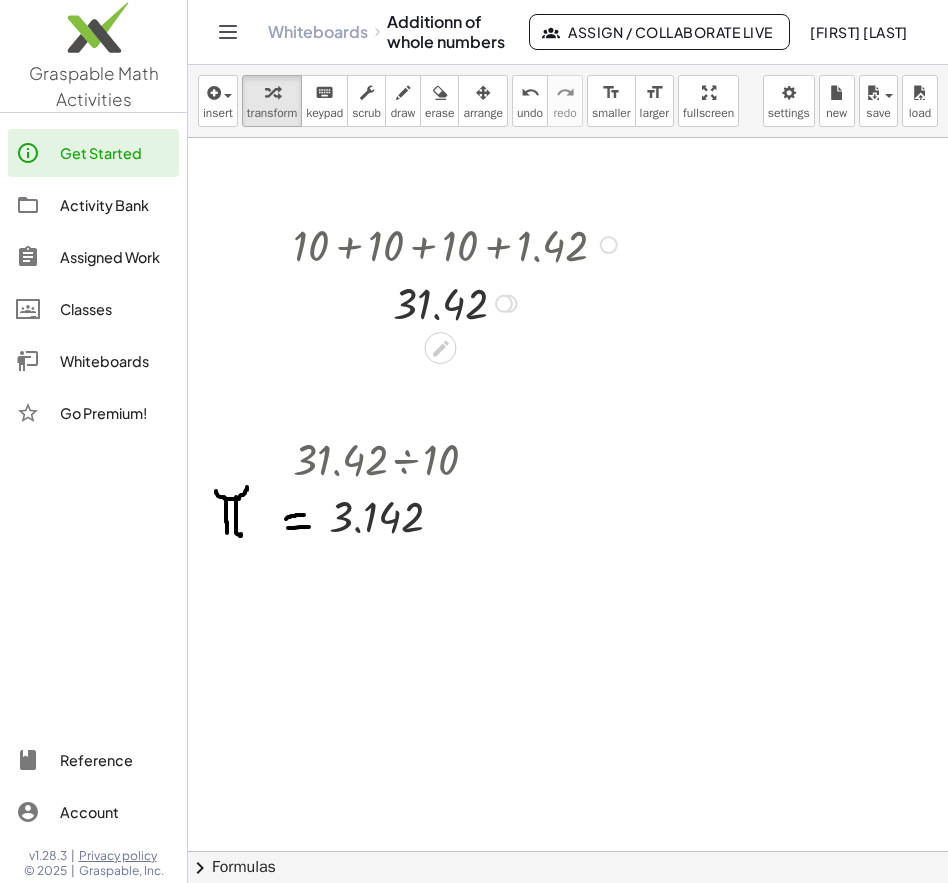 click at bounding box center (458, 302) 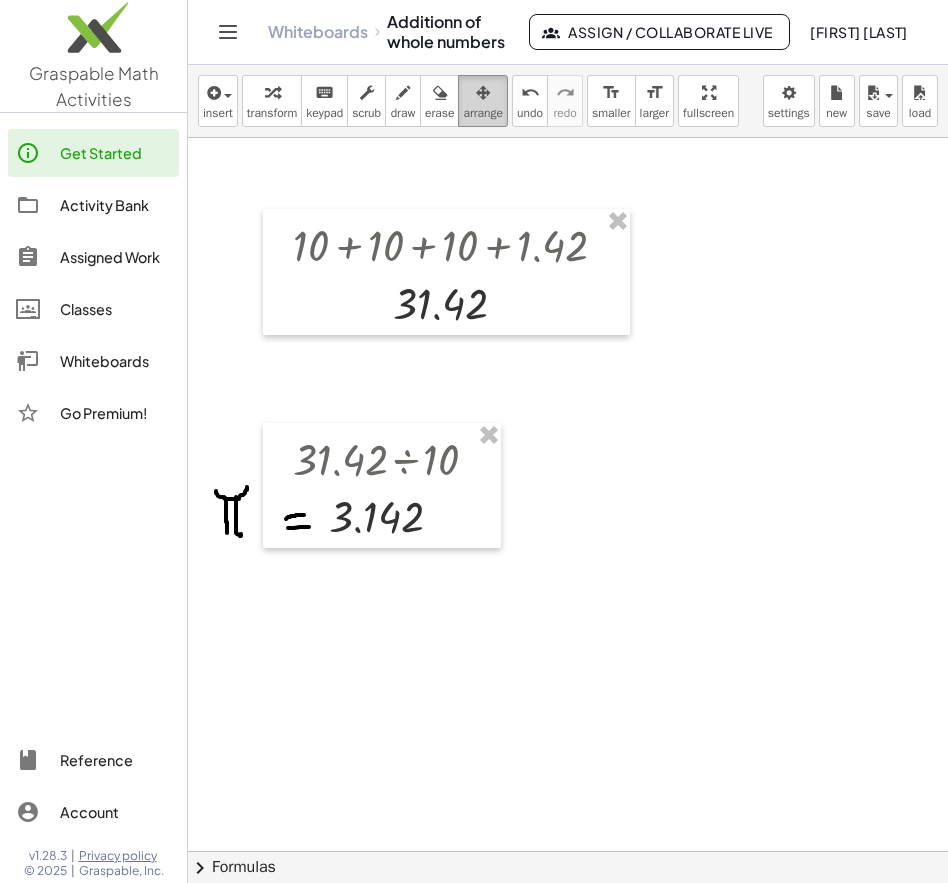 click at bounding box center (483, 93) 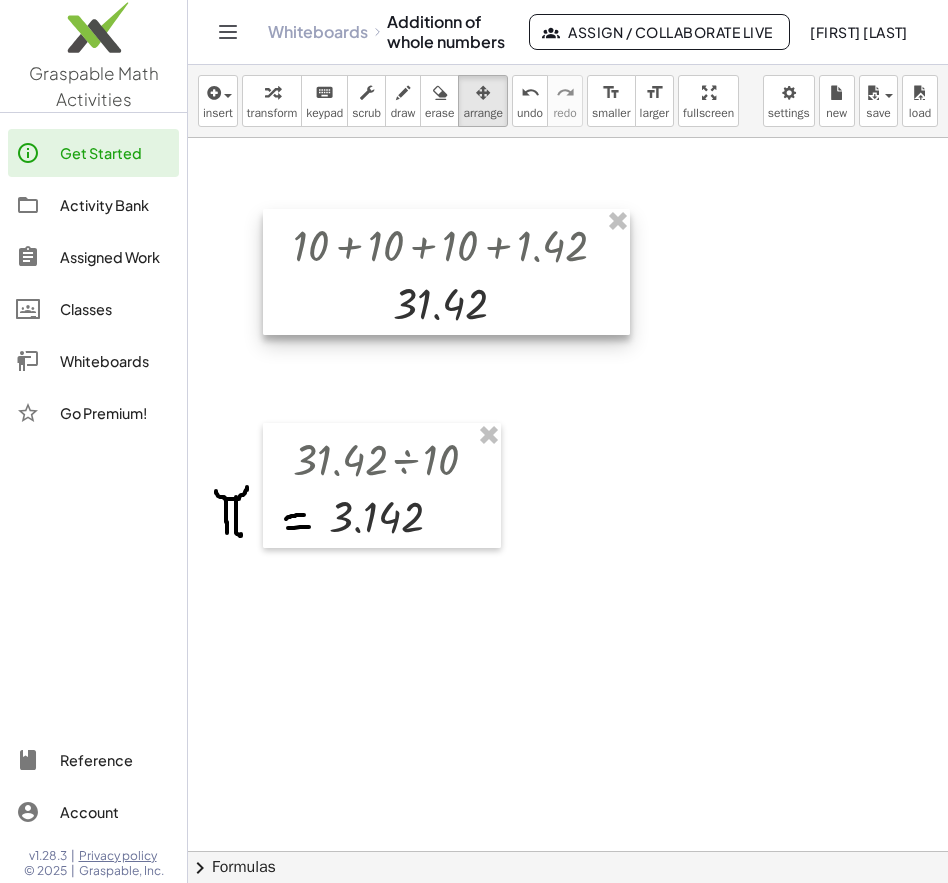 drag, startPoint x: 618, startPoint y: 217, endPoint x: 601, endPoint y: 231, distance: 22.022715 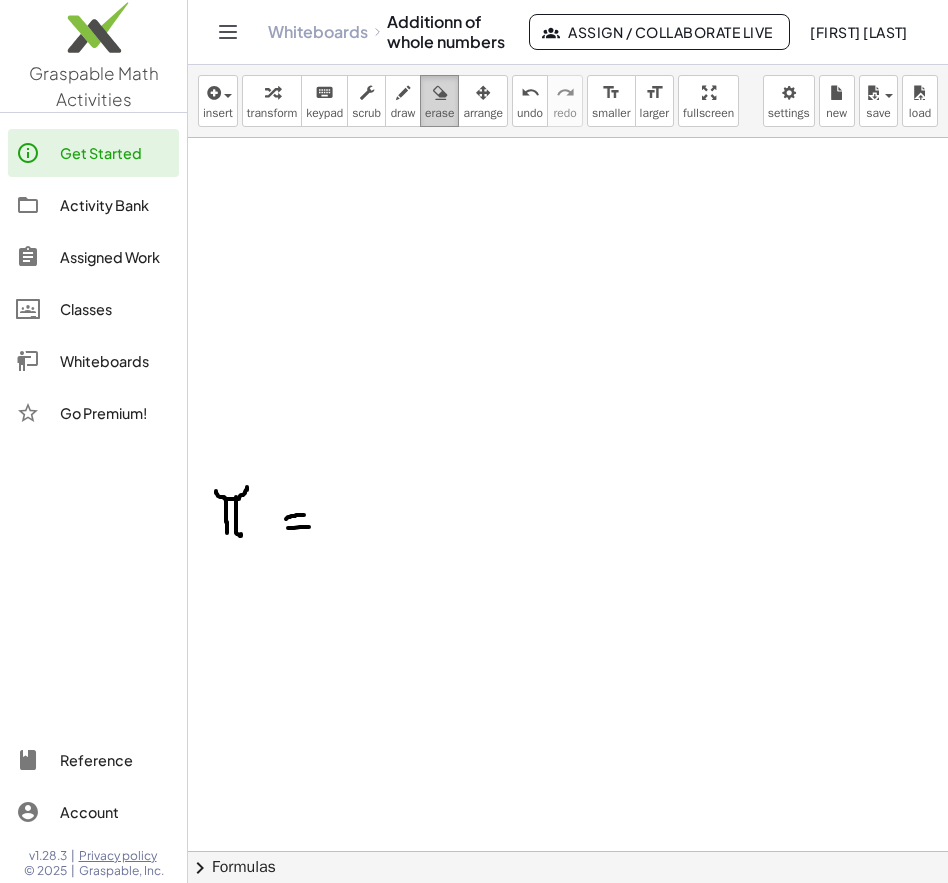 click at bounding box center [440, 93] 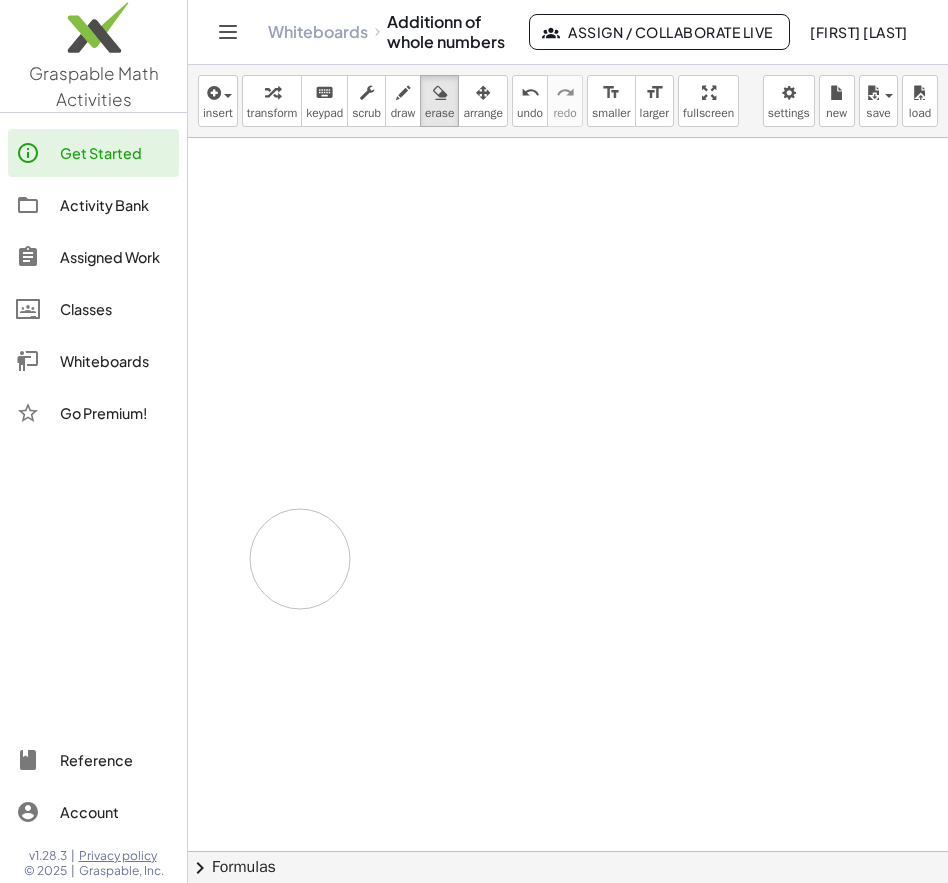 drag, startPoint x: 278, startPoint y: 461, endPoint x: 340, endPoint y: 467, distance: 62.289646 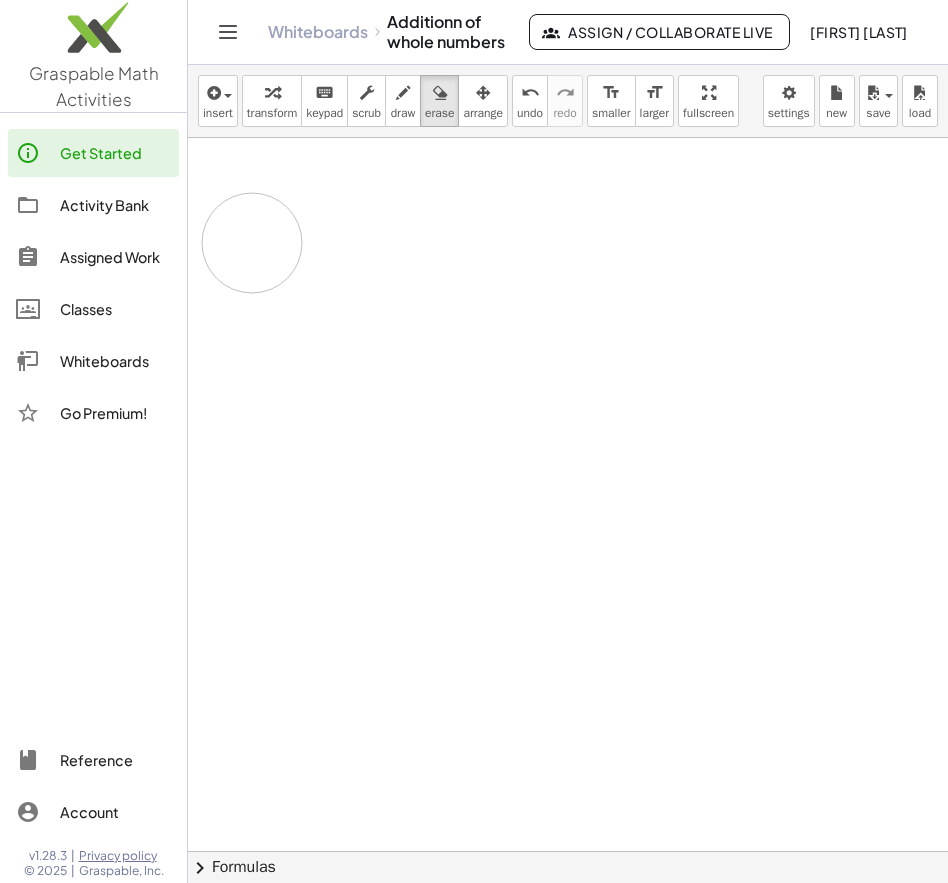 click at bounding box center [568, 877] 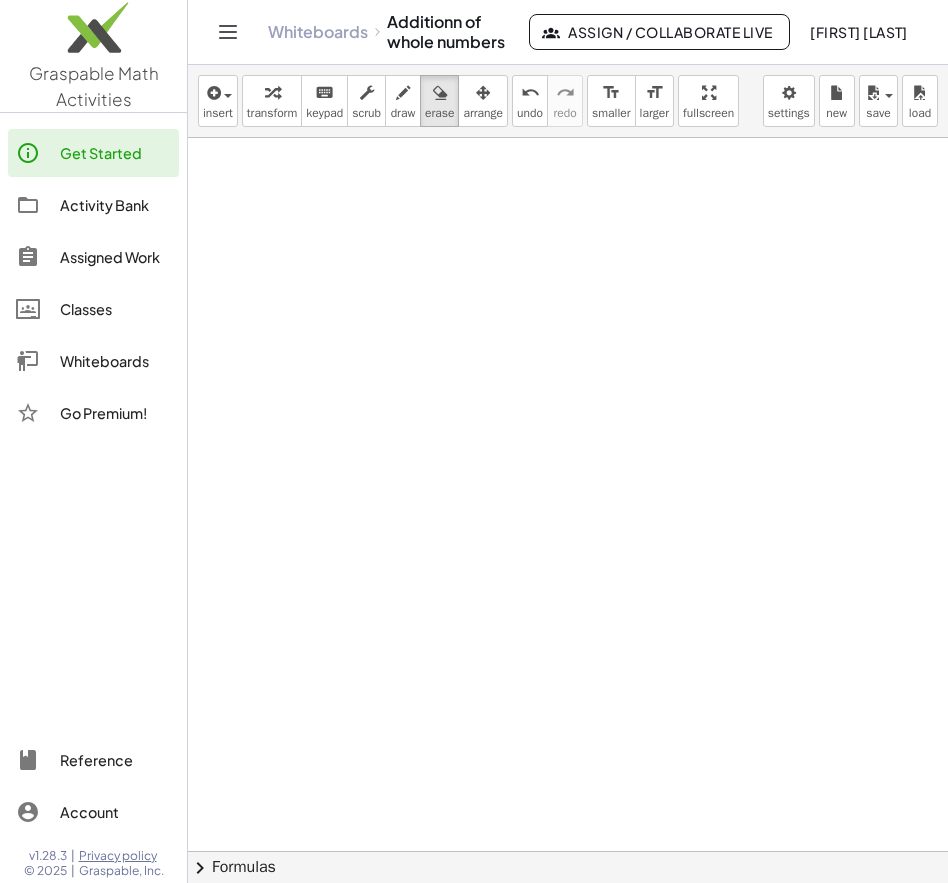 click at bounding box center [568, 877] 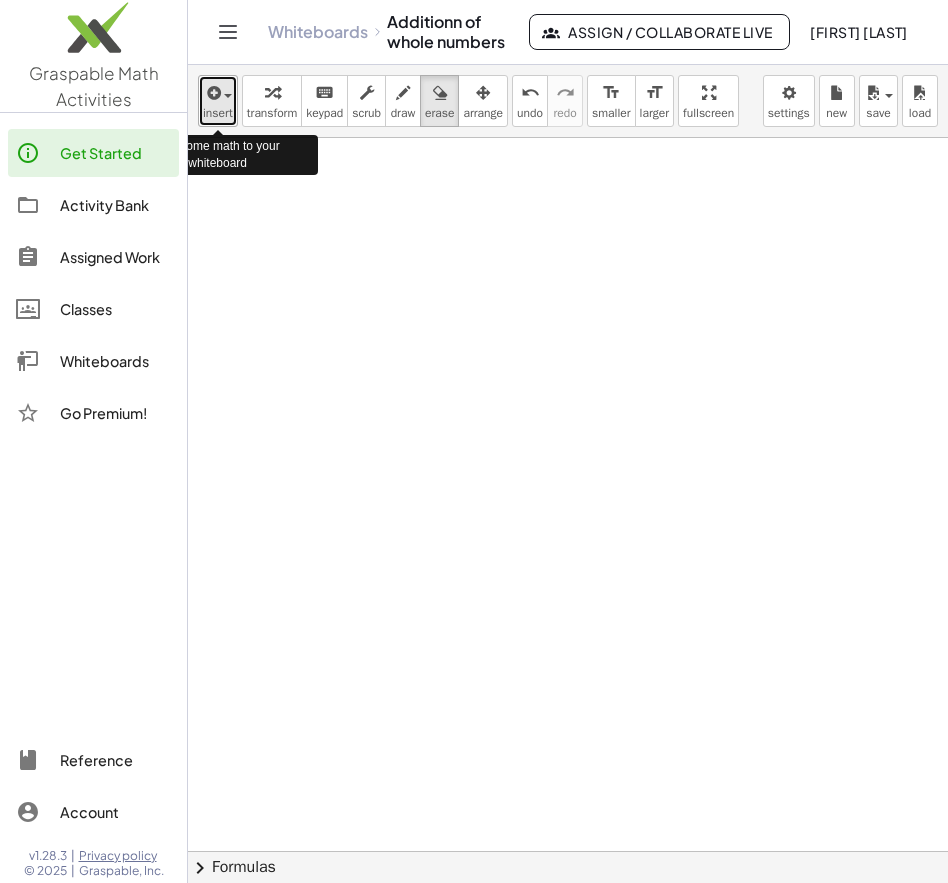 click at bounding box center [212, 93] 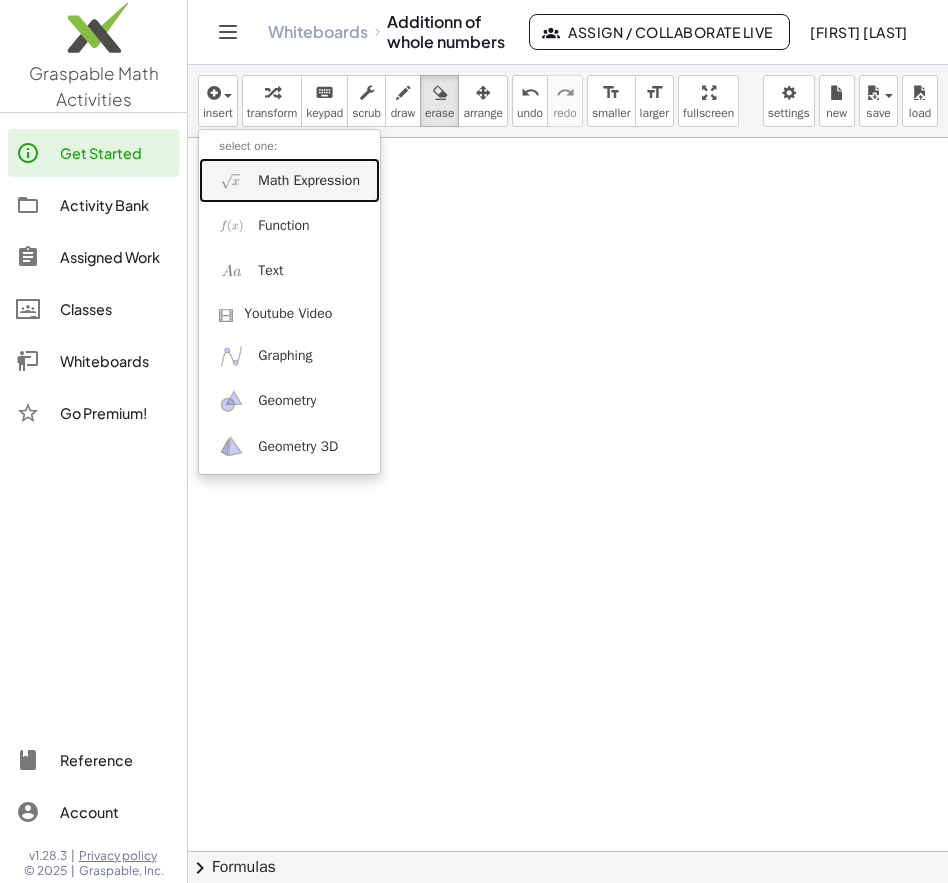 click on "Math Expression" at bounding box center [309, 181] 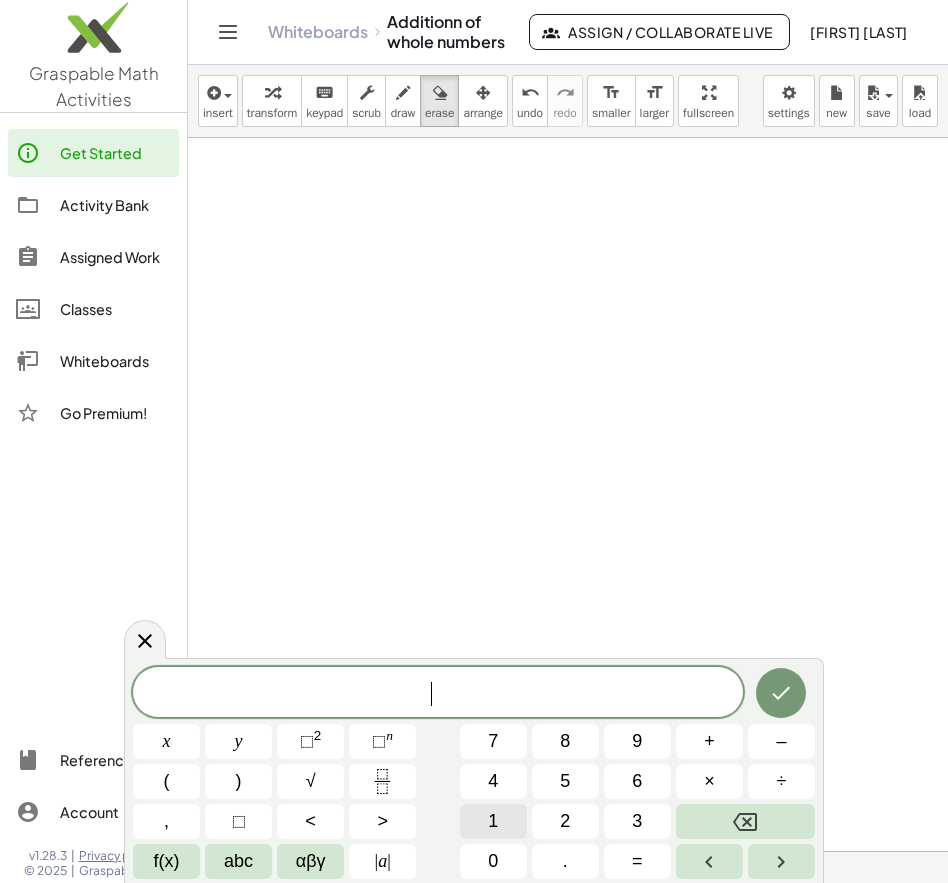 click on "1" at bounding box center (493, 821) 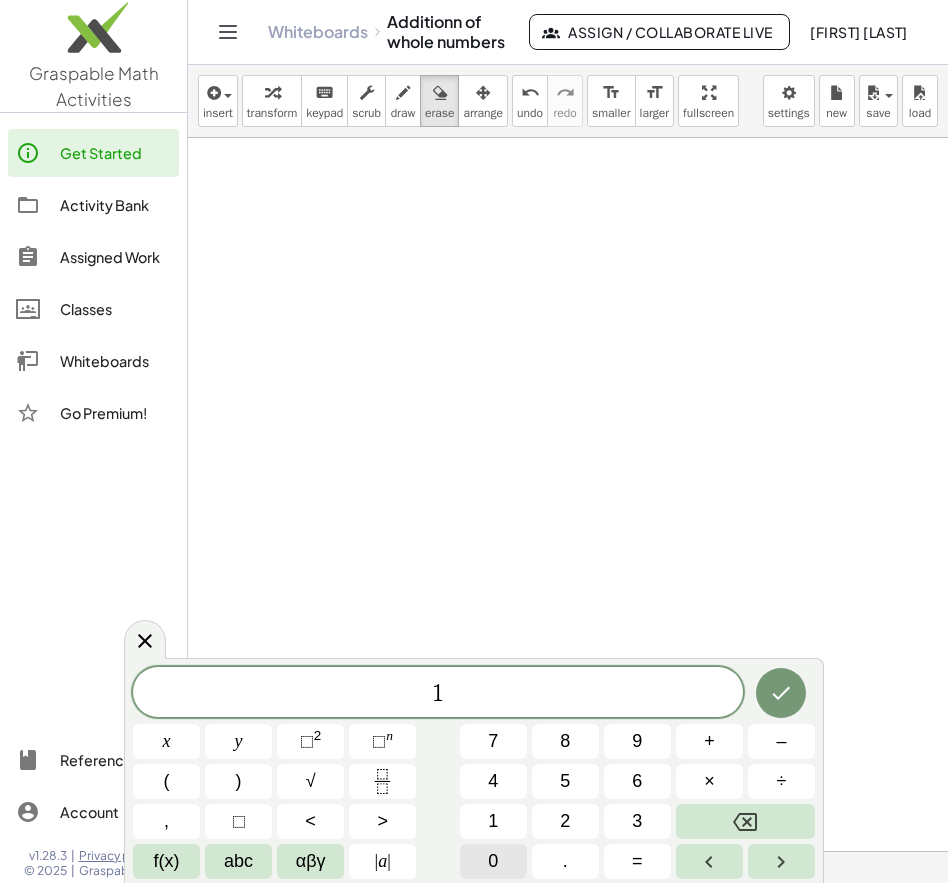 click on "0" at bounding box center [493, 861] 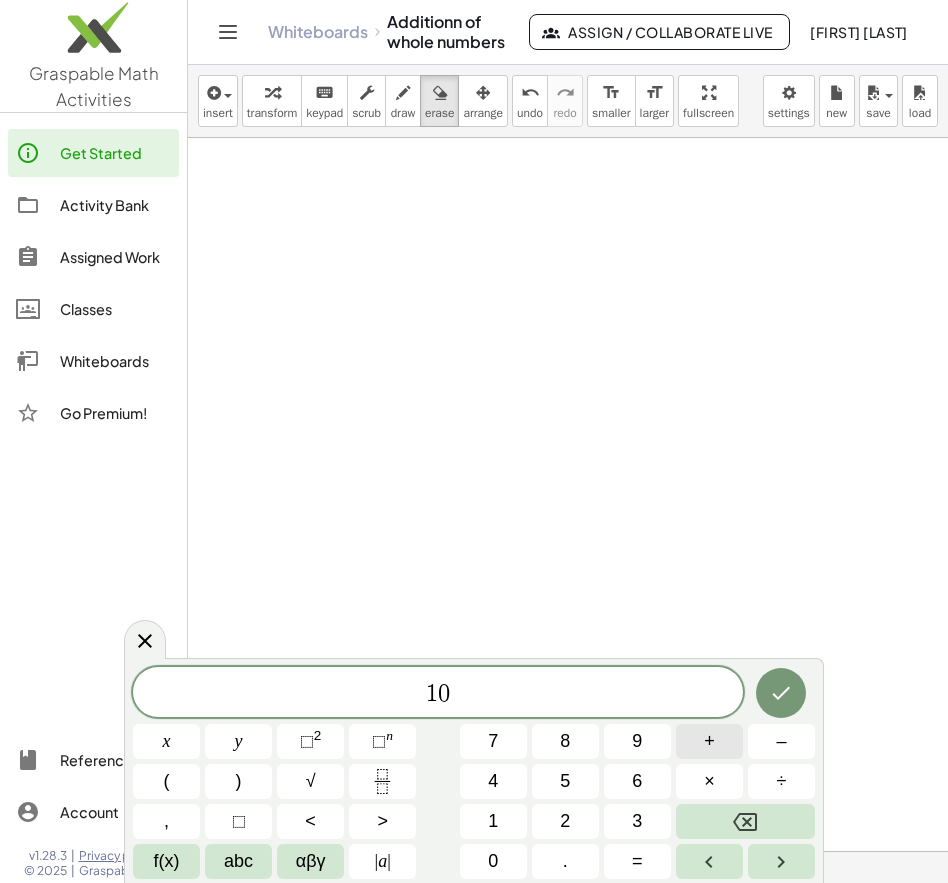 click on "+" at bounding box center [709, 741] 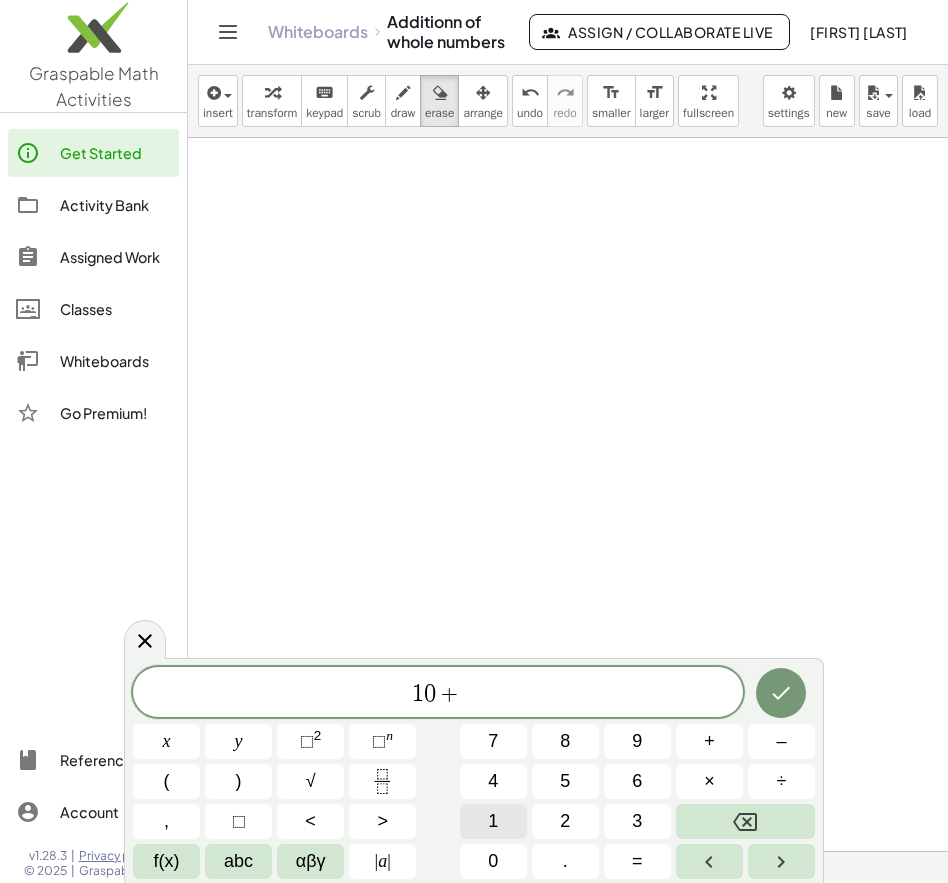 click on "1" at bounding box center (493, 821) 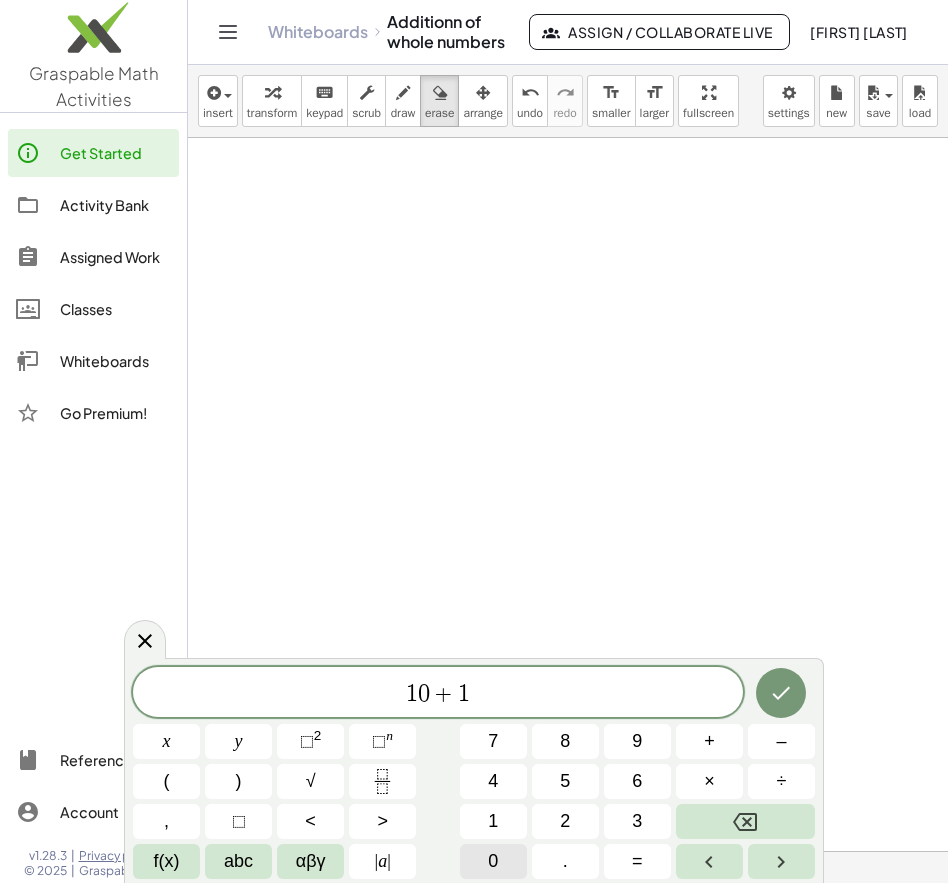 click on "0" at bounding box center [493, 861] 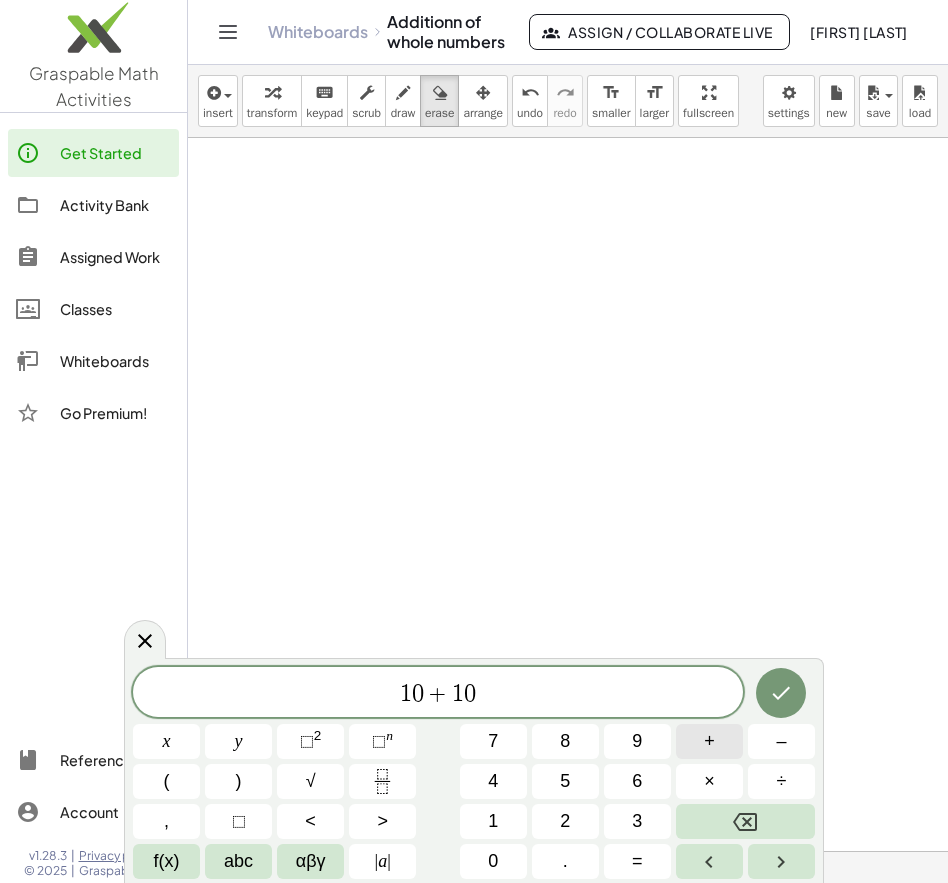 click on "+" at bounding box center [709, 741] 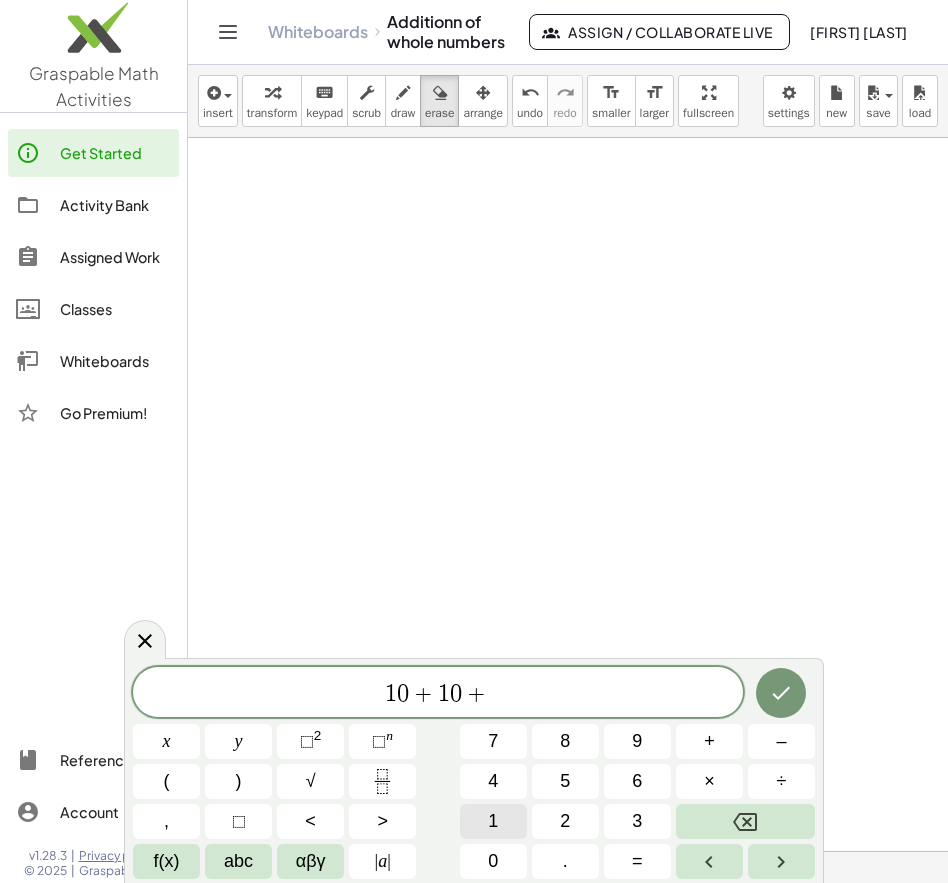 click on "1" at bounding box center (493, 821) 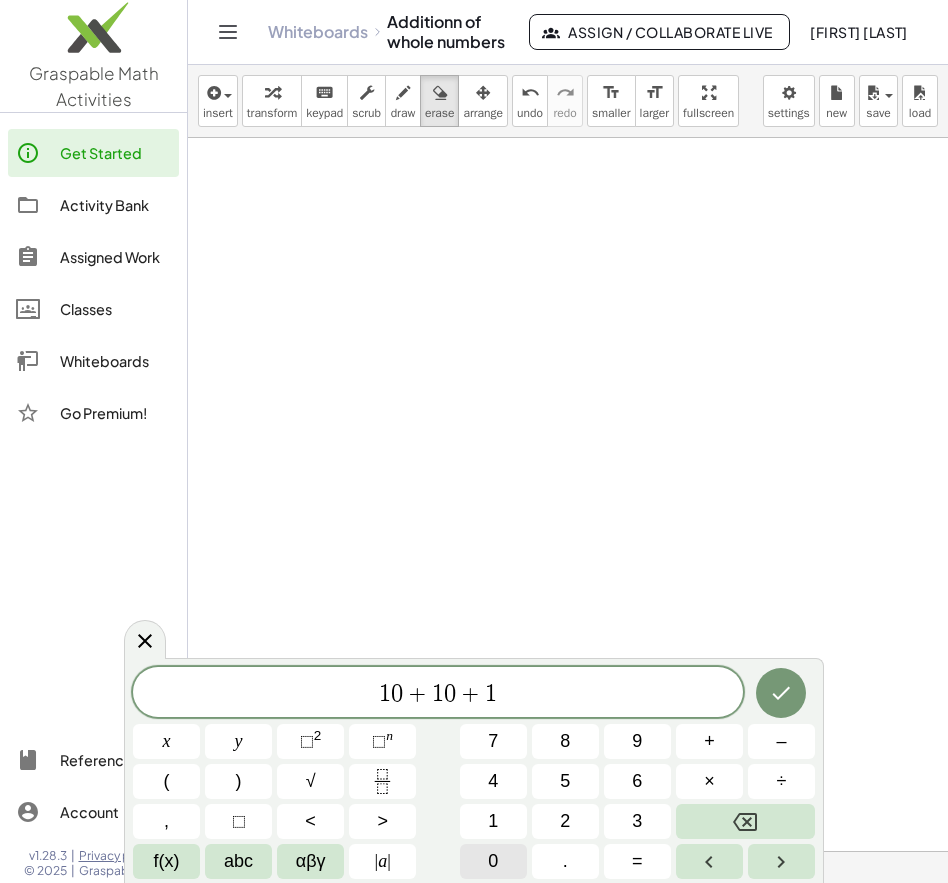 click on "0" at bounding box center [493, 861] 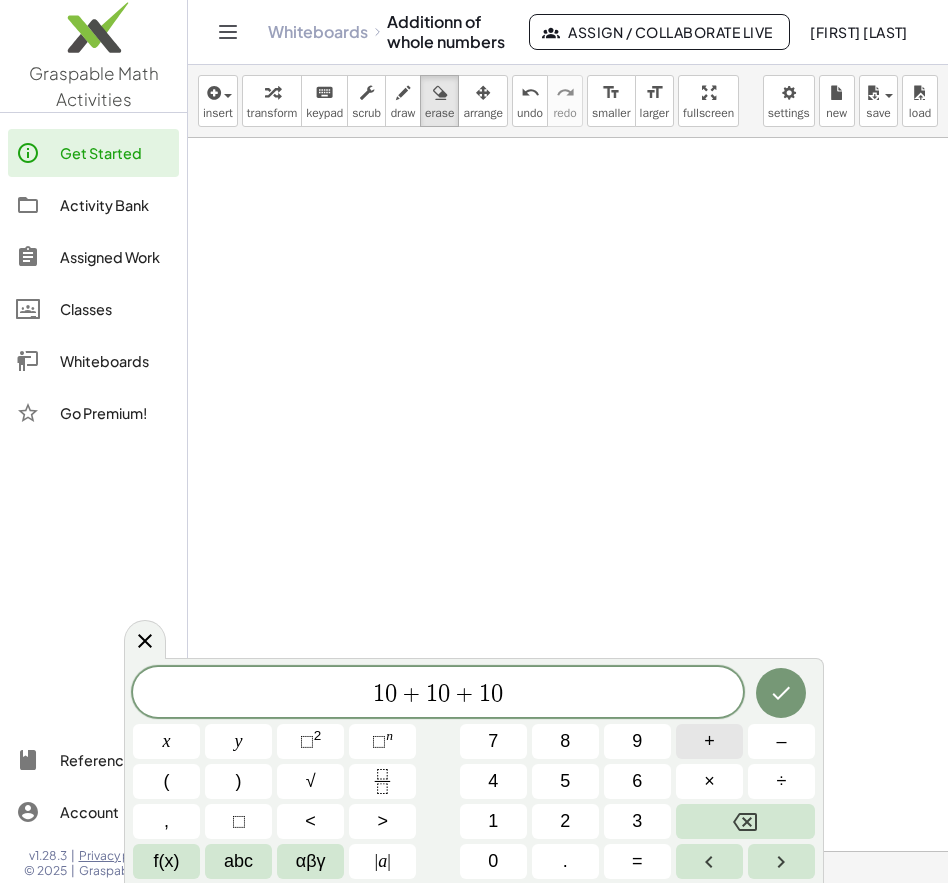 click on "+" at bounding box center [709, 741] 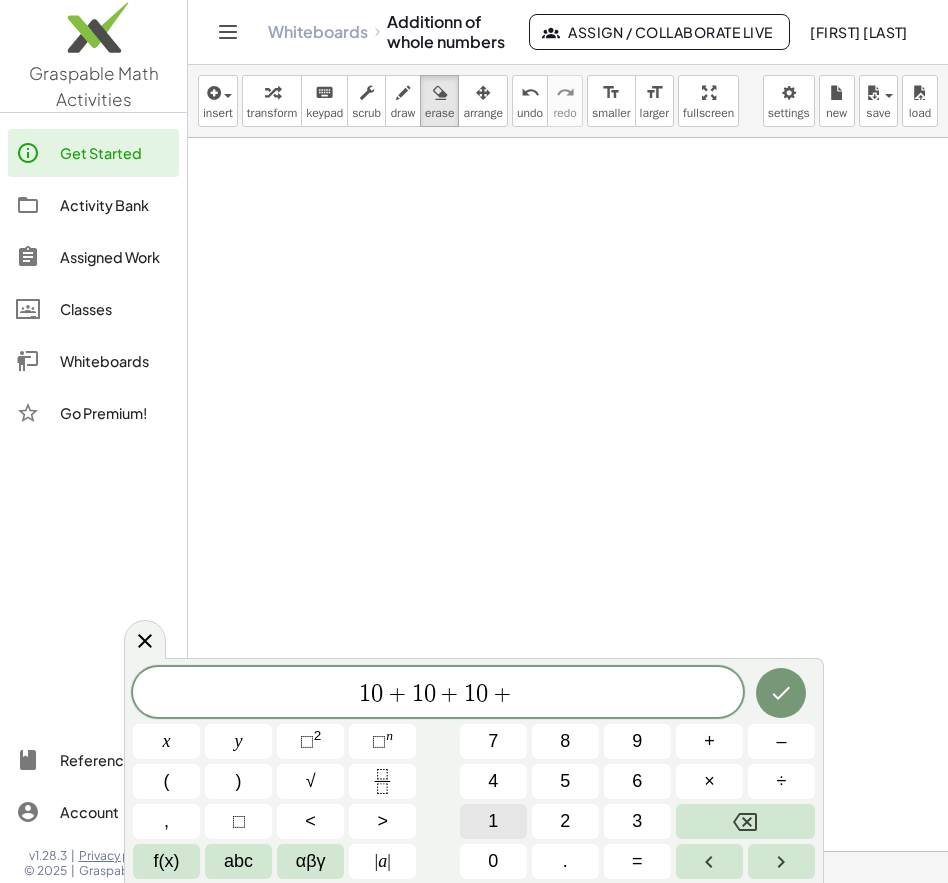 click on "1" at bounding box center (493, 821) 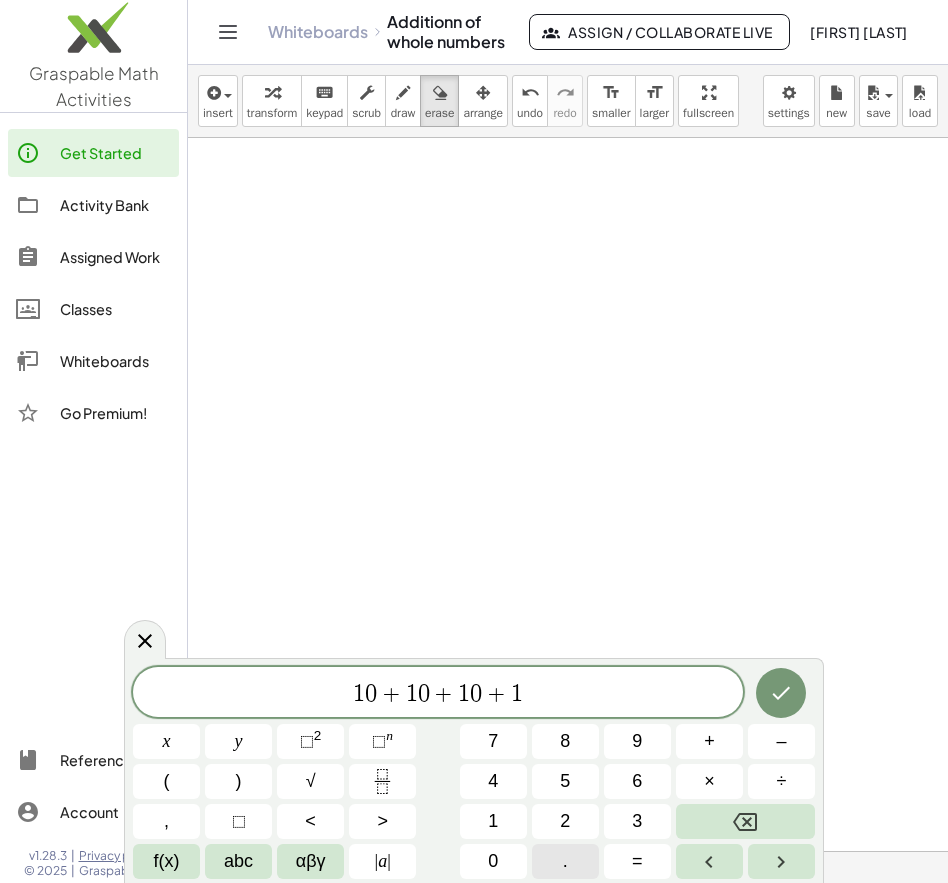 click on "." at bounding box center (565, 861) 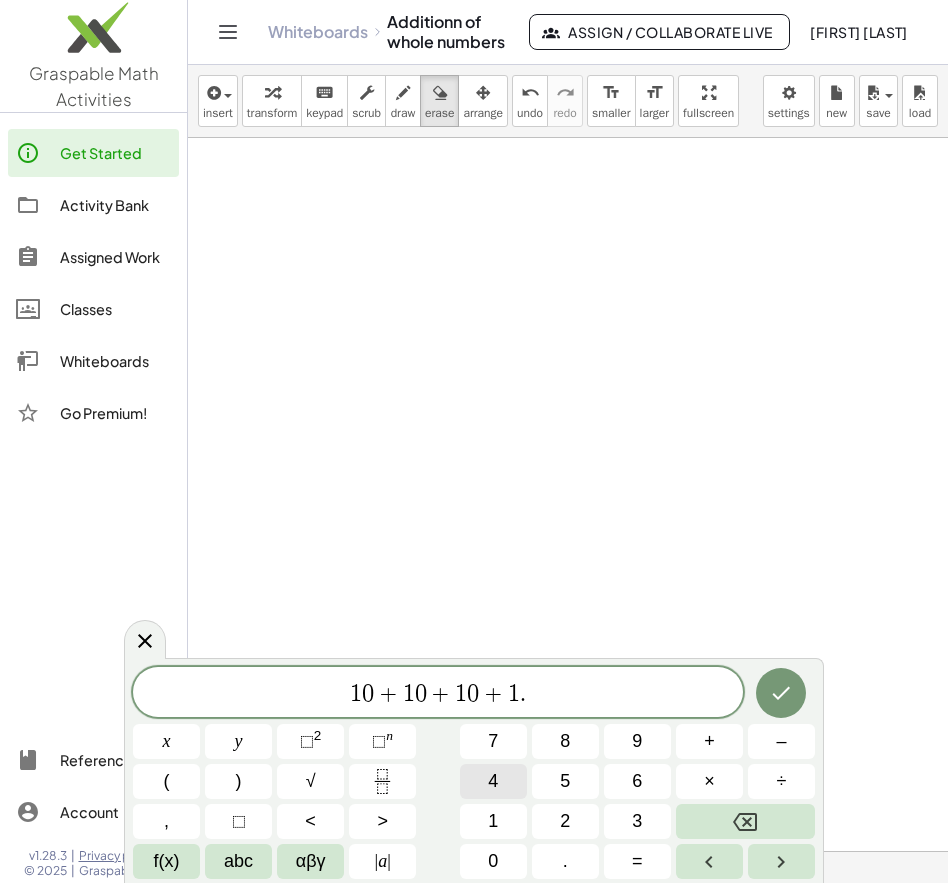 click on "4" at bounding box center [493, 781] 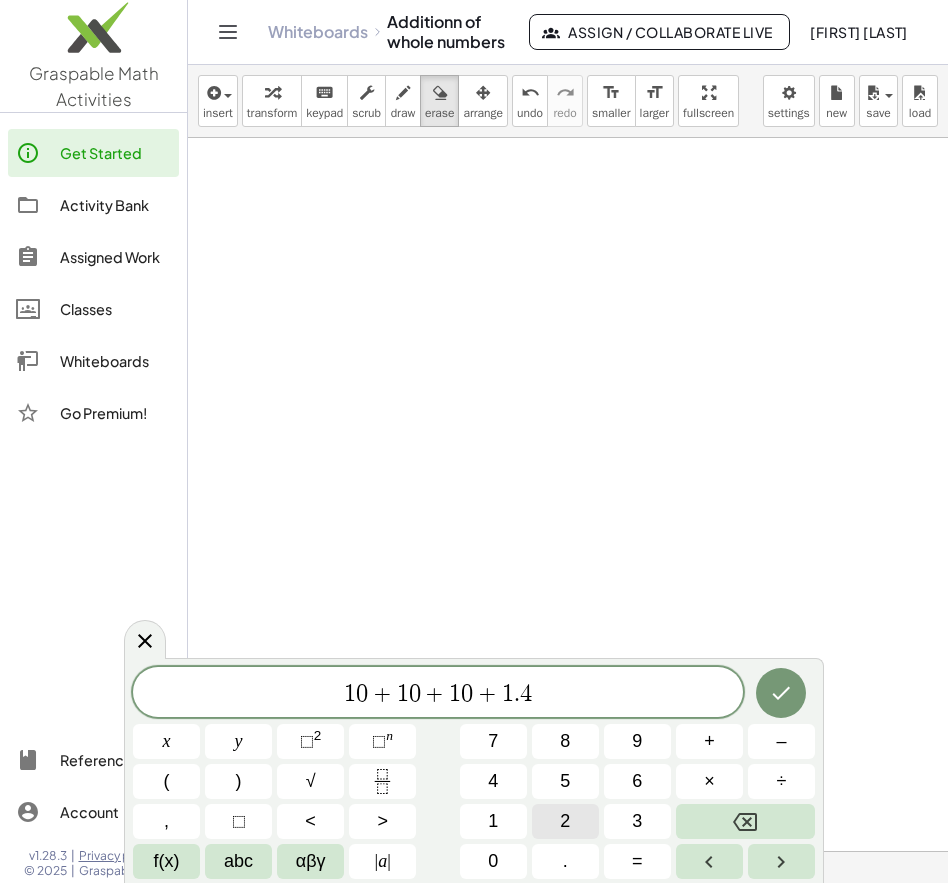 click on "2" at bounding box center [565, 821] 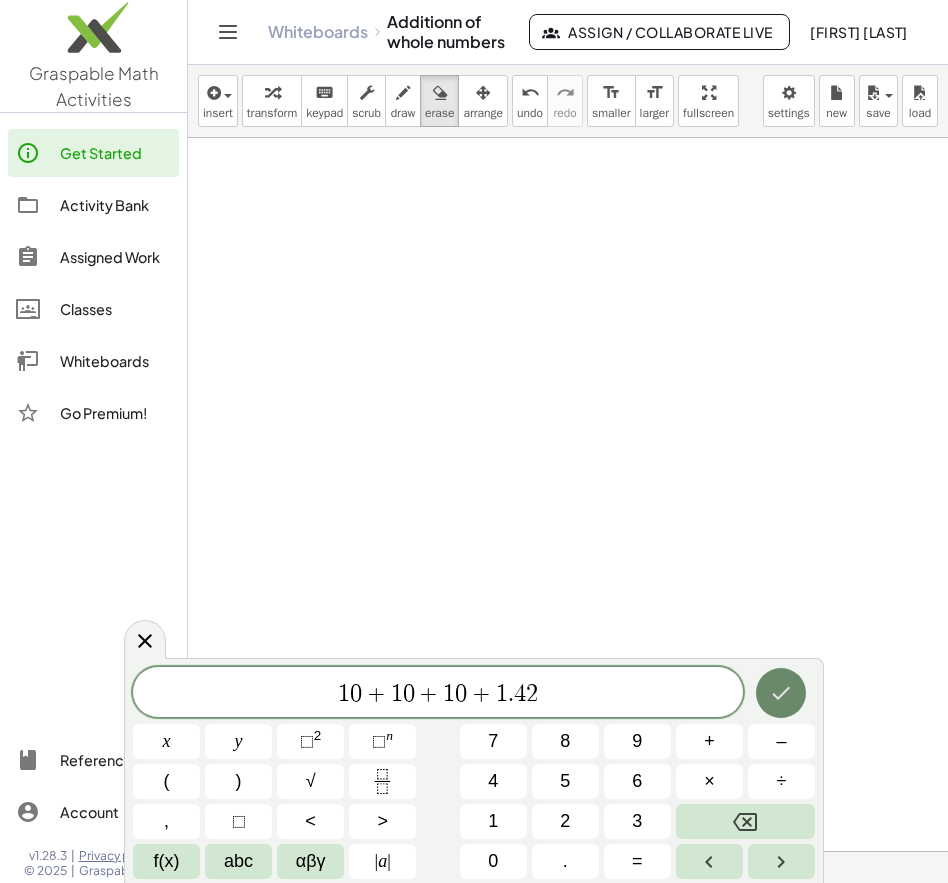 click 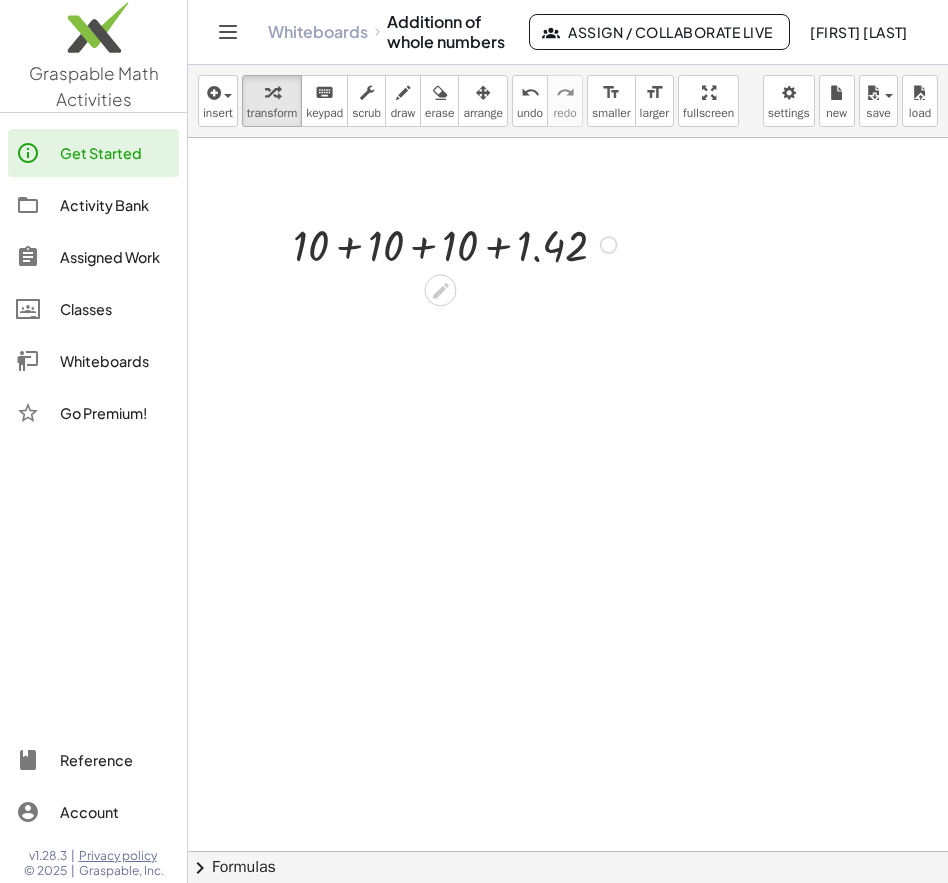 click at bounding box center [458, 243] 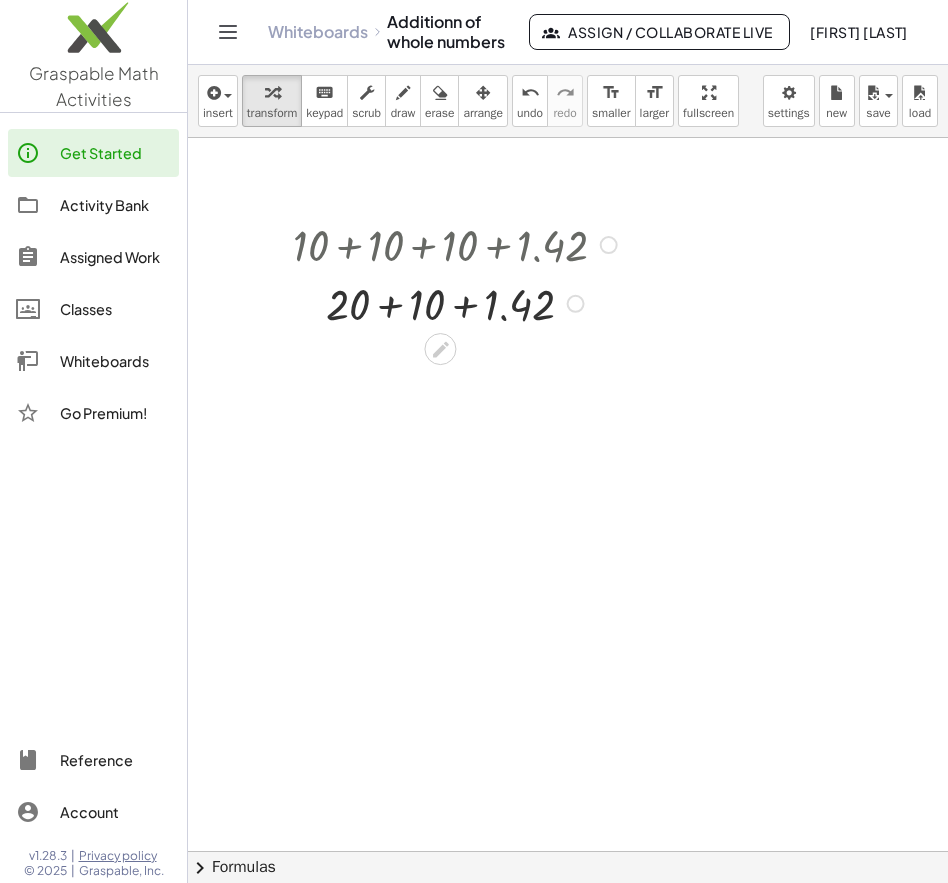 click at bounding box center (458, 302) 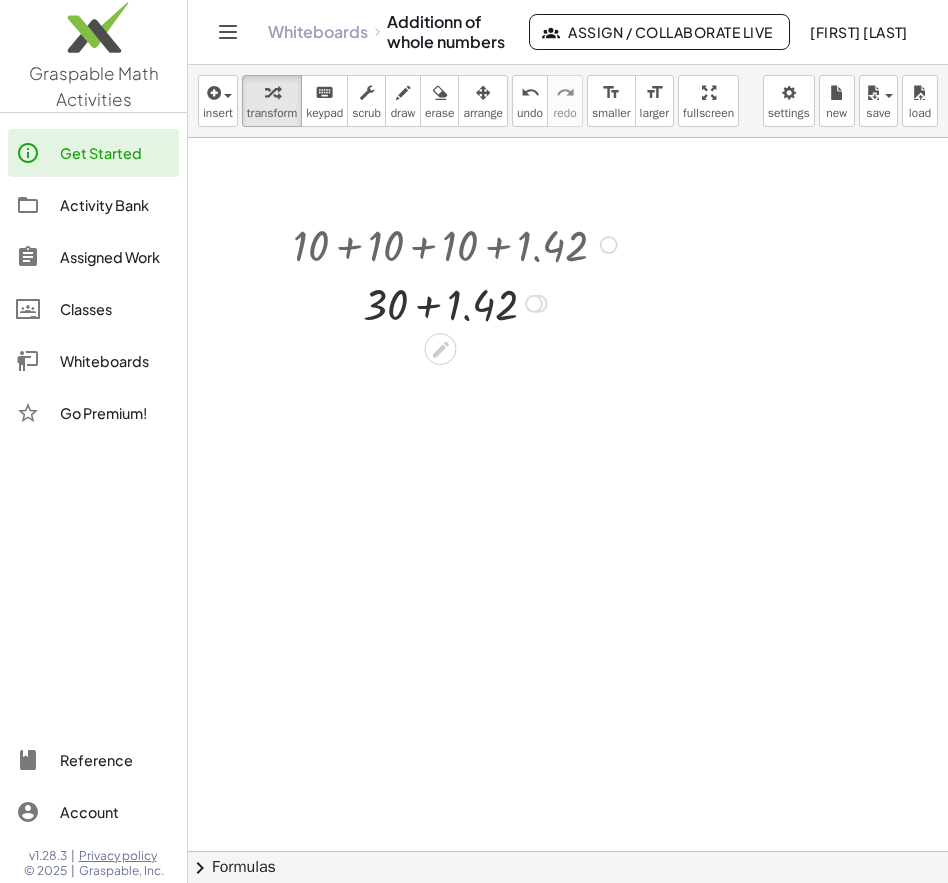 click at bounding box center [458, 302] 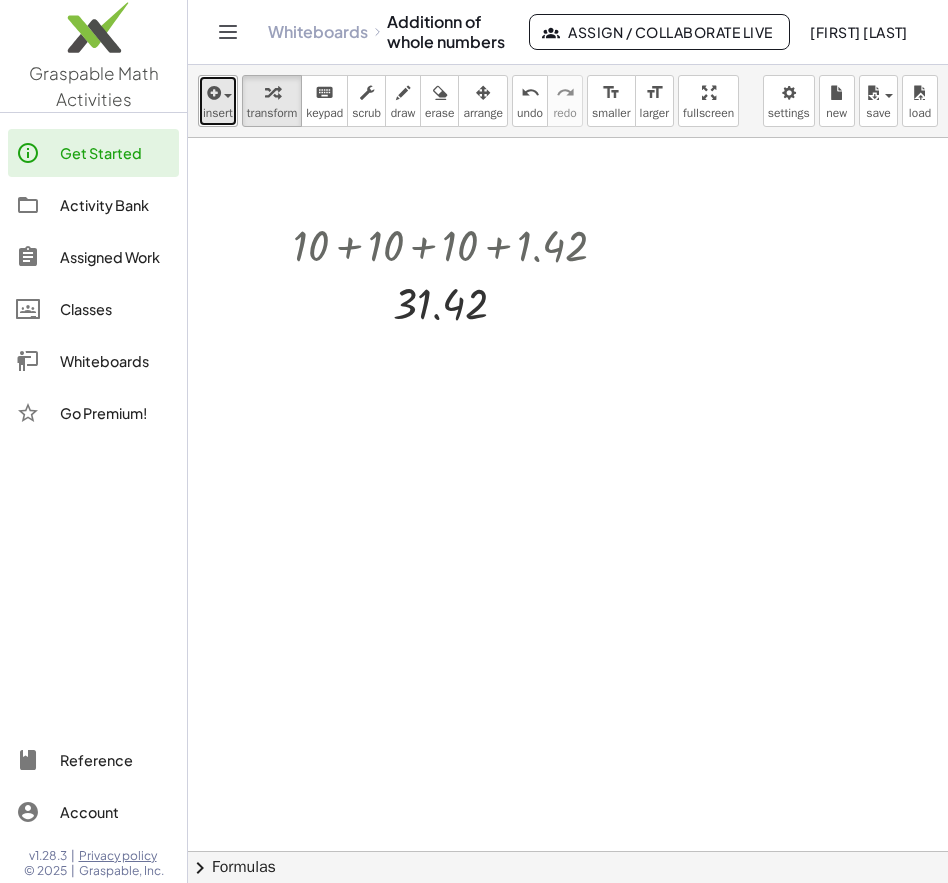 click at bounding box center (218, 92) 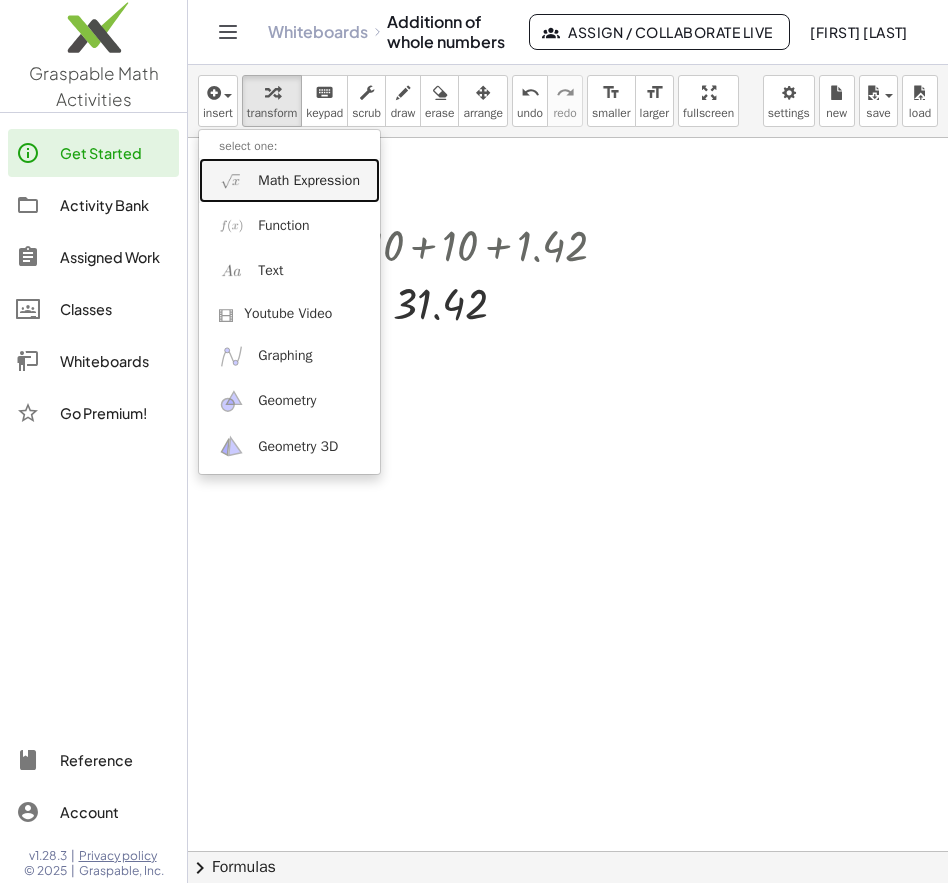 click on "Math Expression" at bounding box center [309, 181] 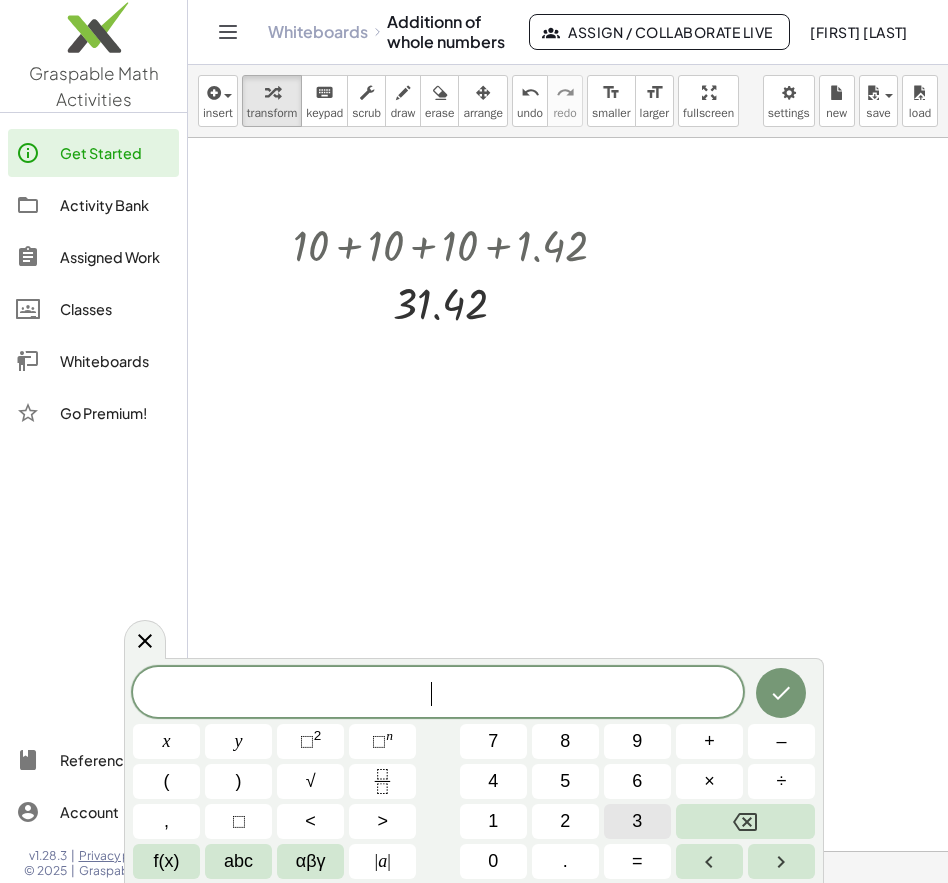 click on "3" at bounding box center (637, 821) 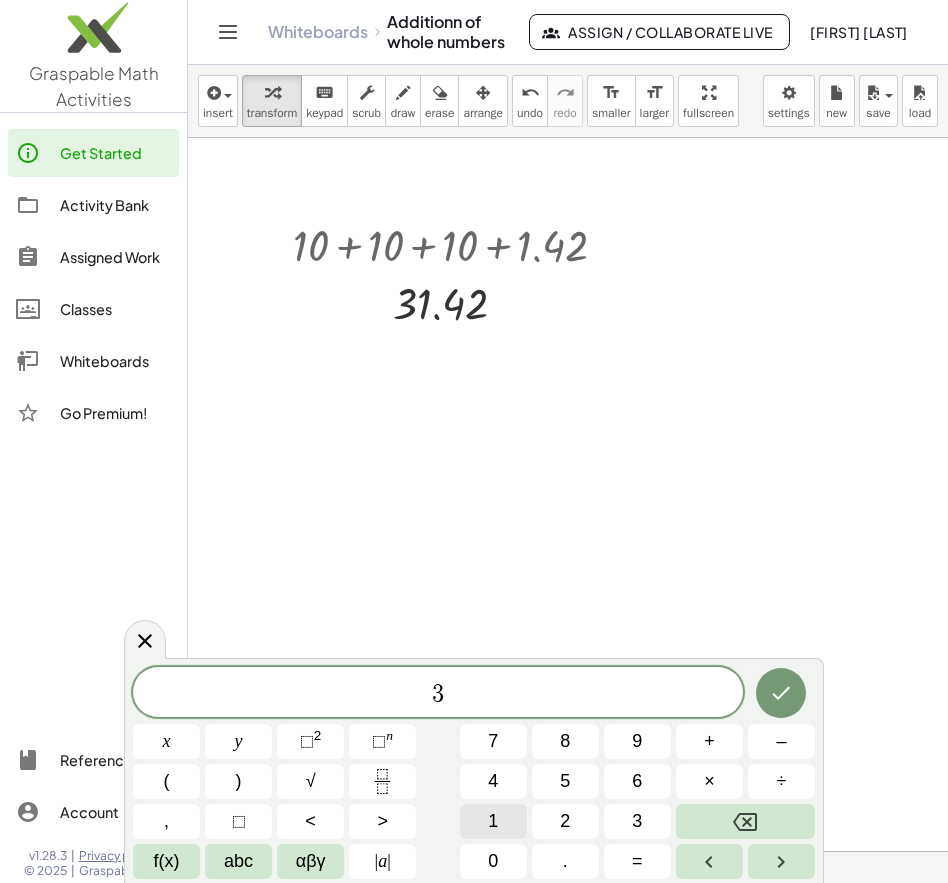 click on "1" at bounding box center [493, 821] 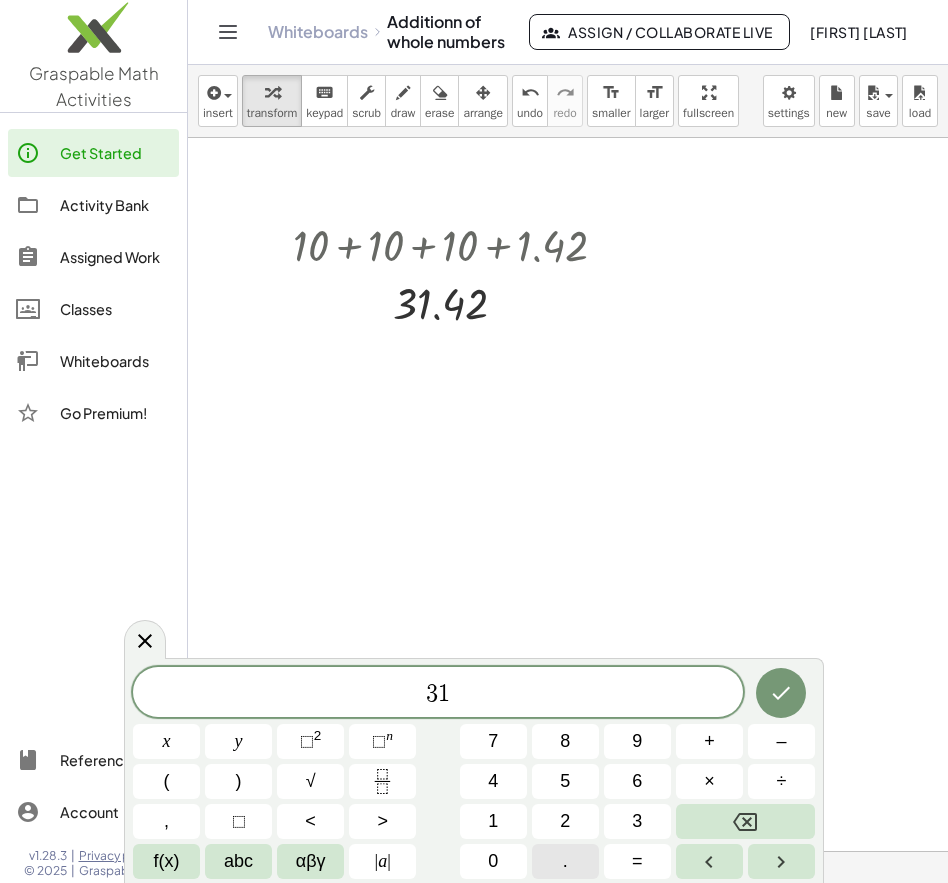 click on "." at bounding box center (565, 861) 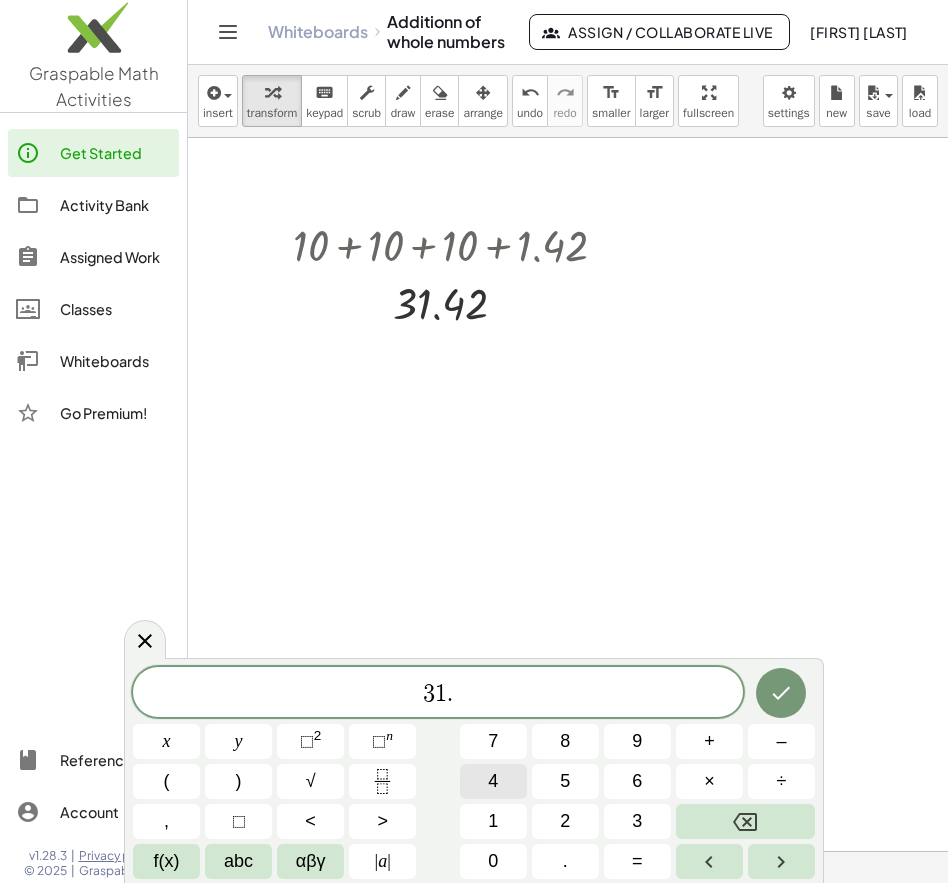 click on "4" at bounding box center [493, 781] 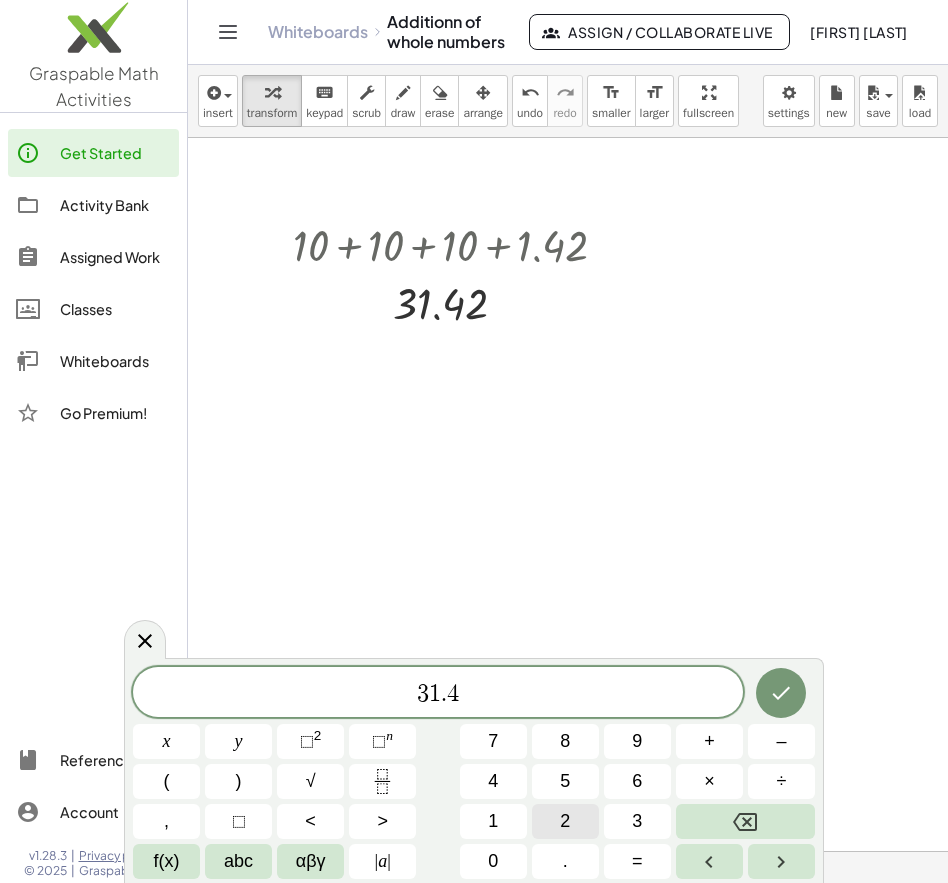 click on "2" at bounding box center [565, 821] 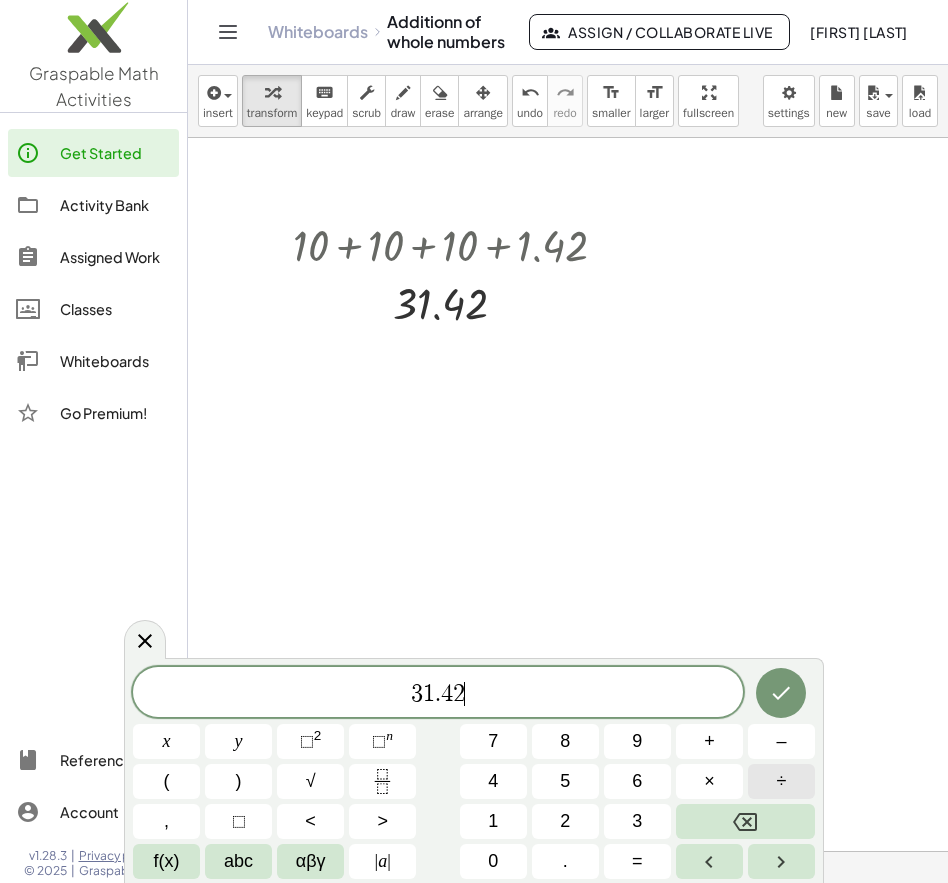 click on "÷" at bounding box center (782, 781) 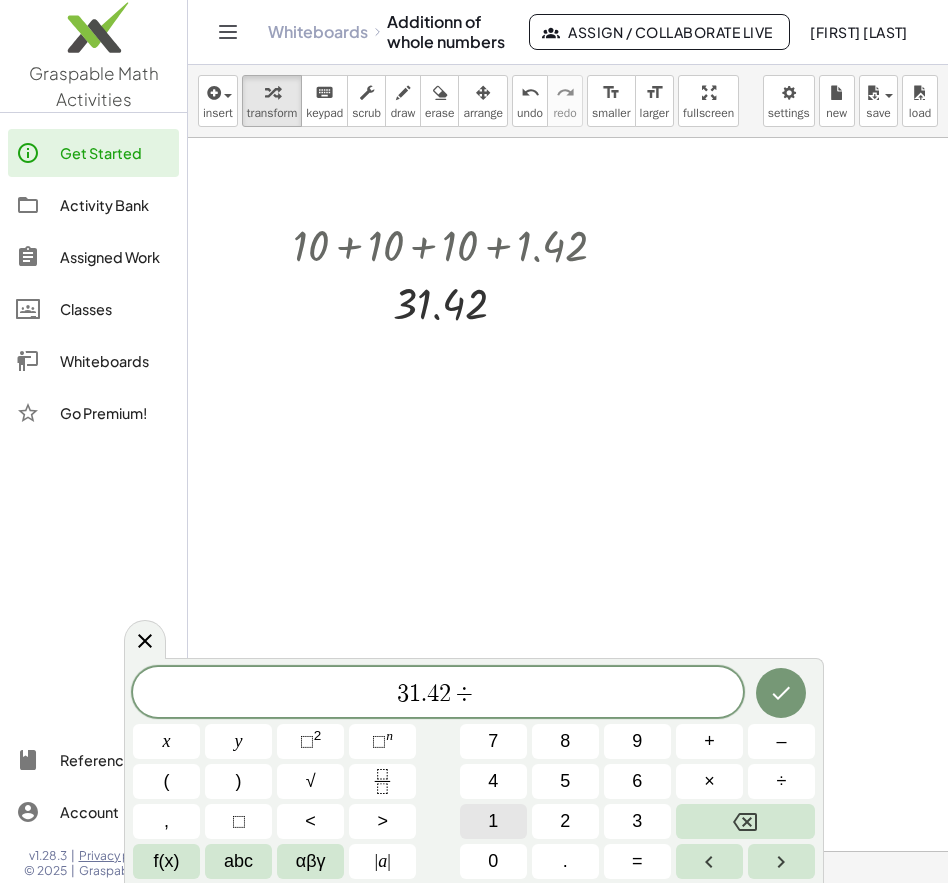 click on "1" at bounding box center (493, 821) 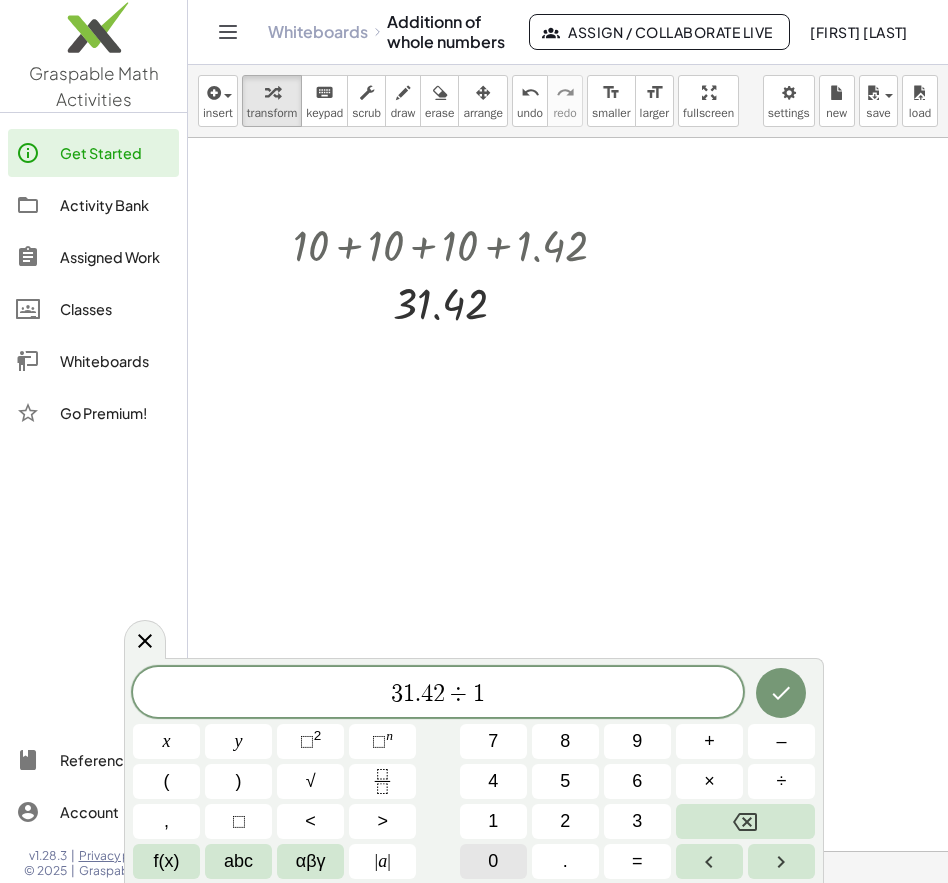 click on "0" at bounding box center [493, 861] 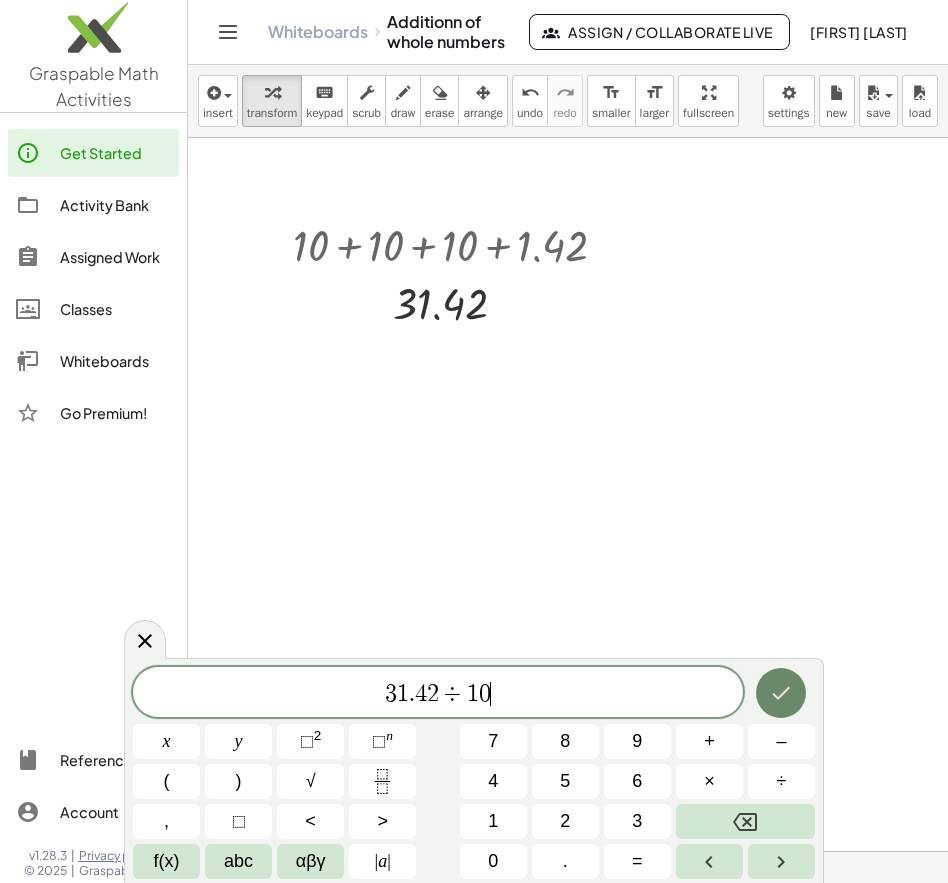 click 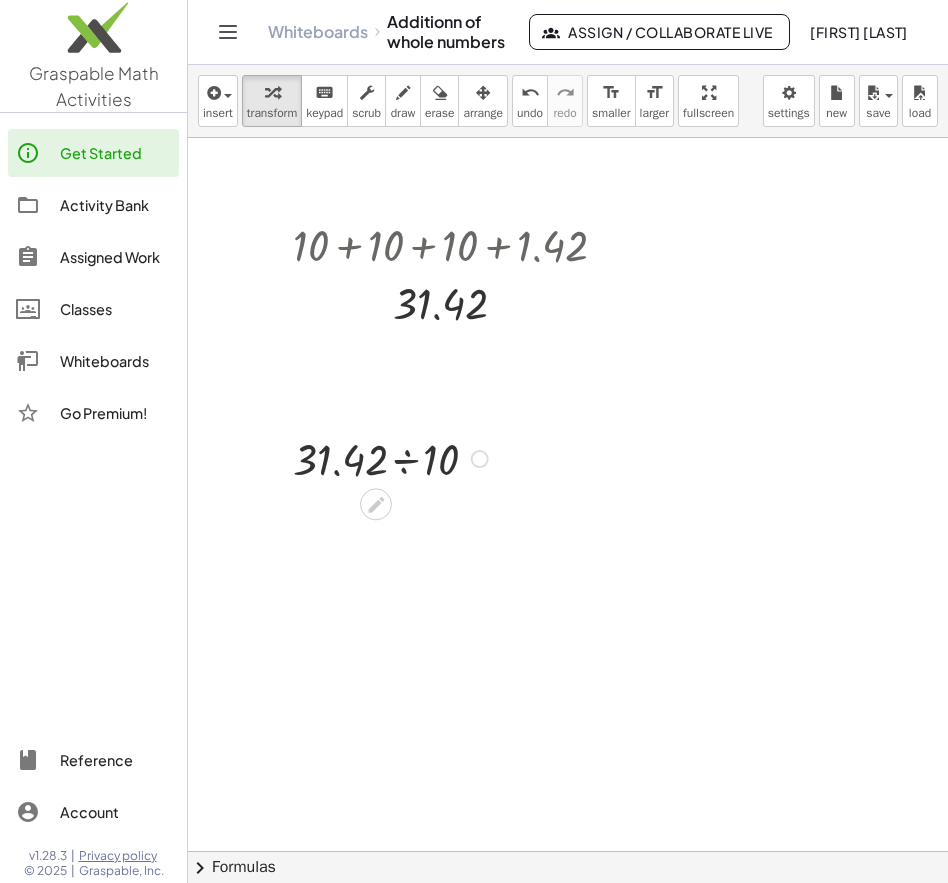 click at bounding box center [393, 457] 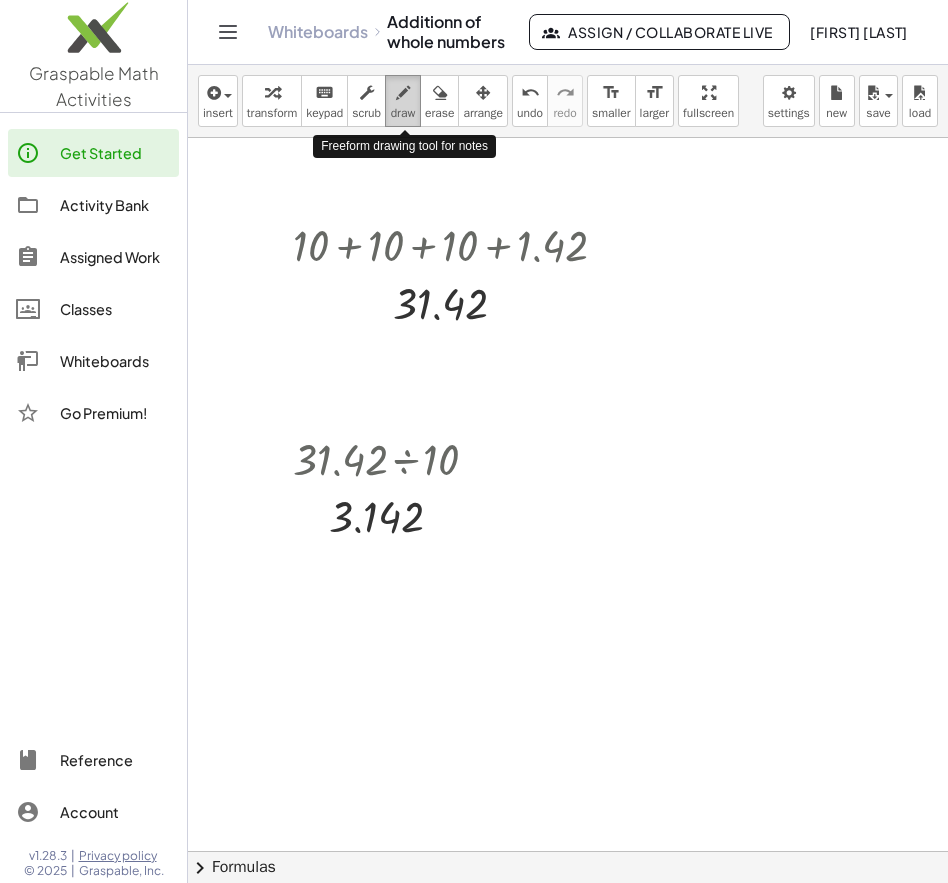 click at bounding box center [403, 93] 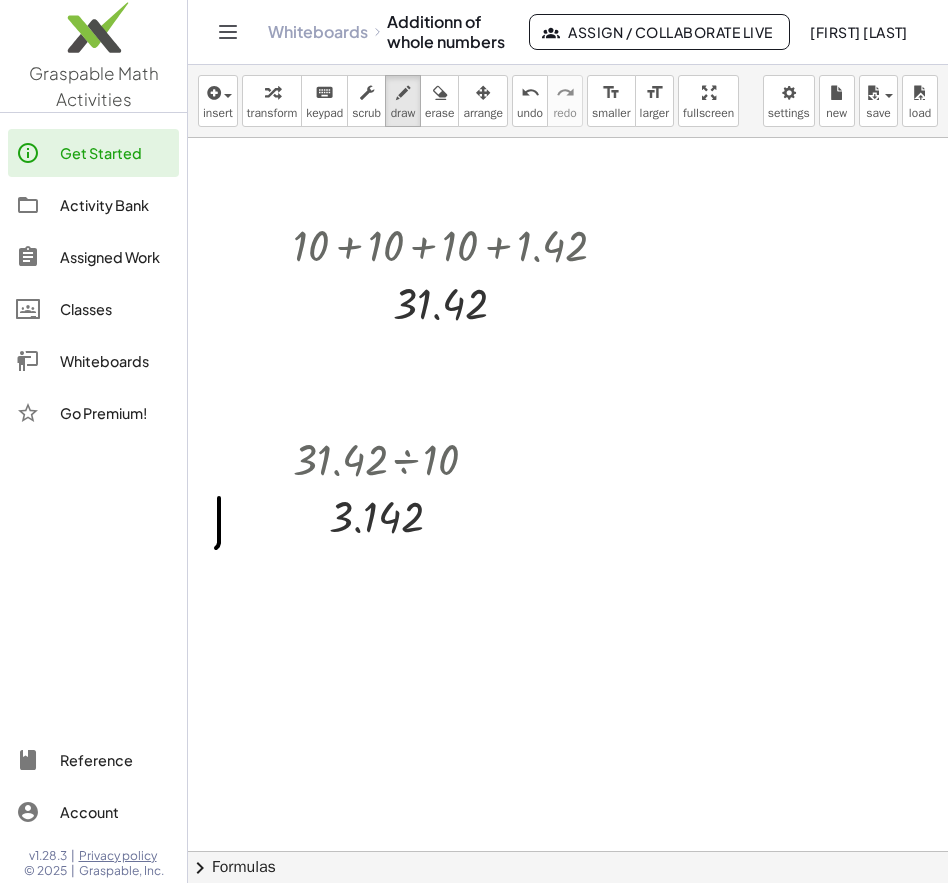drag, startPoint x: 219, startPoint y: 498, endPoint x: 216, endPoint y: 548, distance: 50.08992 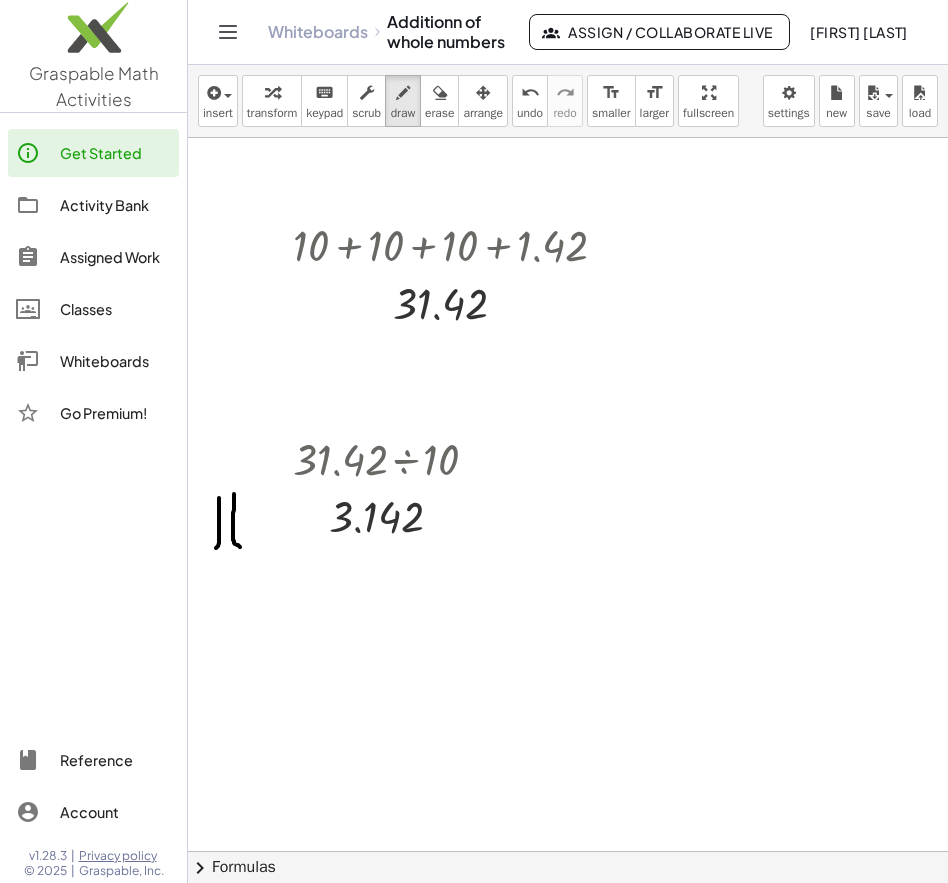 drag, startPoint x: 234, startPoint y: 494, endPoint x: 244, endPoint y: 551, distance: 57.870544 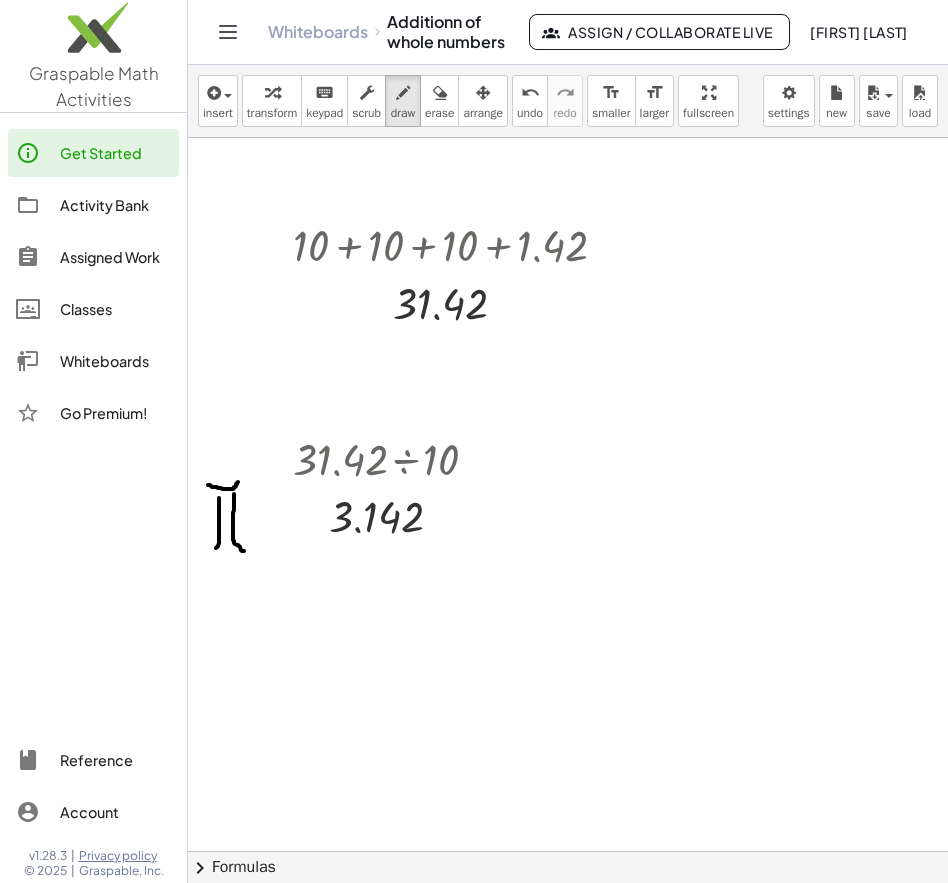 drag, startPoint x: 208, startPoint y: 485, endPoint x: 255, endPoint y: 509, distance: 52.773098 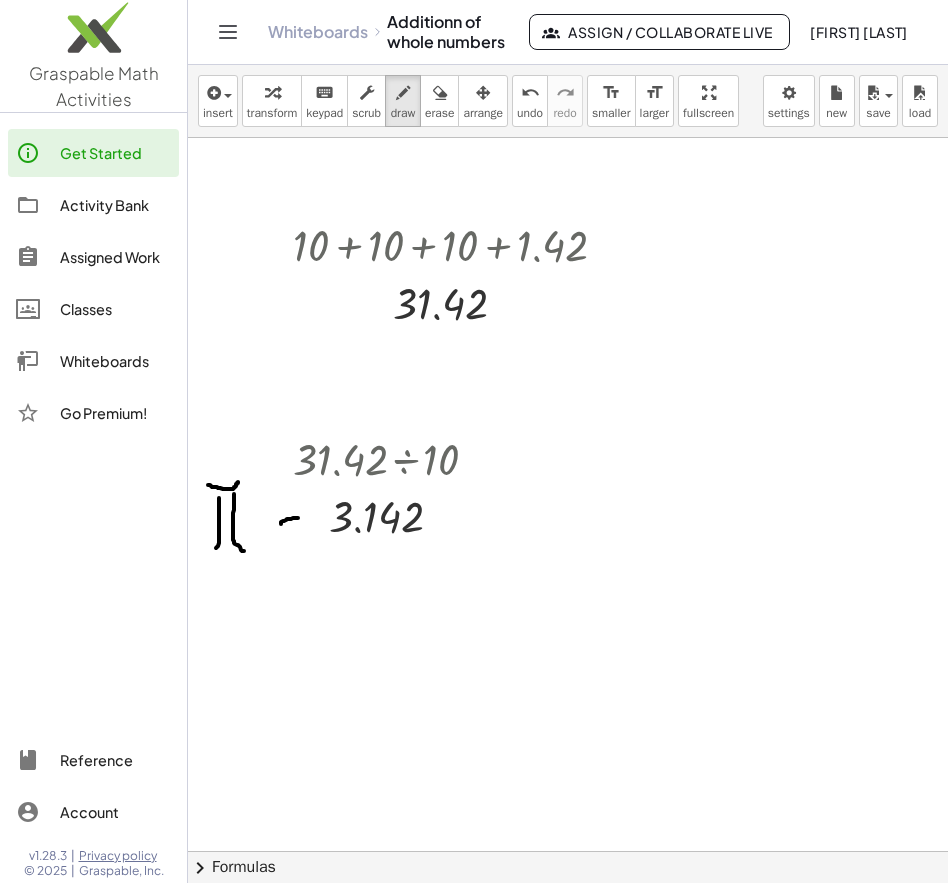 drag, startPoint x: 281, startPoint y: 524, endPoint x: 304, endPoint y: 517, distance: 24.04163 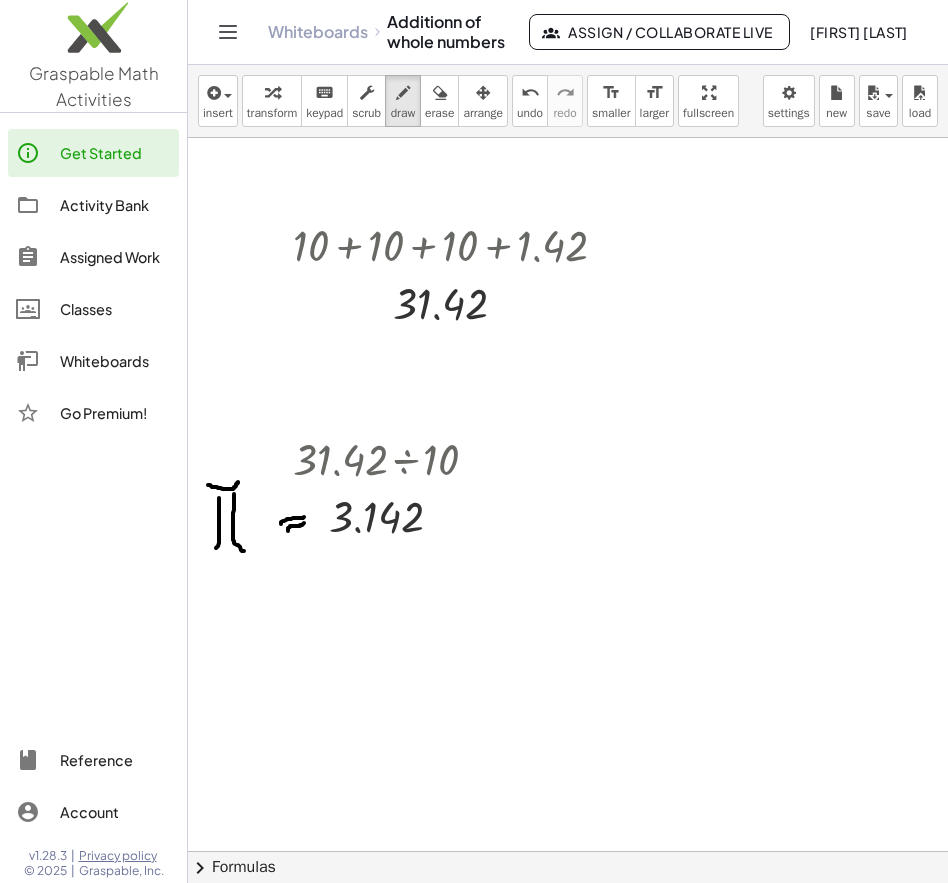 click at bounding box center (568, 877) 